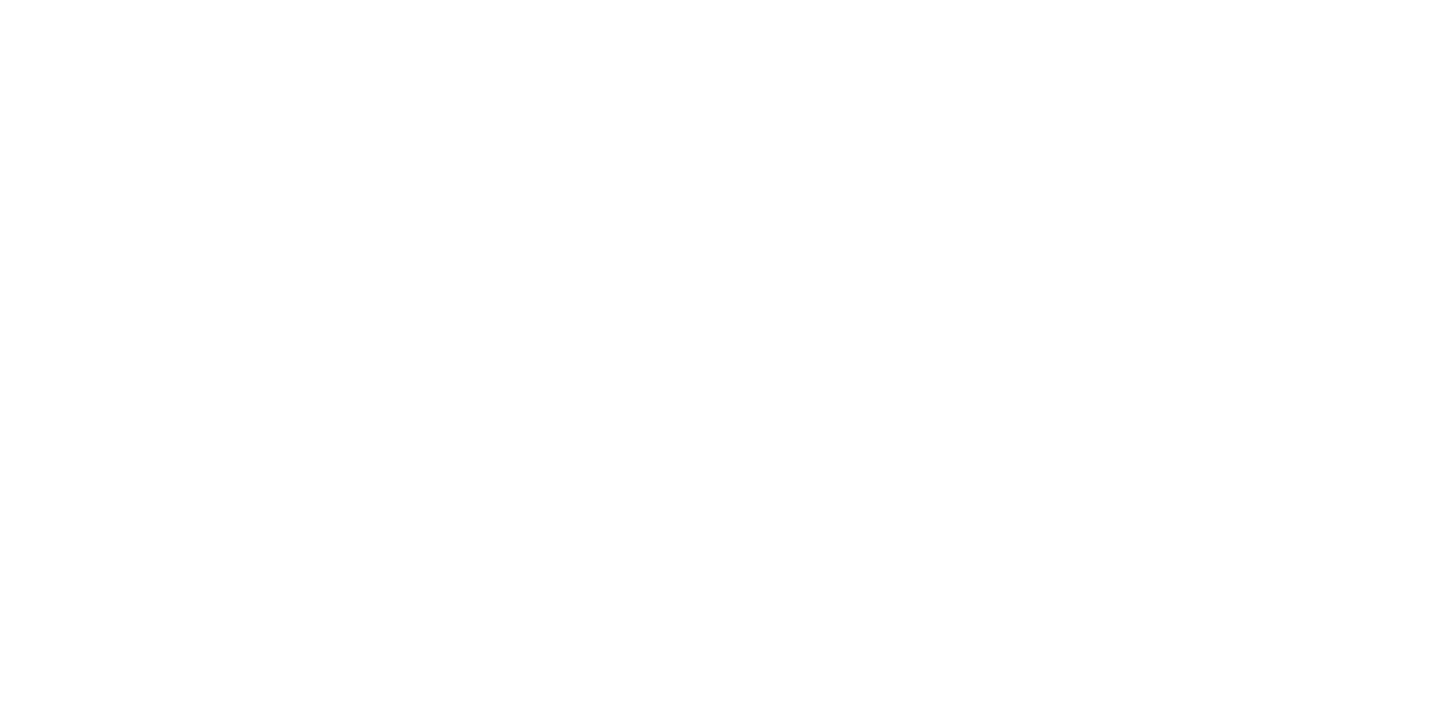 scroll, scrollTop: 0, scrollLeft: 0, axis: both 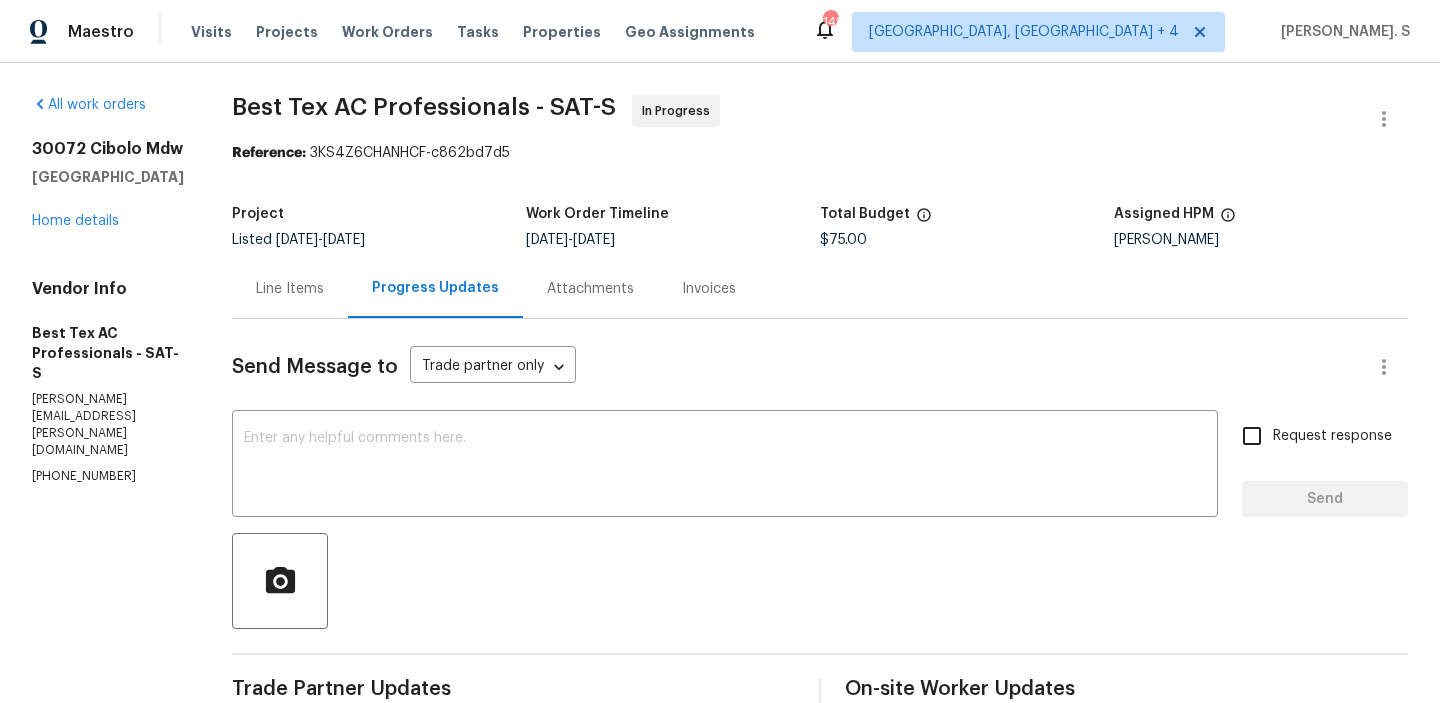 click on "Line Items" at bounding box center [290, 288] 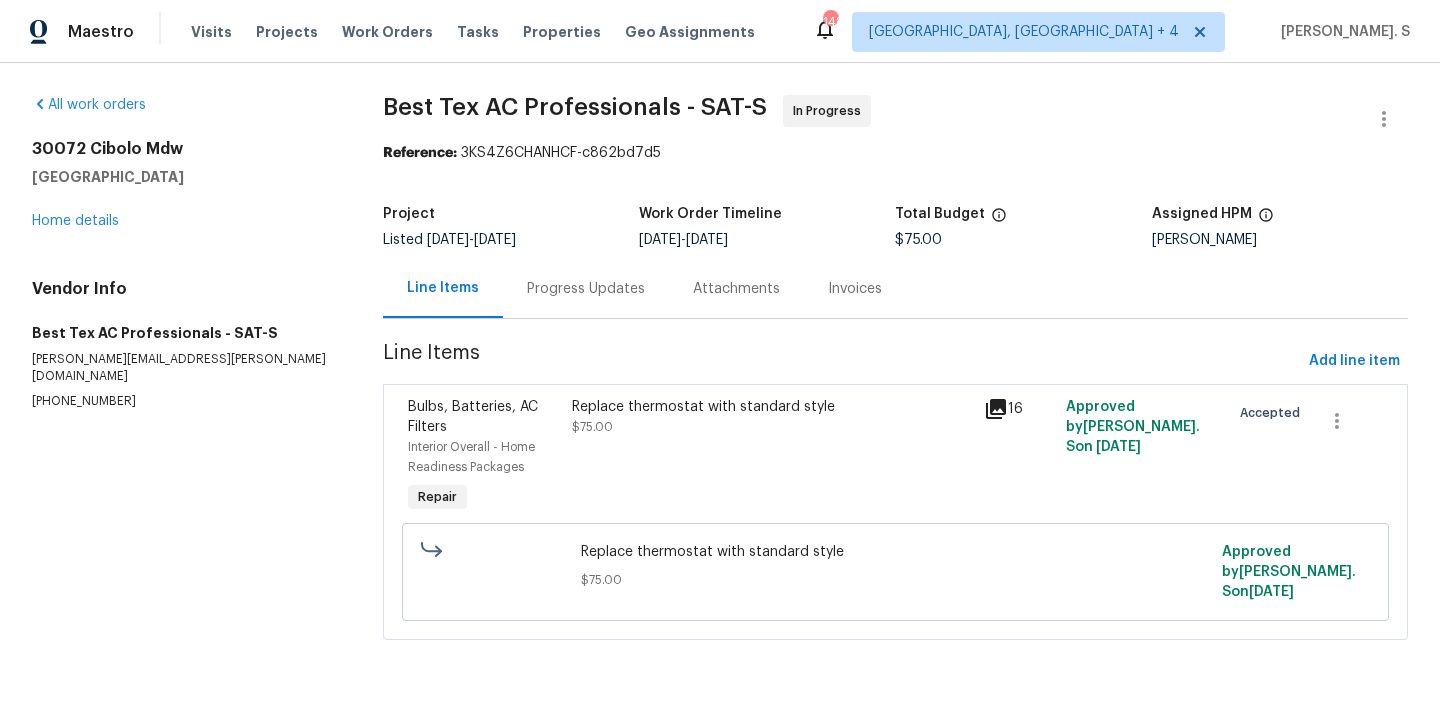 click on "Progress Updates" at bounding box center [586, 288] 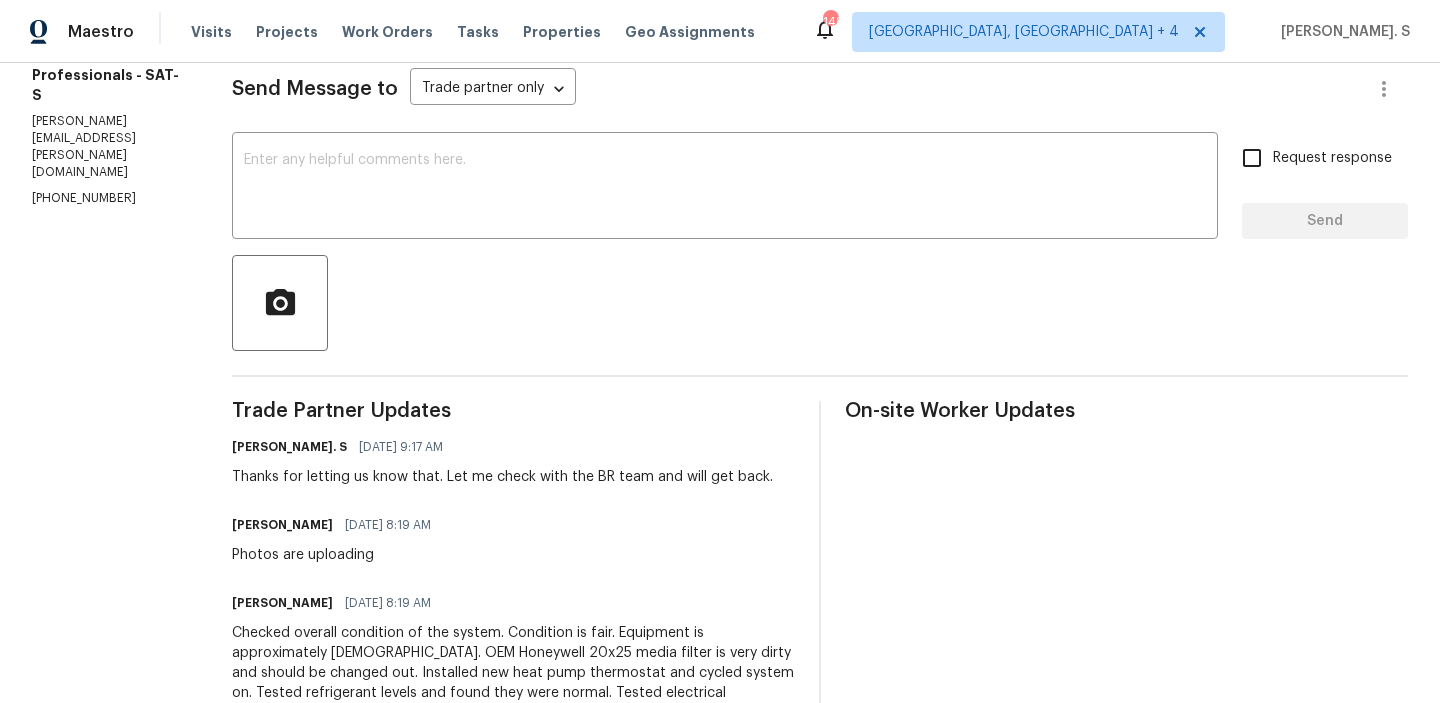scroll, scrollTop: 0, scrollLeft: 0, axis: both 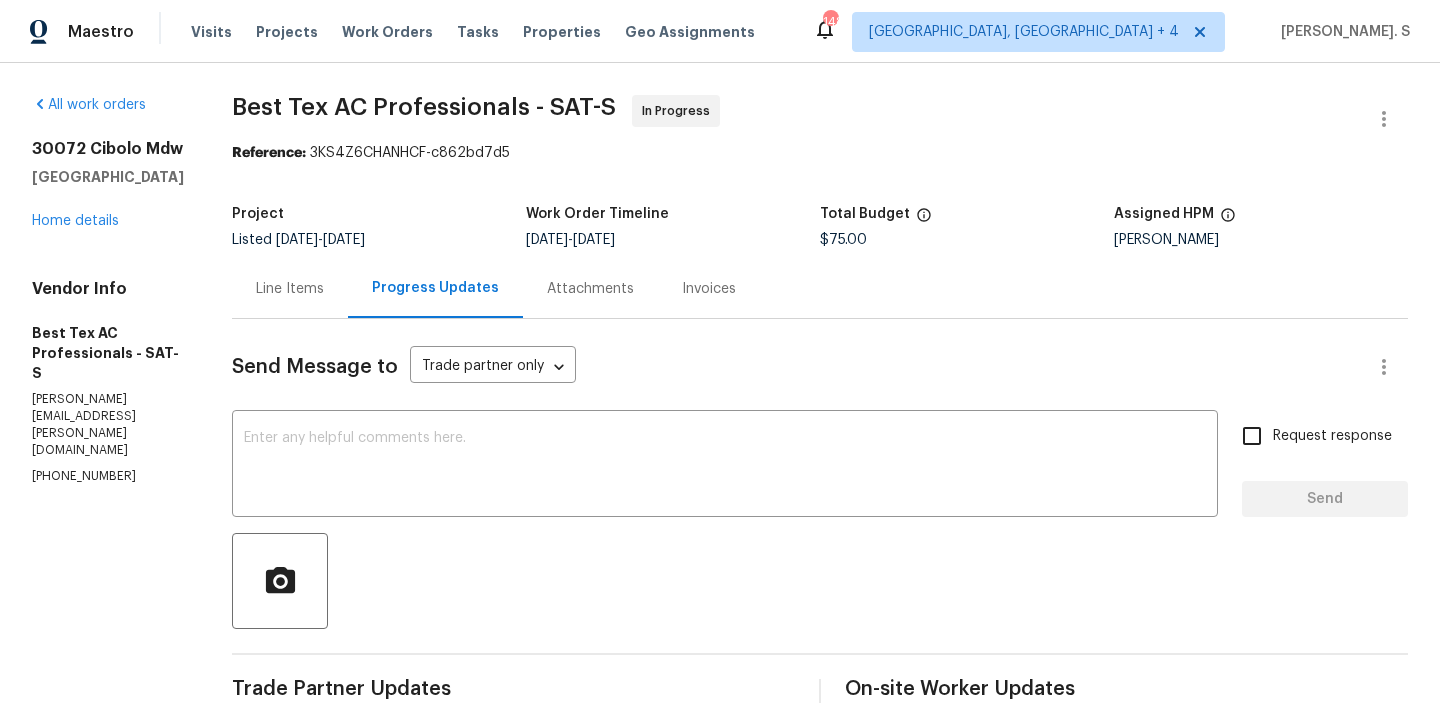 click on "Line Items" at bounding box center (290, 289) 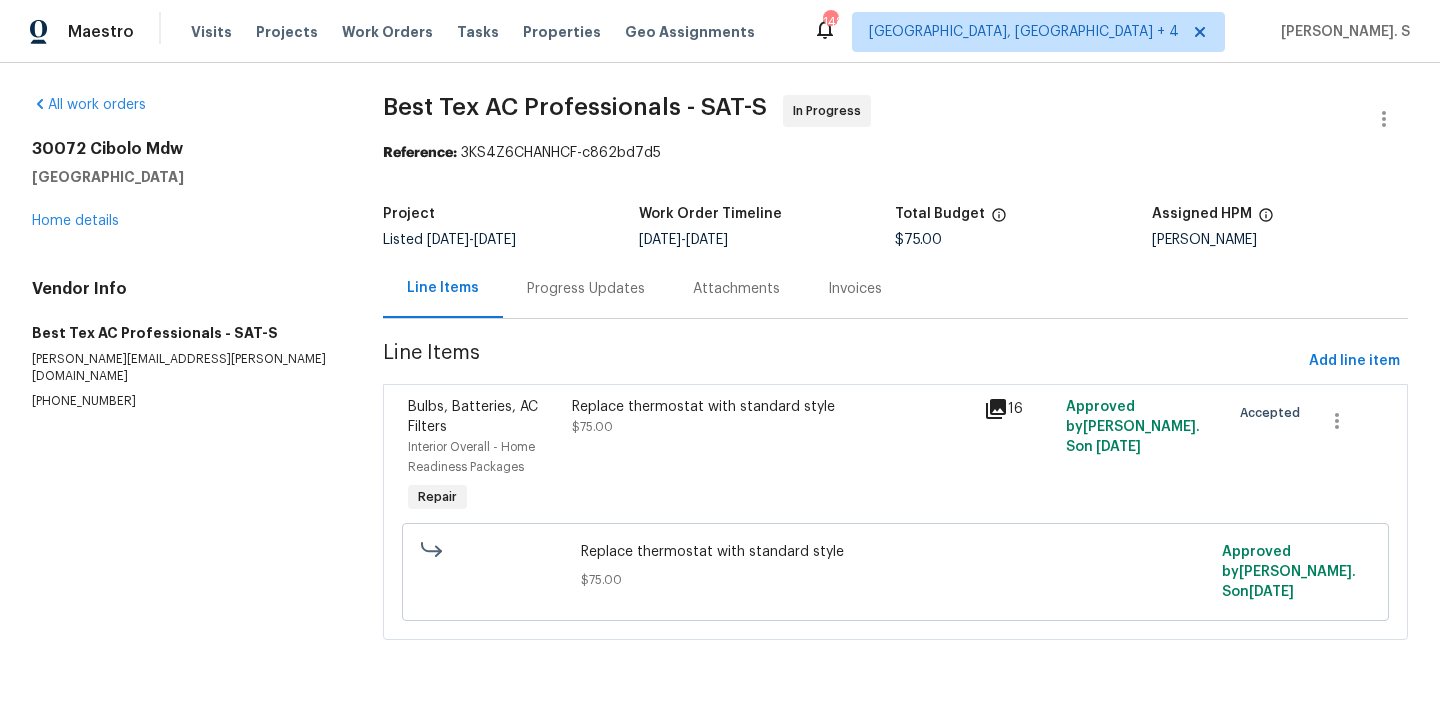 click on "Bulbs, Batteries, AC Filters Interior Overall - Home Readiness Packages Repair" at bounding box center [484, 457] 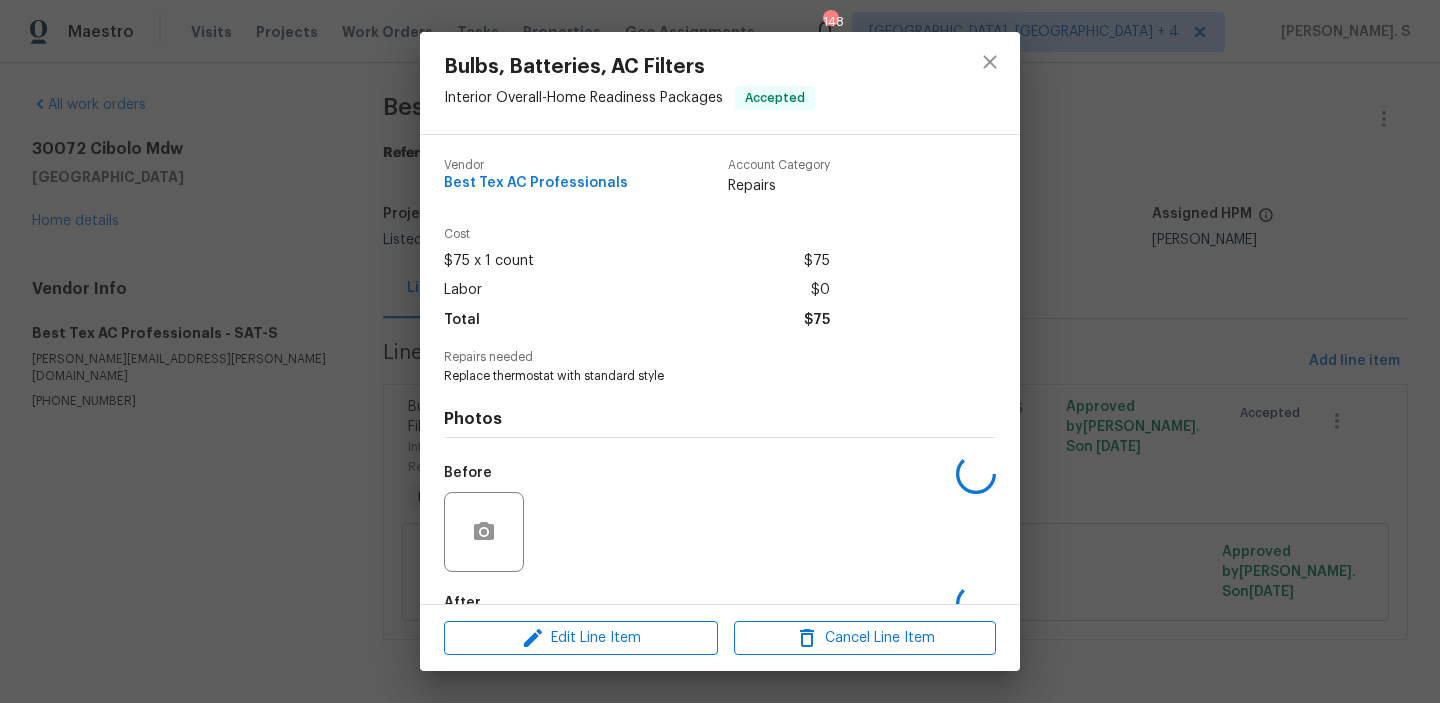 scroll, scrollTop: 118, scrollLeft: 0, axis: vertical 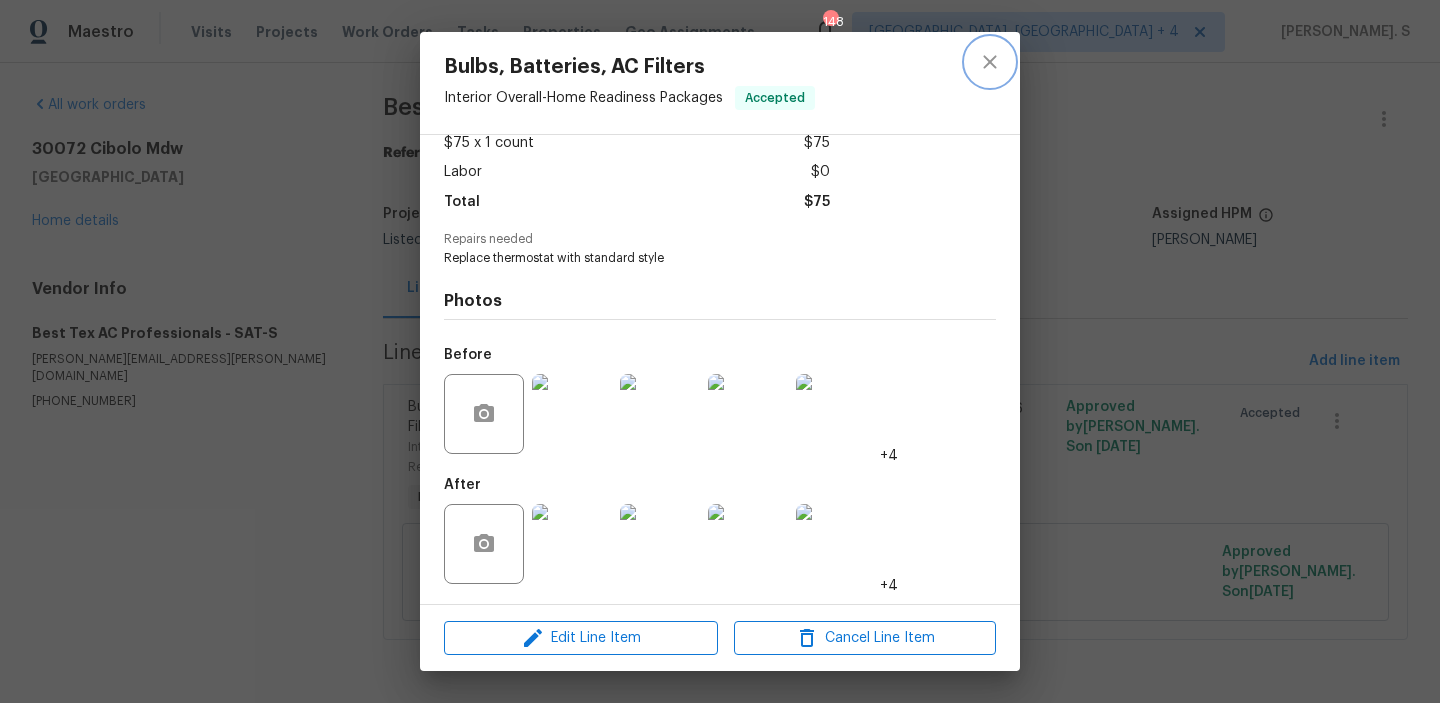 click 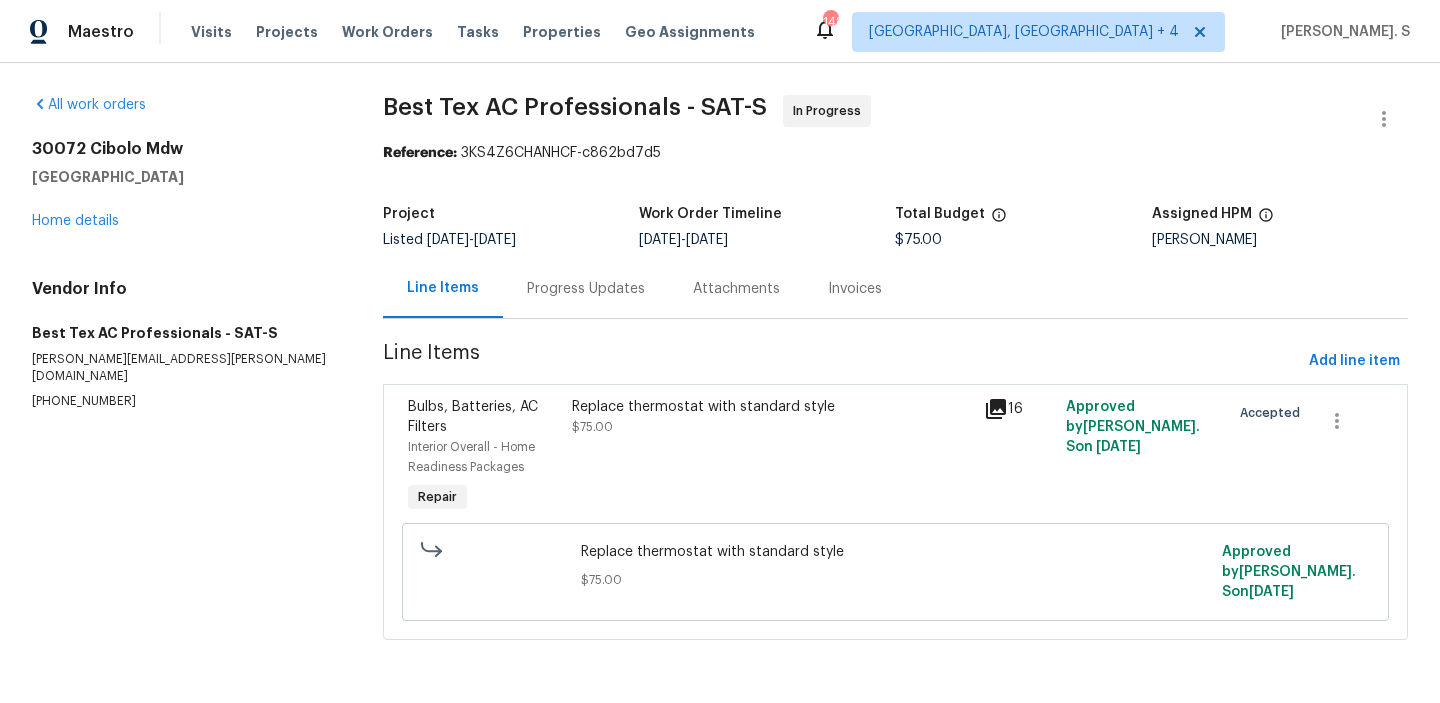 click on "Progress Updates" at bounding box center [586, 288] 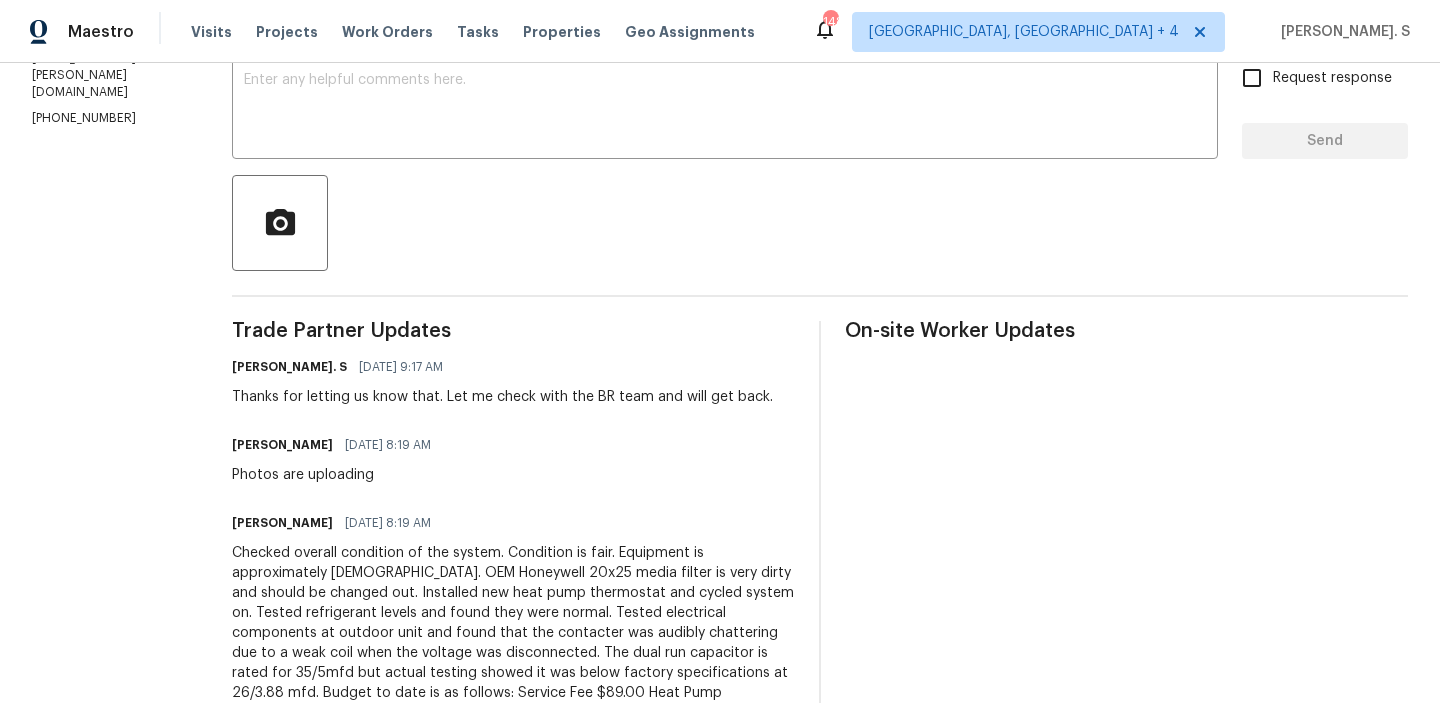 scroll, scrollTop: 0, scrollLeft: 0, axis: both 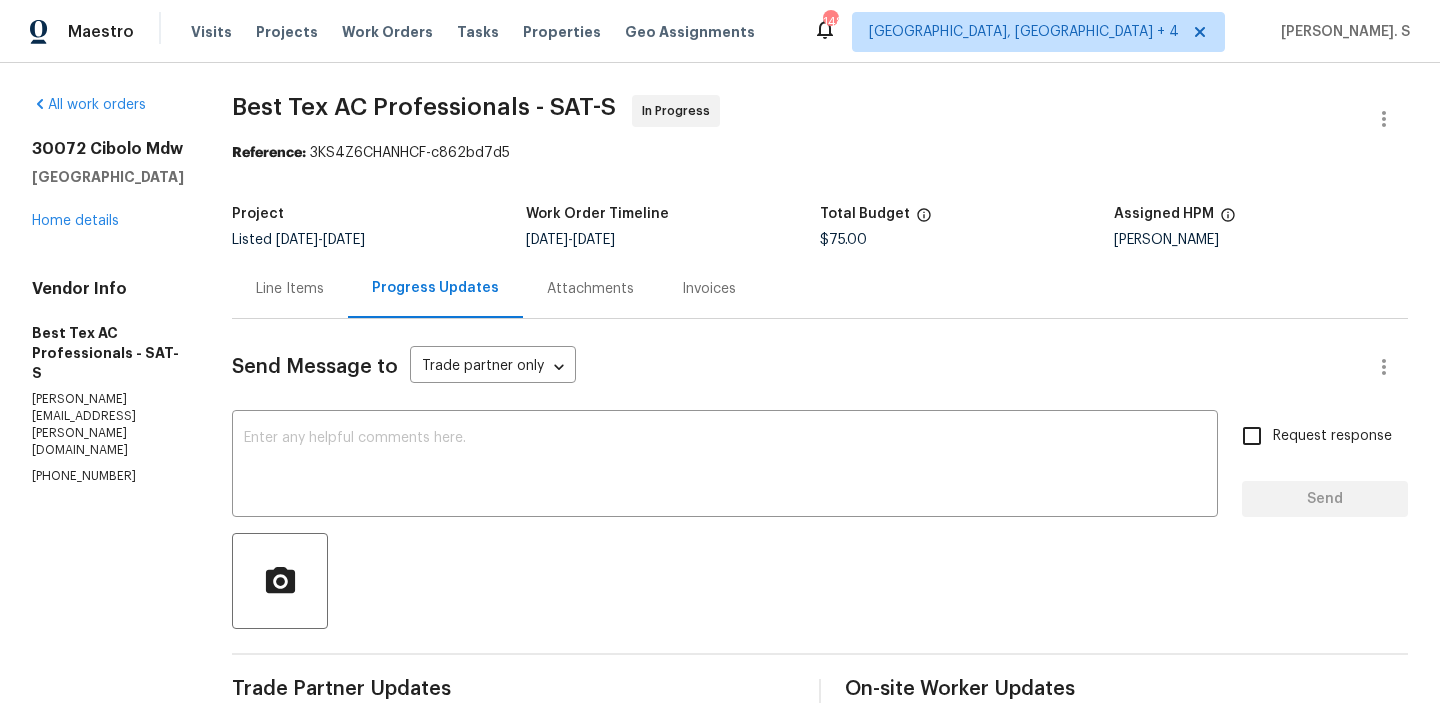 click on "Line Items" at bounding box center (290, 288) 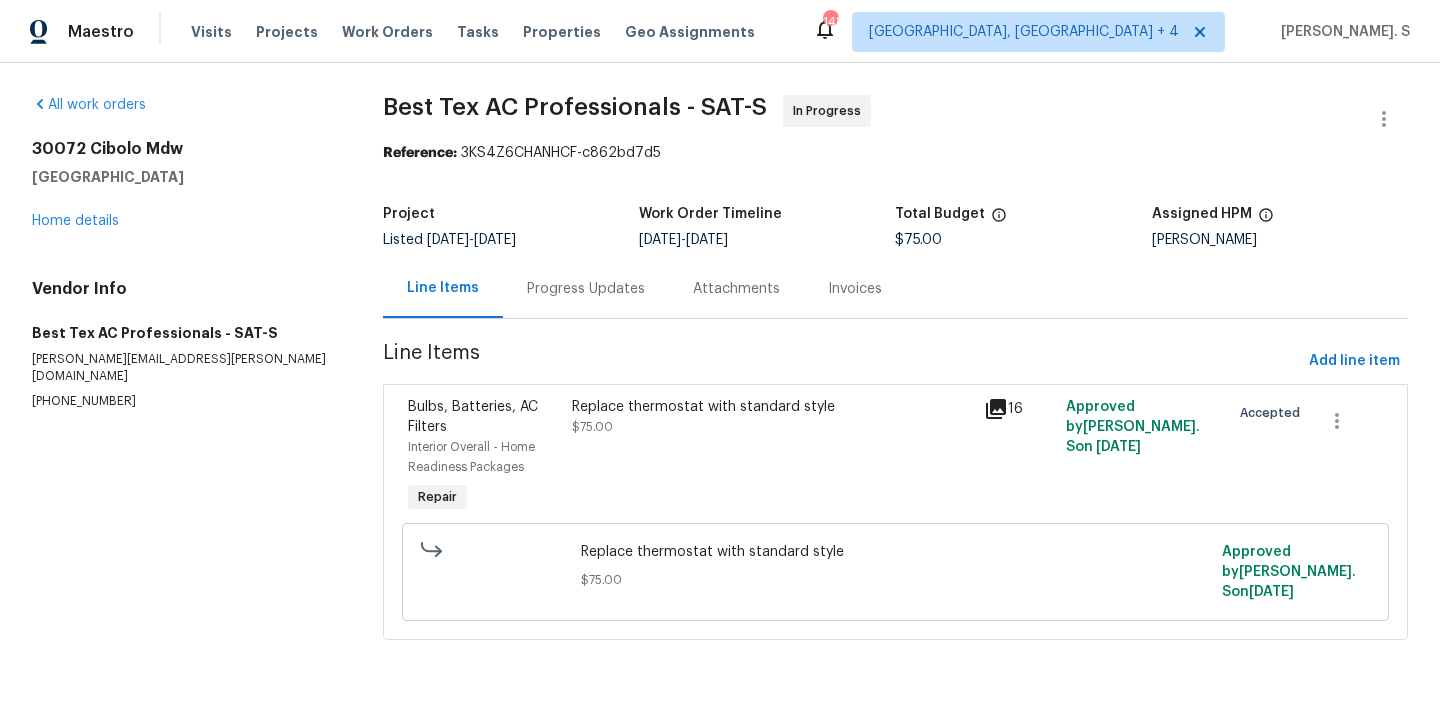 click on "Replace thermostat with standard style $75.00" at bounding box center [771, 417] 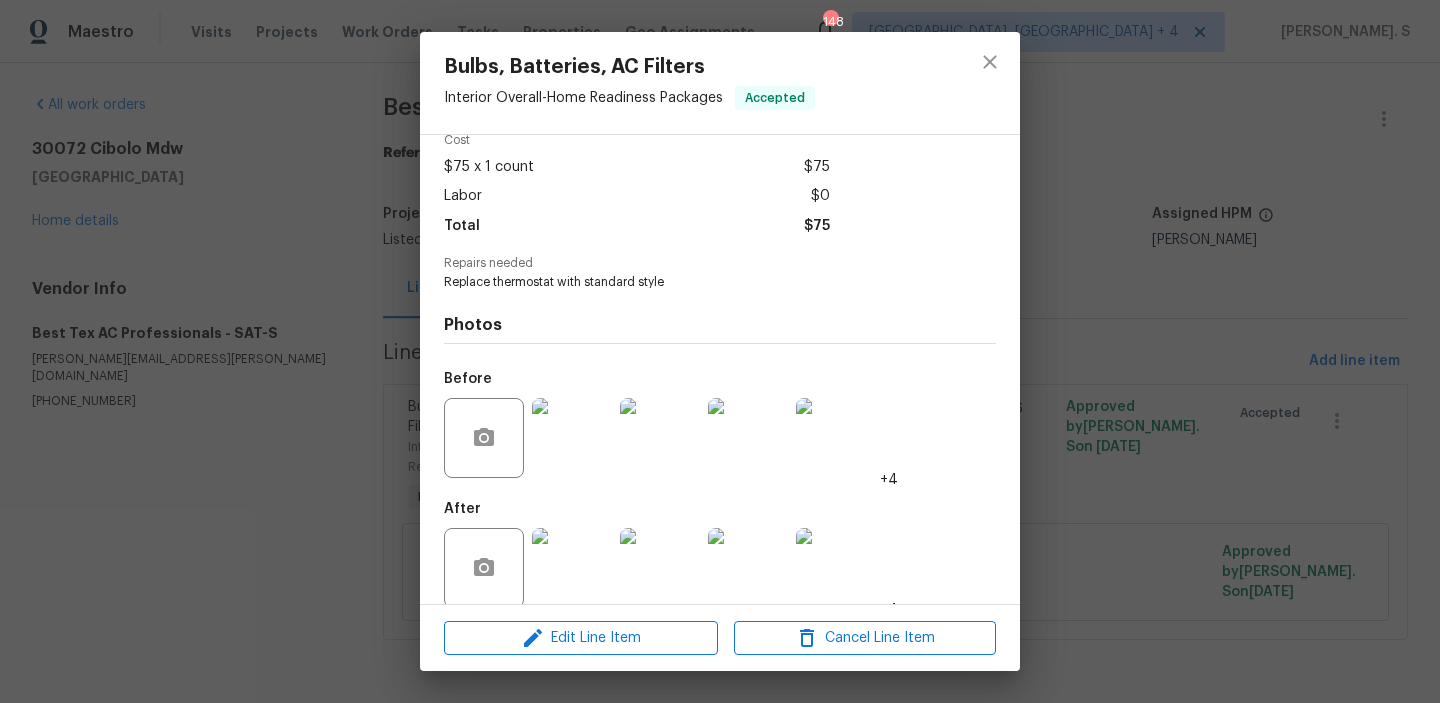 scroll, scrollTop: 118, scrollLeft: 0, axis: vertical 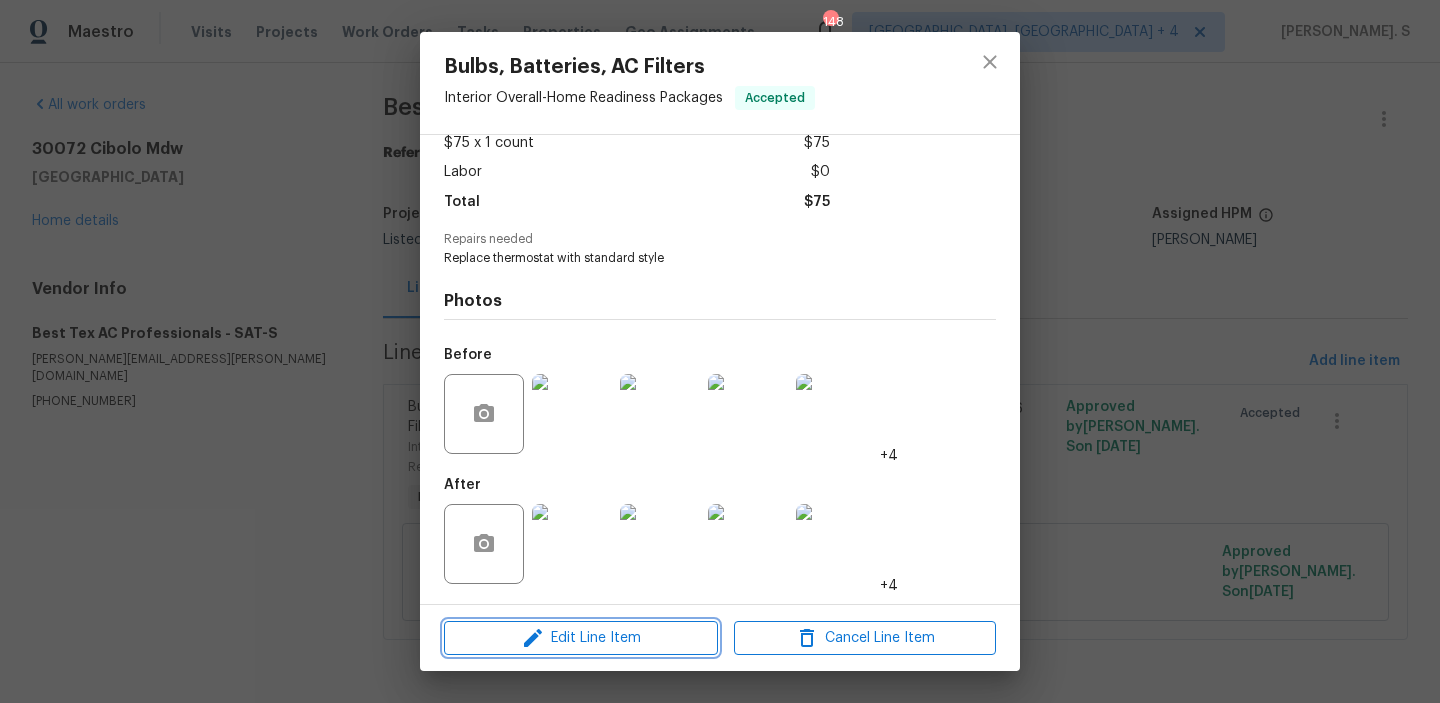 click on "Edit Line Item" at bounding box center [581, 638] 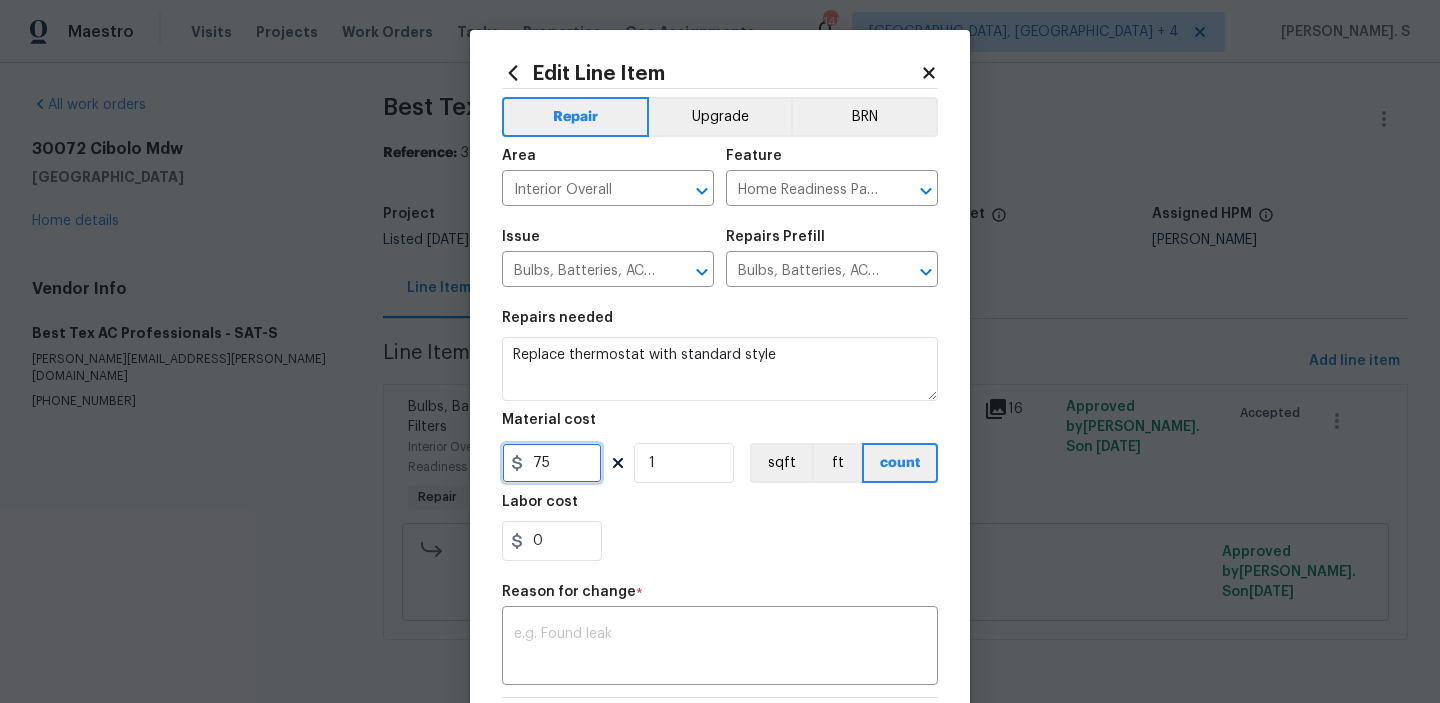 click on "75" at bounding box center [552, 463] 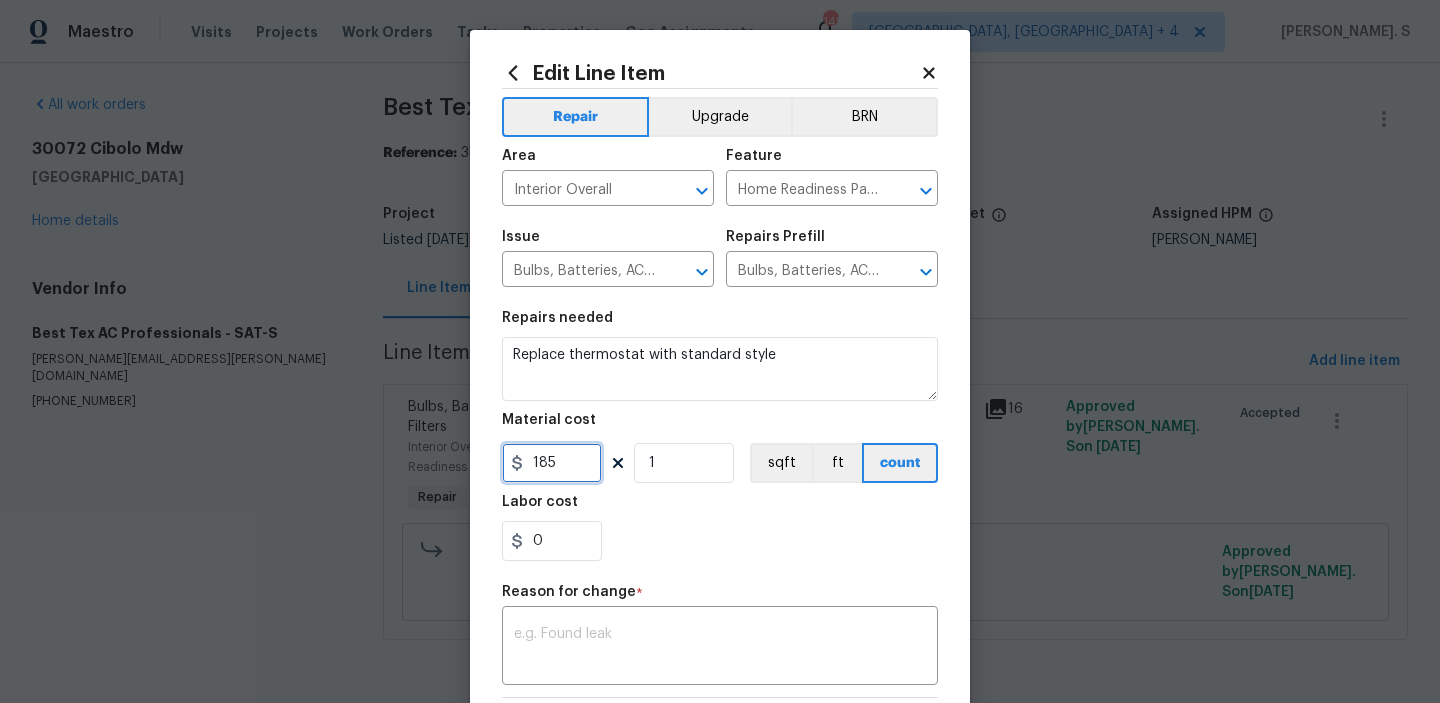 type on "185" 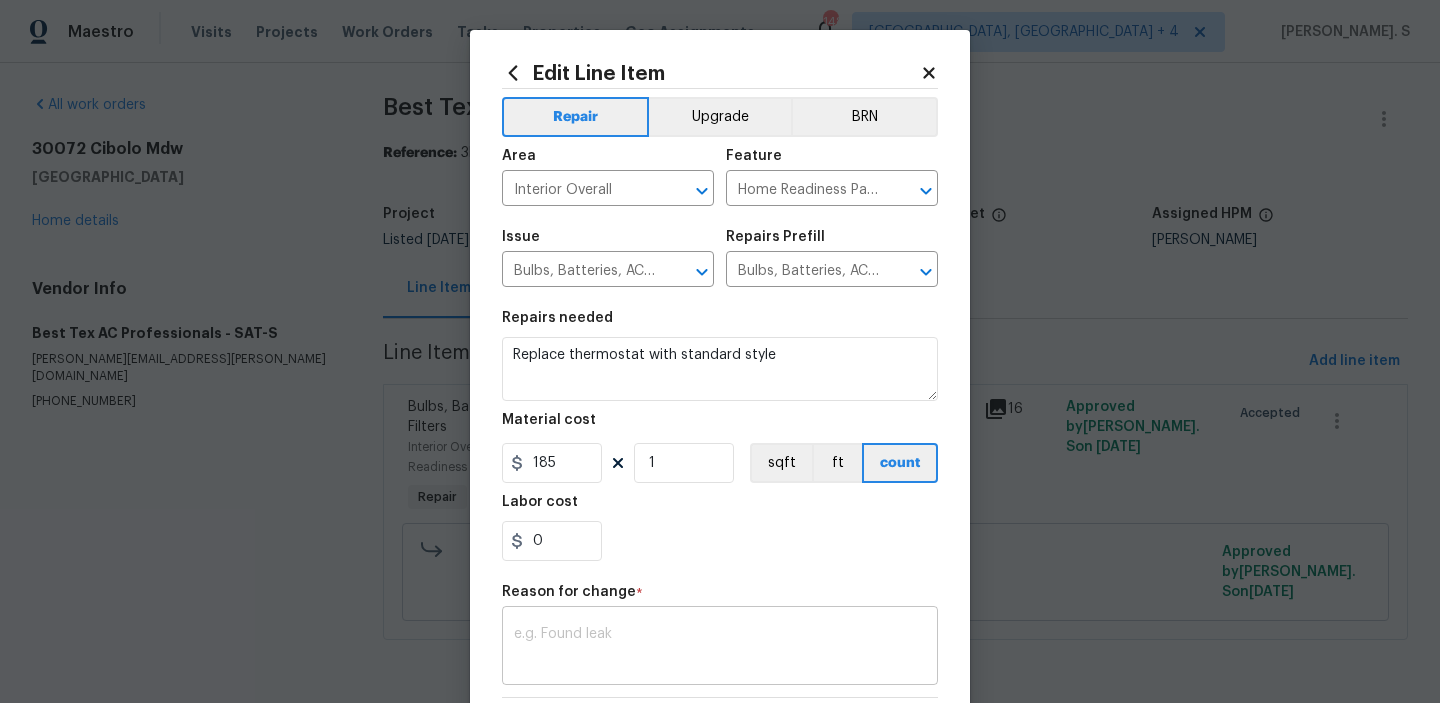click at bounding box center [720, 648] 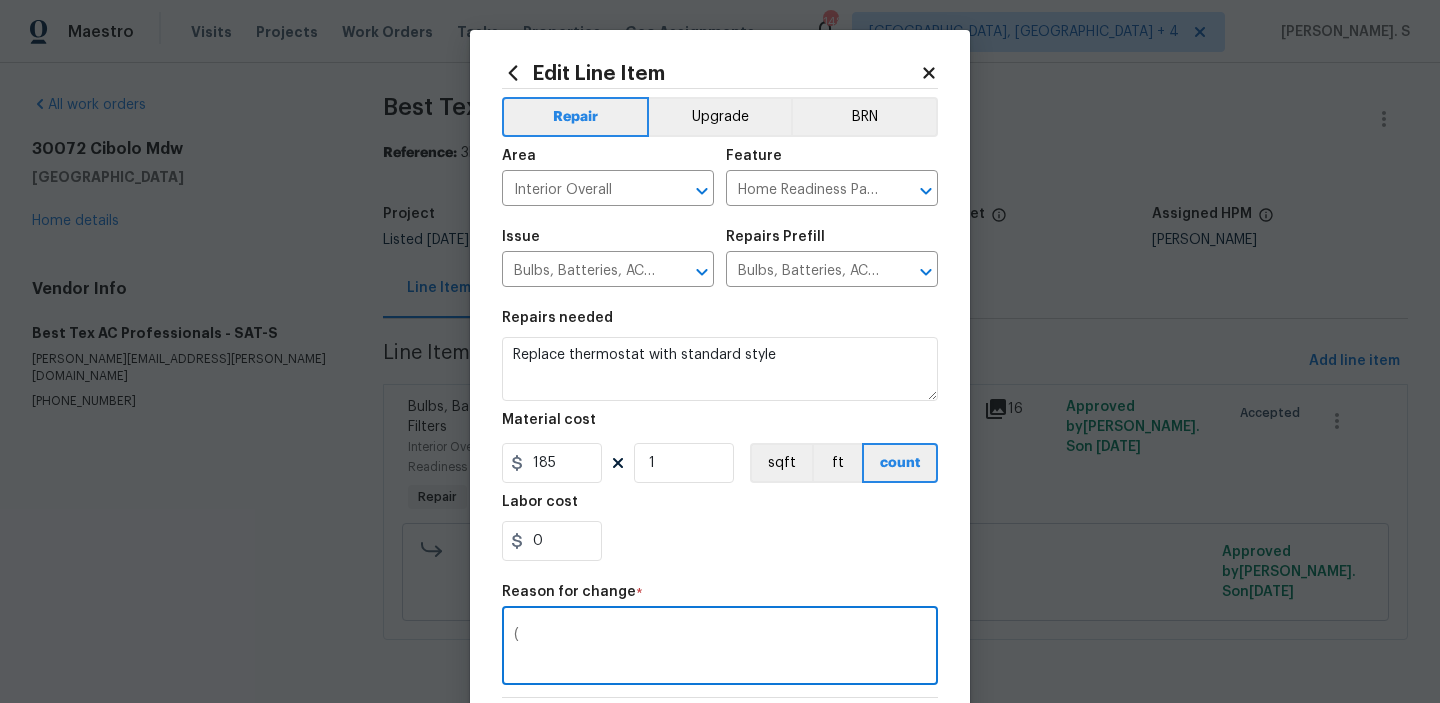 paste on "GJ) Updated cost per BR team approval." 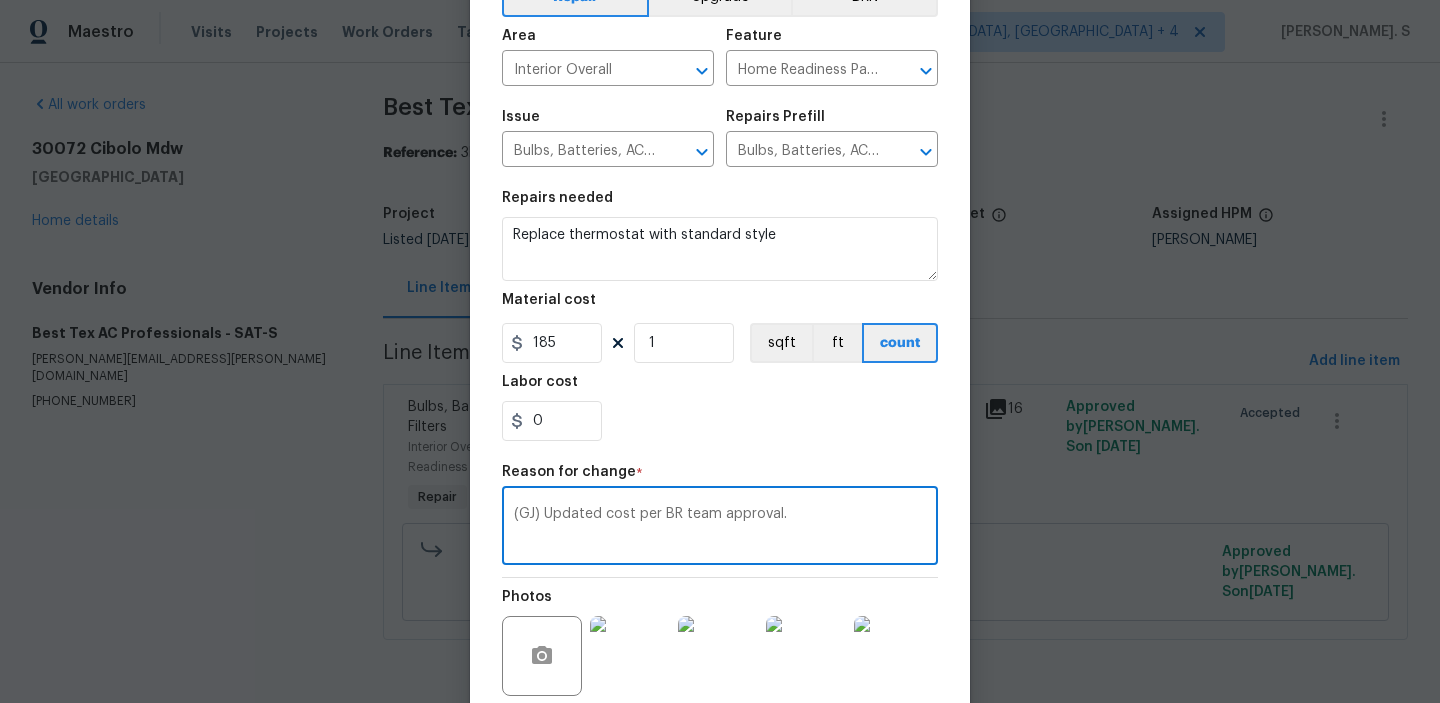 scroll, scrollTop: 303, scrollLeft: 0, axis: vertical 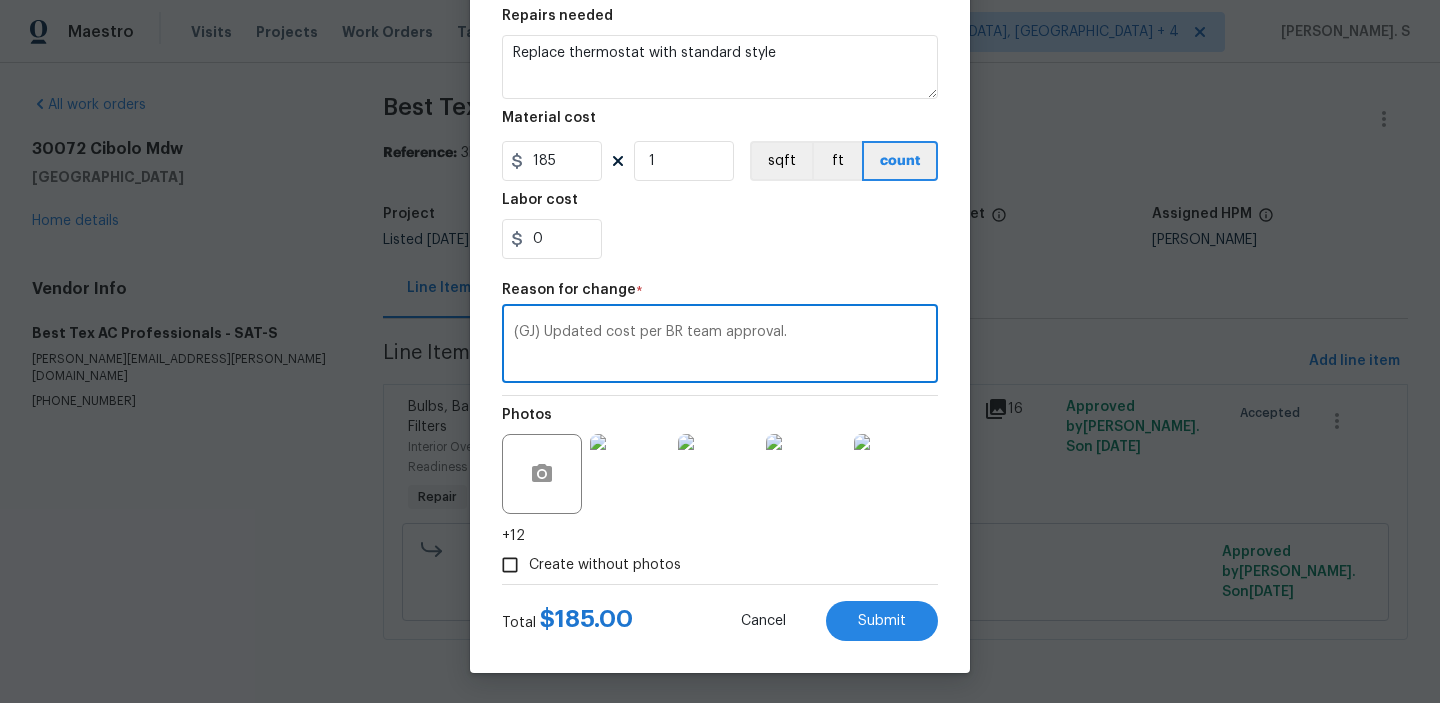 type on "(GJ) Updated cost per BR team approval." 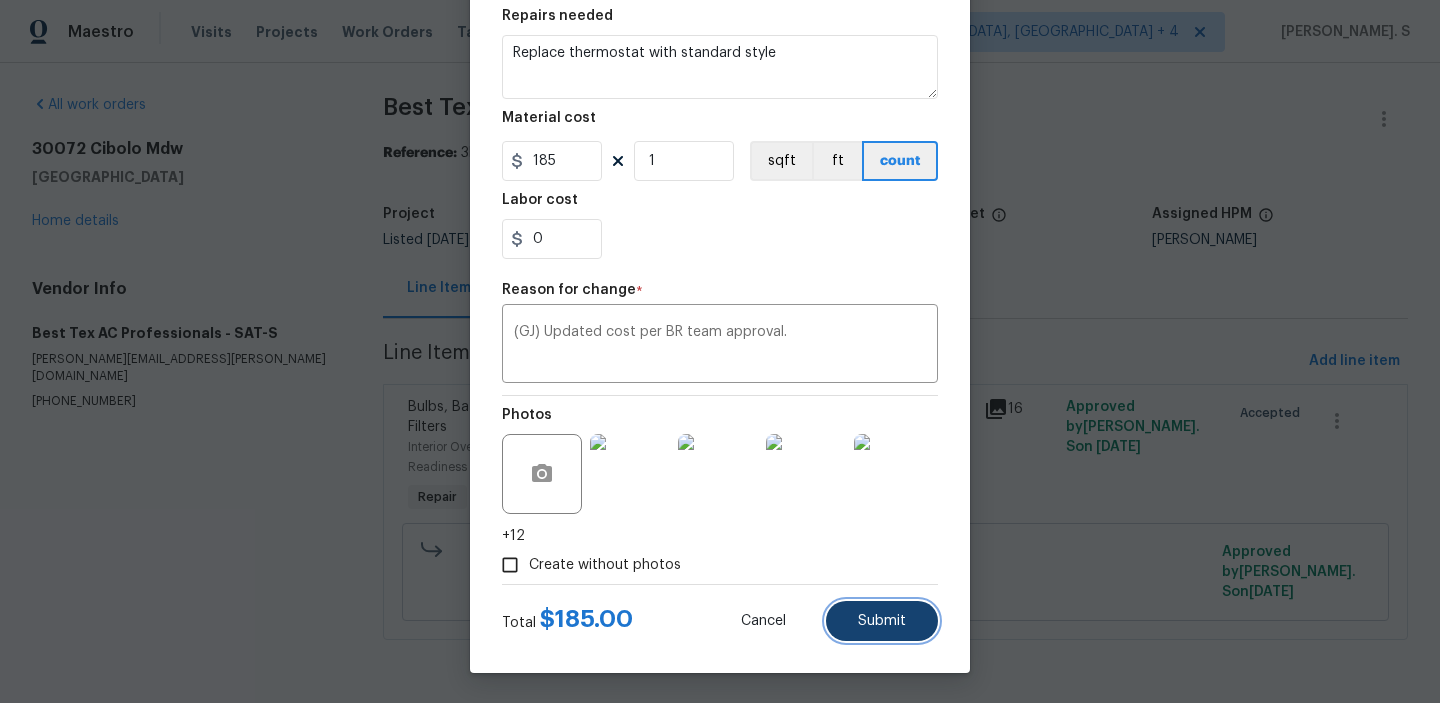 click on "Submit" at bounding box center (882, 621) 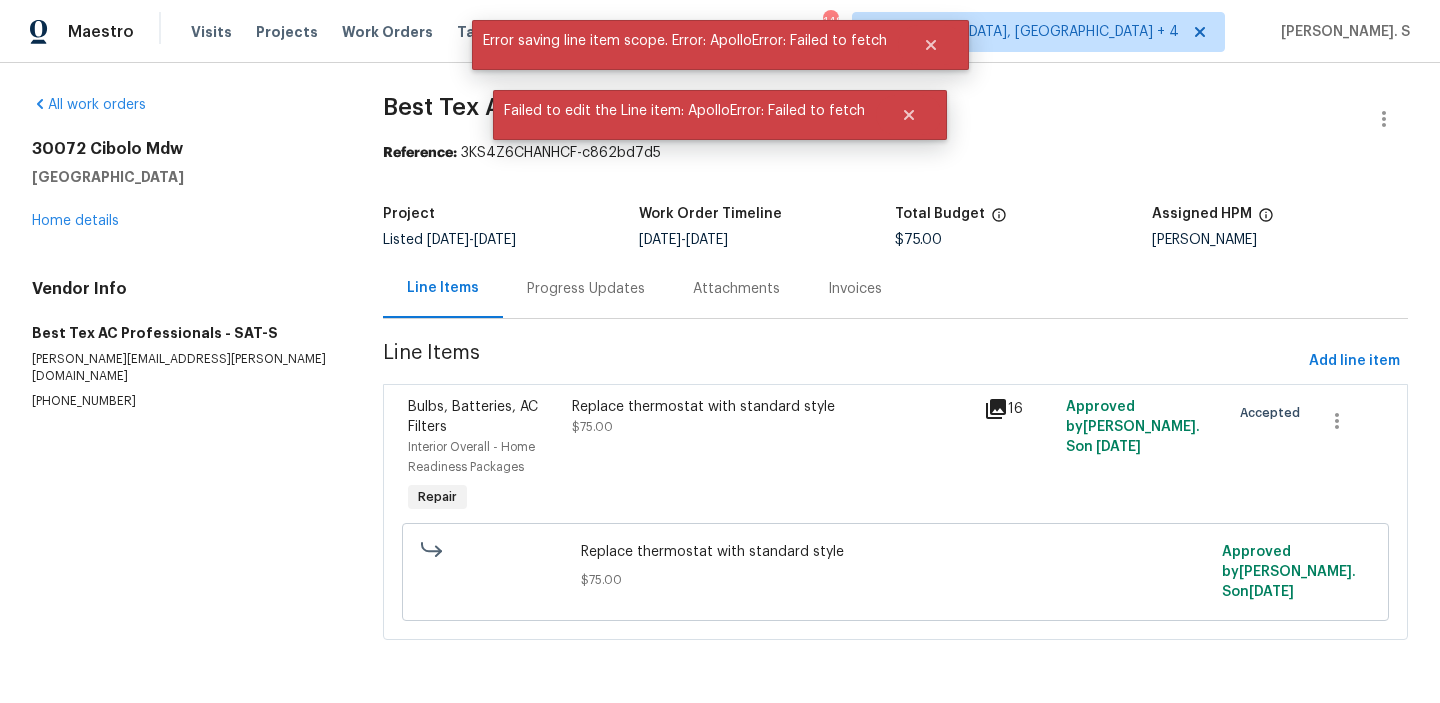 scroll, scrollTop: 0, scrollLeft: 0, axis: both 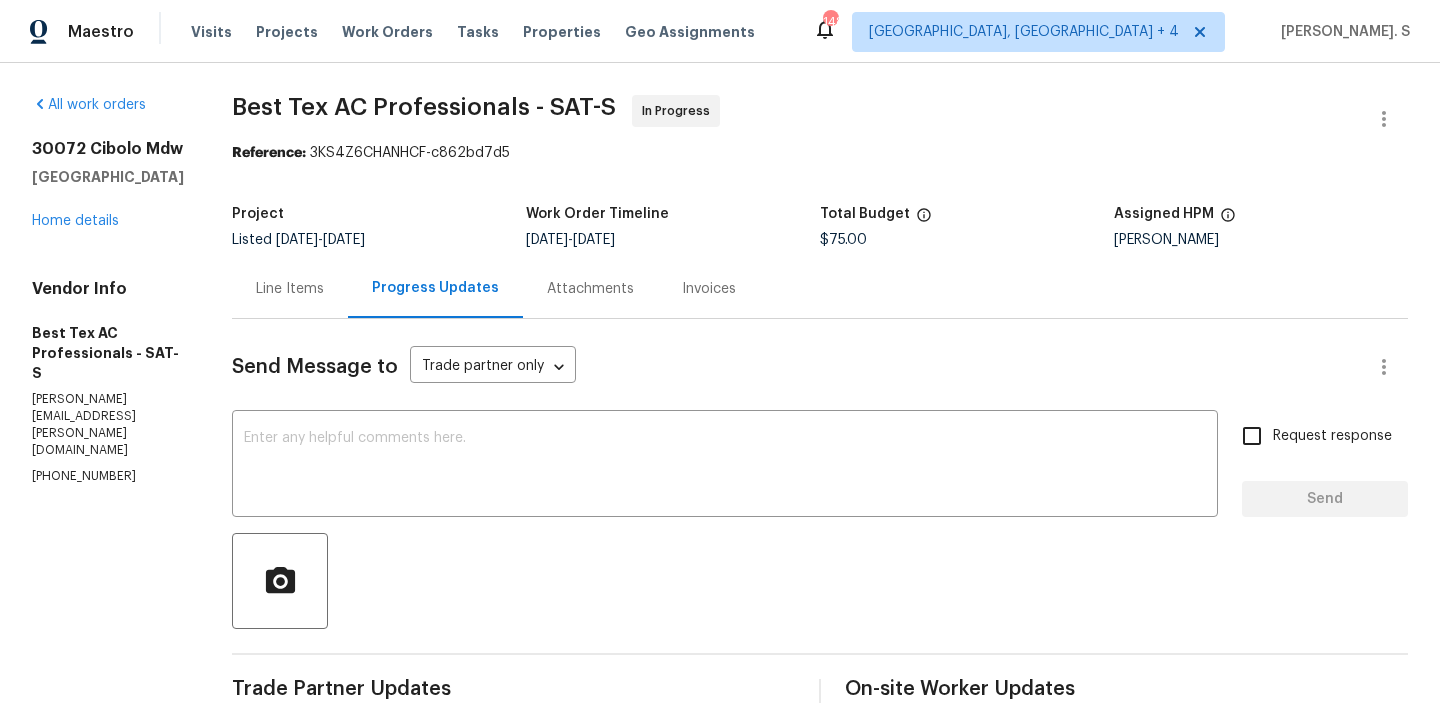 click on "Line Items" at bounding box center [290, 288] 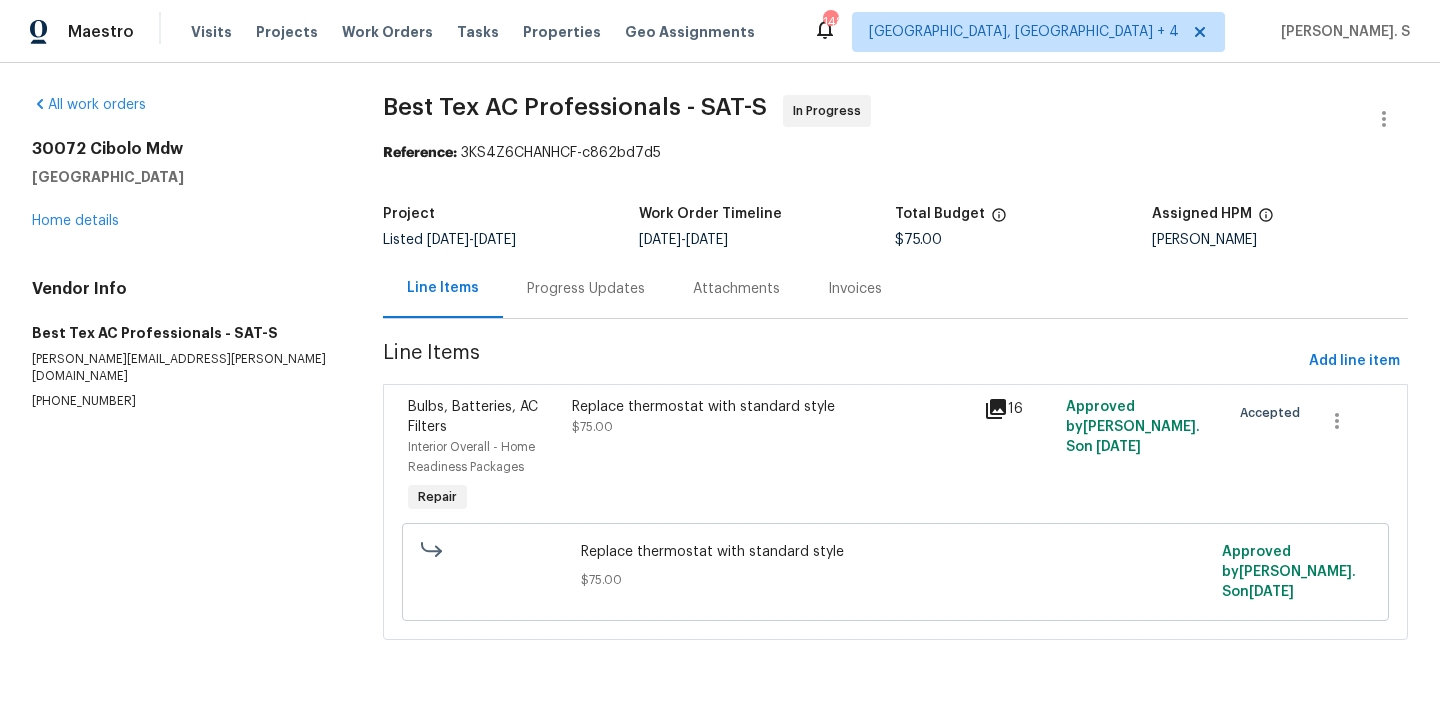 click on "Replace thermostat with standard style $75.00" at bounding box center (771, 417) 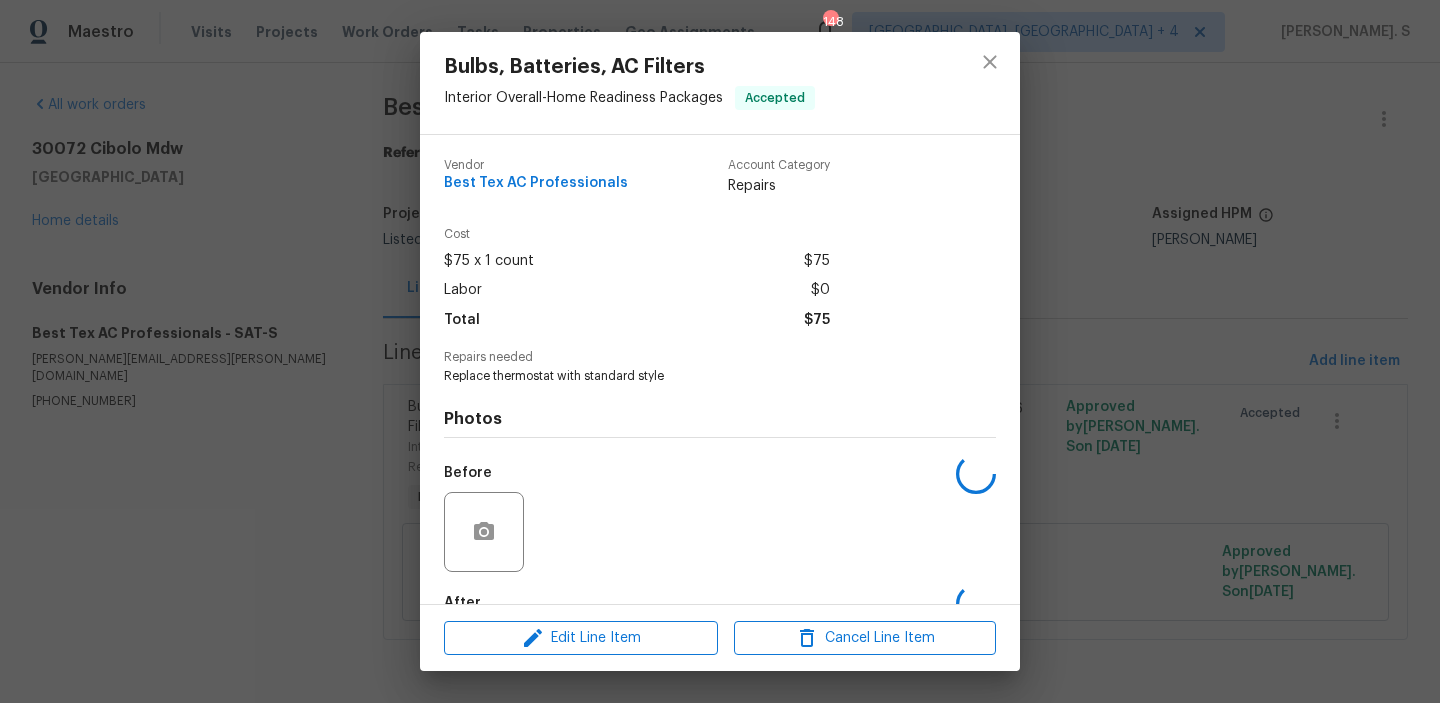 scroll, scrollTop: 118, scrollLeft: 0, axis: vertical 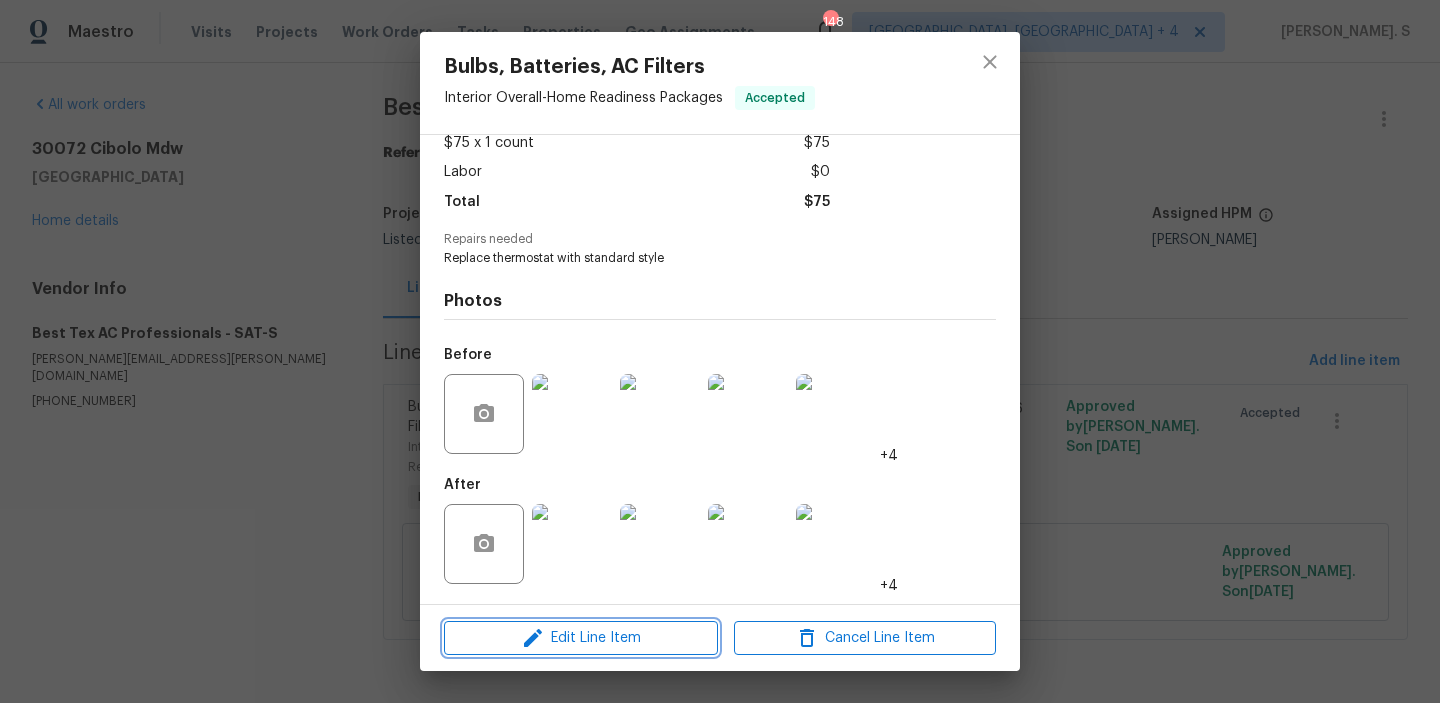 click on "Edit Line Item" at bounding box center (581, 638) 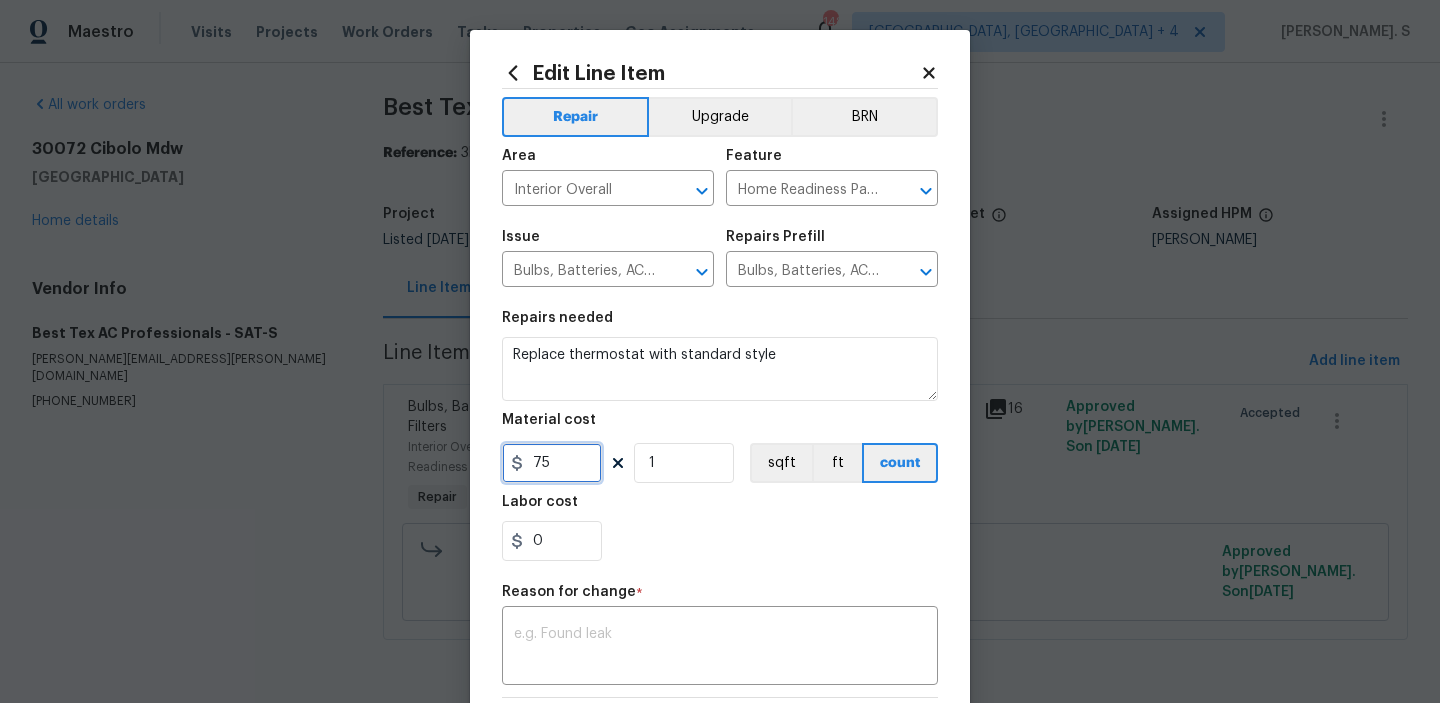 click on "75" at bounding box center [552, 463] 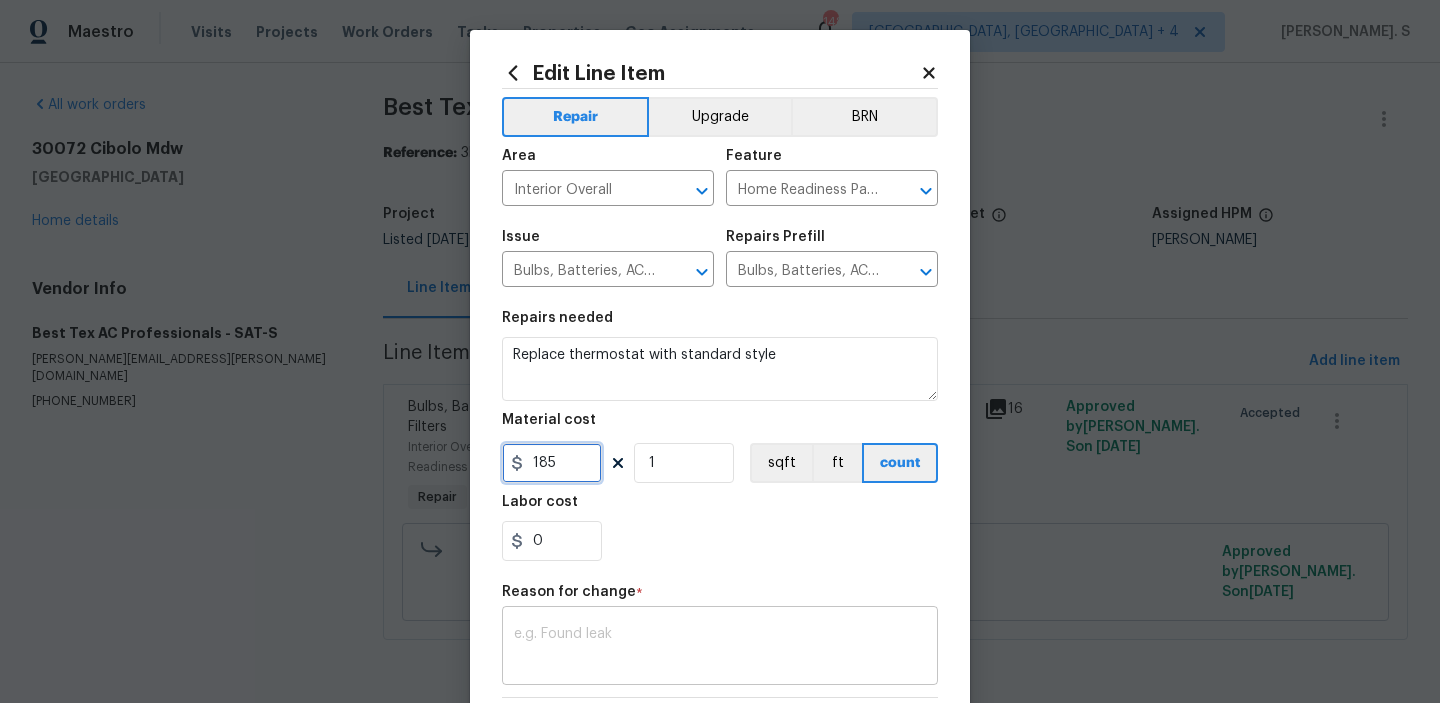 type on "185" 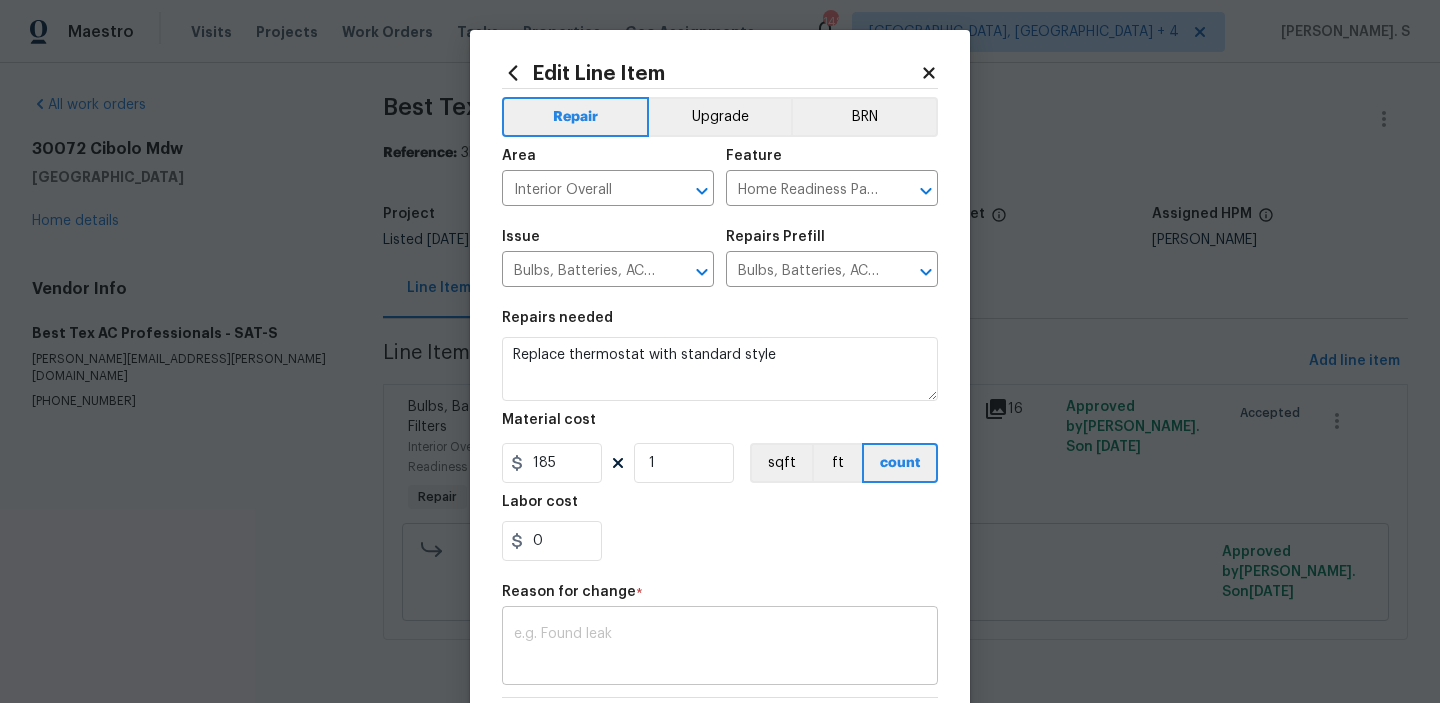 click at bounding box center [720, 648] 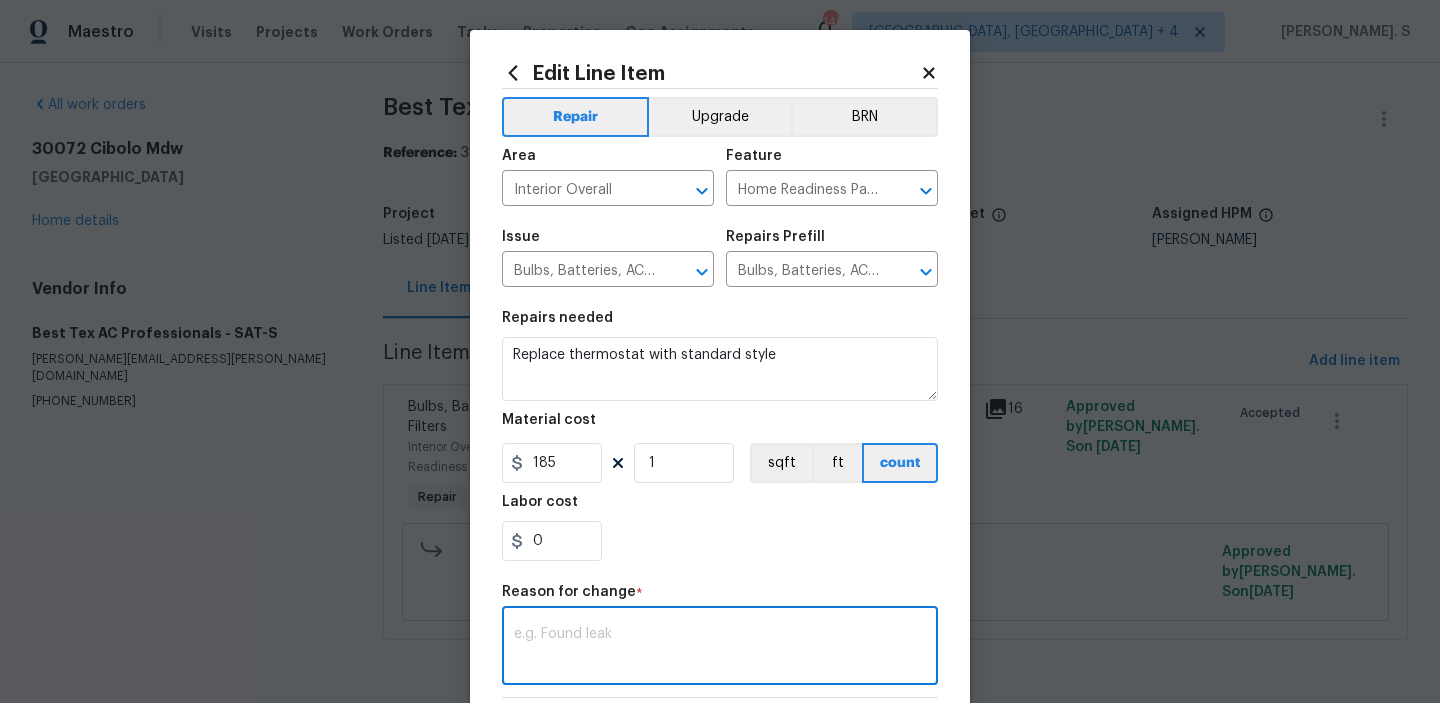 click at bounding box center (720, 648) 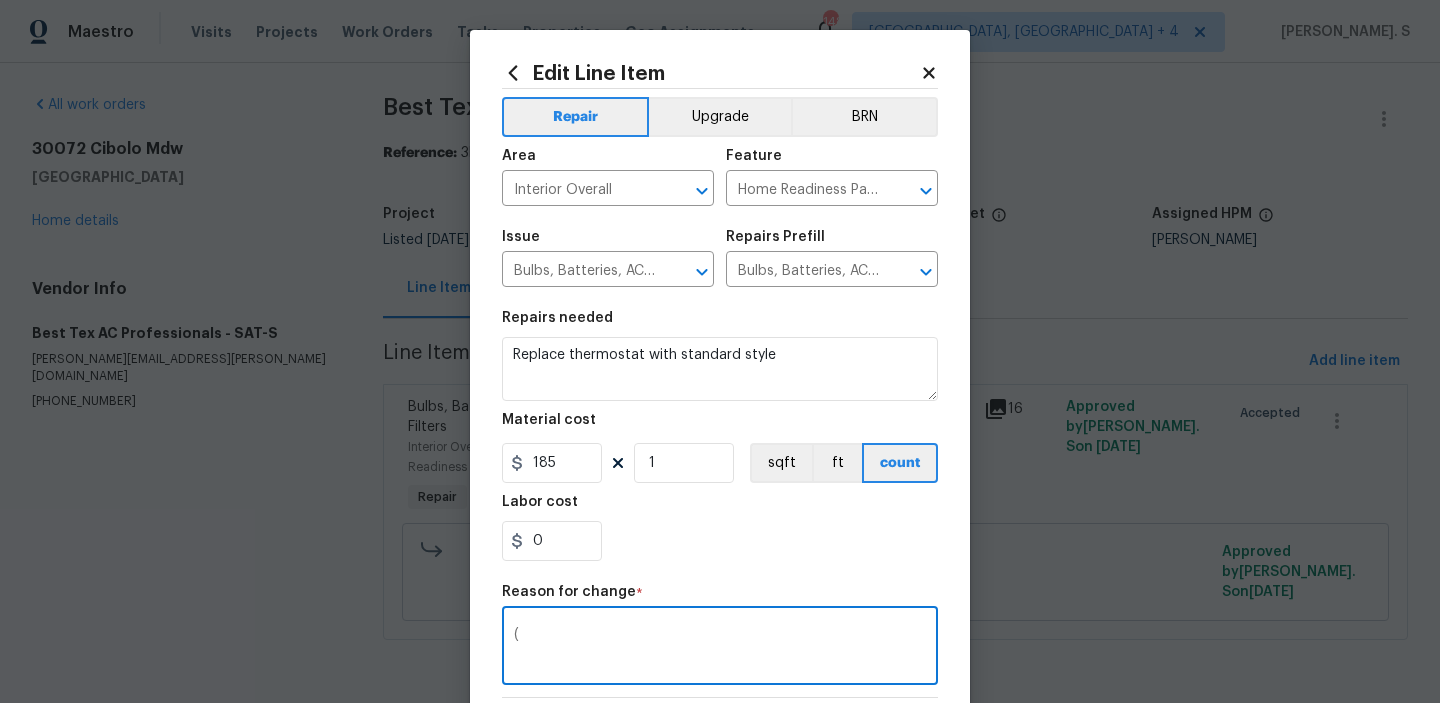 paste on "GJ) Updated cost per BR team approval." 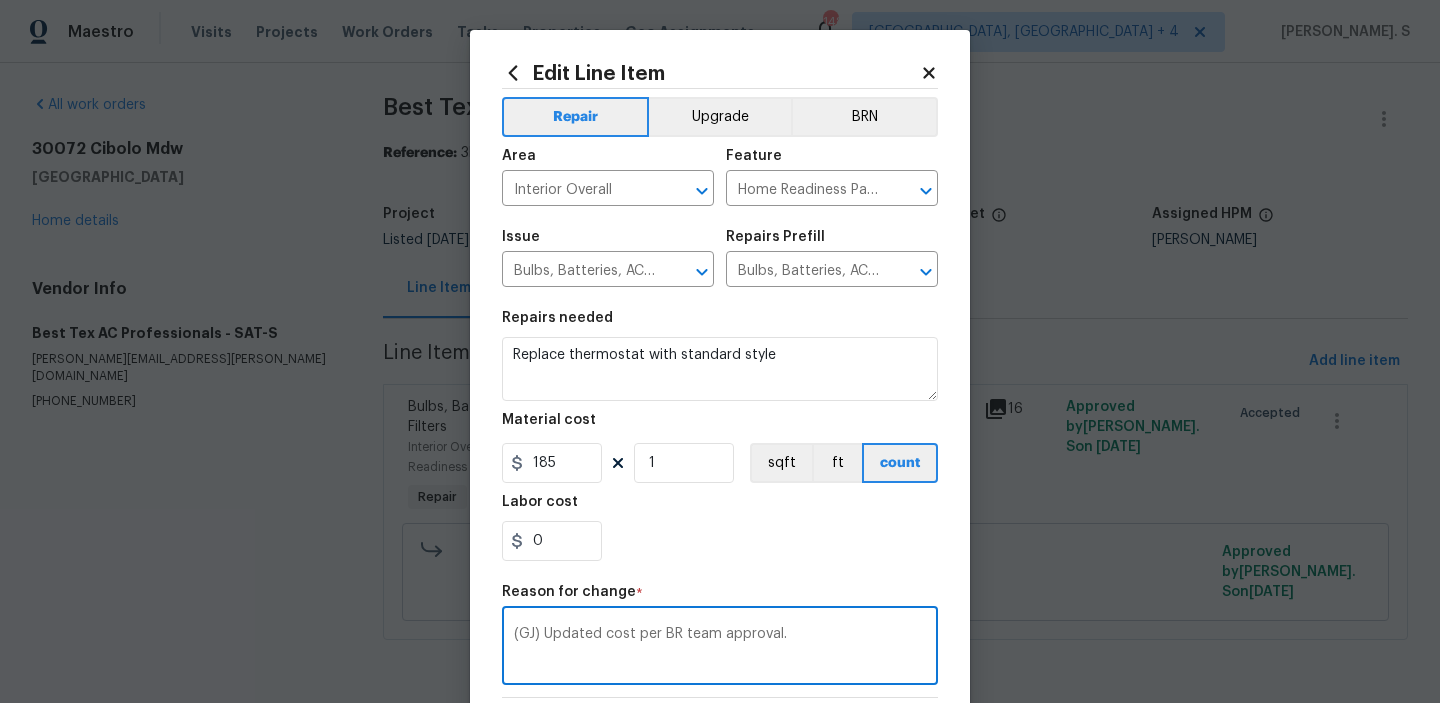 scroll, scrollTop: 303, scrollLeft: 0, axis: vertical 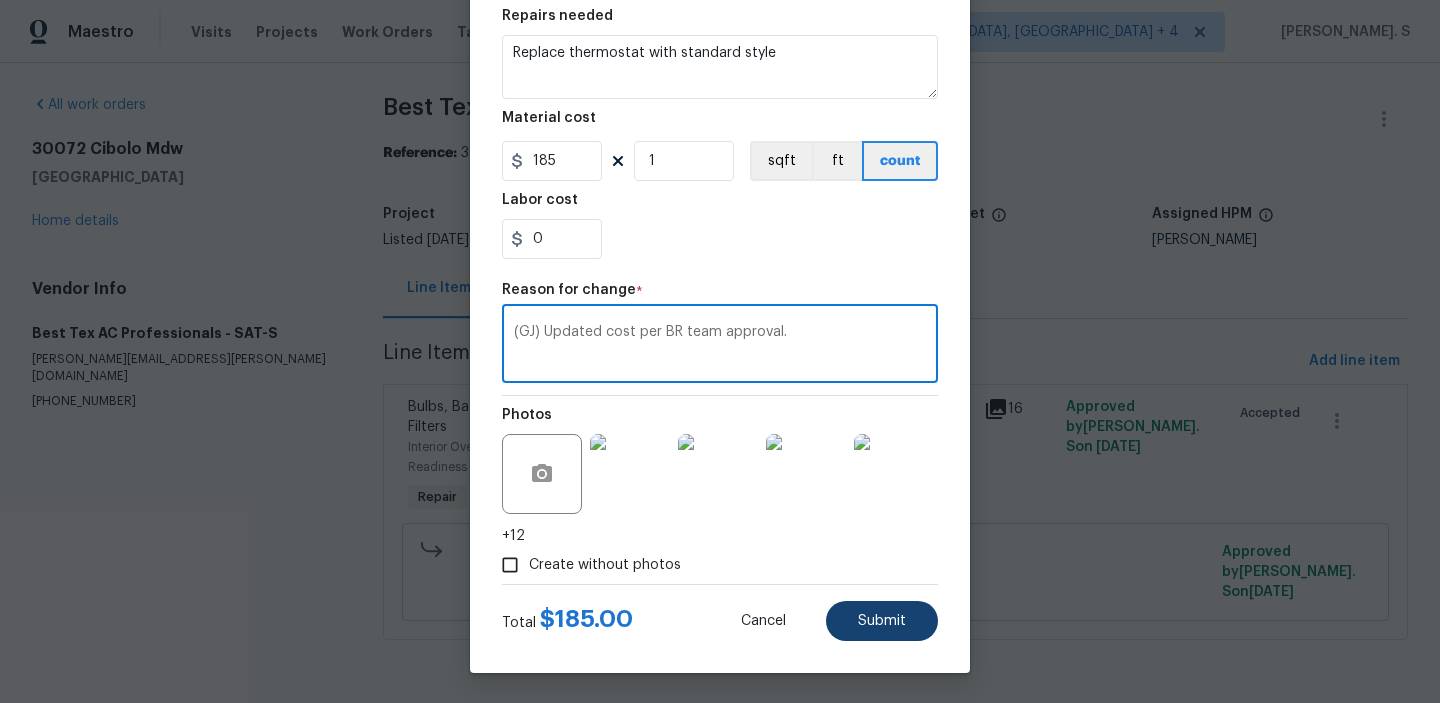type on "(GJ) Updated cost per BR team approval." 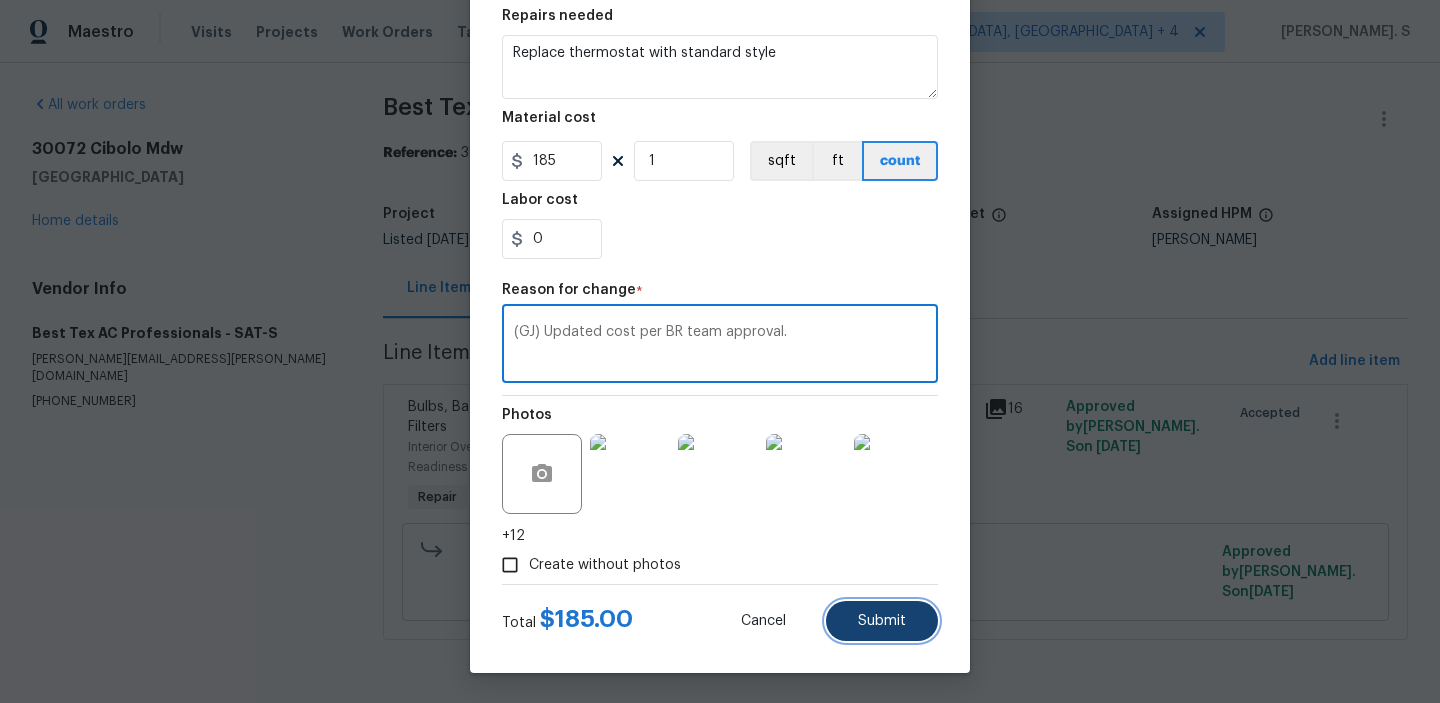 click on "Submit" at bounding box center (882, 621) 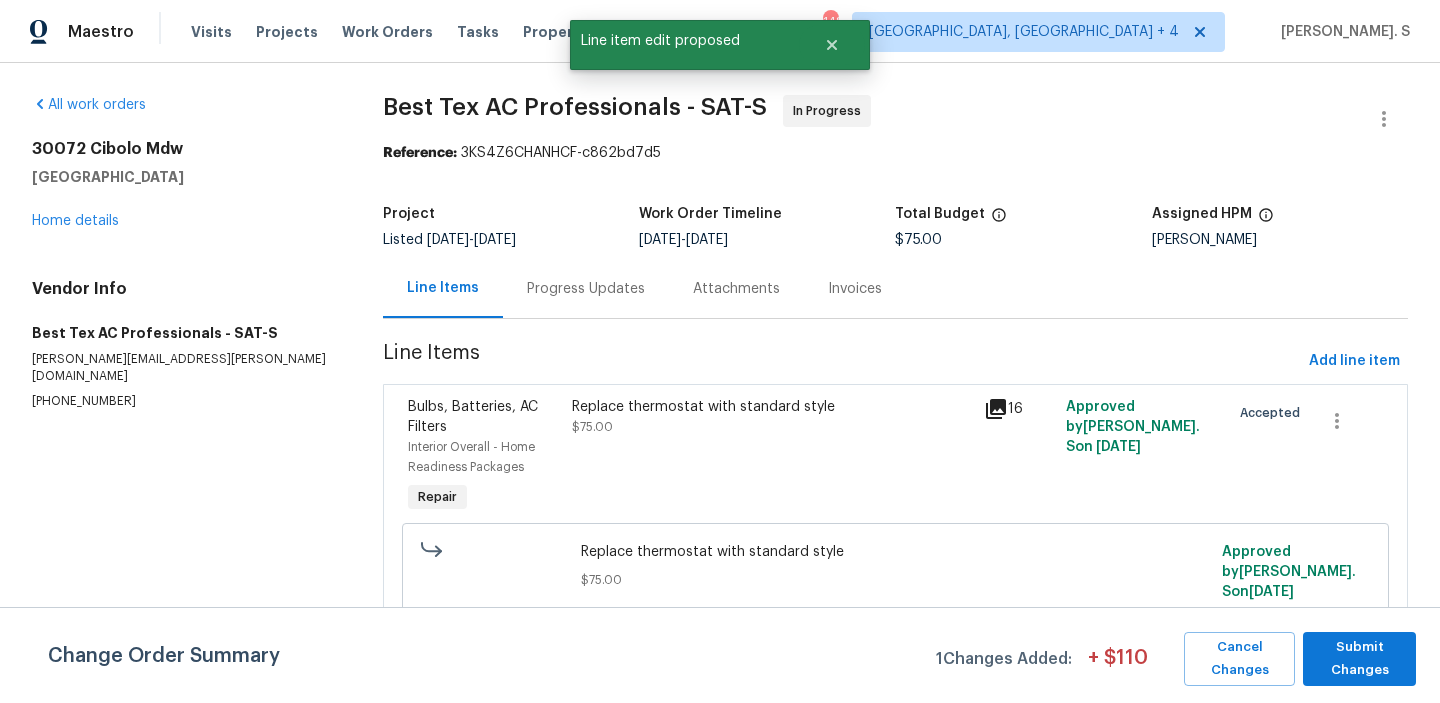 scroll, scrollTop: 0, scrollLeft: 0, axis: both 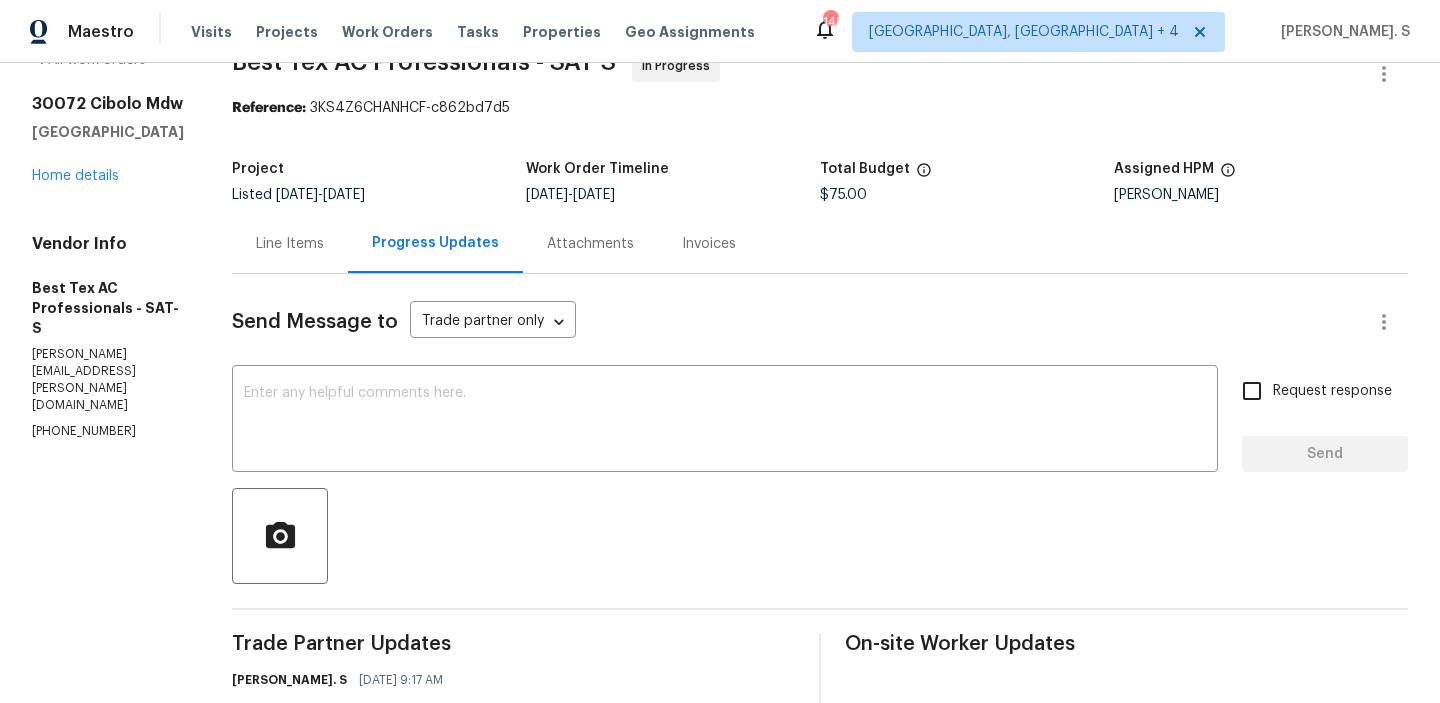 click on "Line Items" at bounding box center [290, 243] 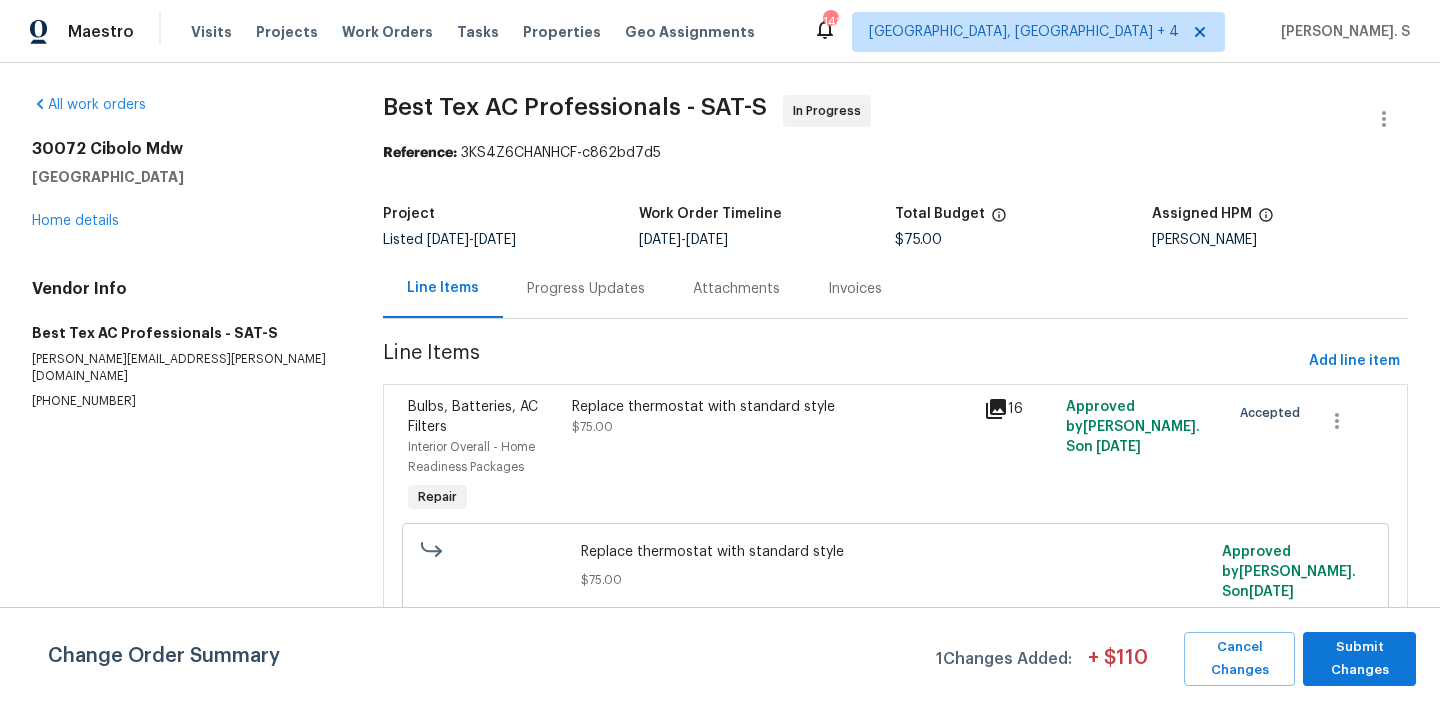 scroll, scrollTop: 0, scrollLeft: 0, axis: both 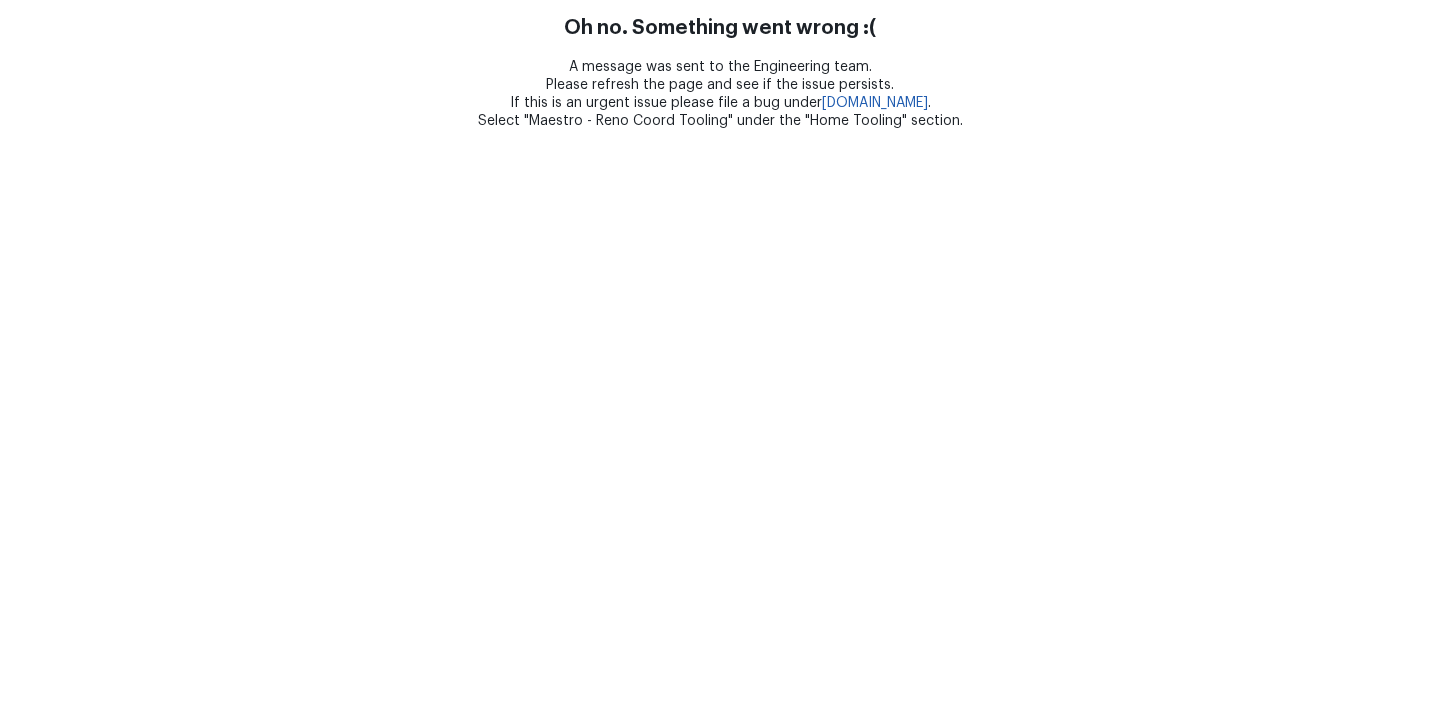click on "Oh no. Something went wrong :( A message was sent to the Engineering team. Please refresh the page and see if the issue persists. If this is an urgent issue please file a bug under  bugs.opendoor.com . Select "Maestro - Reno Coord Tooling" under the "Home Tooling" section." at bounding box center [720, 65] 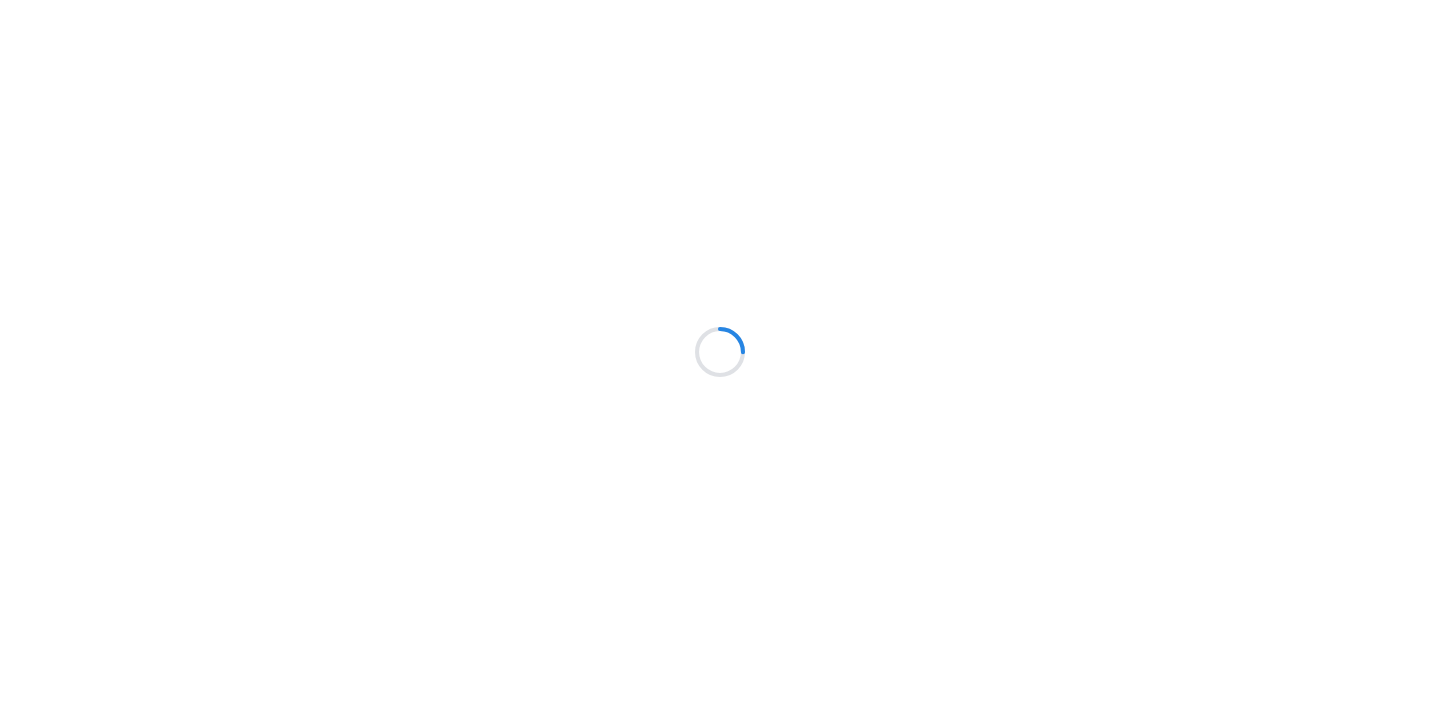 scroll, scrollTop: 0, scrollLeft: 0, axis: both 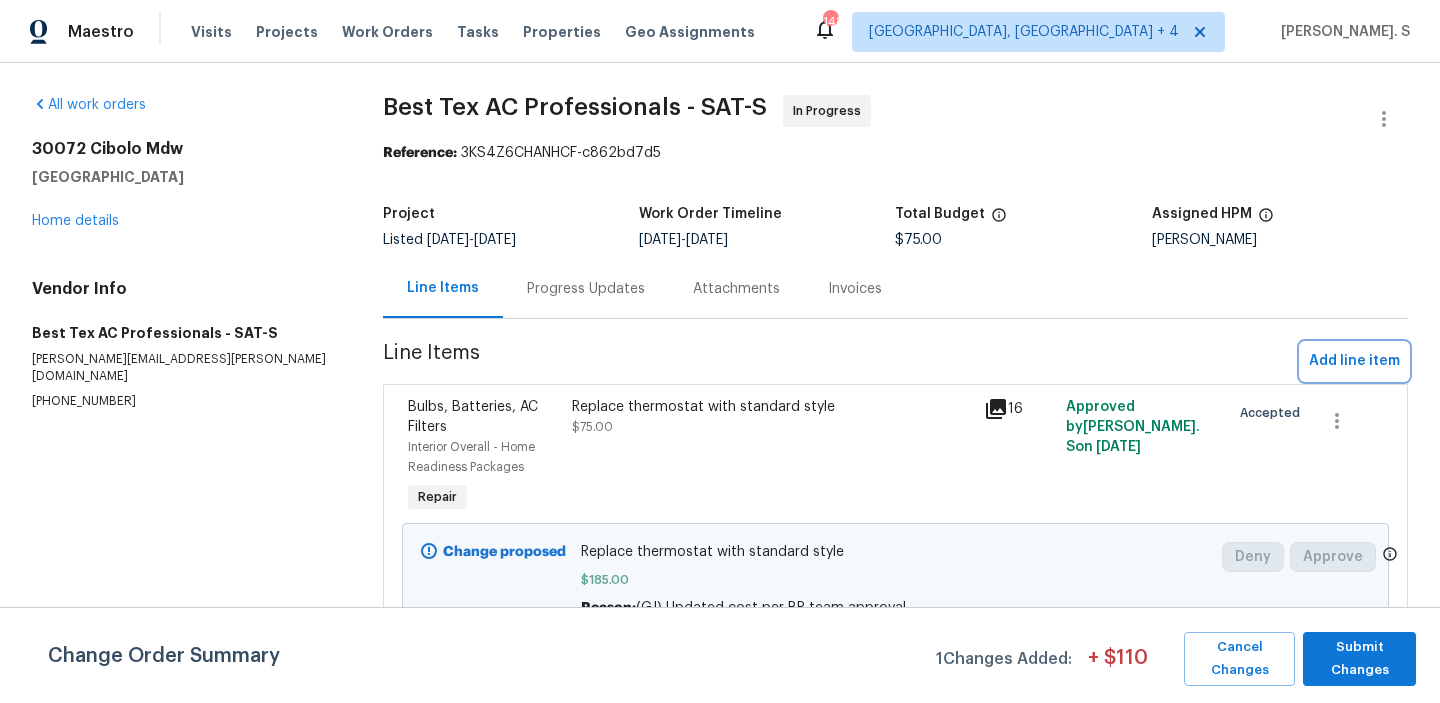 click on "Add line item" at bounding box center [1354, 361] 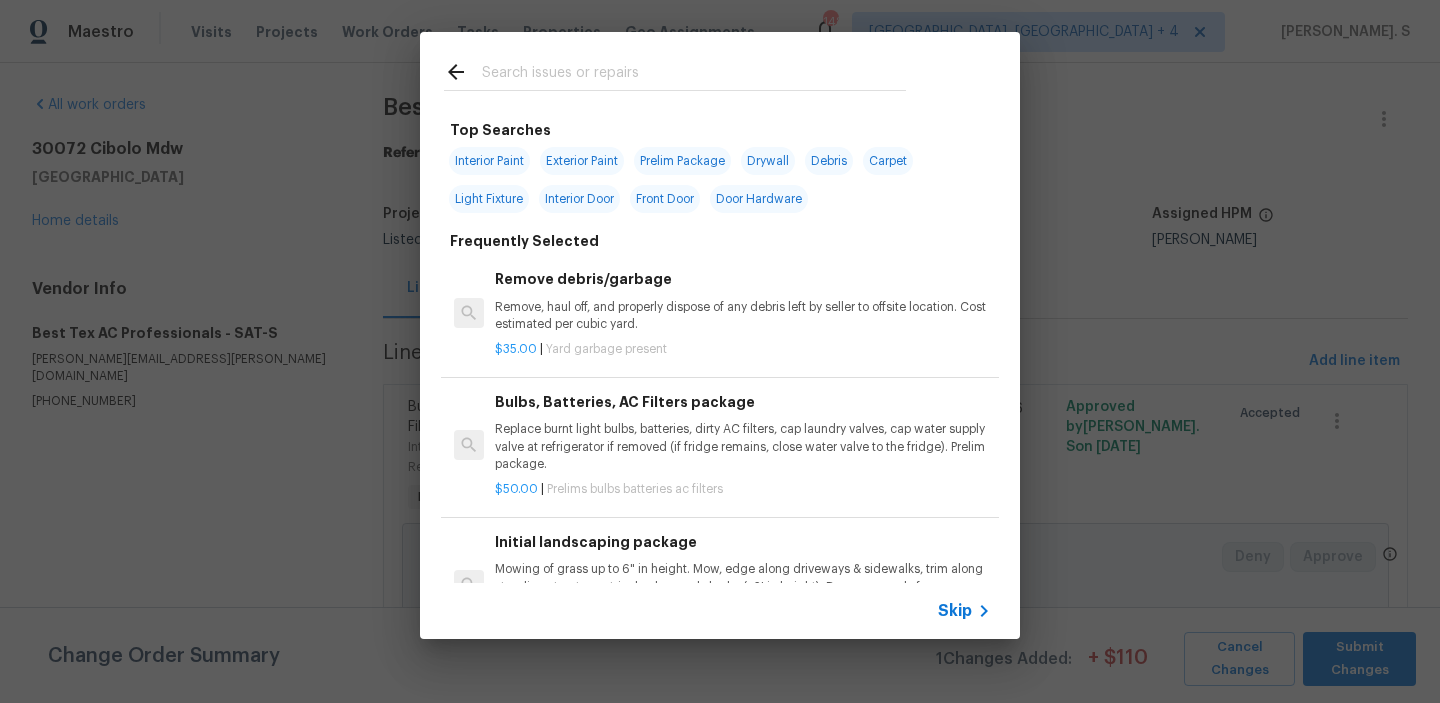 click on "Remove debris/garbage" at bounding box center [743, 279] 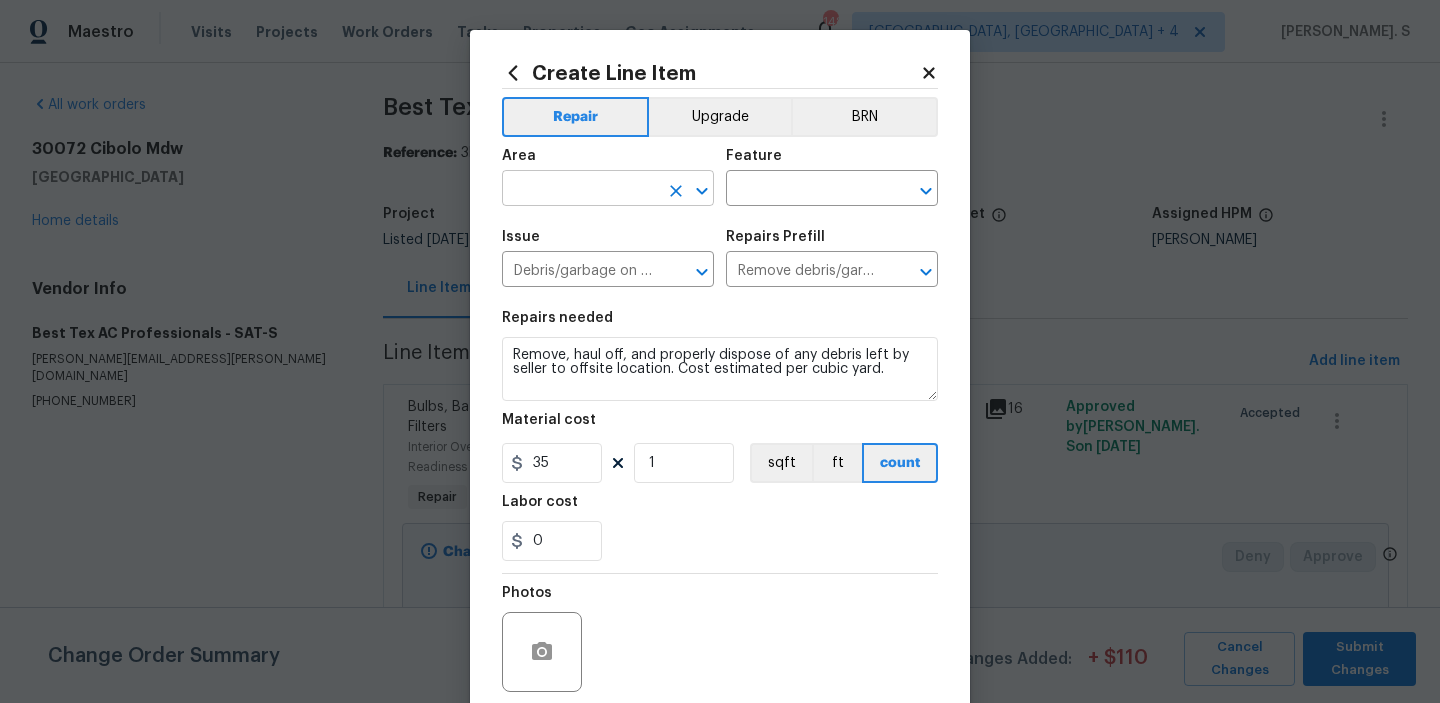 click 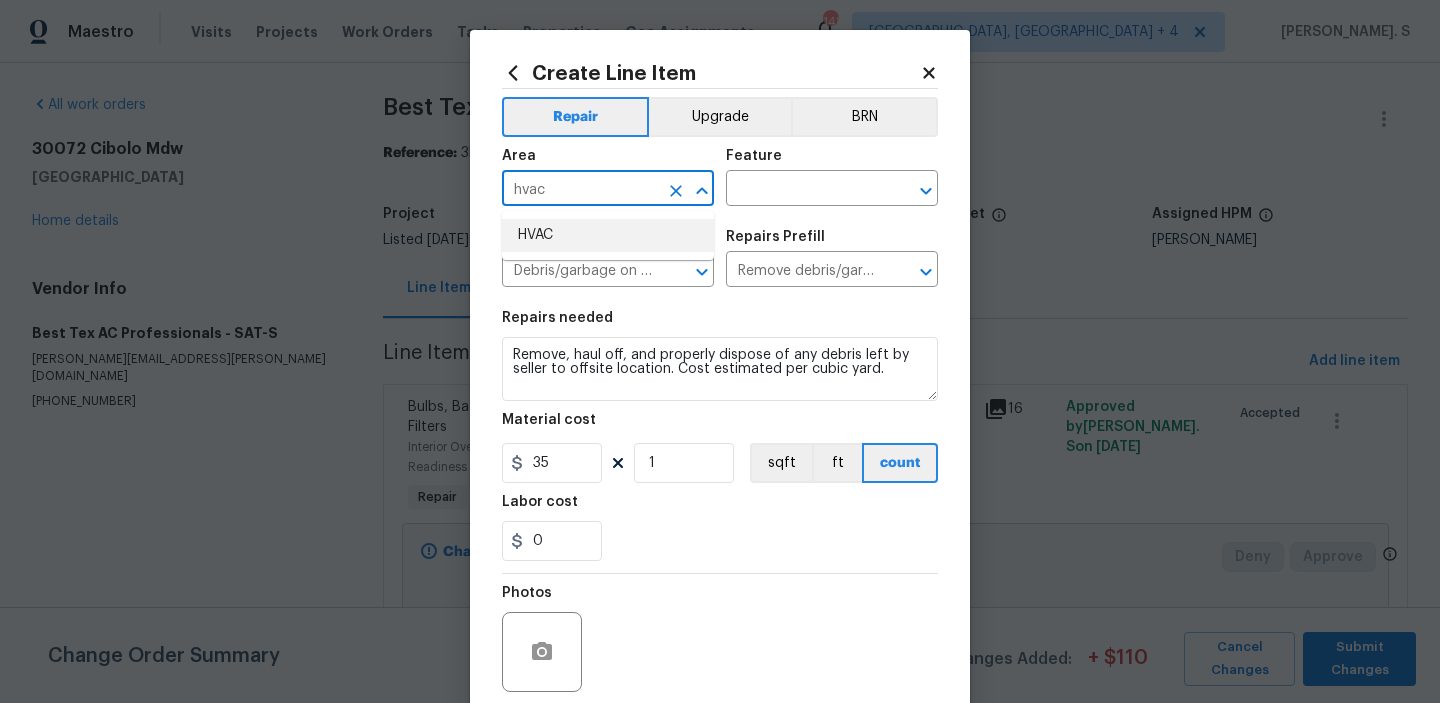 click on "HVAC" at bounding box center [608, 235] 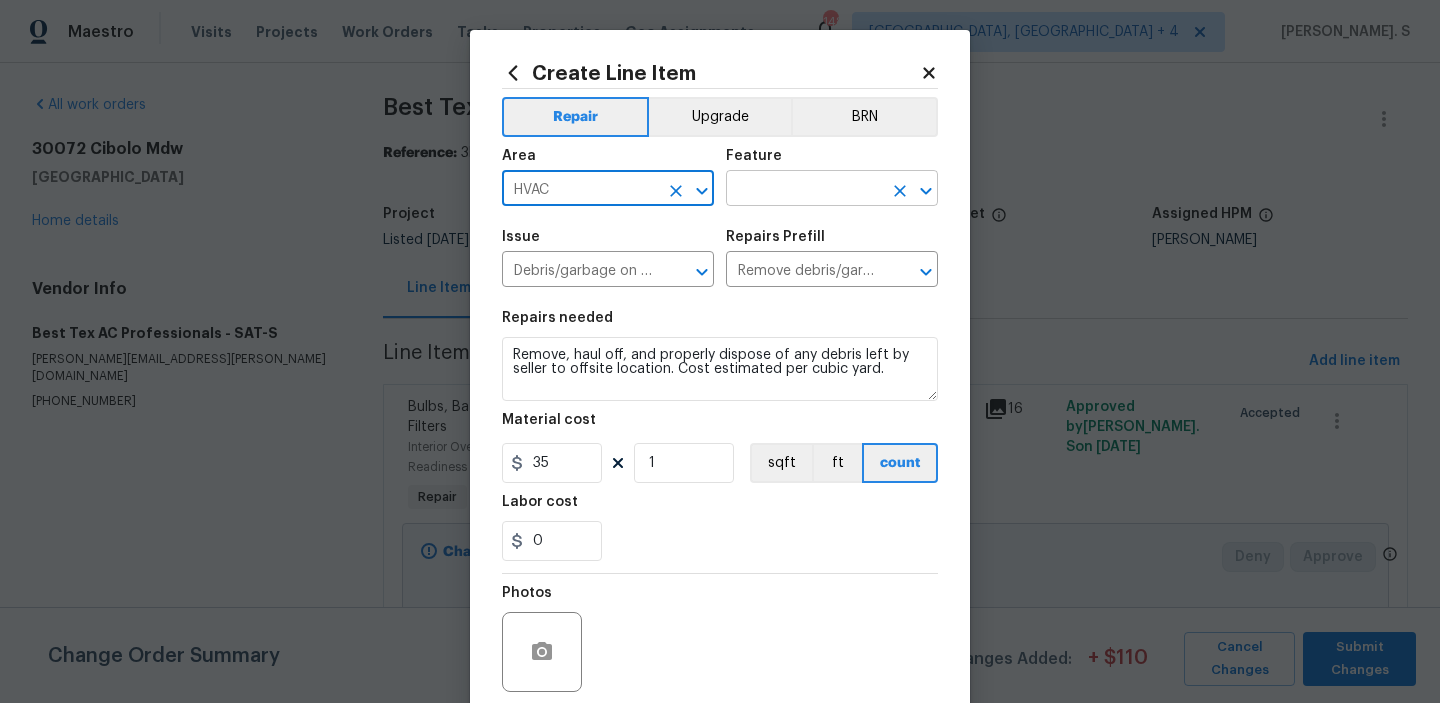 click 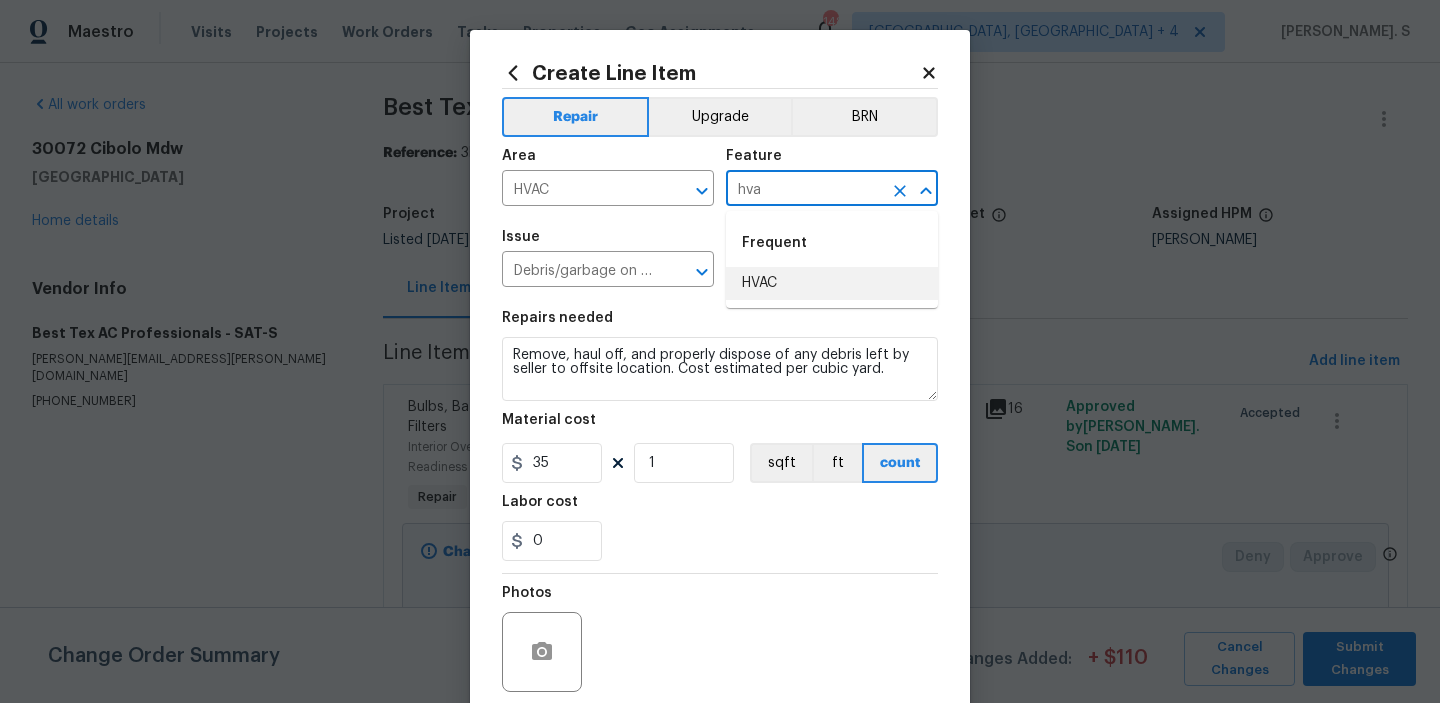 click on "HVAC" at bounding box center (832, 283) 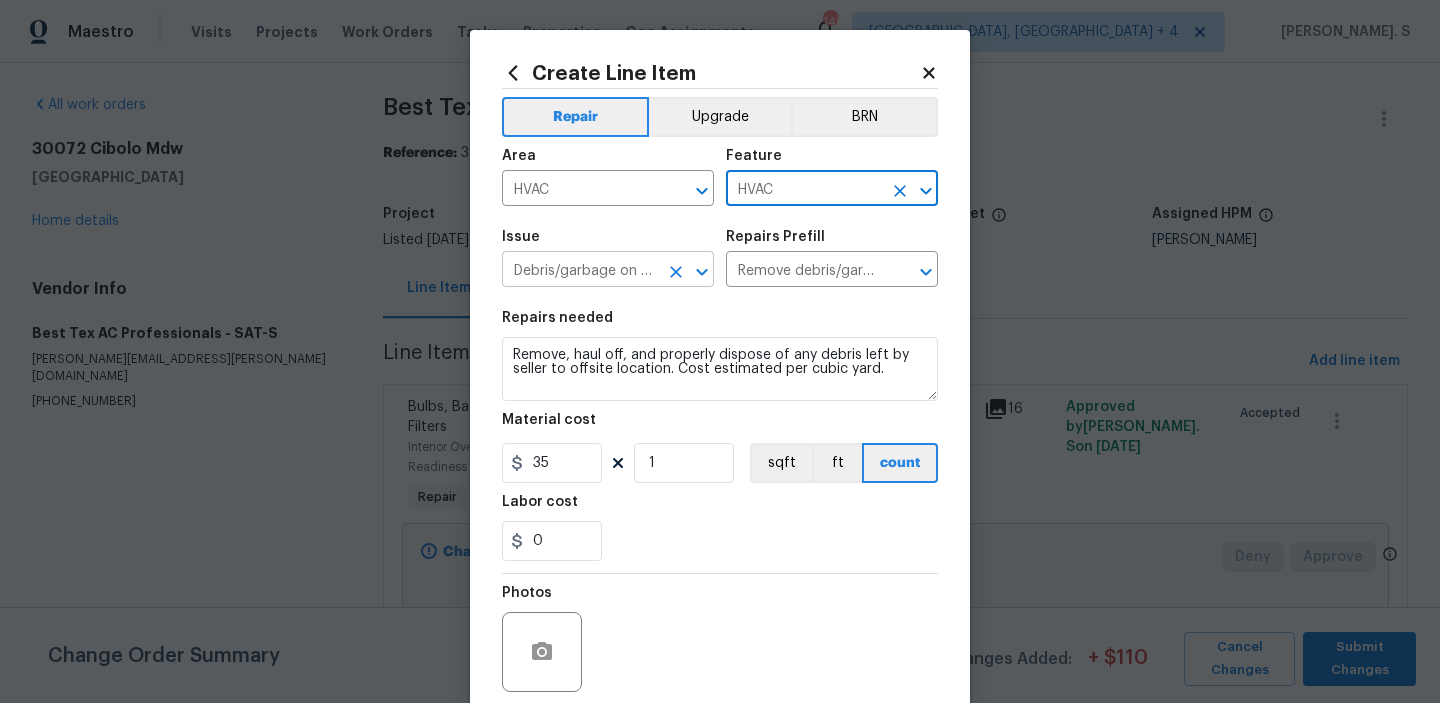 click at bounding box center [702, 272] 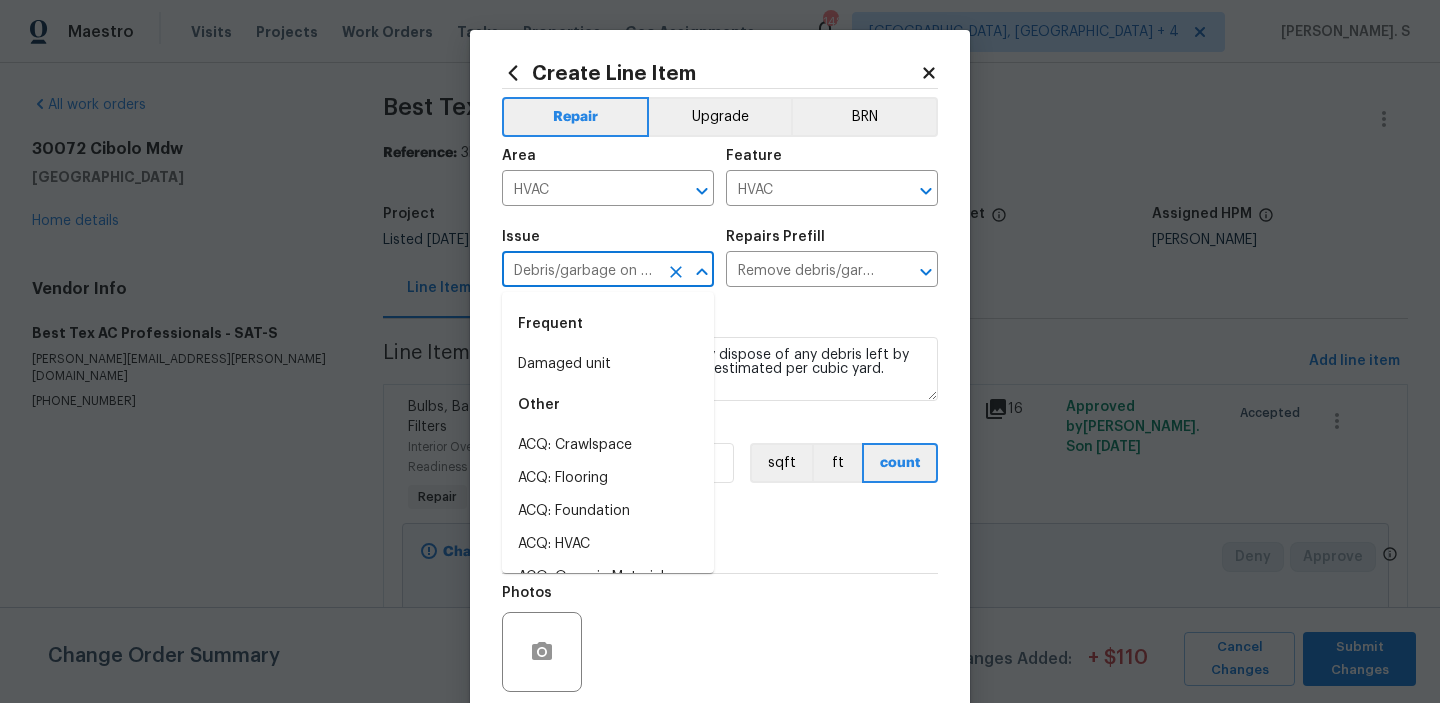 scroll, scrollTop: 0, scrollLeft: 5, axis: horizontal 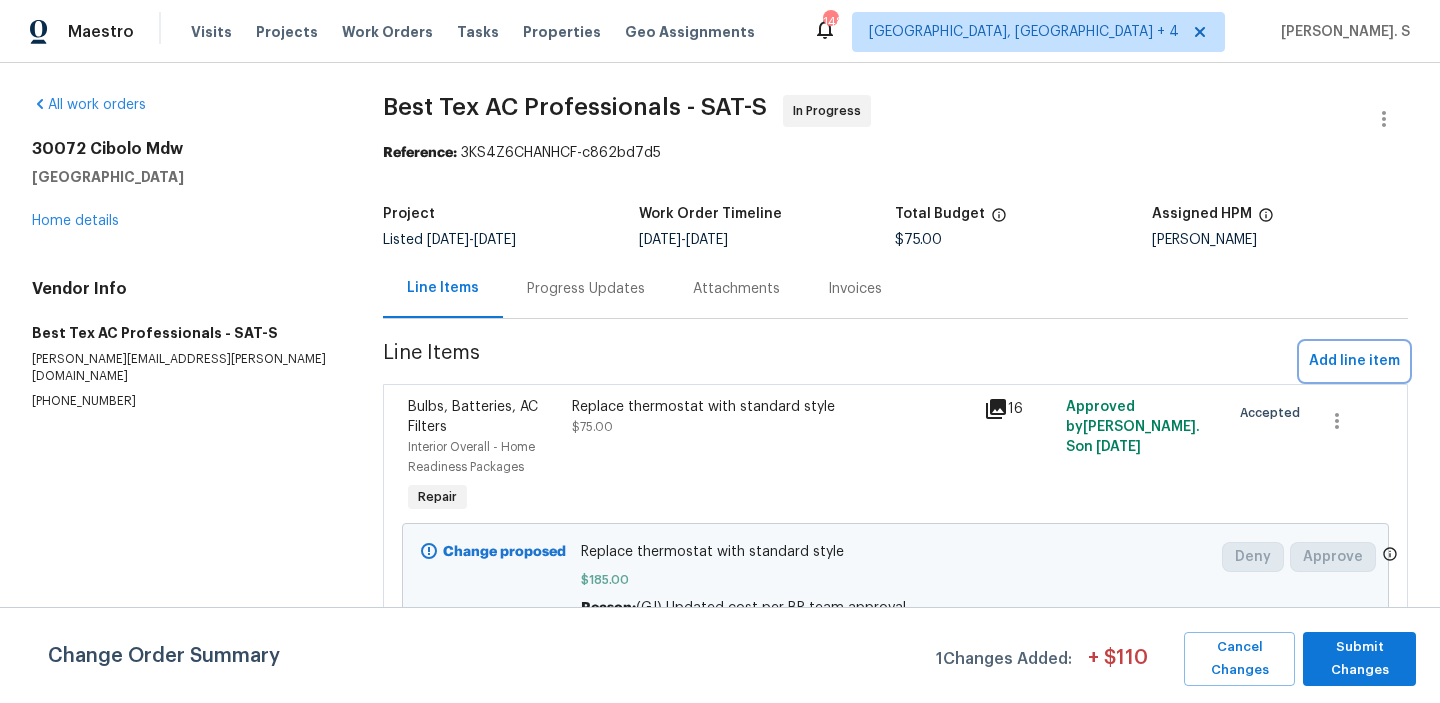 click on "Add line item" at bounding box center (1354, 361) 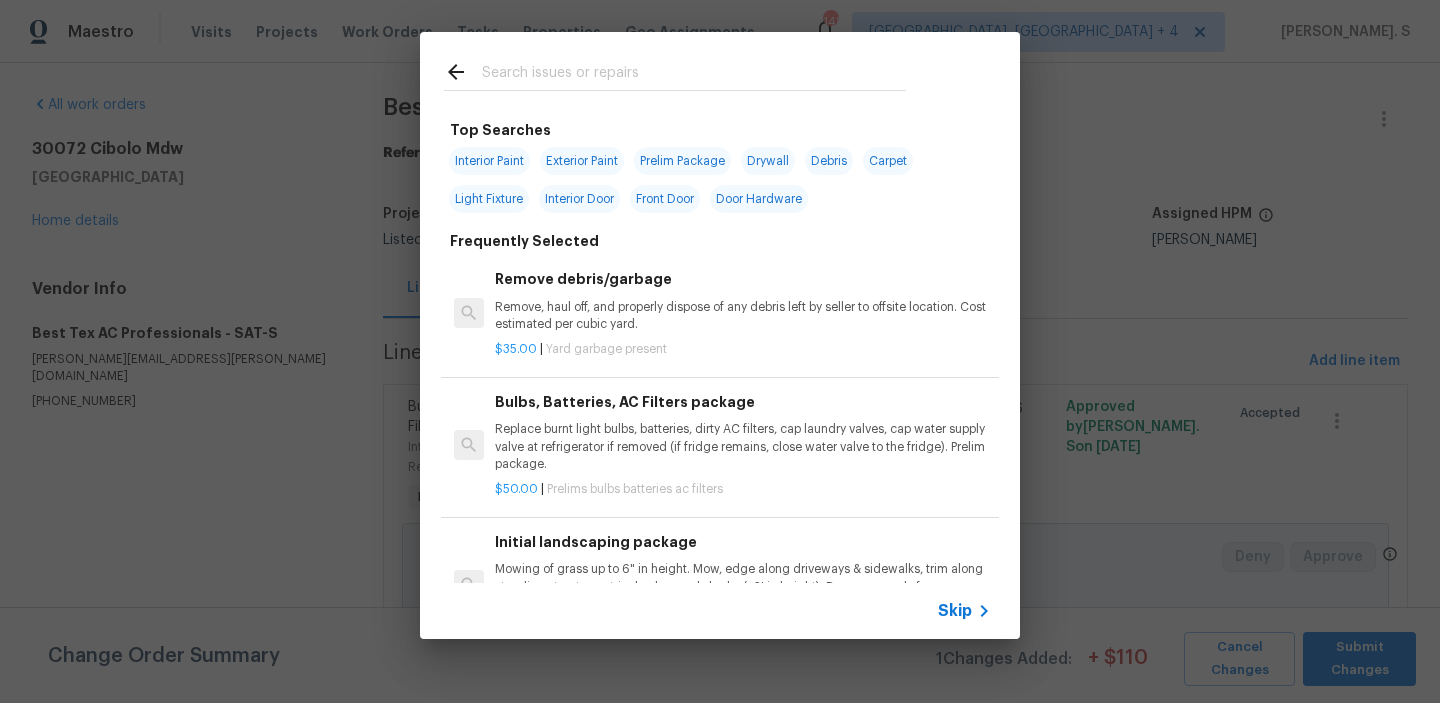 click on "Remove, haul off, and properly dispose of any debris left by seller to offsite location. Cost estimated per cubic yard." at bounding box center (743, 316) 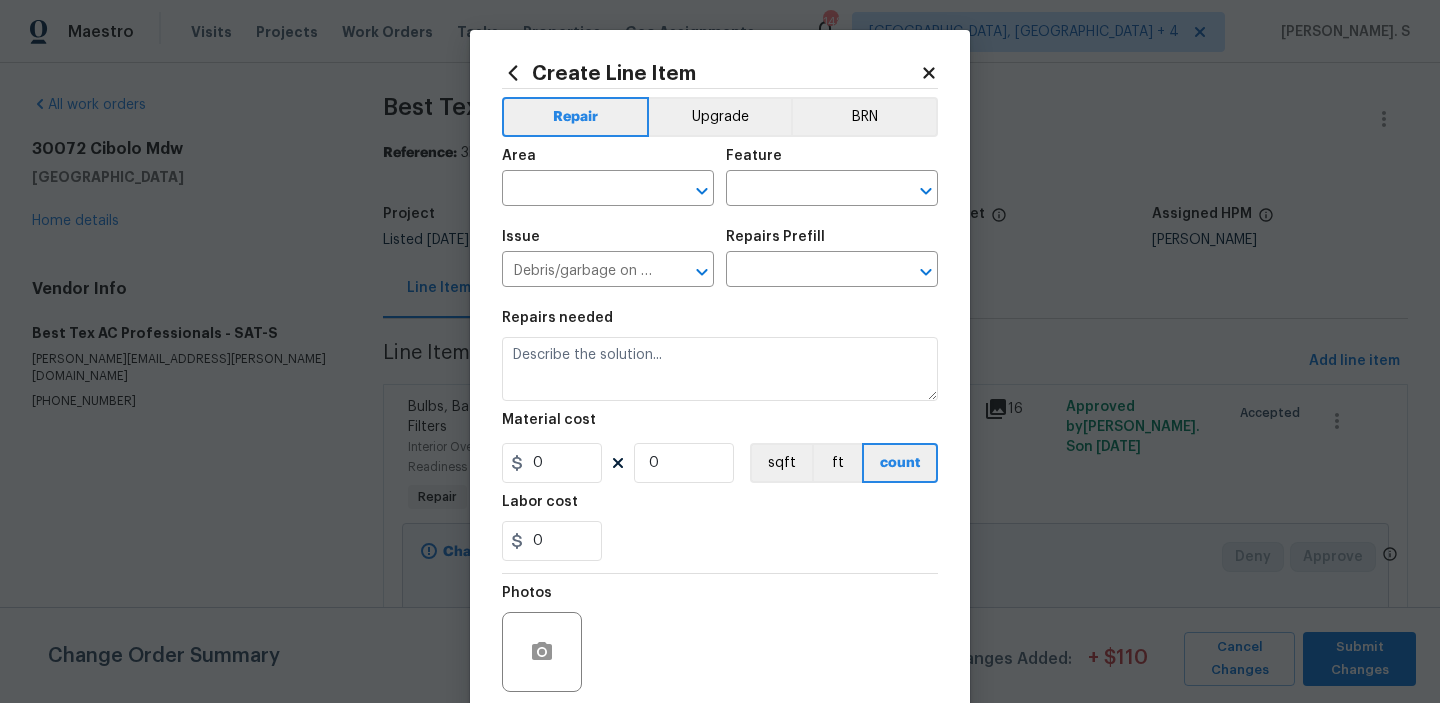 type on "Remove debris/garbage $35.00" 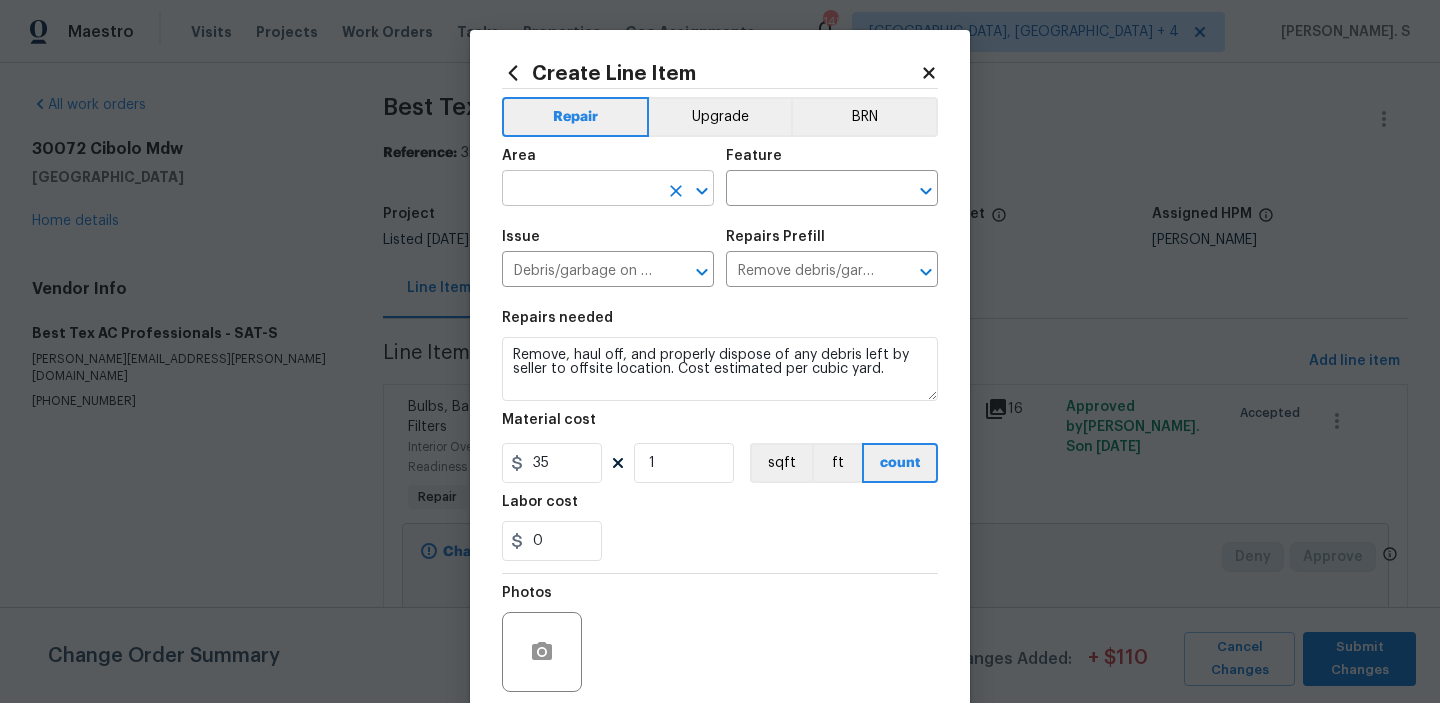 click 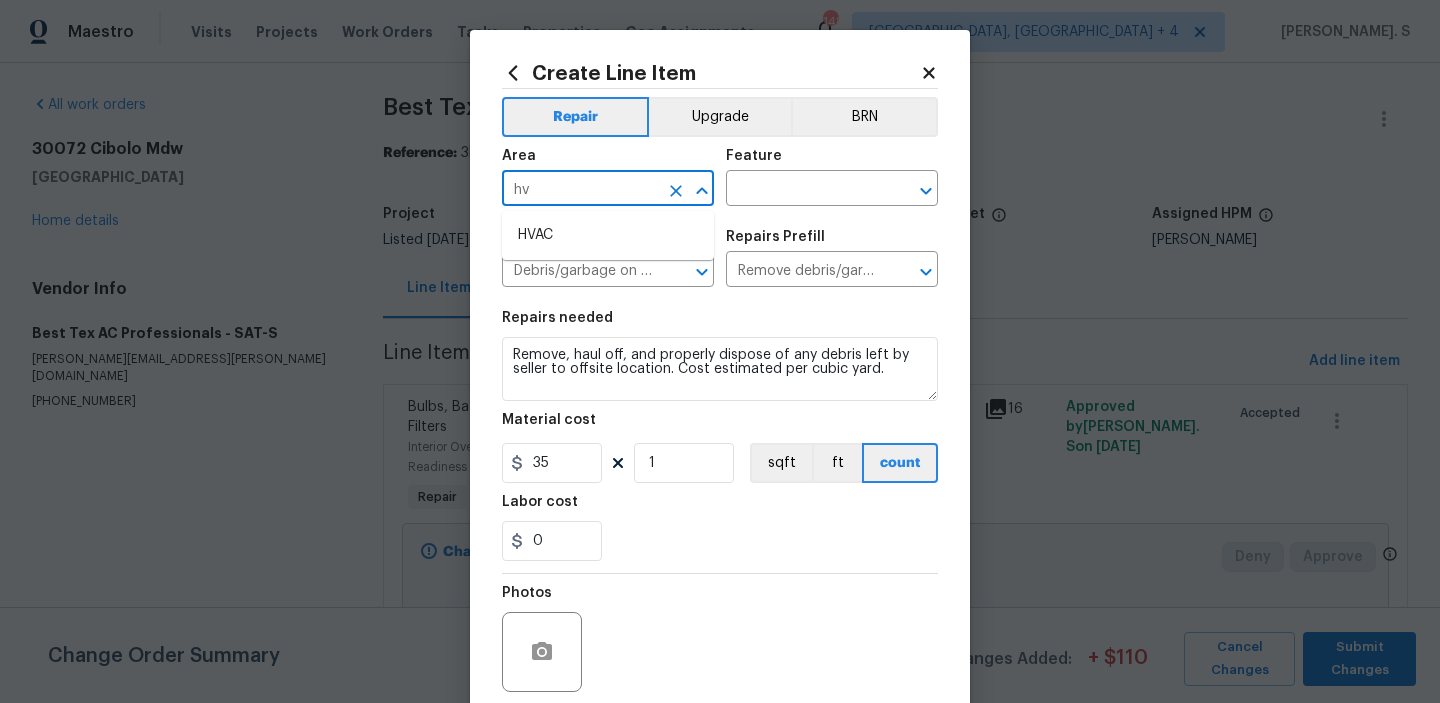 type on "hva" 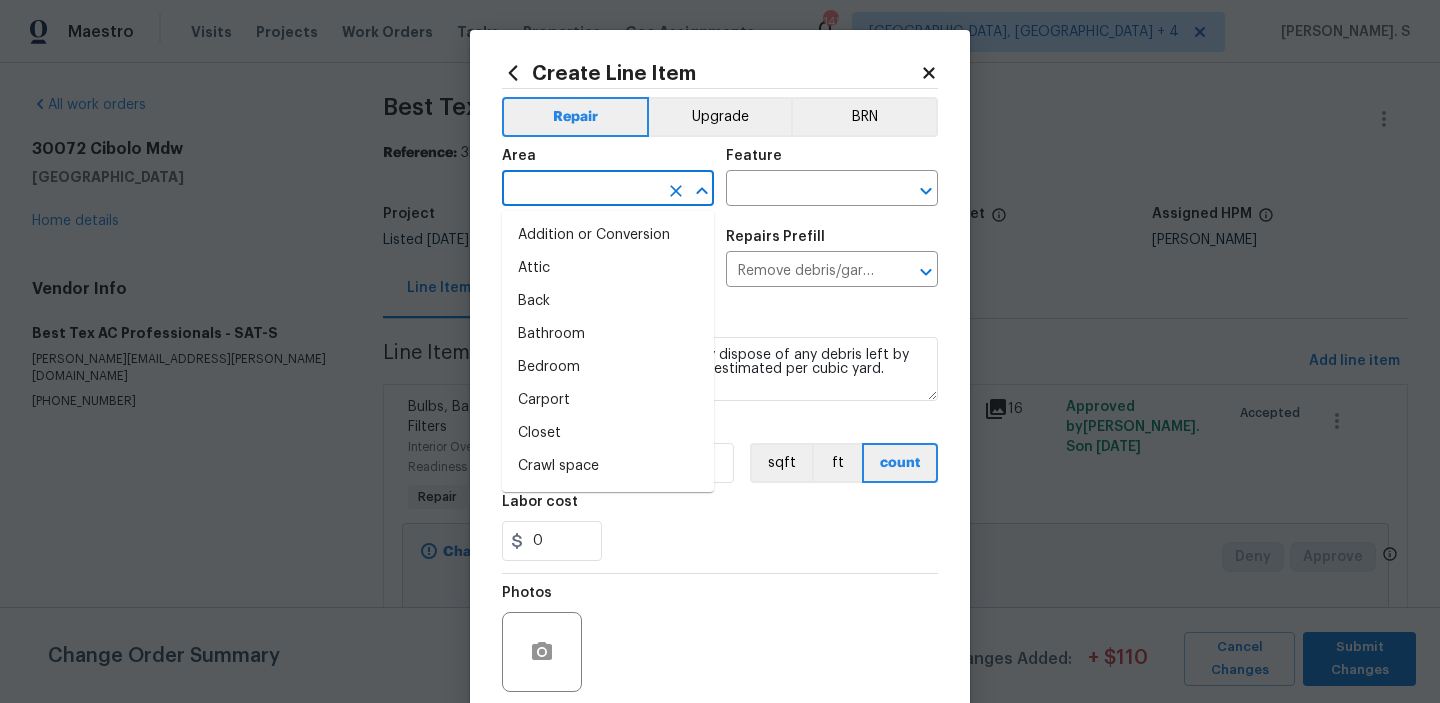 click on "Addition or Conversion" at bounding box center (608, 235) 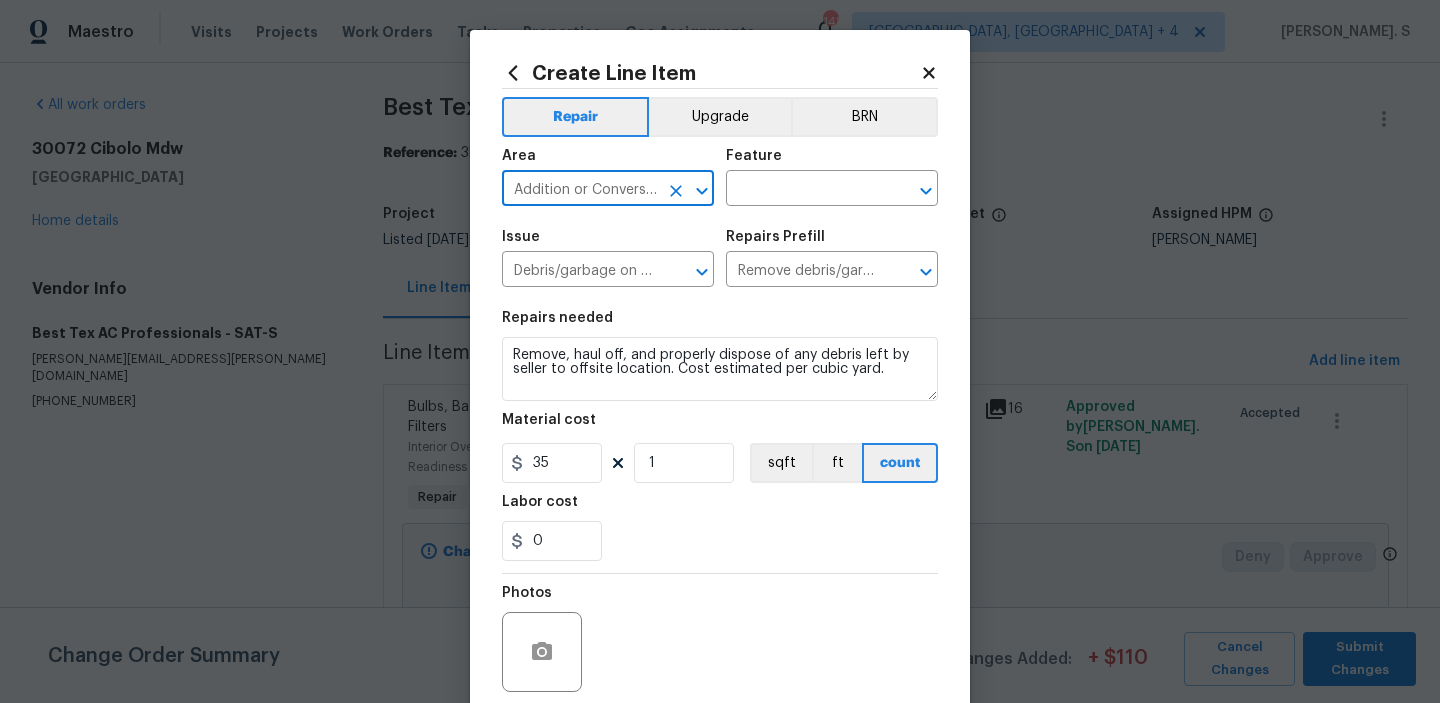 click at bounding box center (702, 191) 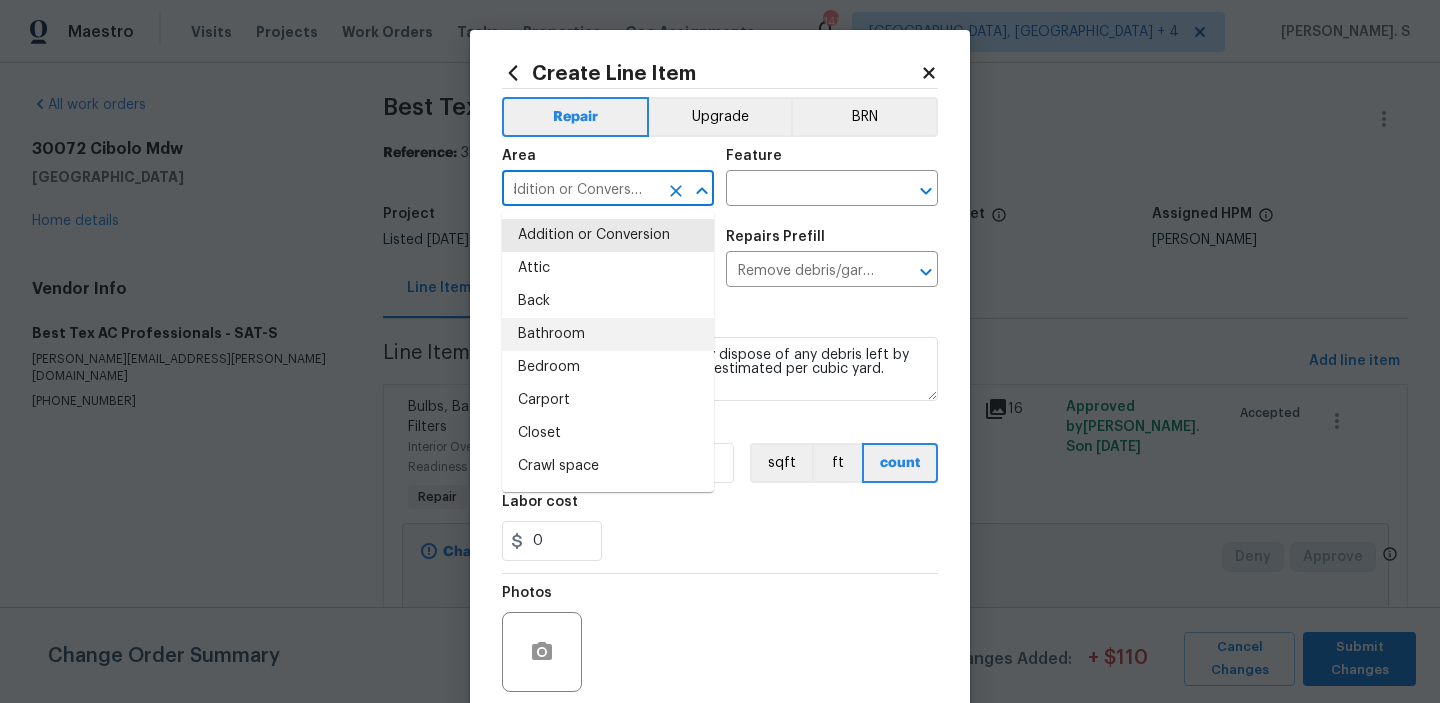 type on "Addition or Conversionhv" 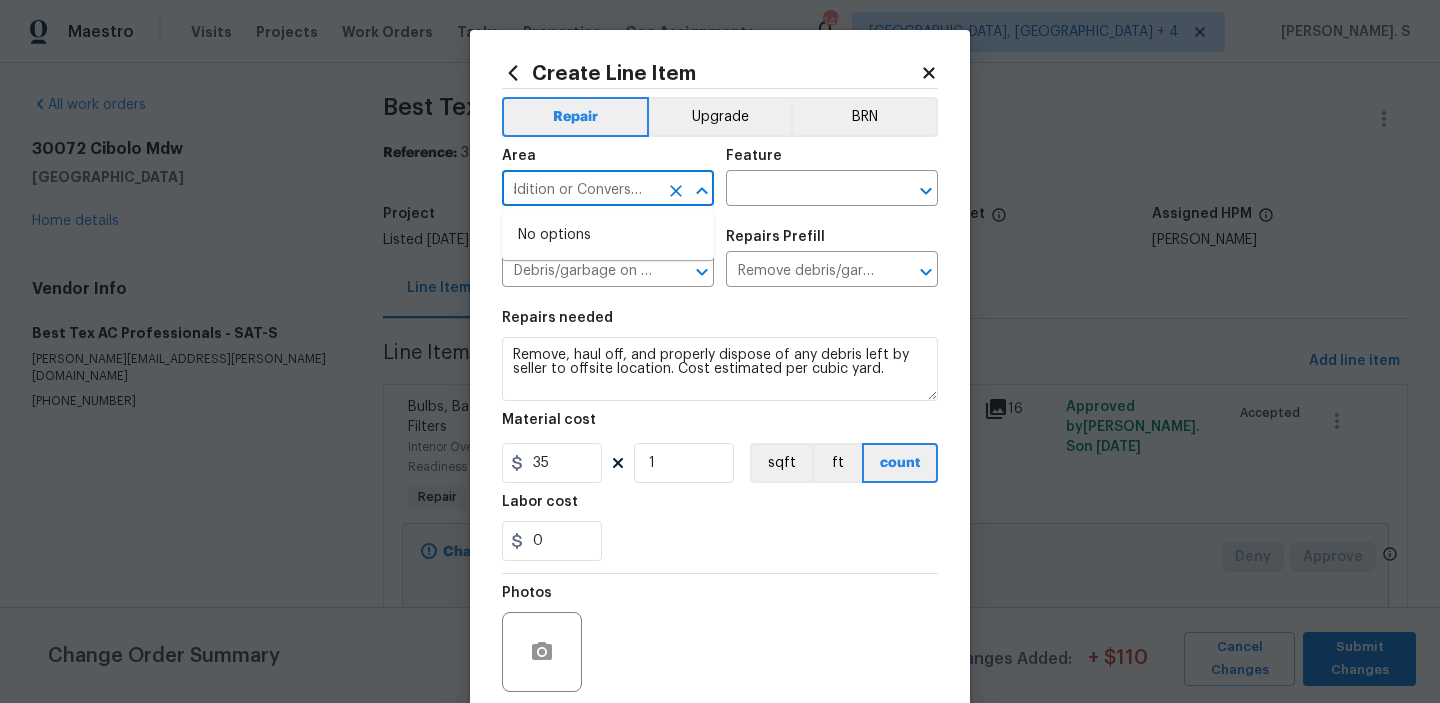 scroll, scrollTop: 0, scrollLeft: 23, axis: horizontal 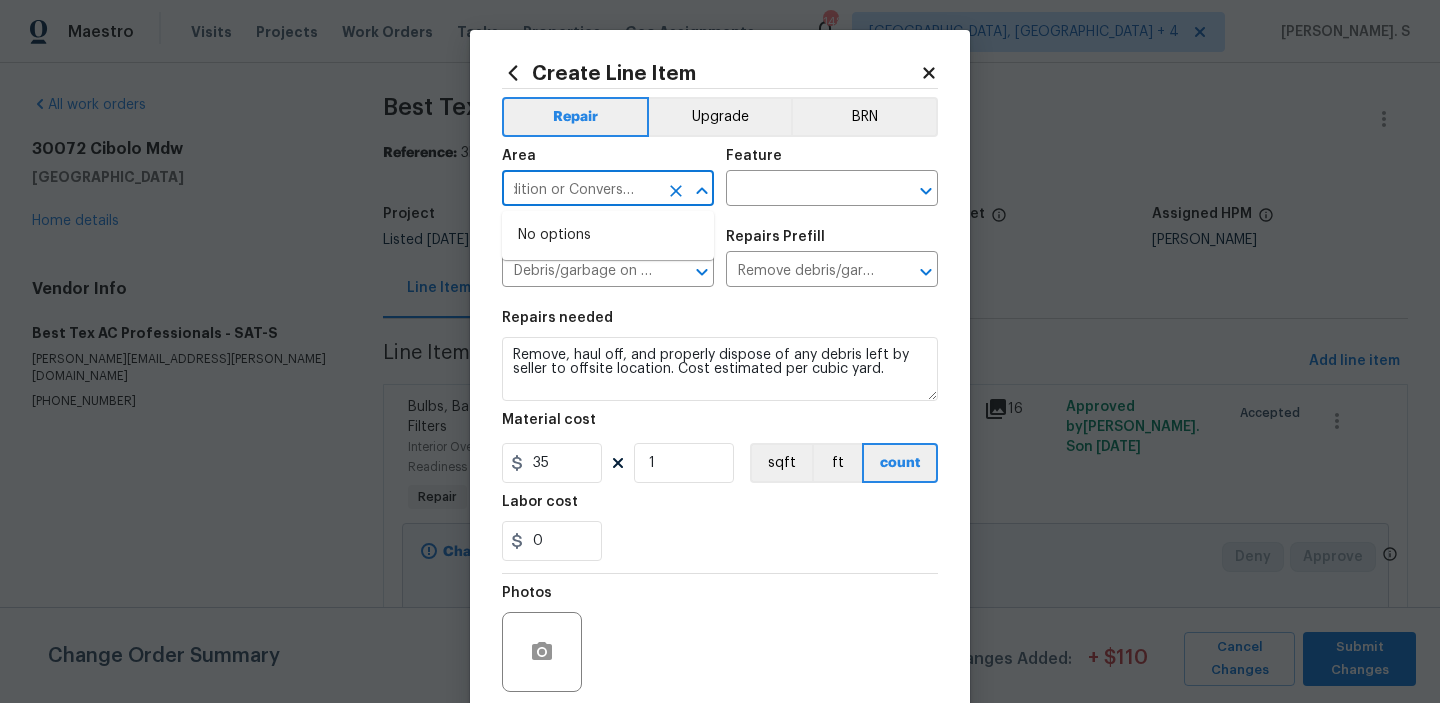 click 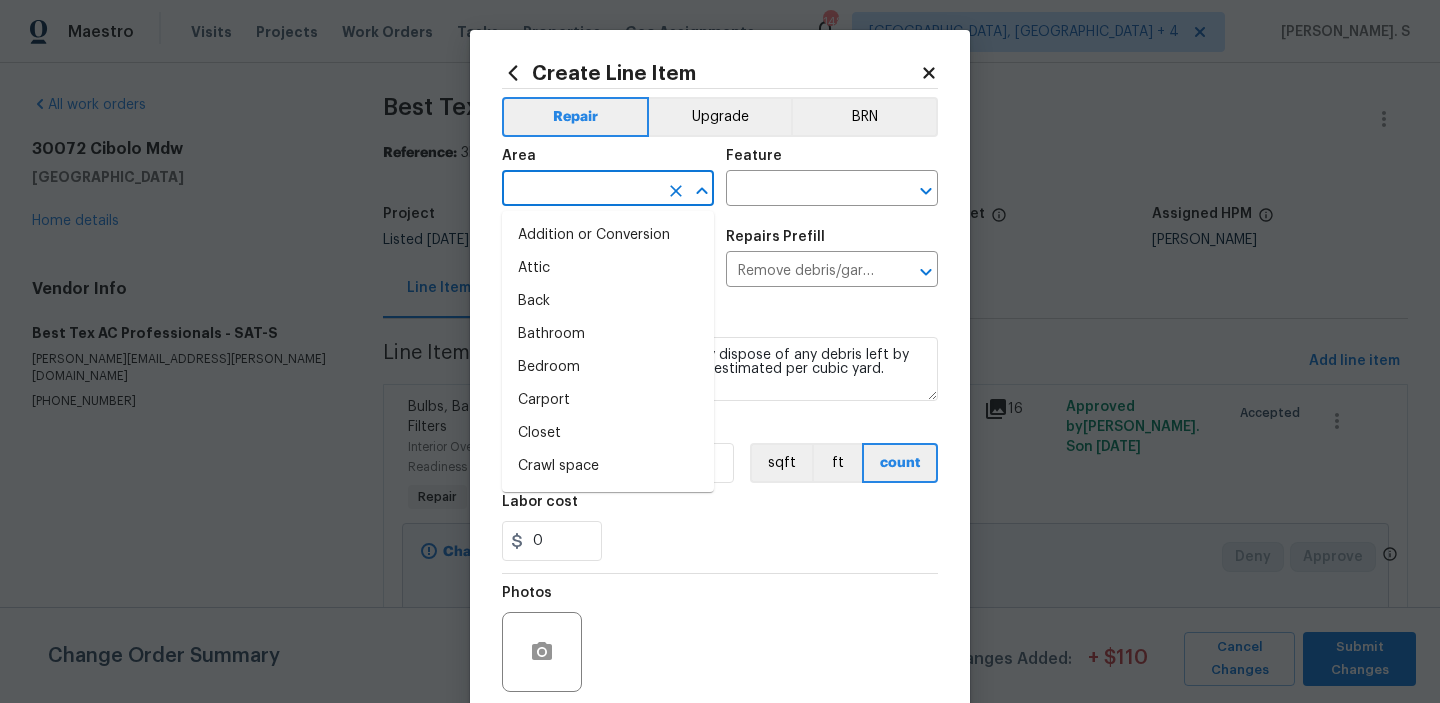 scroll, scrollTop: 0, scrollLeft: 0, axis: both 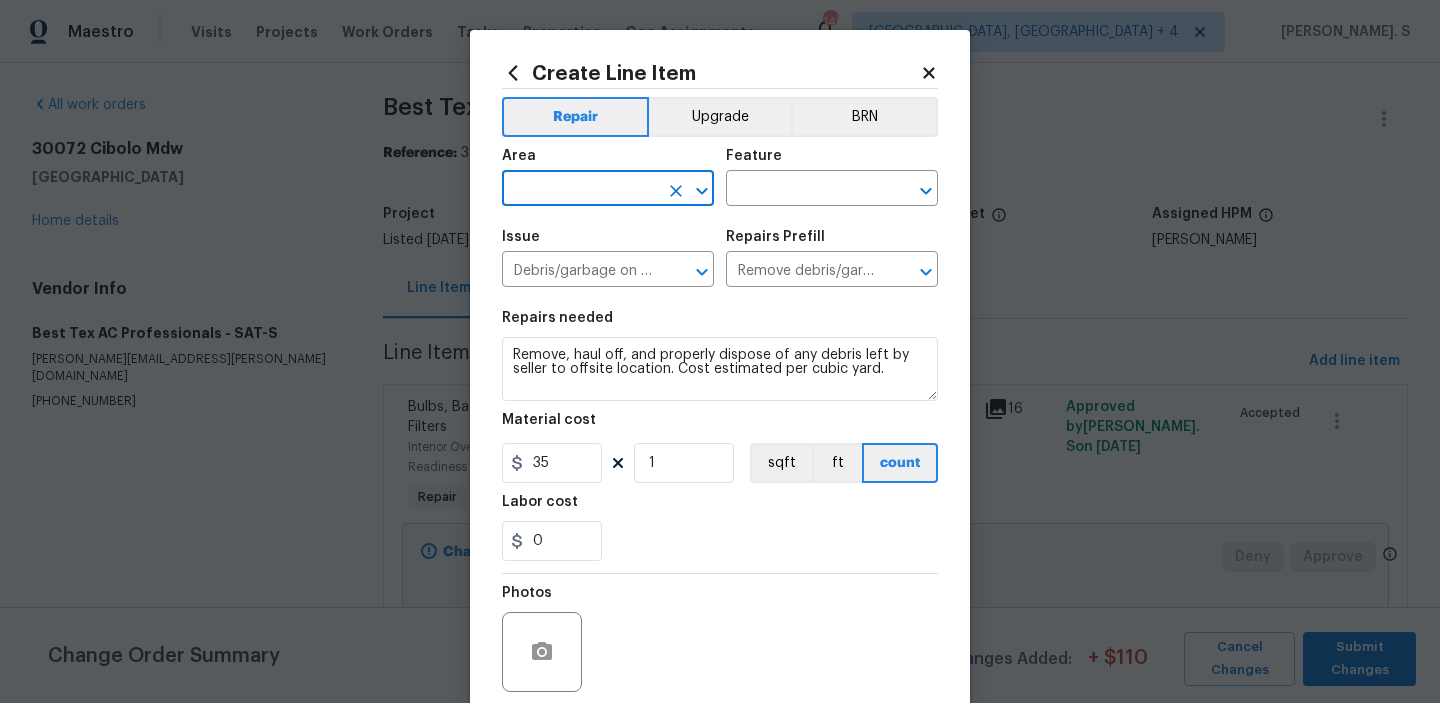 click 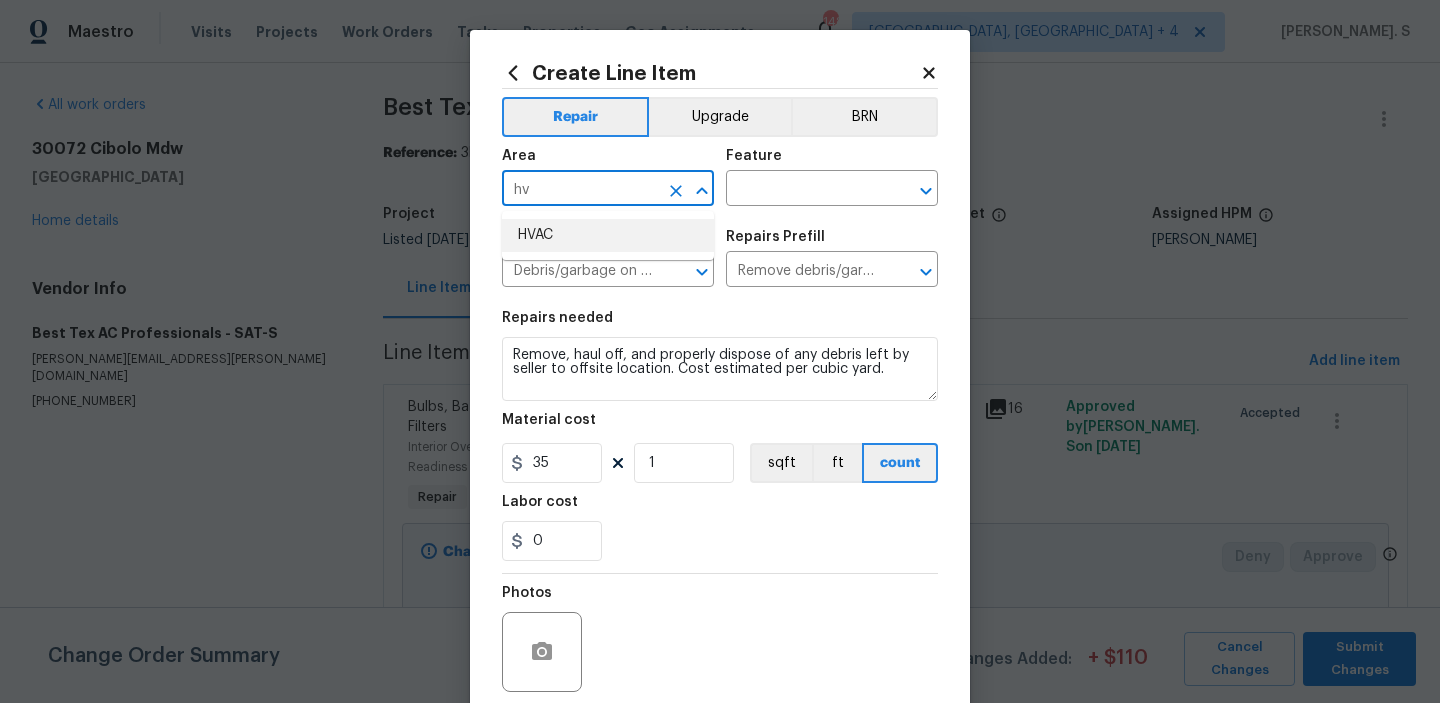 click on "HVAC" at bounding box center (608, 235) 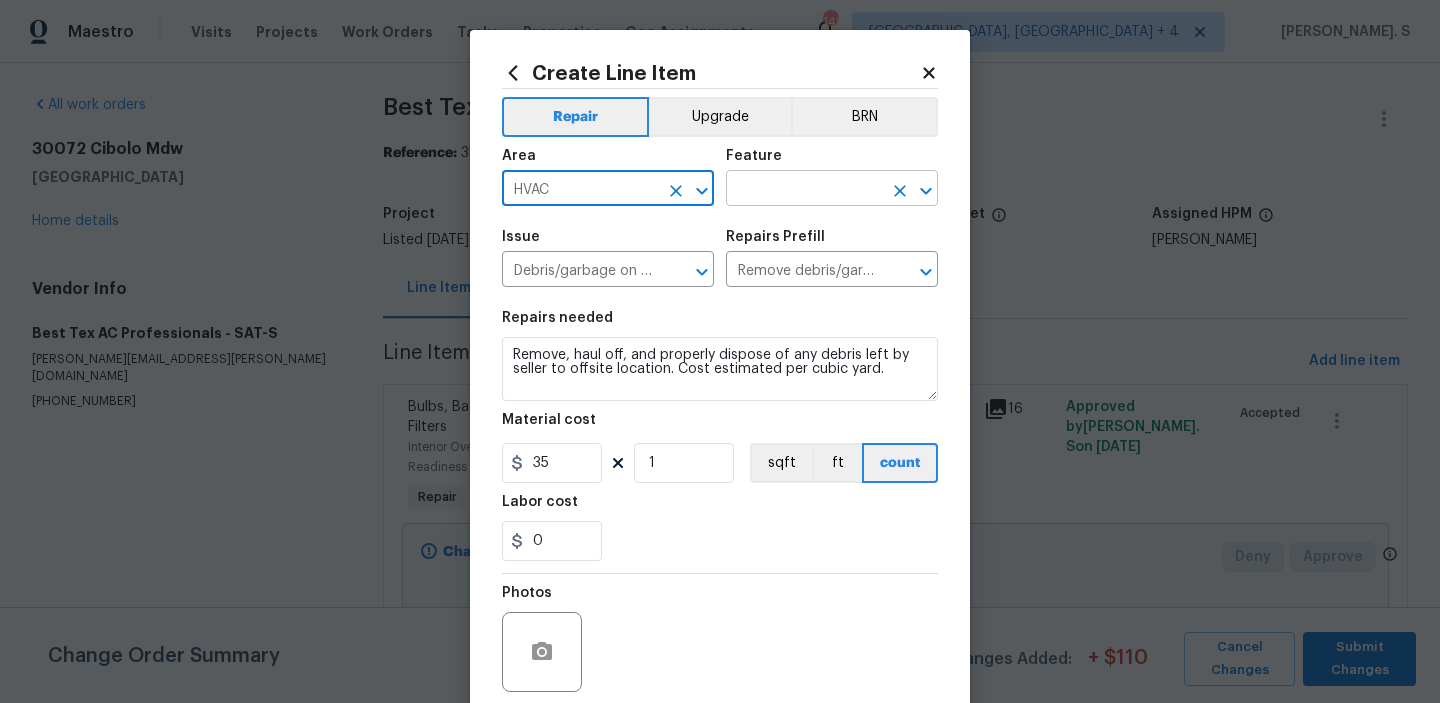 click 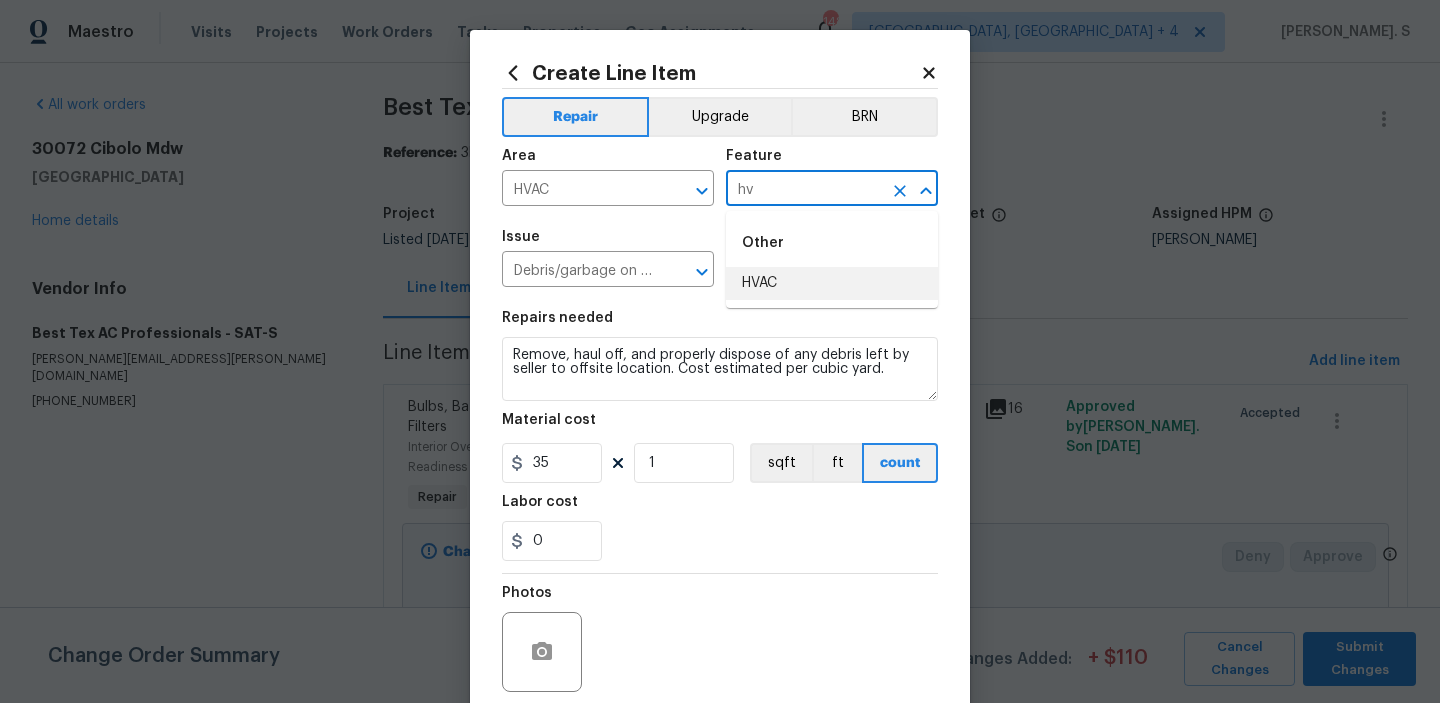 click on "HVAC" at bounding box center (832, 283) 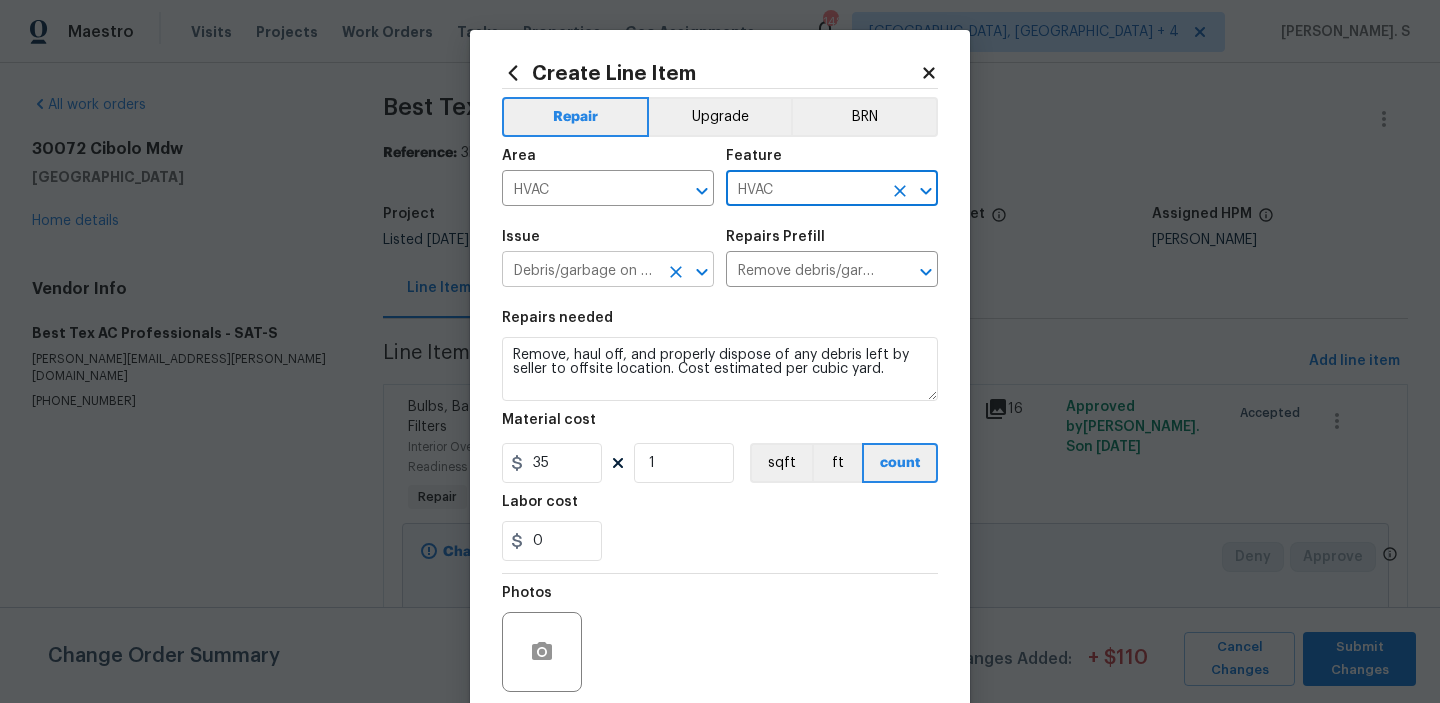 click 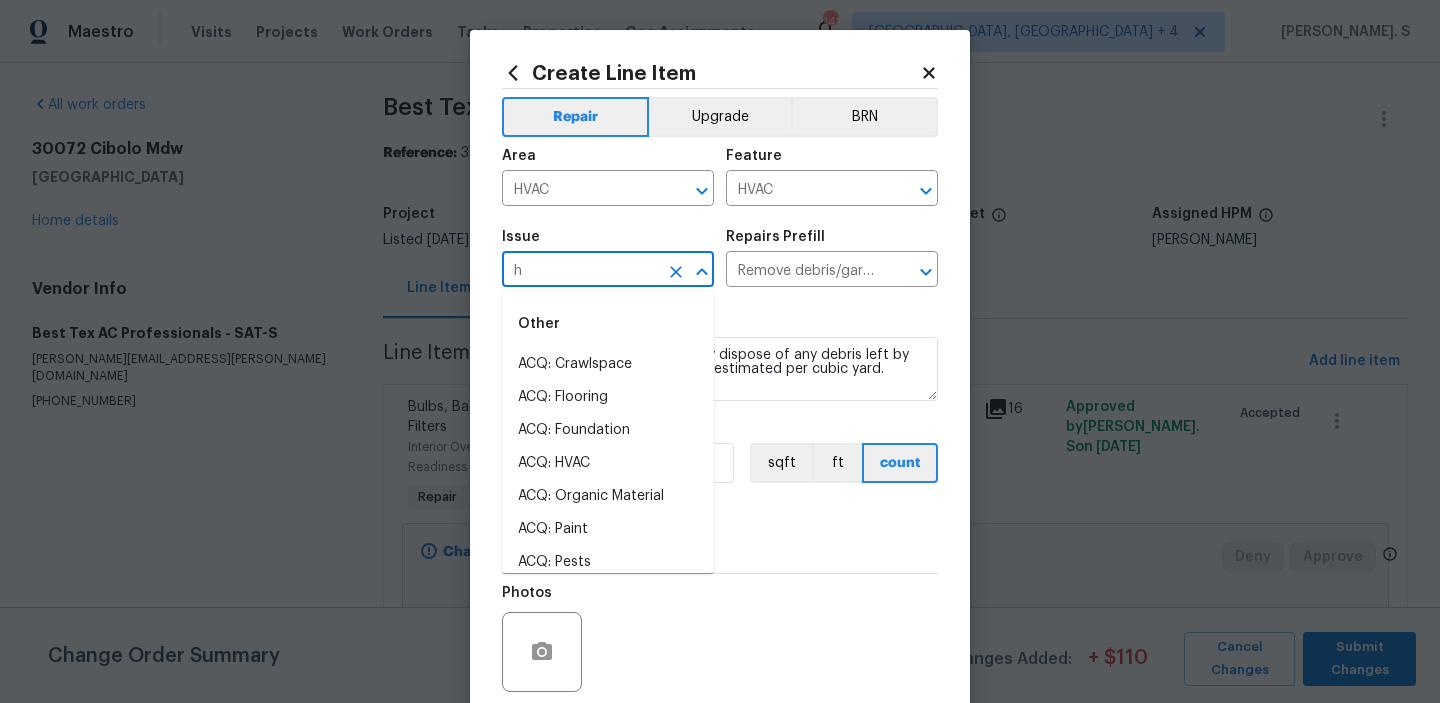 scroll, scrollTop: 0, scrollLeft: 0, axis: both 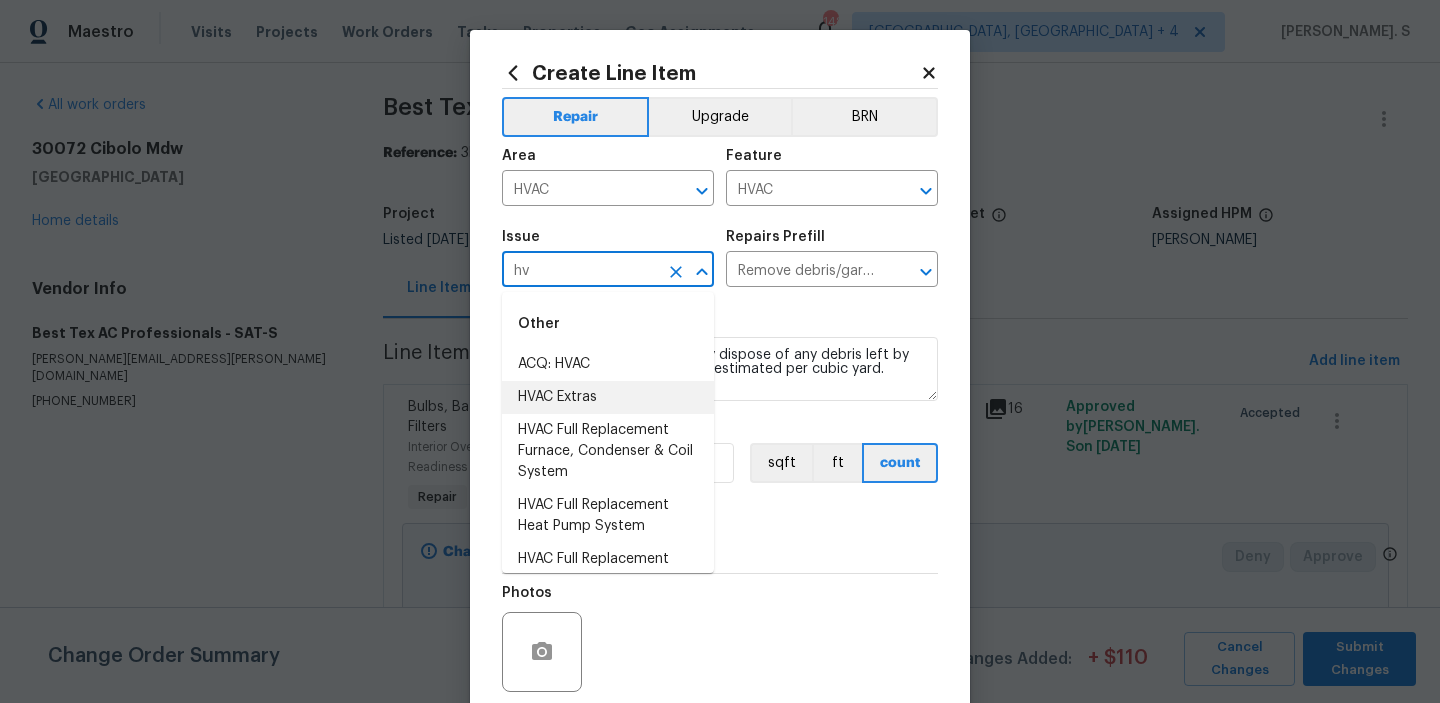 click on "HVAC Extras" at bounding box center [608, 397] 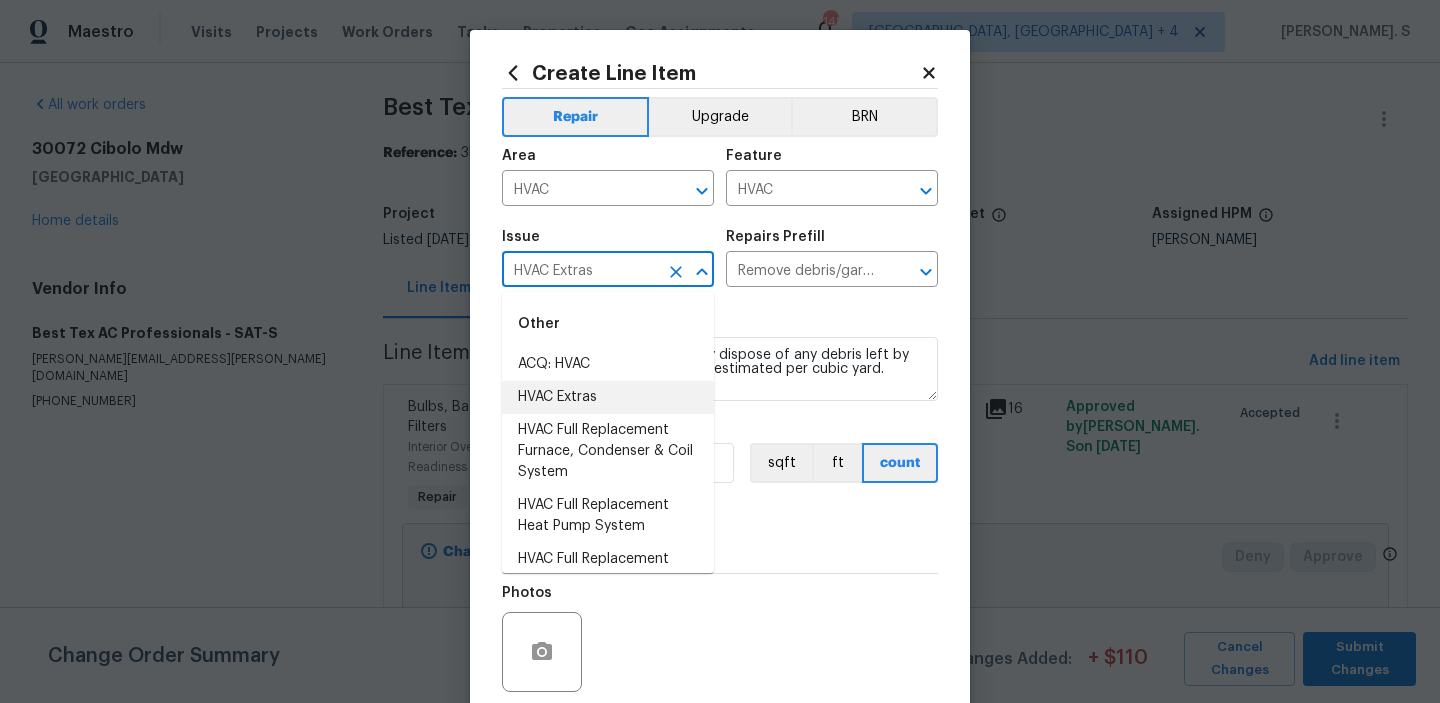 type 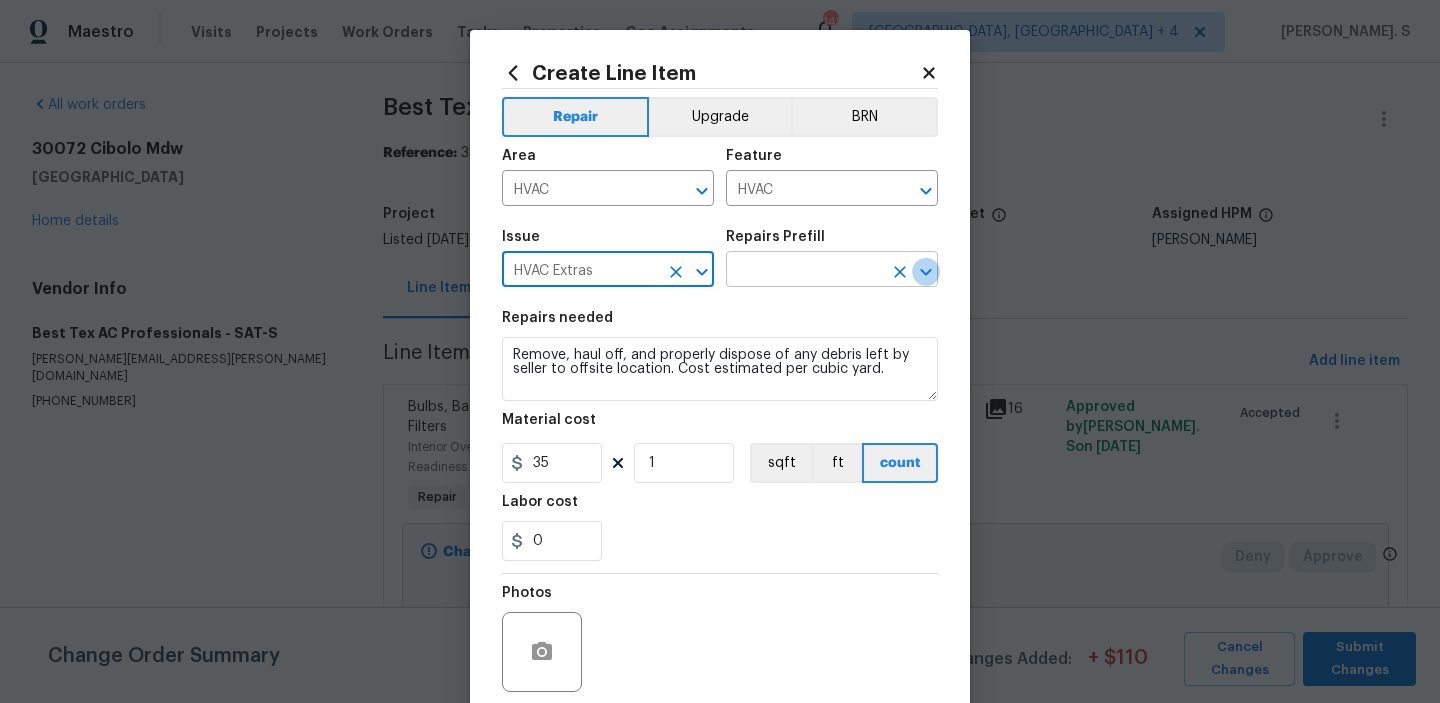 click 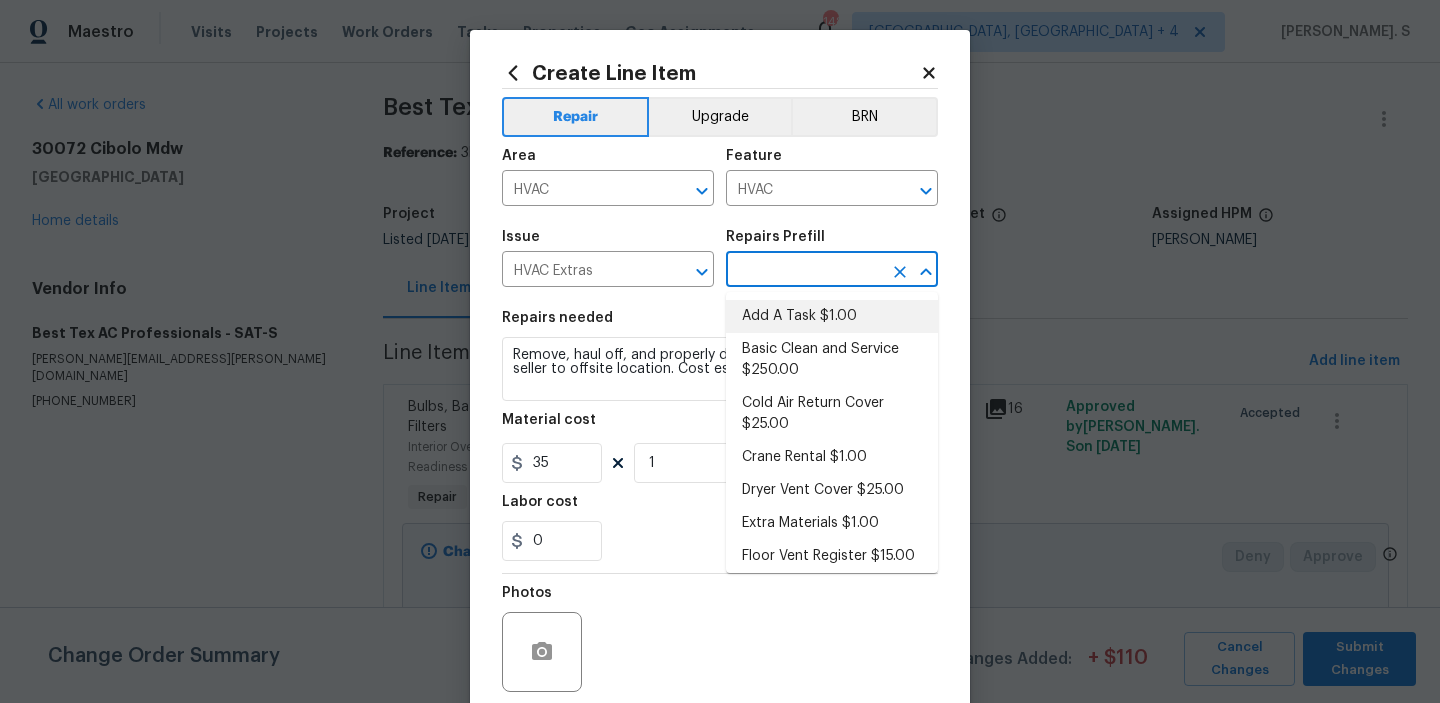 click on "Add A Task $1.00" at bounding box center [832, 316] 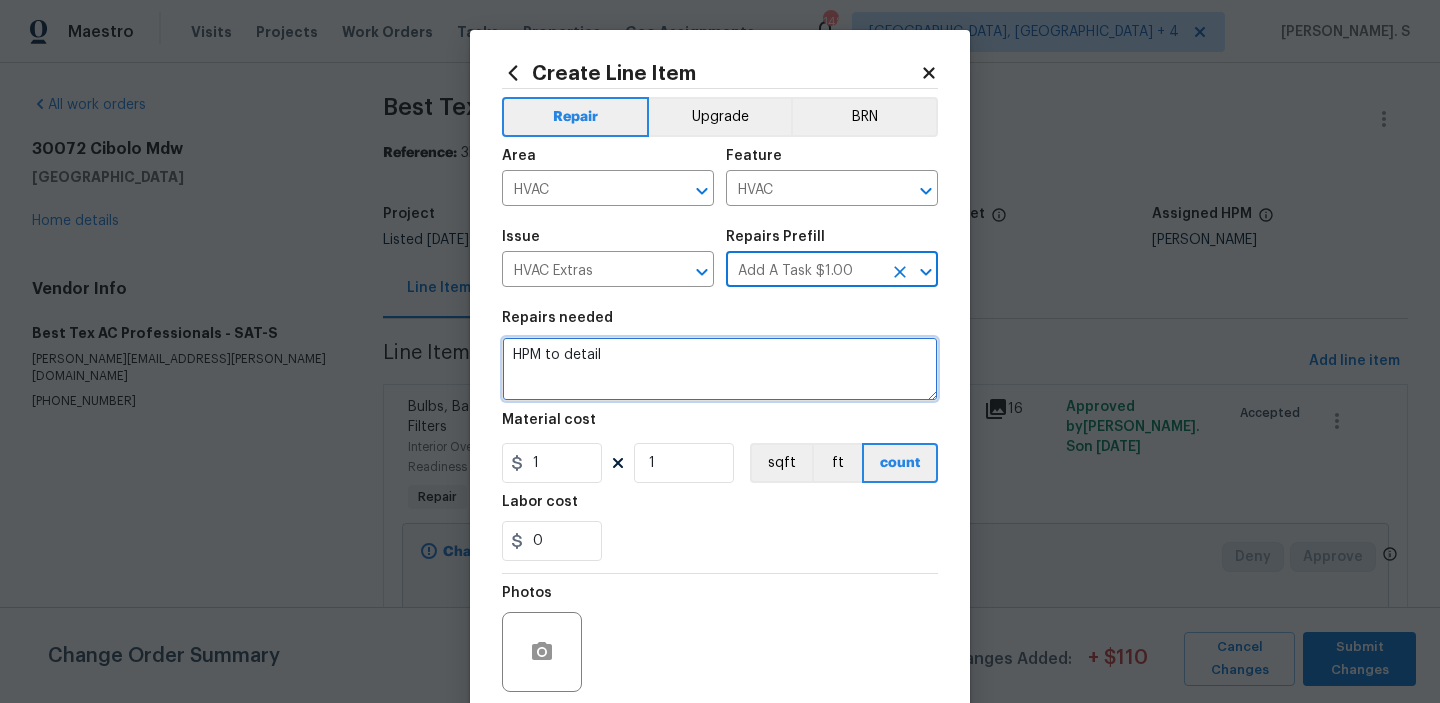 click on "HPM to detail" at bounding box center [720, 369] 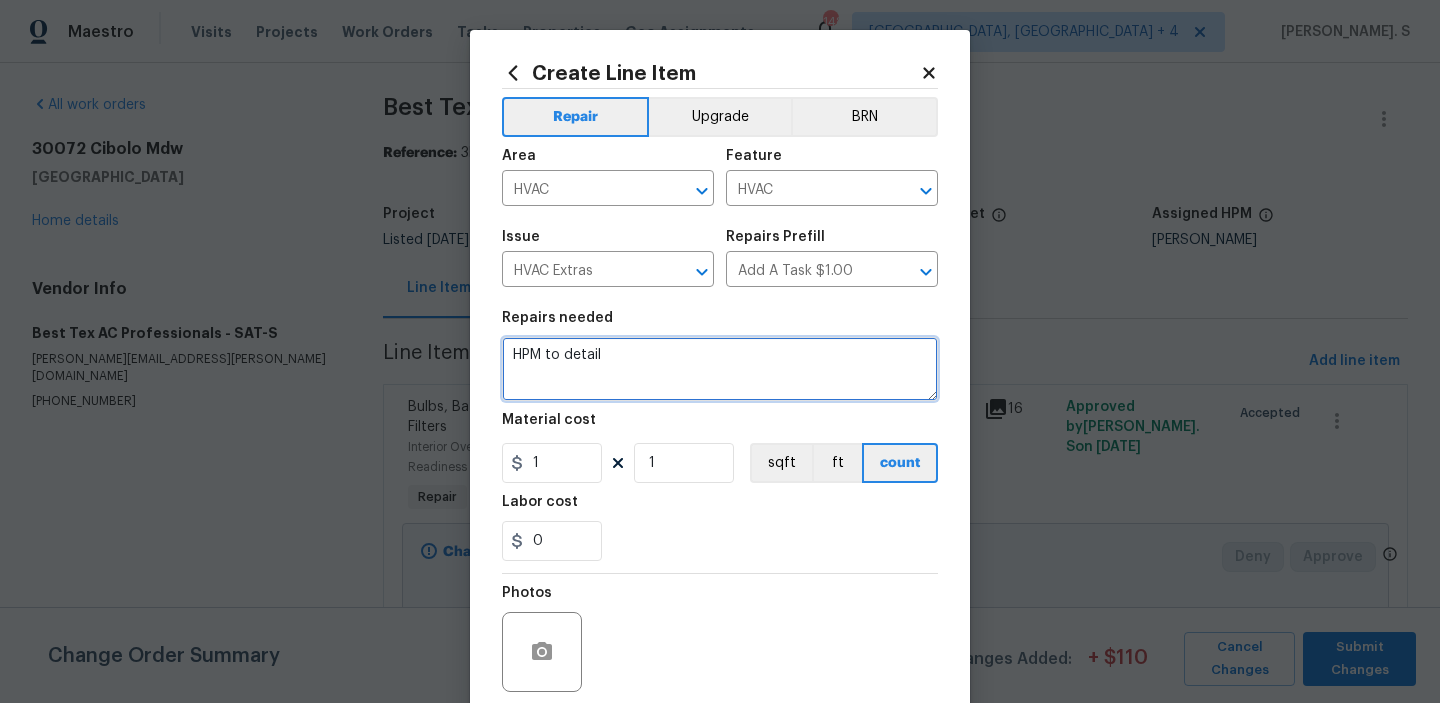 click on "HPM to detail" at bounding box center (720, 369) 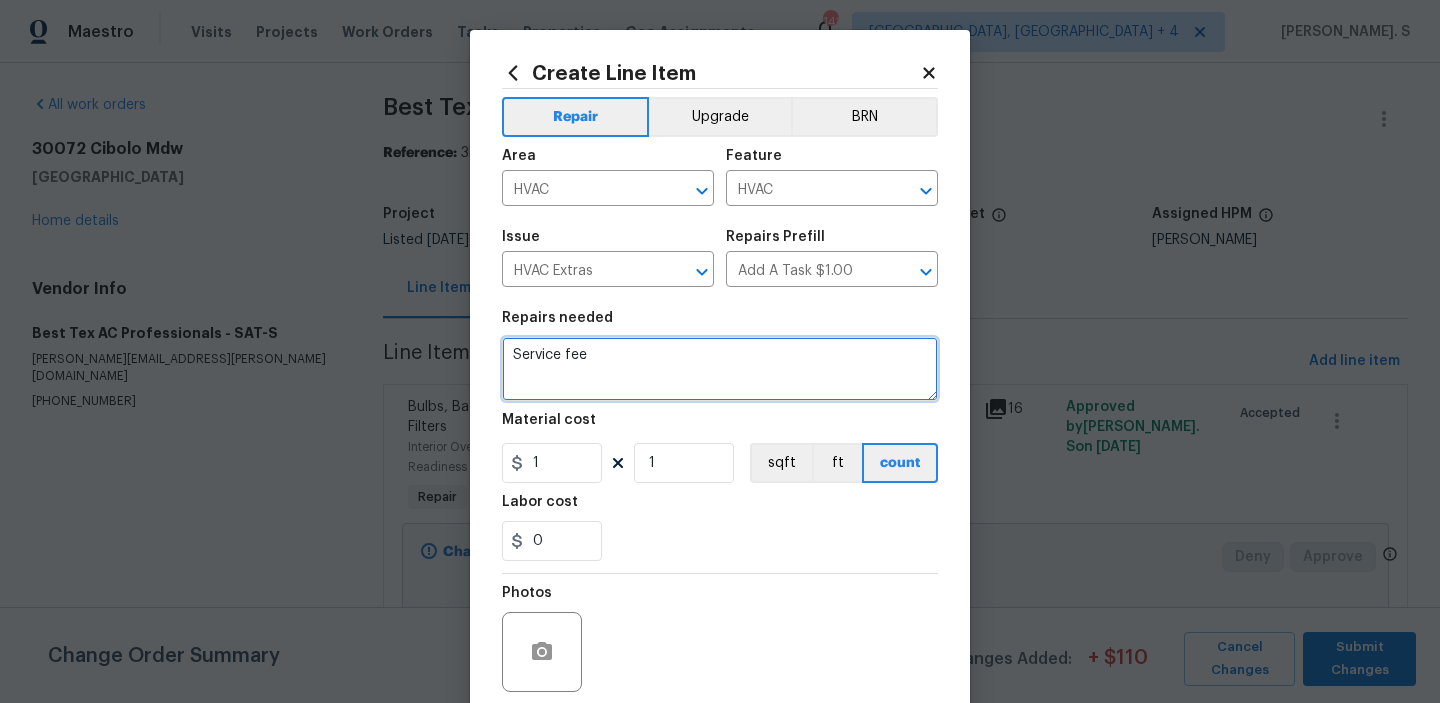 type on "Service fee" 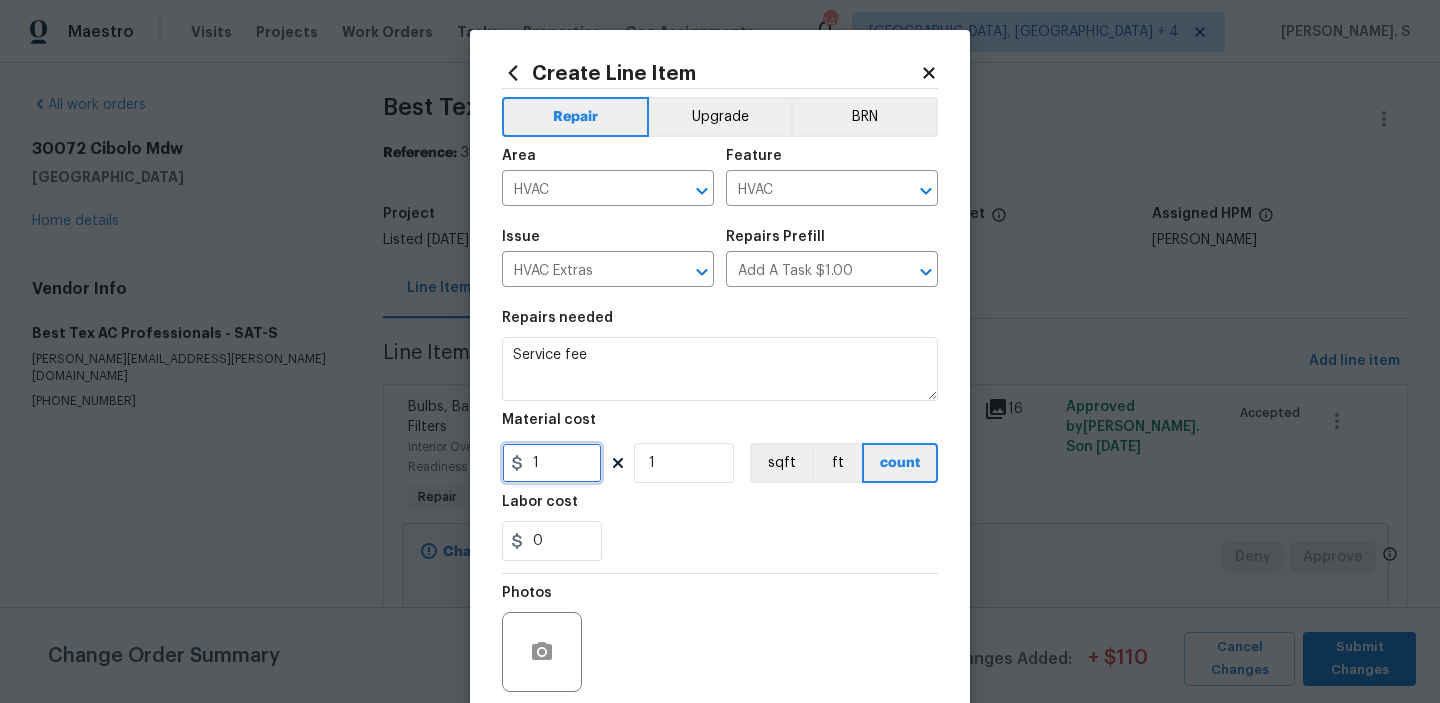 click on "1" at bounding box center [552, 463] 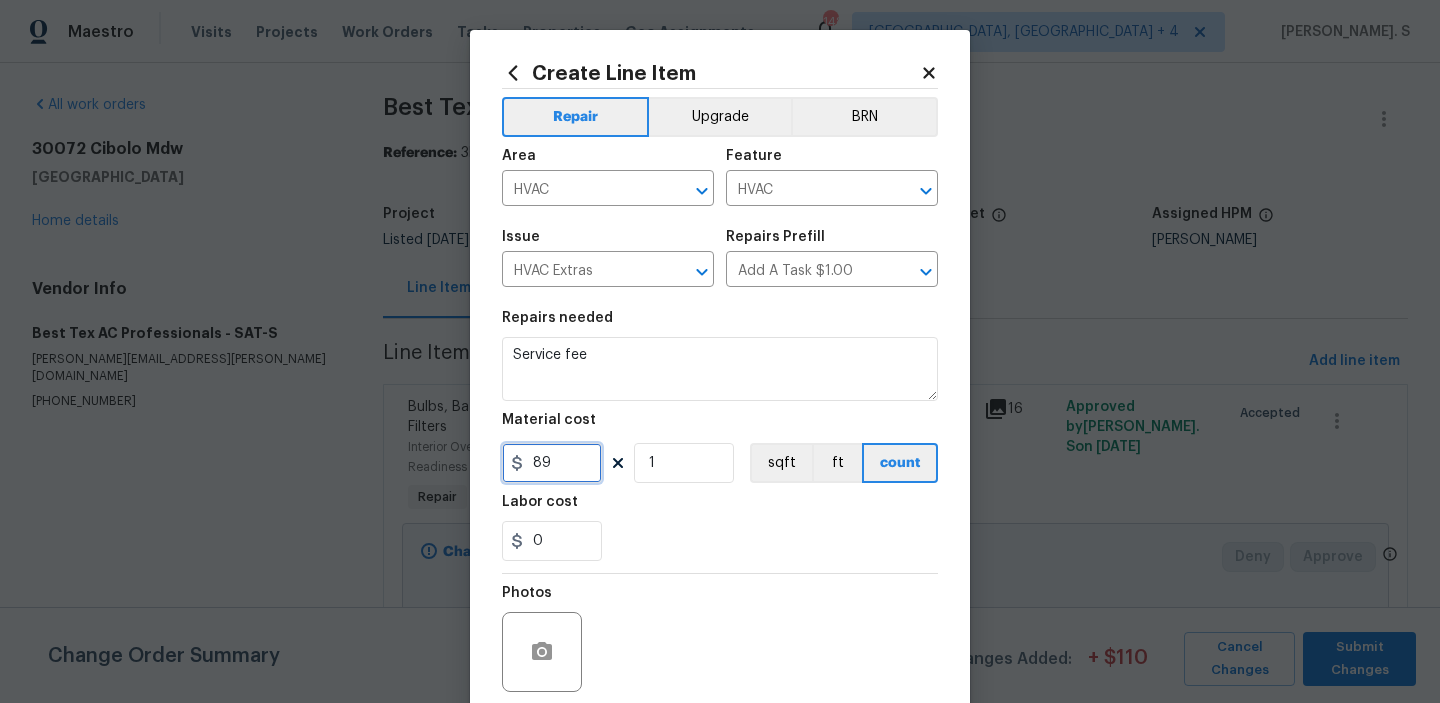 scroll, scrollTop: 159, scrollLeft: 0, axis: vertical 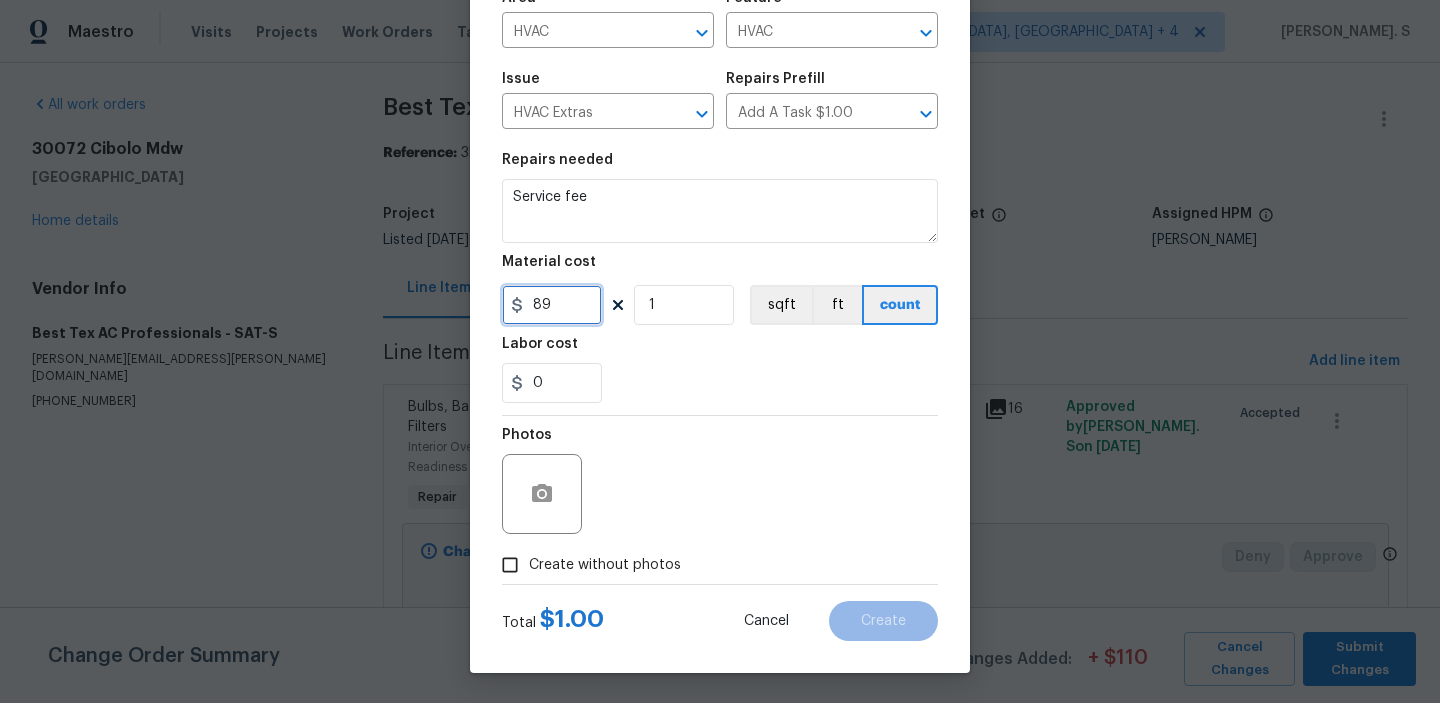 type on "89" 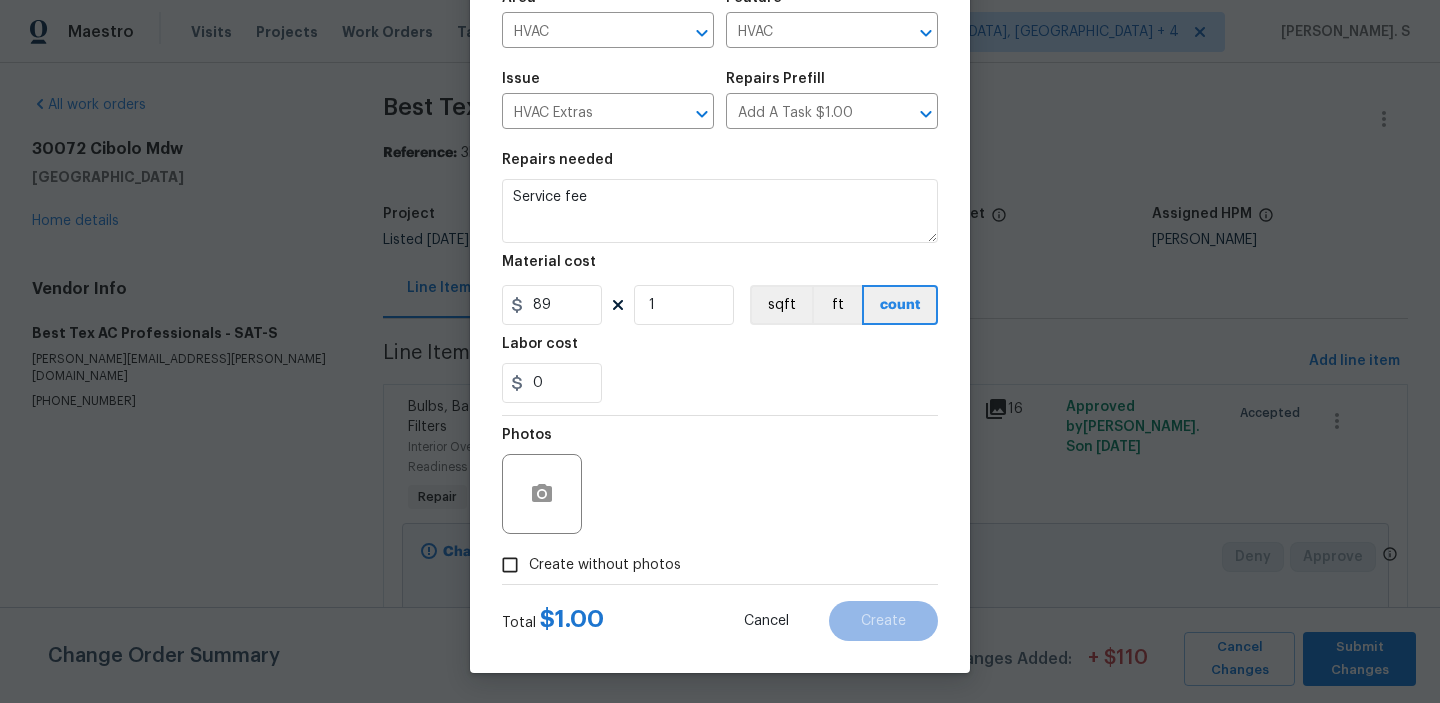 click on "Create without photos" at bounding box center (586, 565) 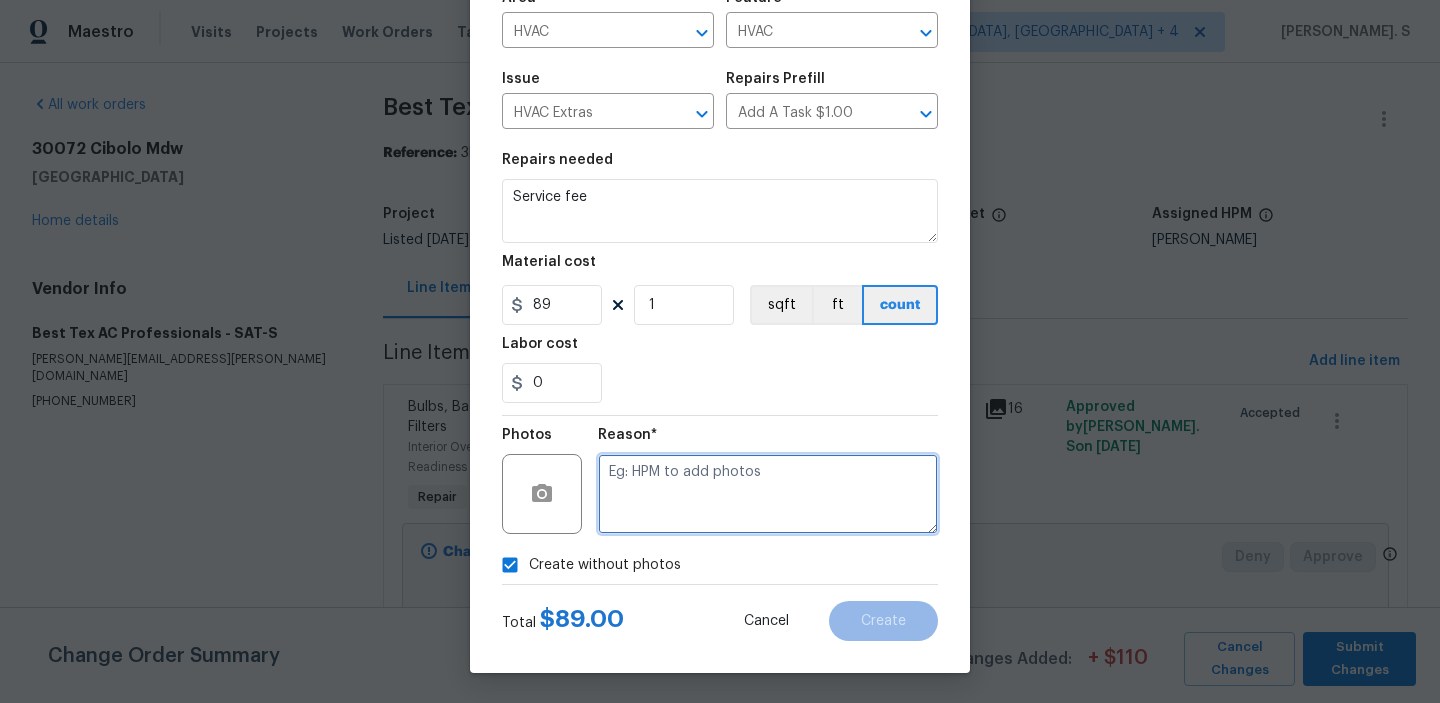 click at bounding box center (768, 494) 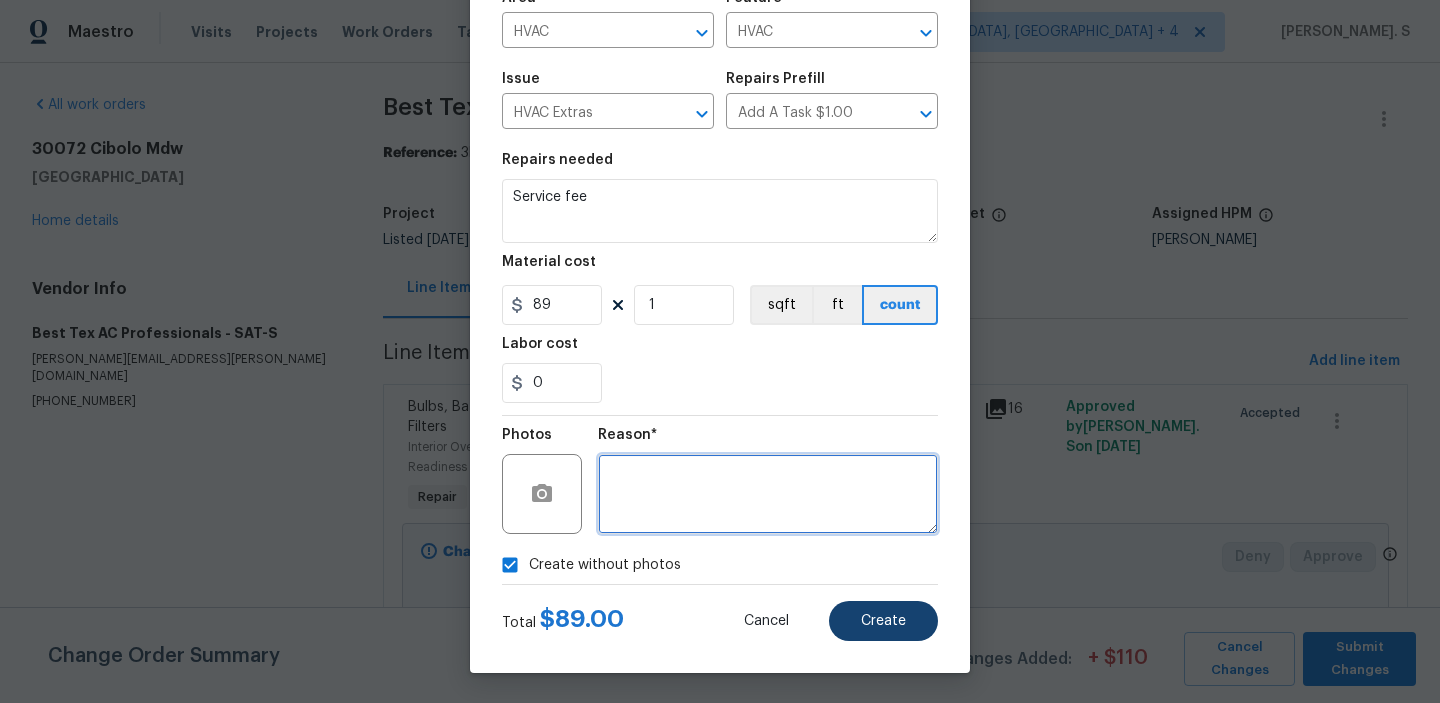 type 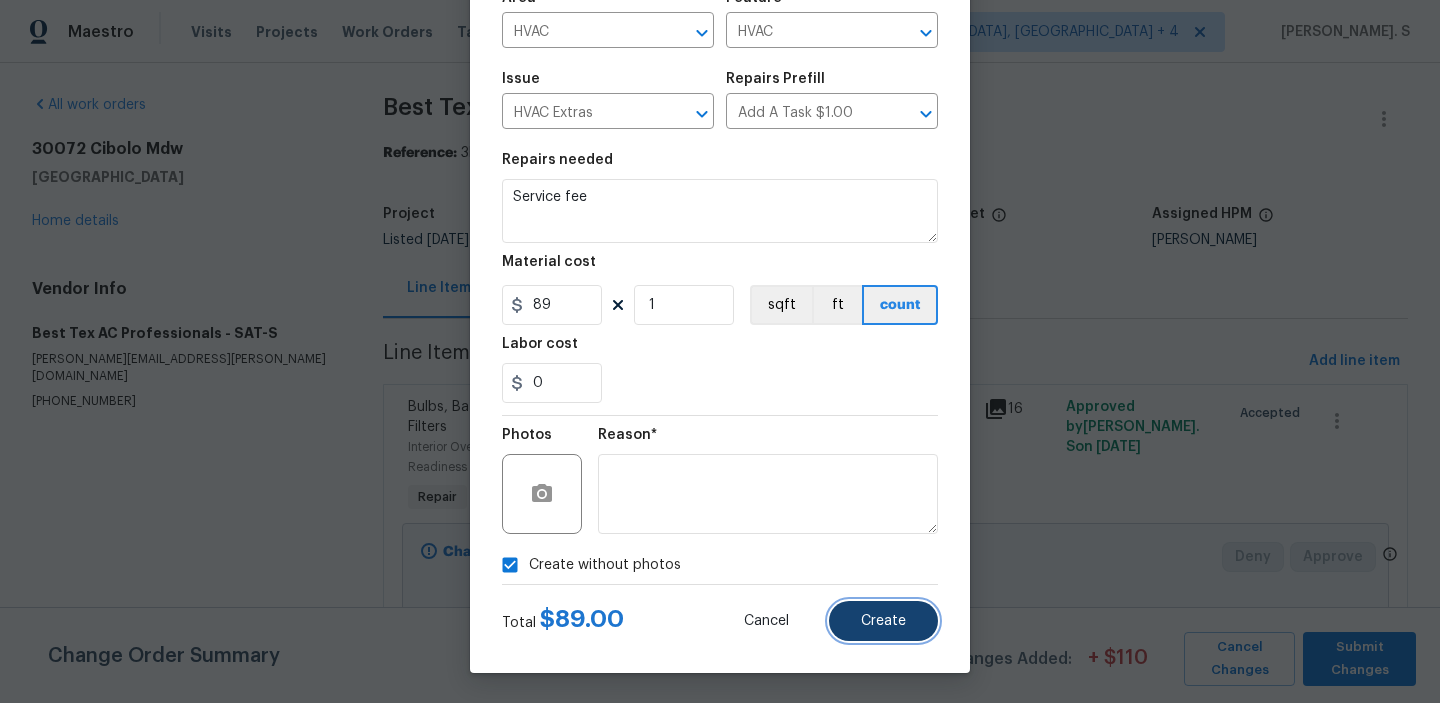 click on "Create" at bounding box center [883, 621] 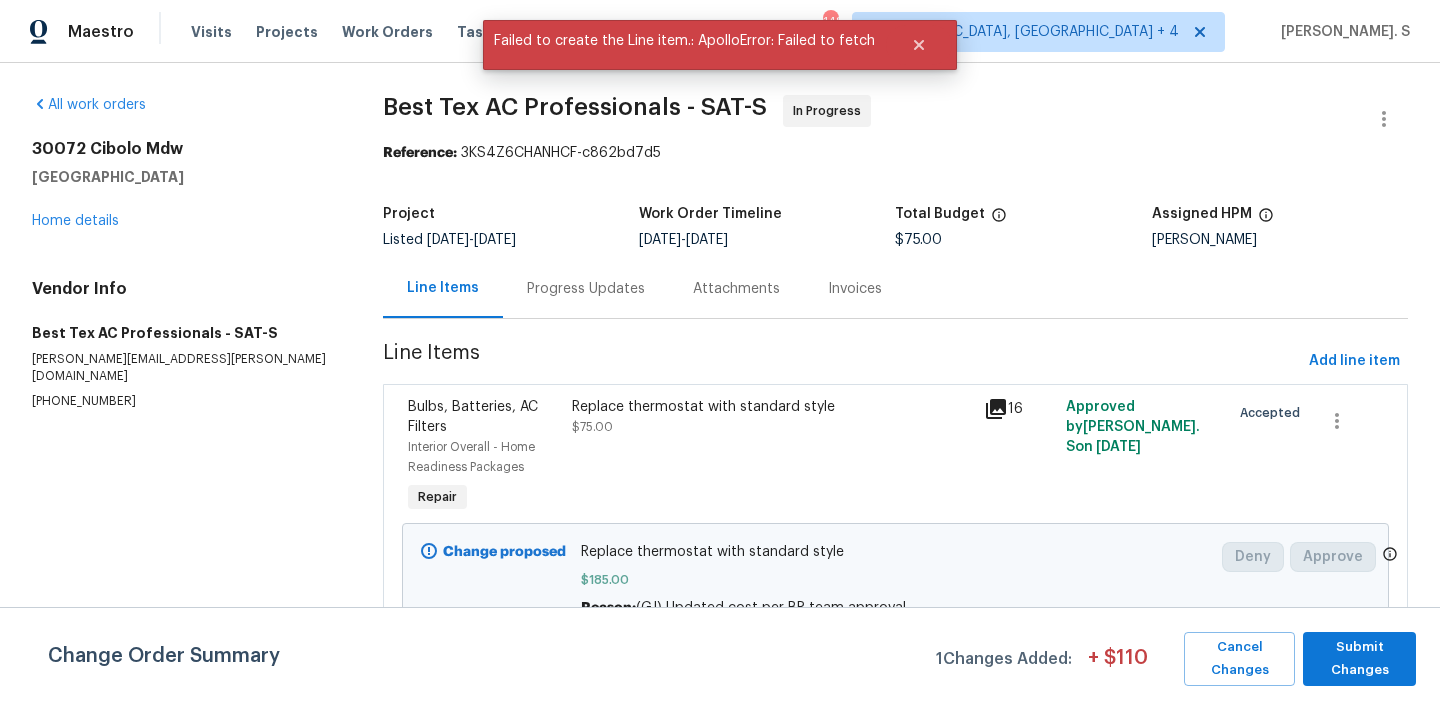 click on "Progress Updates" at bounding box center (586, 288) 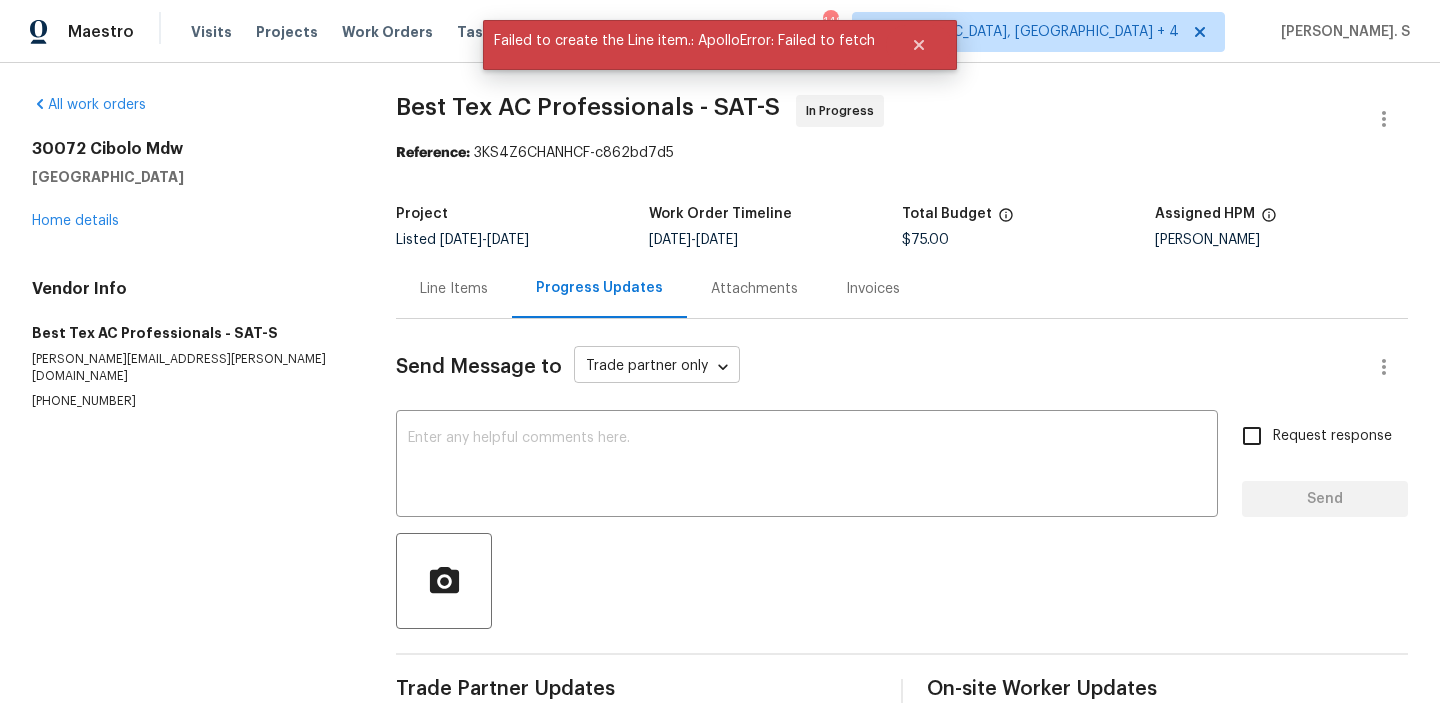 scroll, scrollTop: 40, scrollLeft: 0, axis: vertical 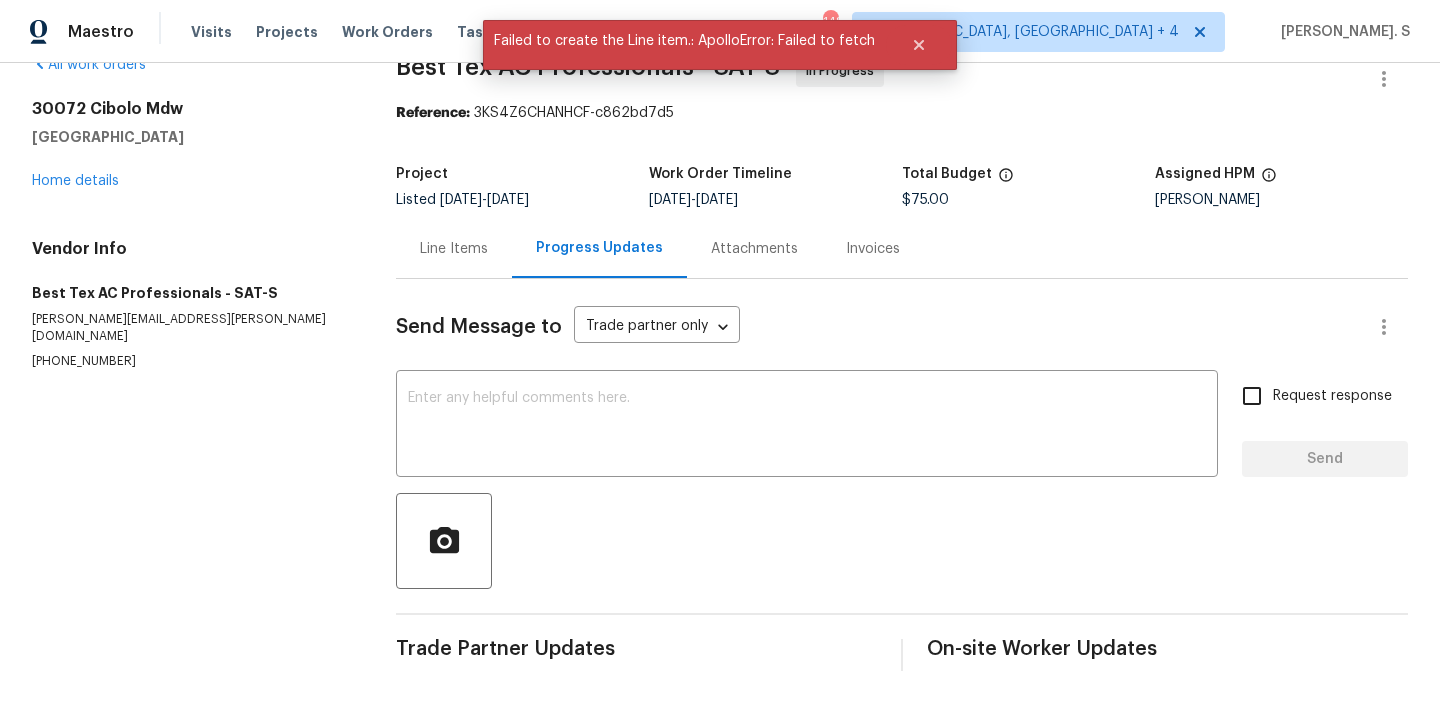 click on "Send Message to Trade partner only Trade partner only ​ x ​ Request response Send Trade Partner Updates On-site Worker Updates" at bounding box center (902, 475) 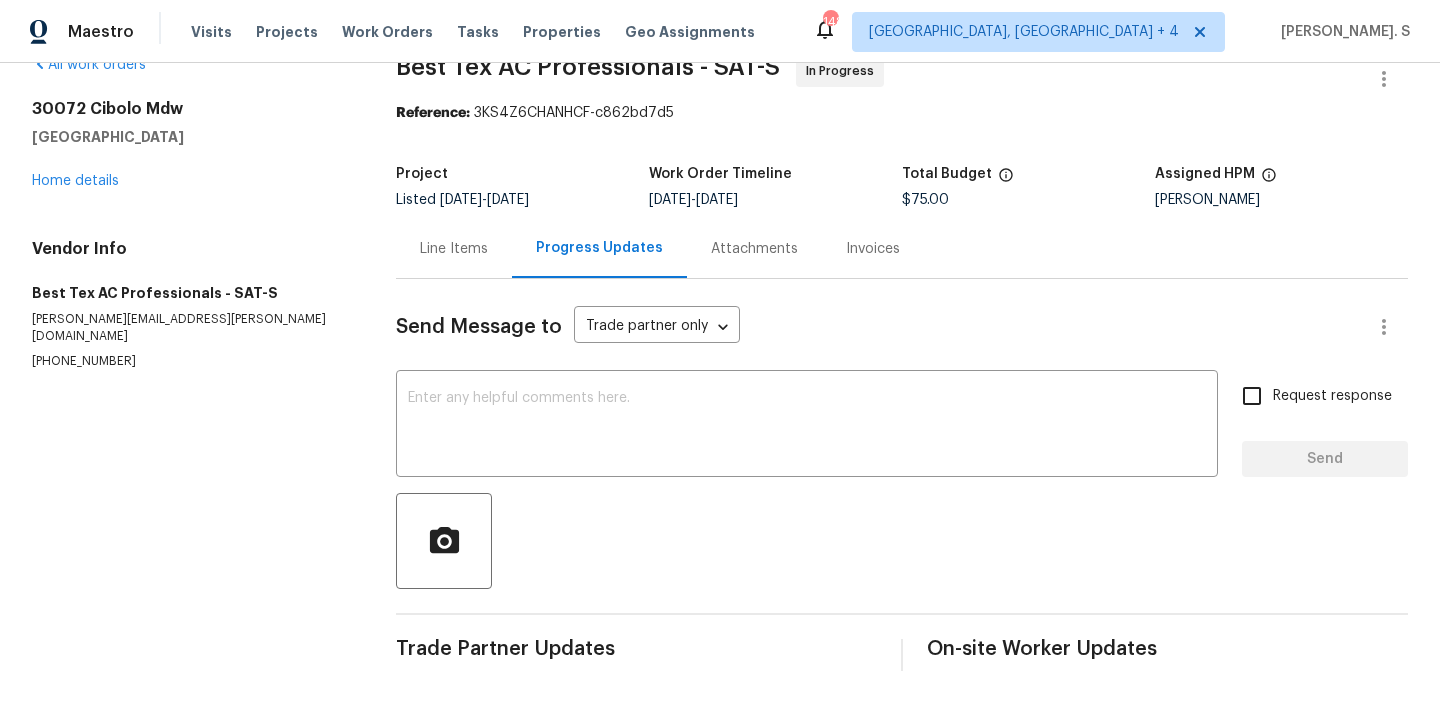 click on "Line Items" at bounding box center [454, 248] 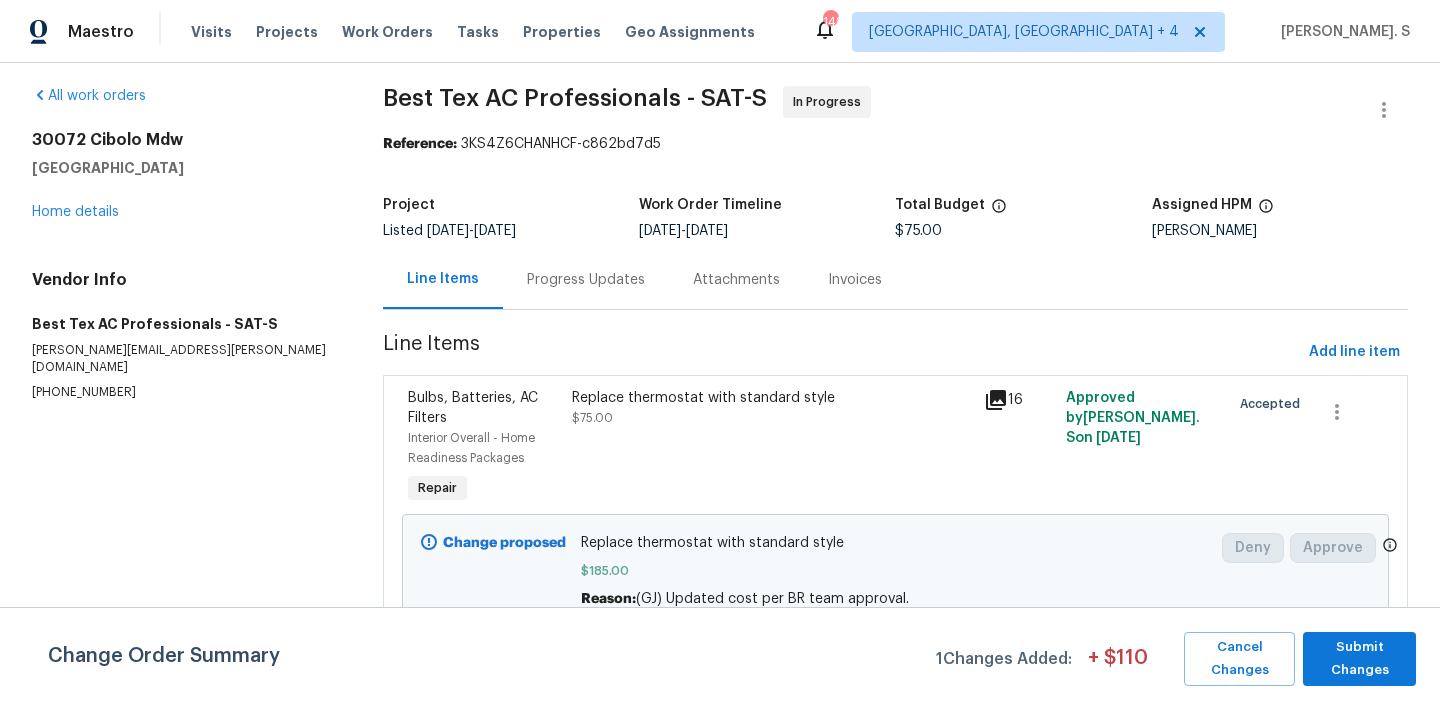 scroll, scrollTop: 10, scrollLeft: 0, axis: vertical 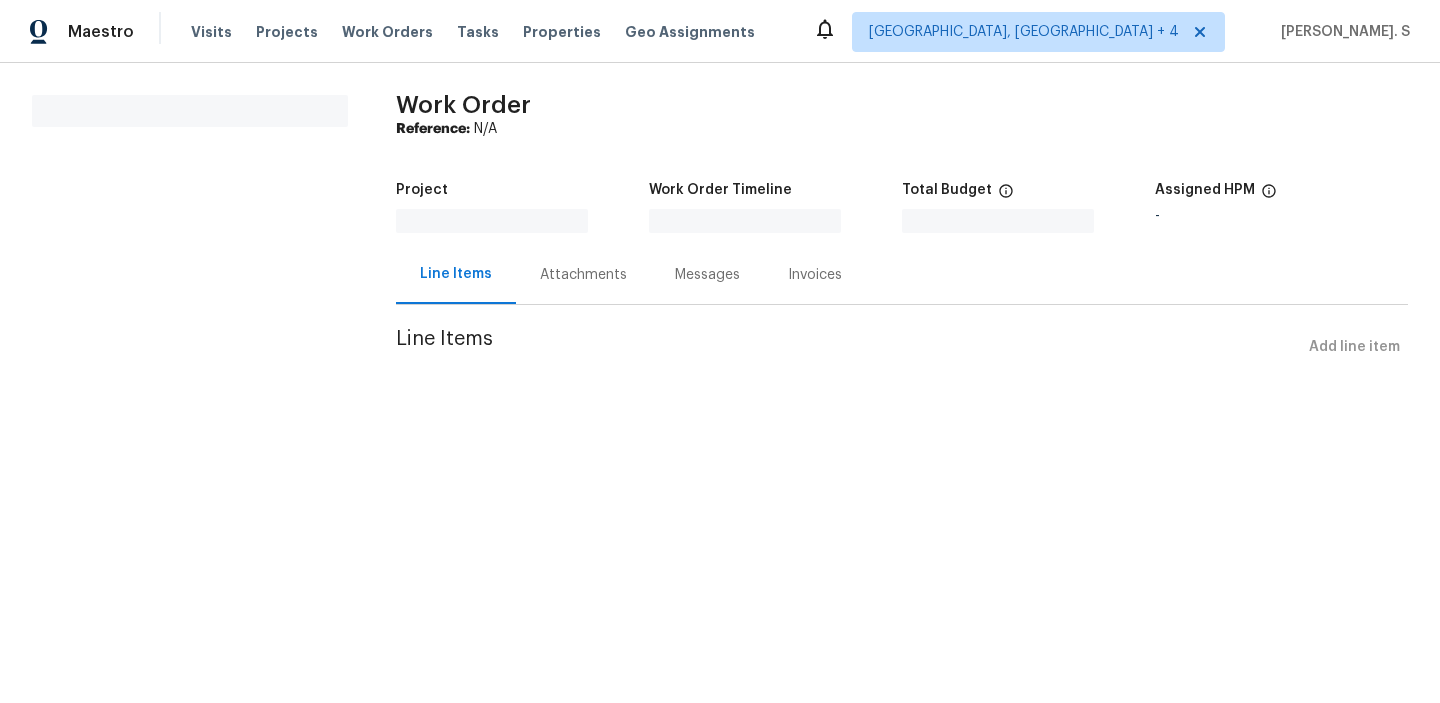 click on "Work Order Reference:   N/A Project Work Order Timeline Total Budget $0.00 Assigned HPM - Line Items Attachments Messages Invoices Line Items Add line item" at bounding box center [902, 242] 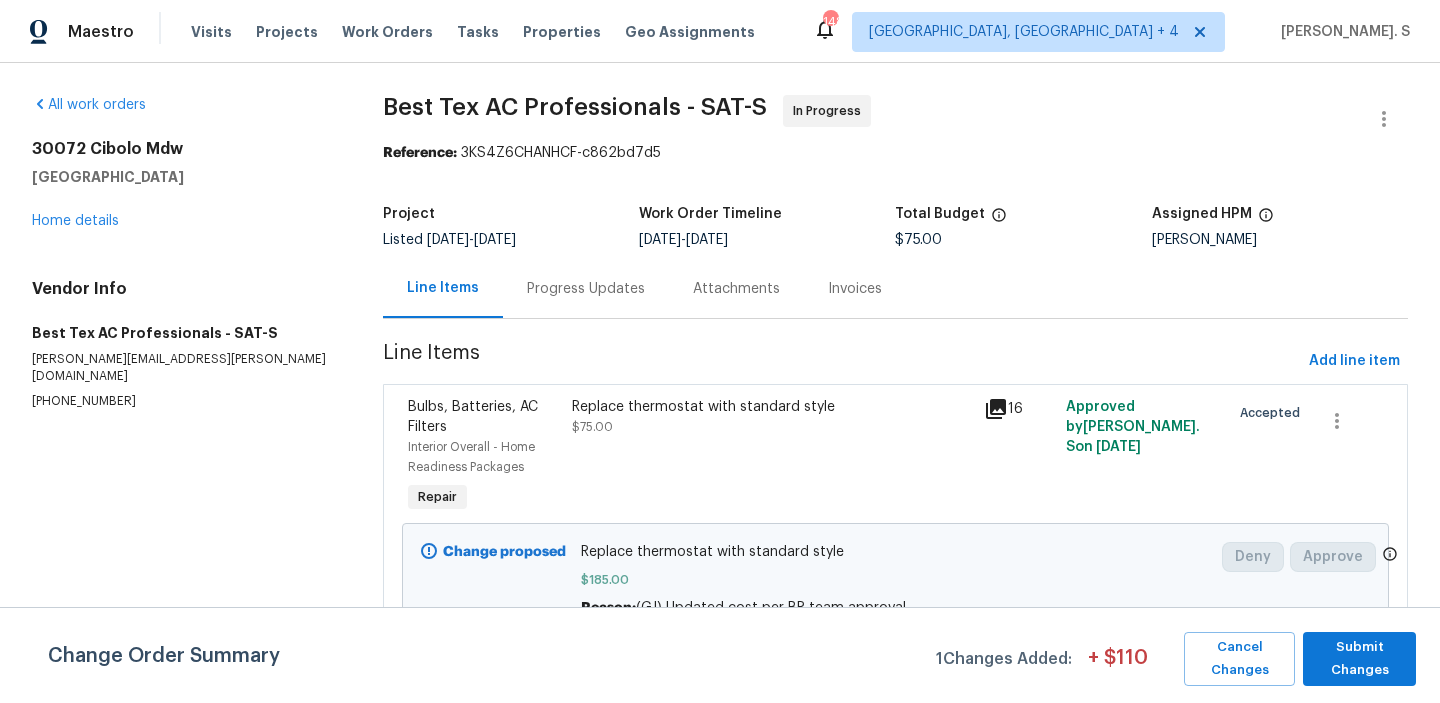 click on "Progress Updates" at bounding box center (586, 288) 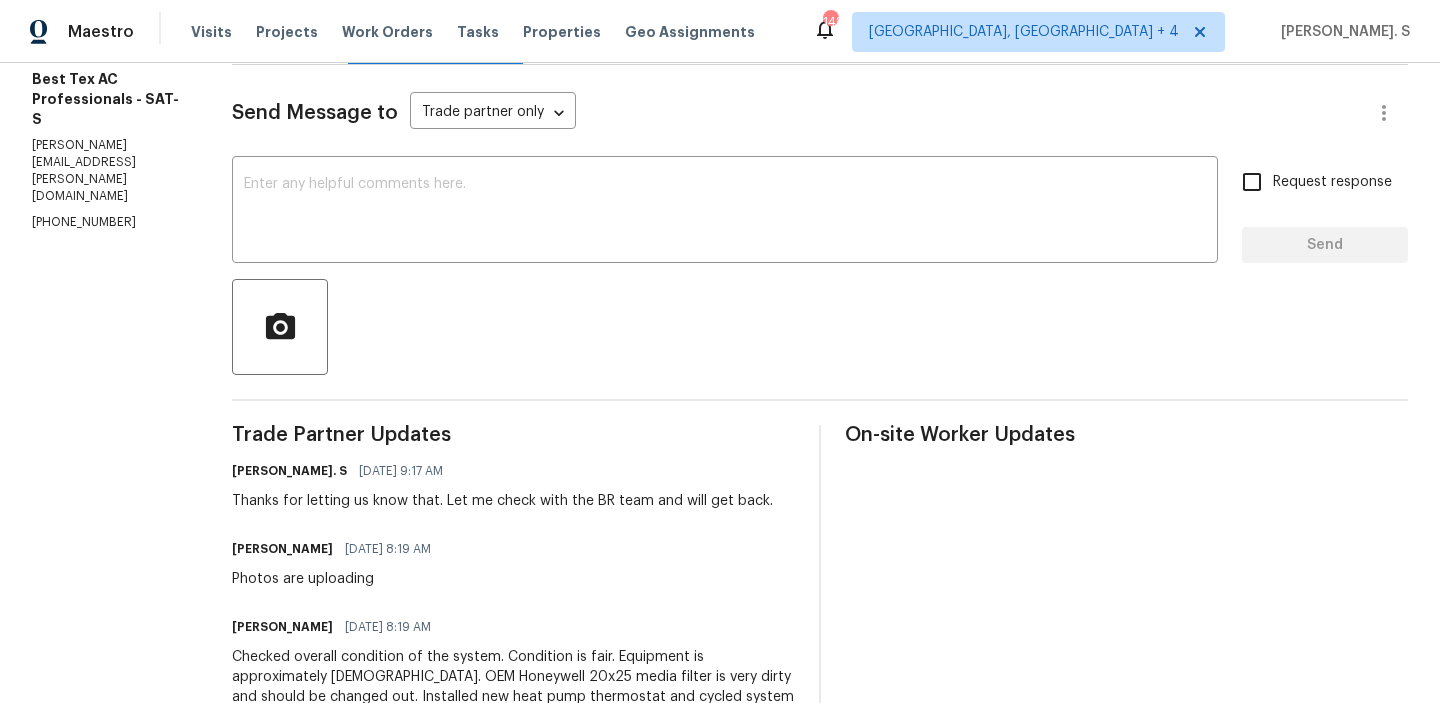 scroll, scrollTop: 223, scrollLeft: 0, axis: vertical 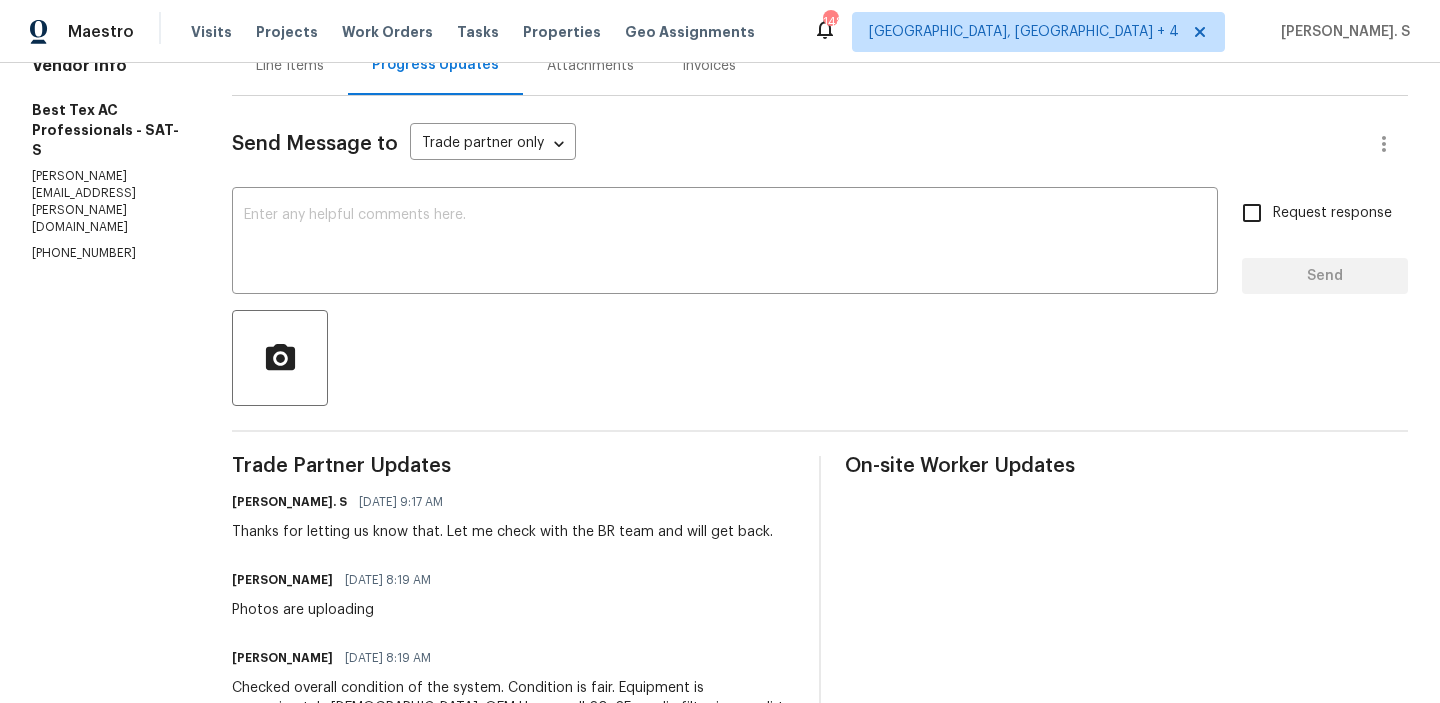 click on "Line Items" at bounding box center [290, 66] 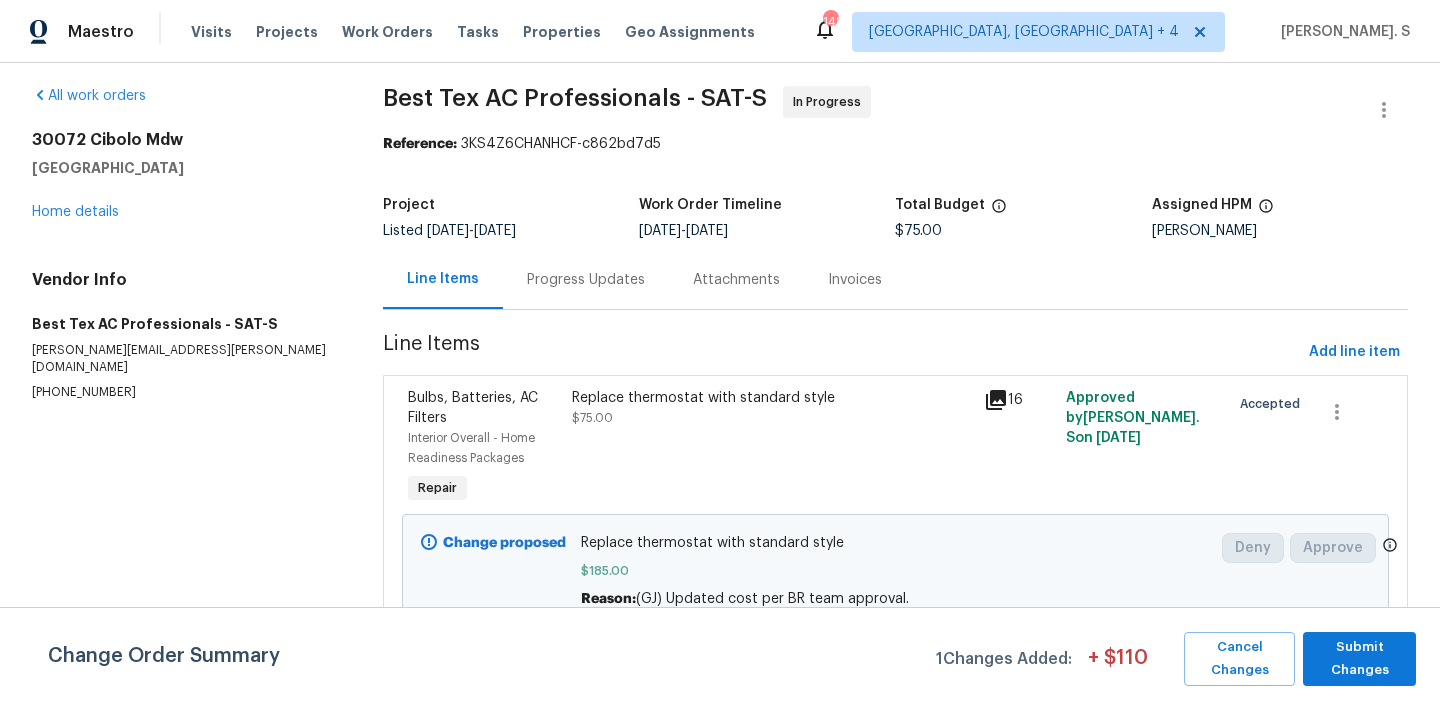 scroll, scrollTop: 10, scrollLeft: 0, axis: vertical 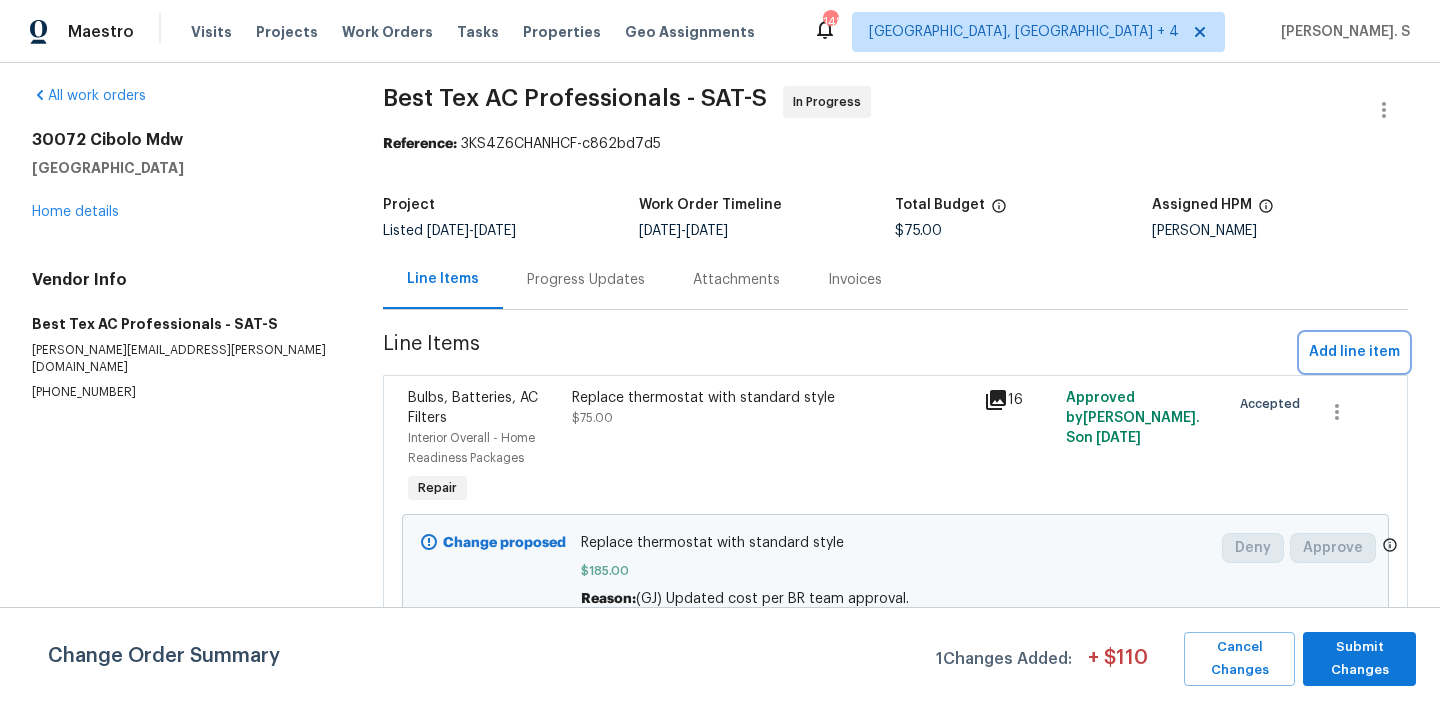 click on "Add line item" at bounding box center (1354, 352) 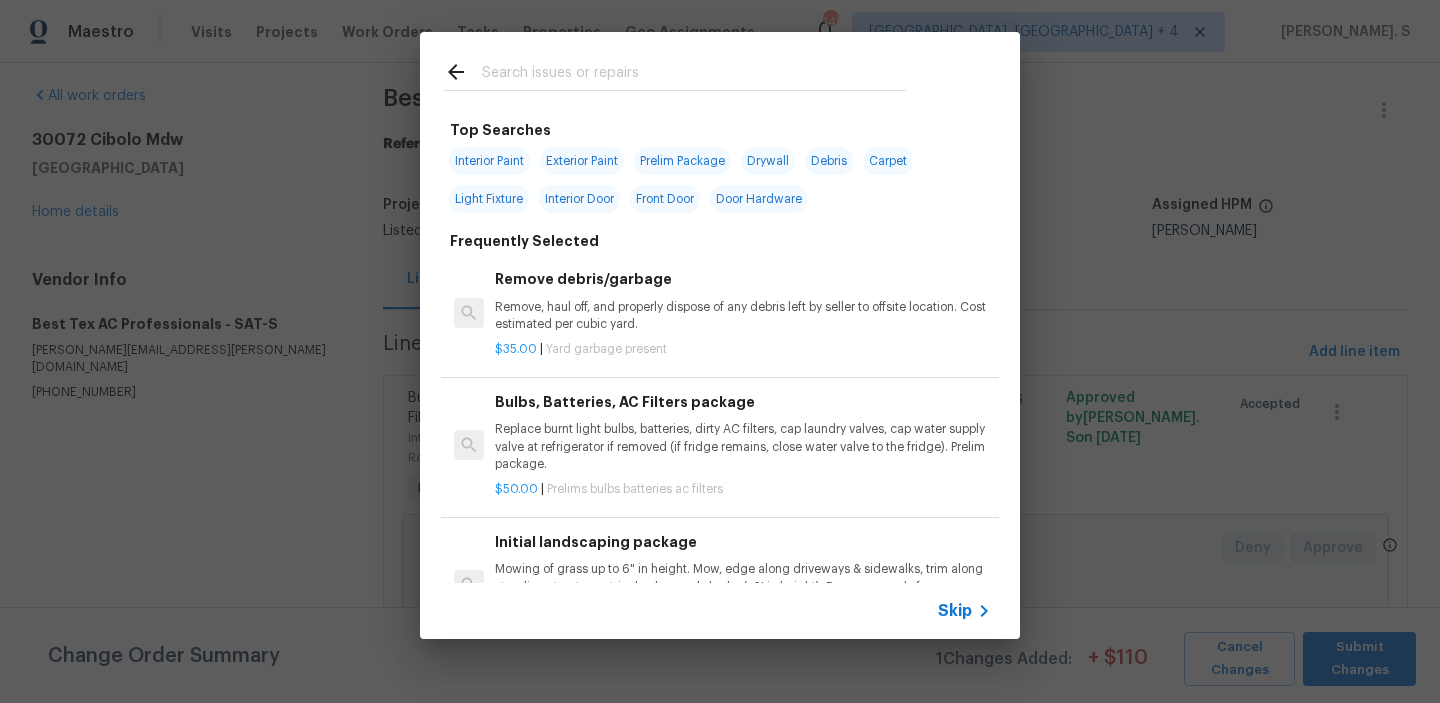 click on "Remove, haul off, and properly dispose of any debris left by seller to offsite location. Cost estimated per cubic yard." at bounding box center [743, 316] 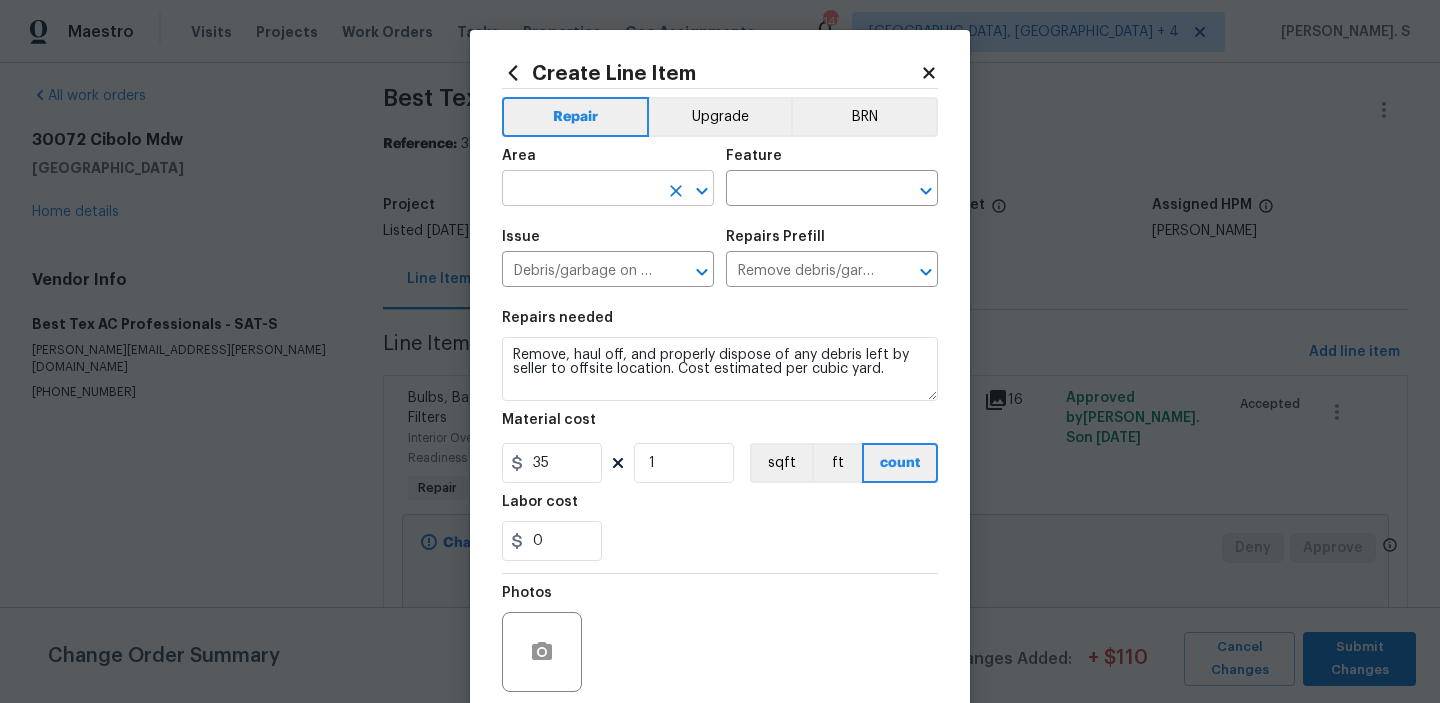 click 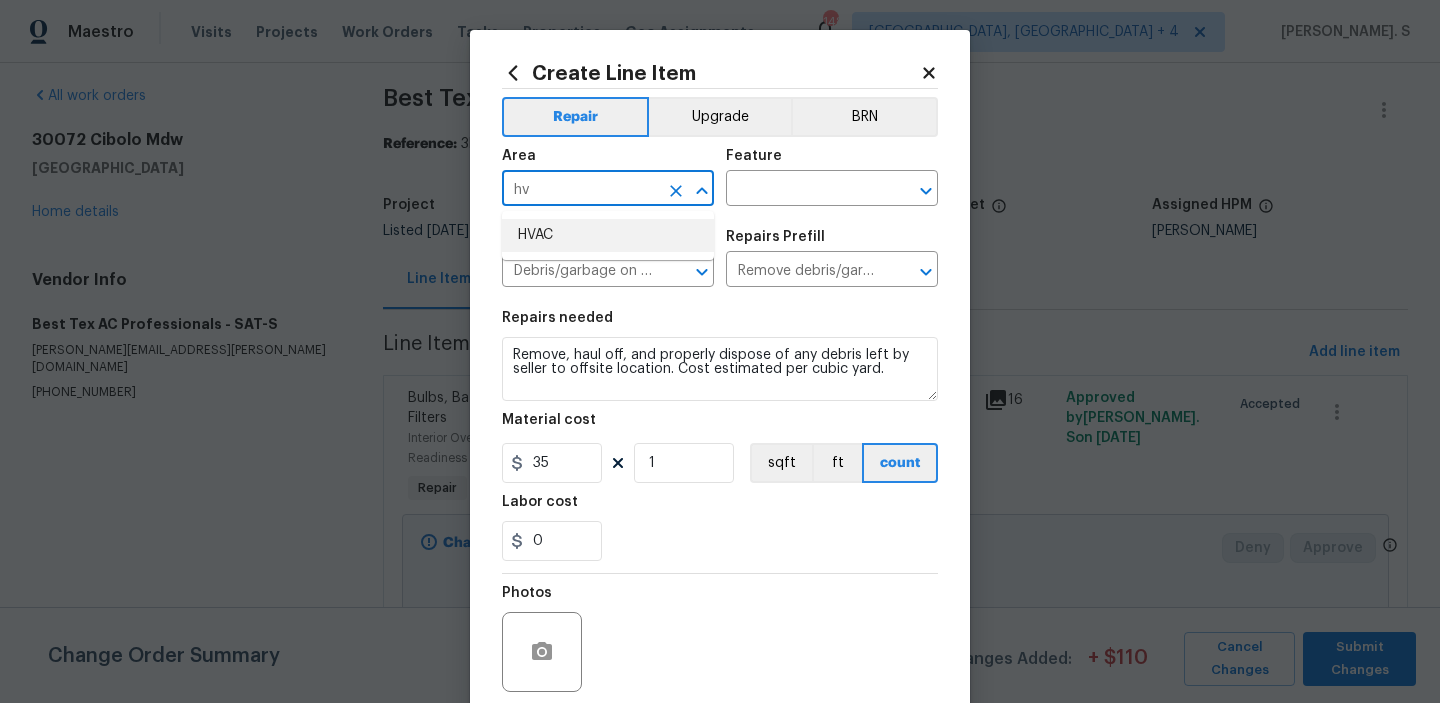 click on "HVAC" at bounding box center [608, 235] 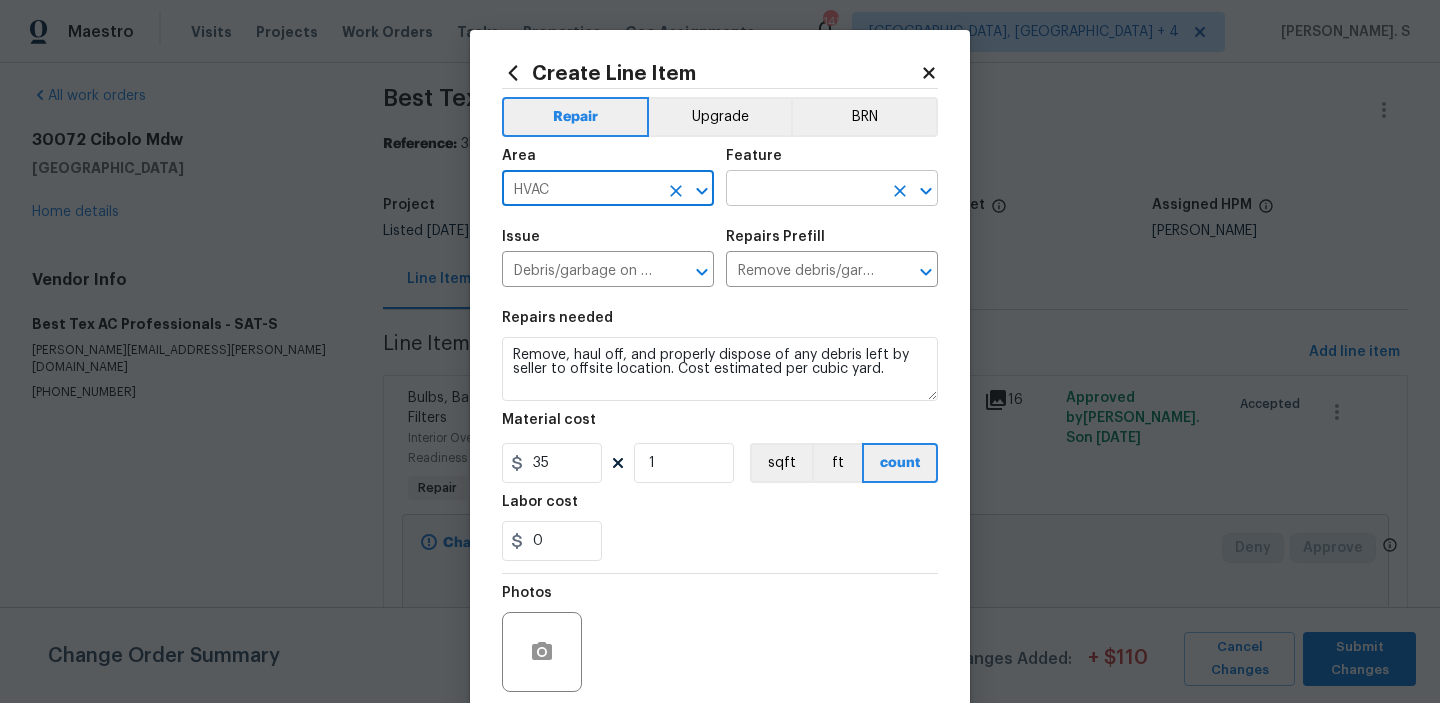 click 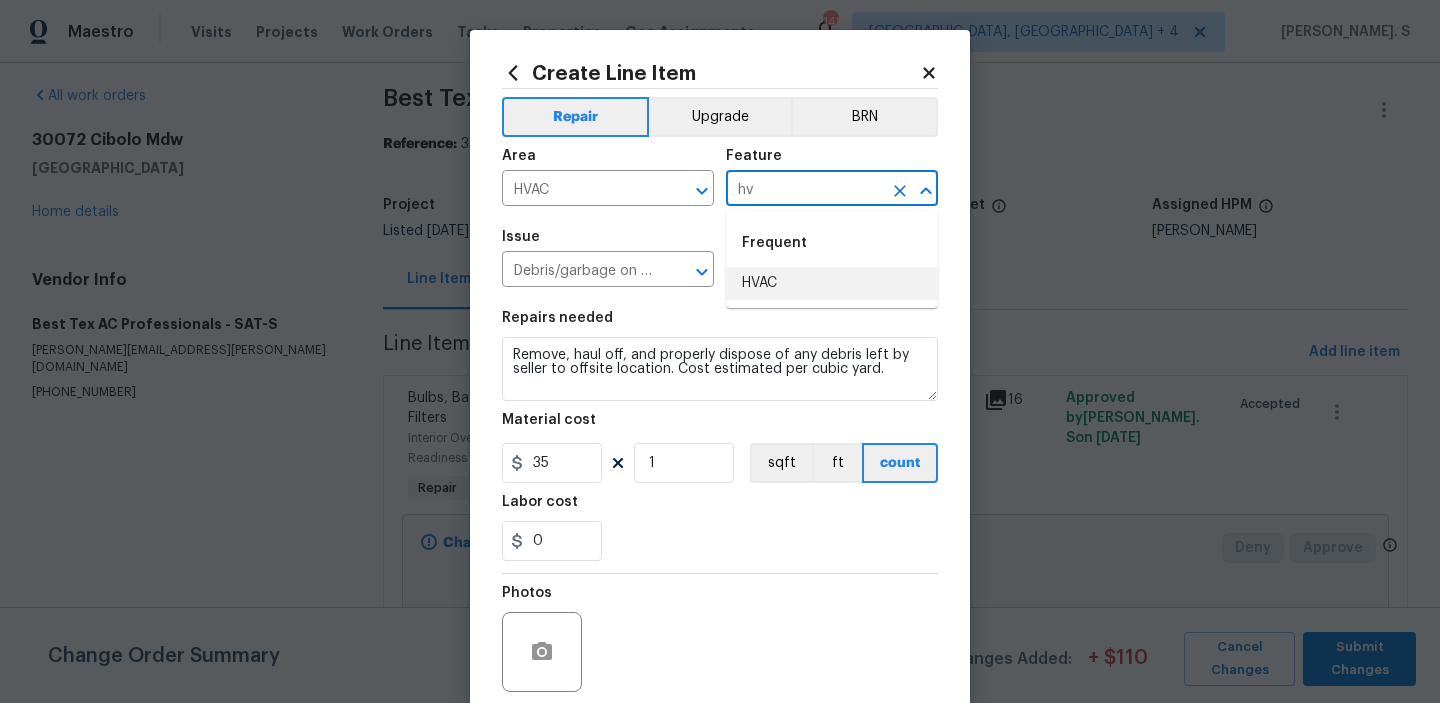 click on "HVAC" at bounding box center (832, 283) 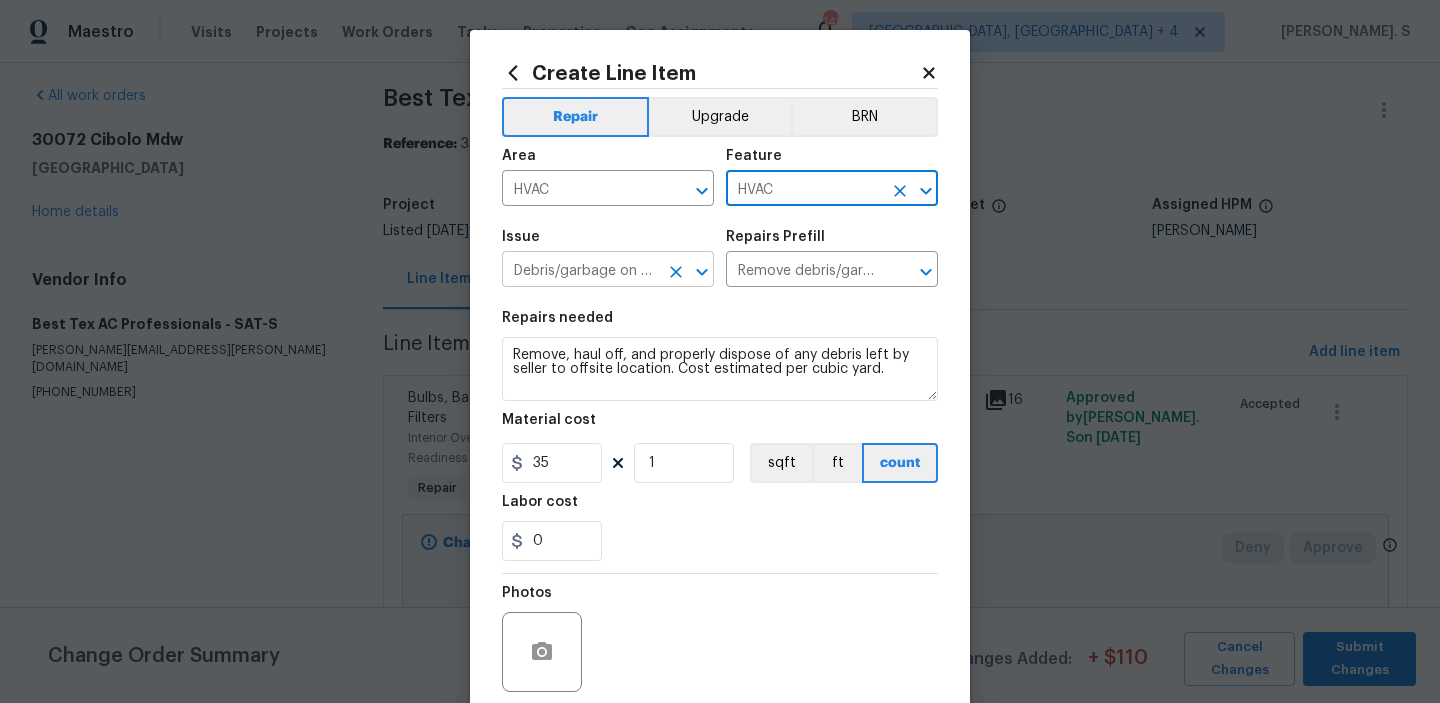 click 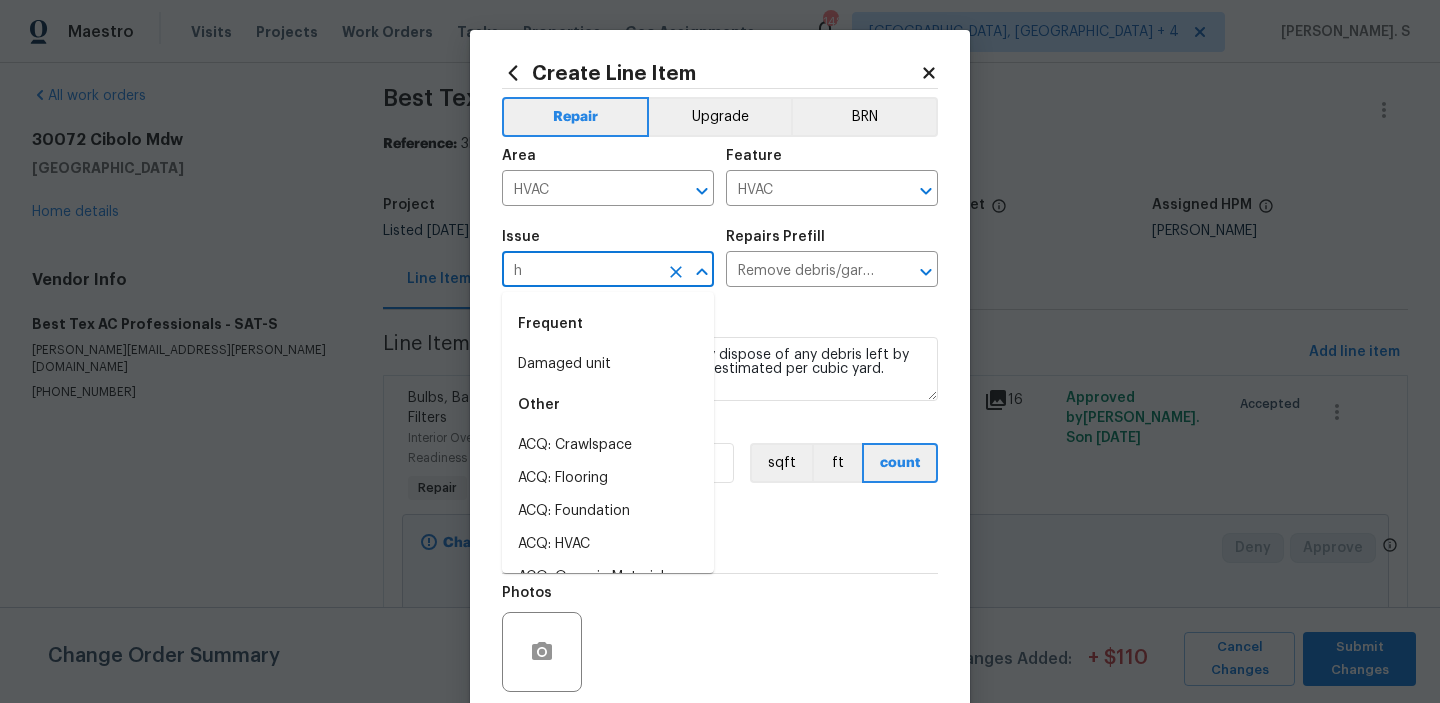 scroll, scrollTop: 0, scrollLeft: 0, axis: both 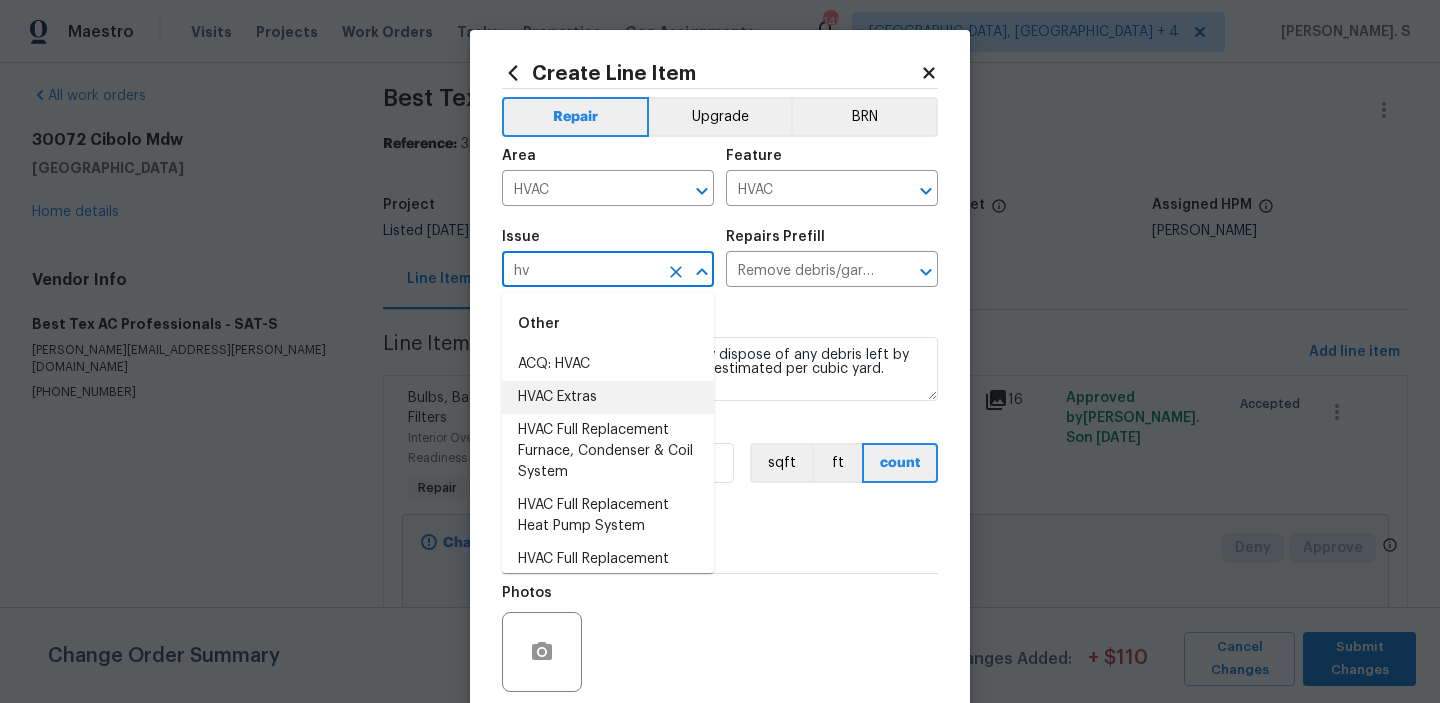 click on "HVAC Extras" at bounding box center (608, 397) 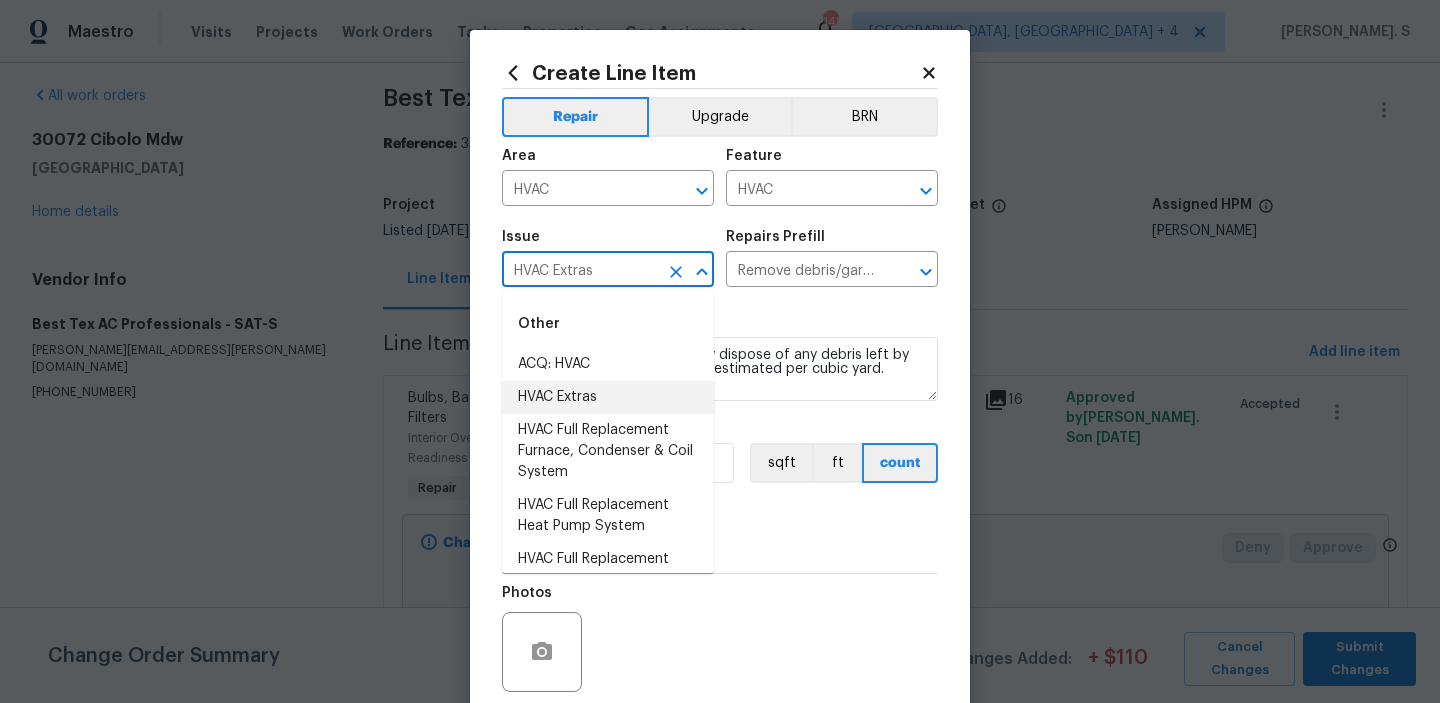 type 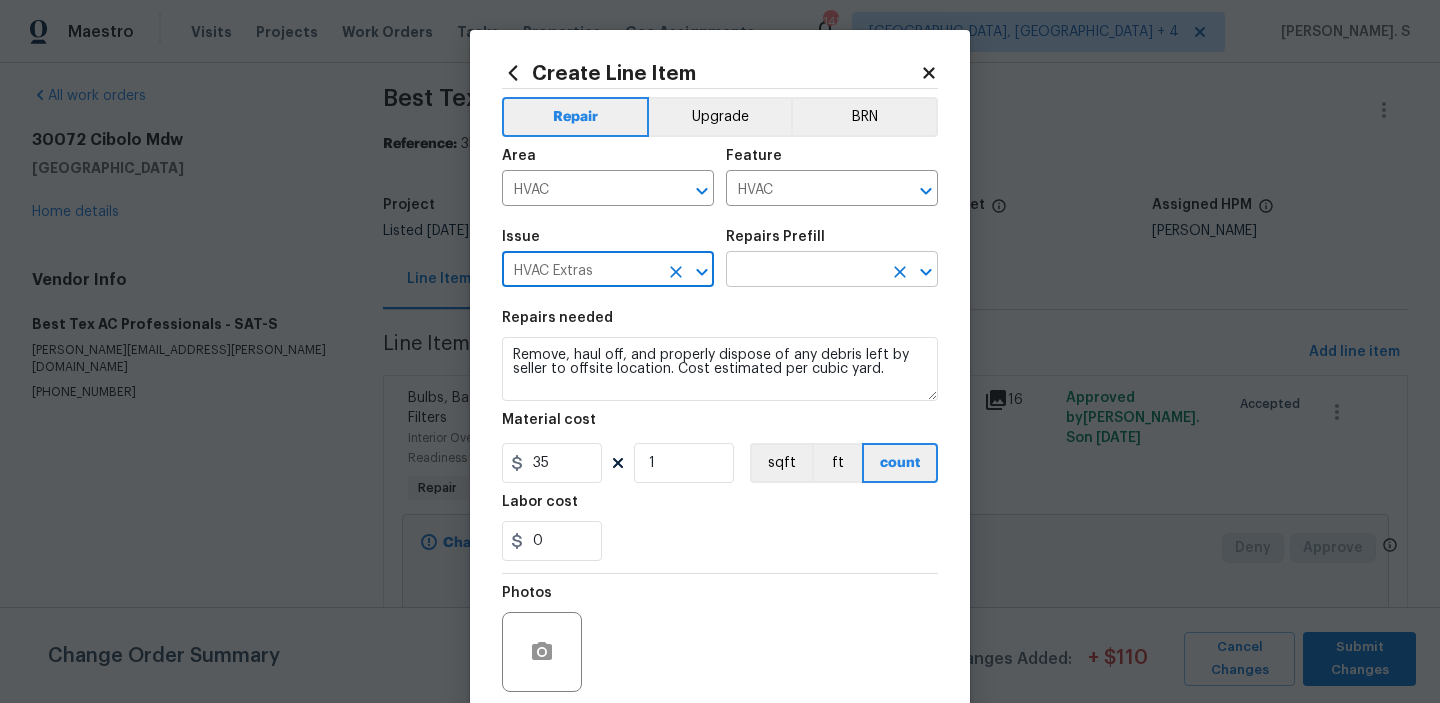 click 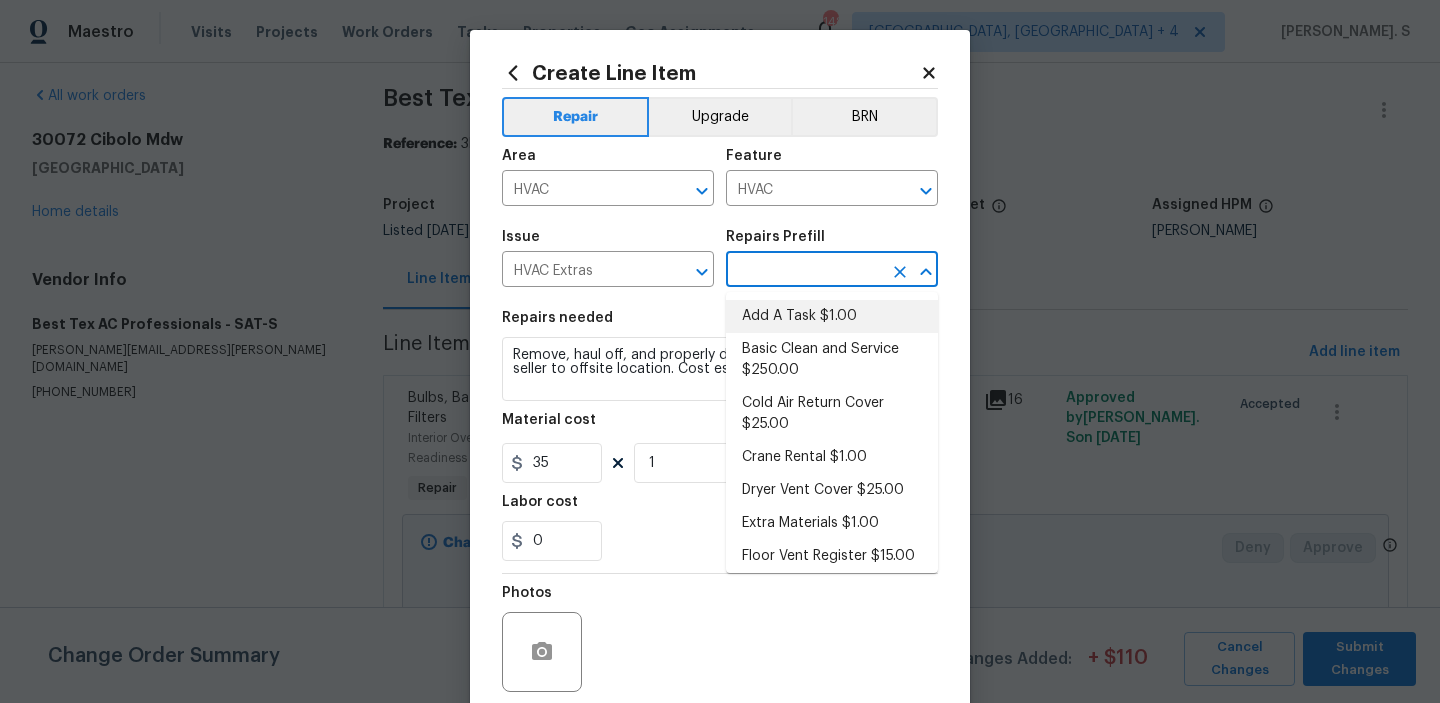 click on "Add A Task $1.00" at bounding box center (832, 316) 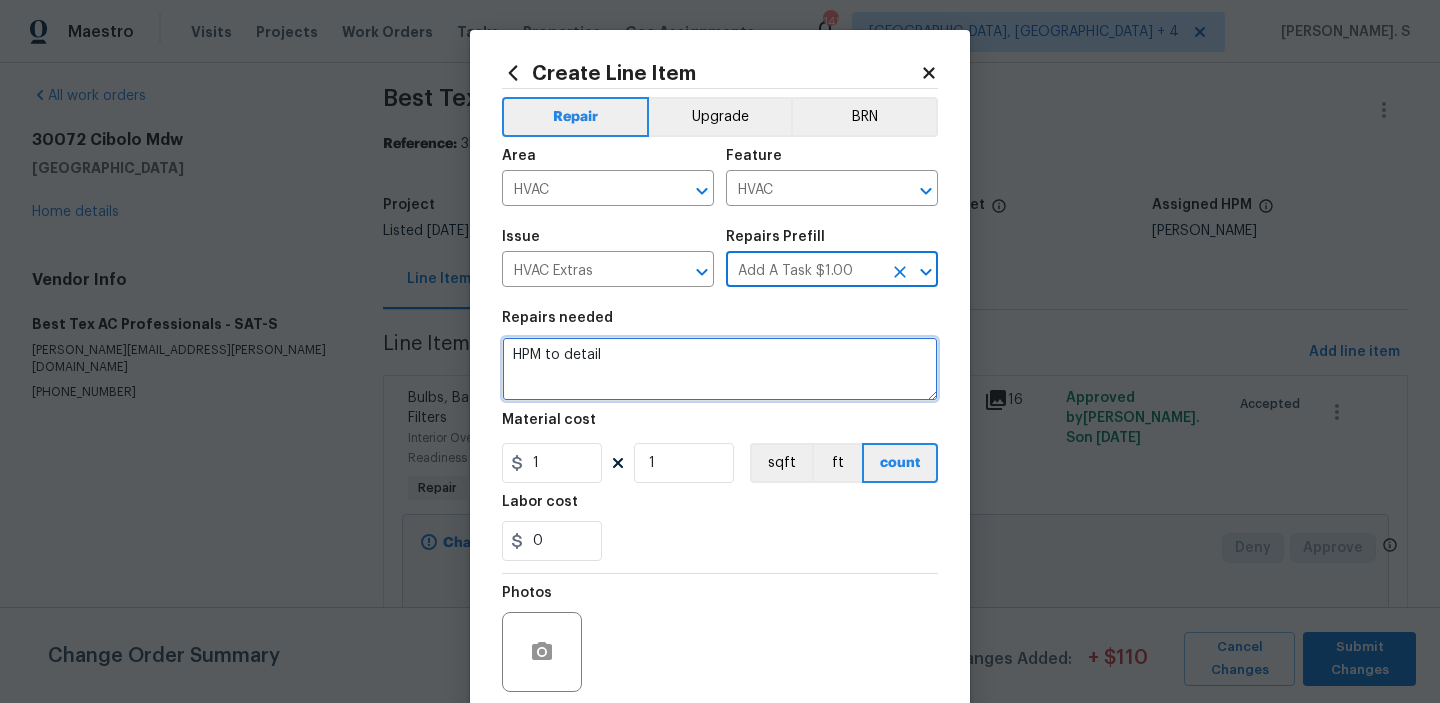 click on "HPM to detail" at bounding box center (720, 369) 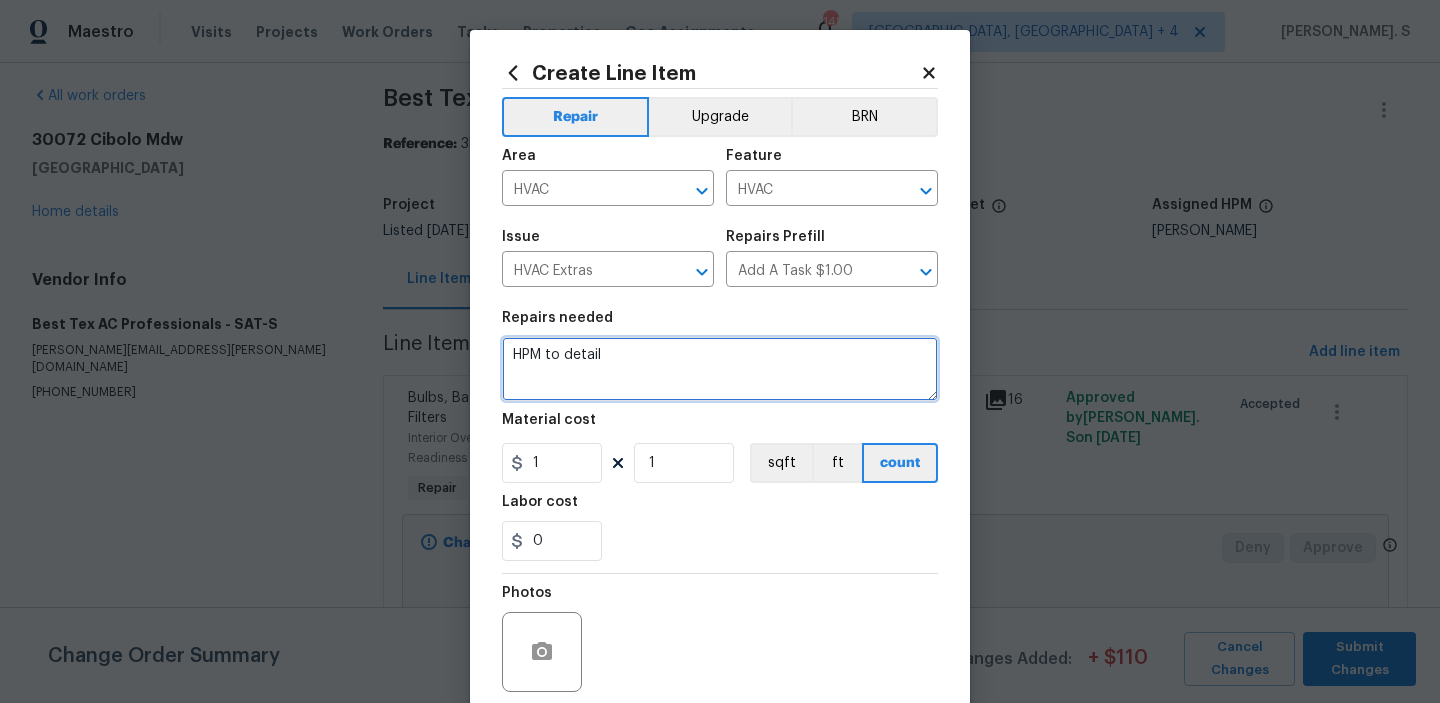 click on "HPM to detail" at bounding box center [720, 369] 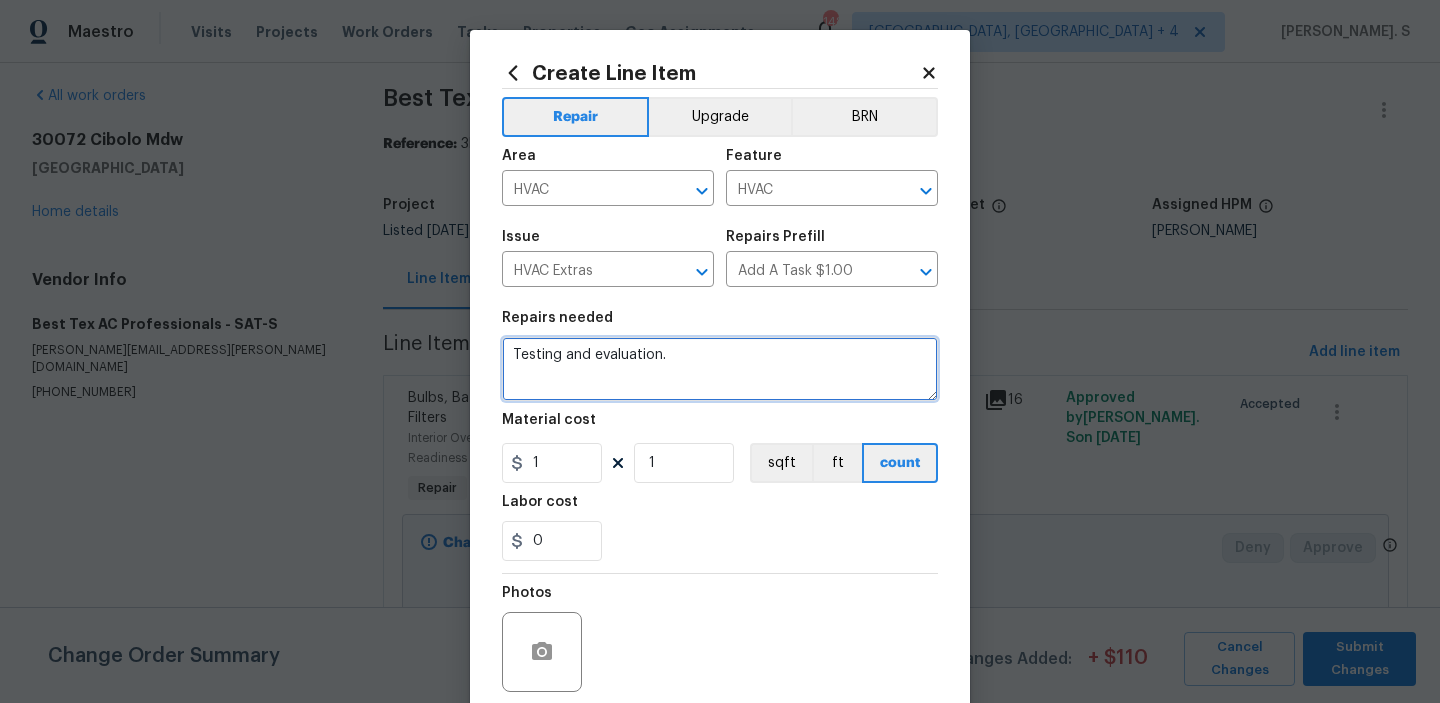 type on "Testing and evaluation." 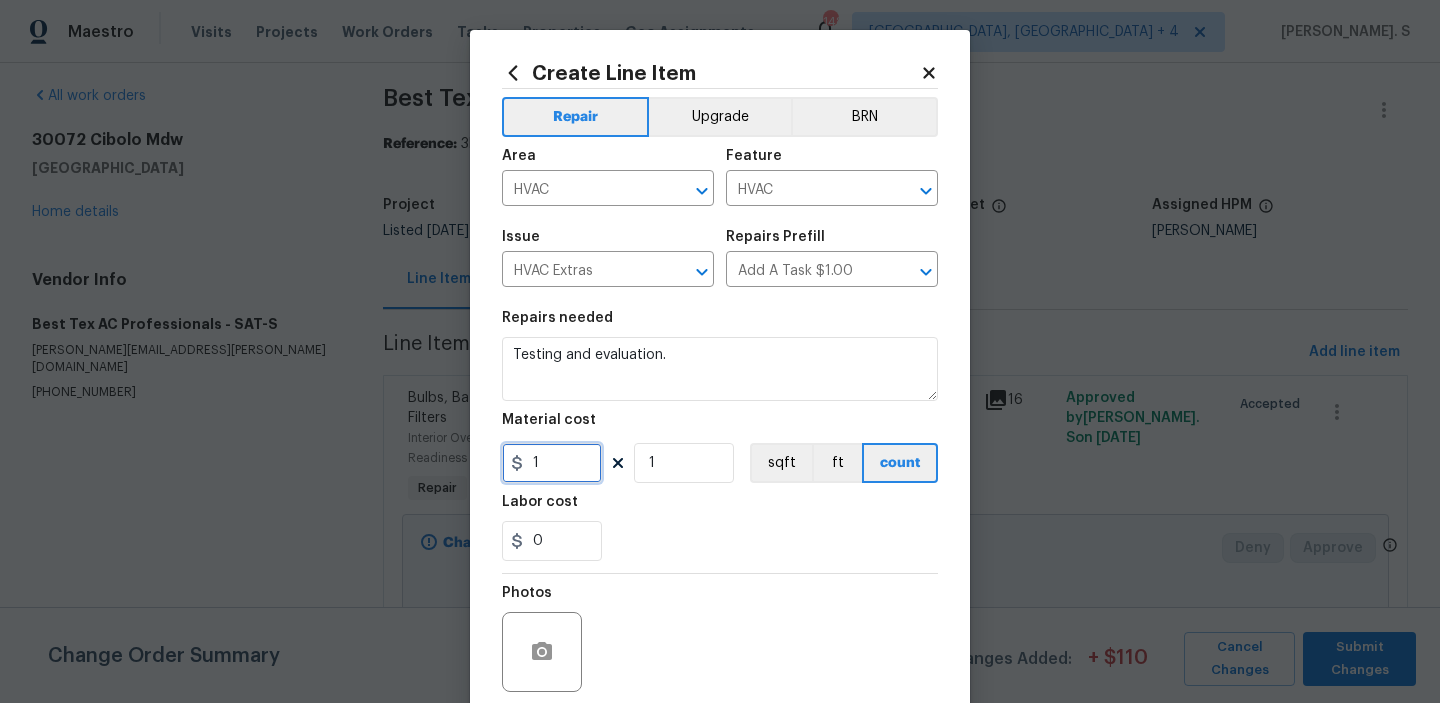 click on "1" at bounding box center (552, 463) 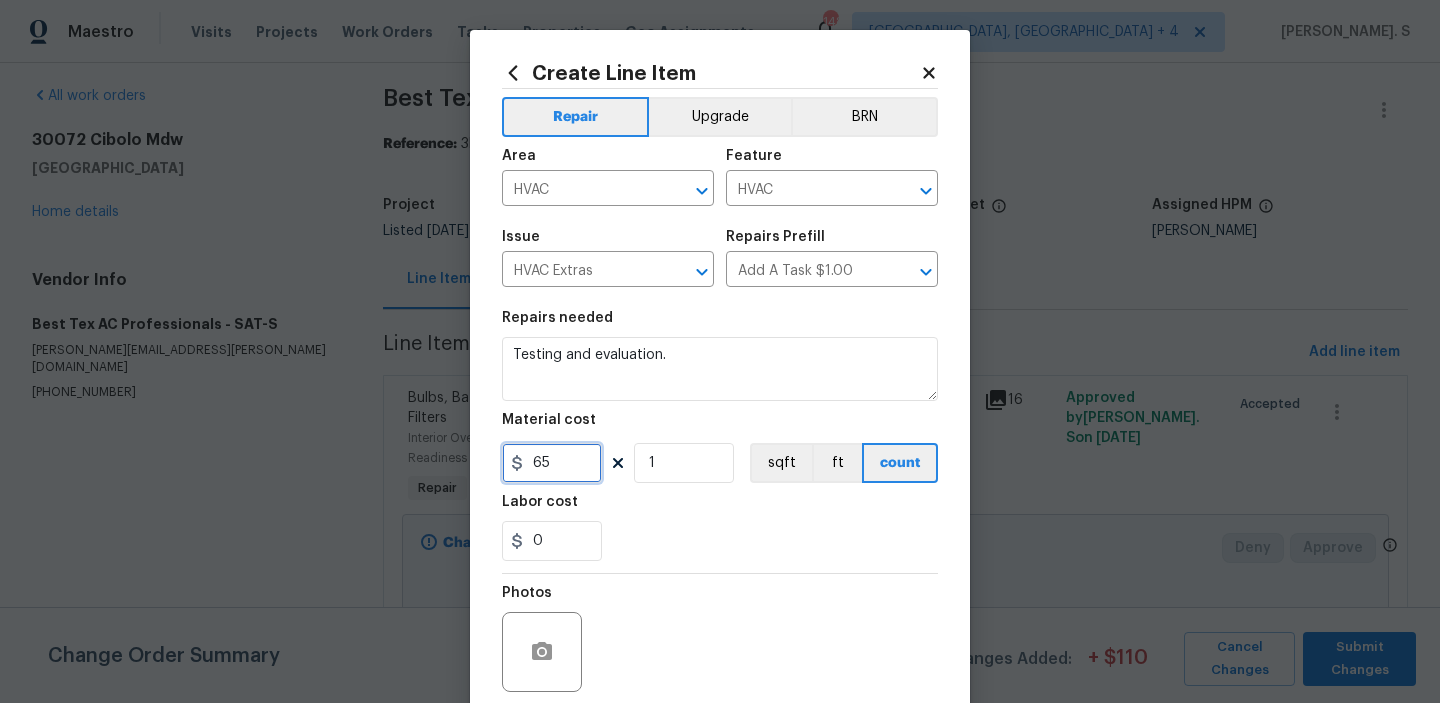 scroll, scrollTop: 159, scrollLeft: 0, axis: vertical 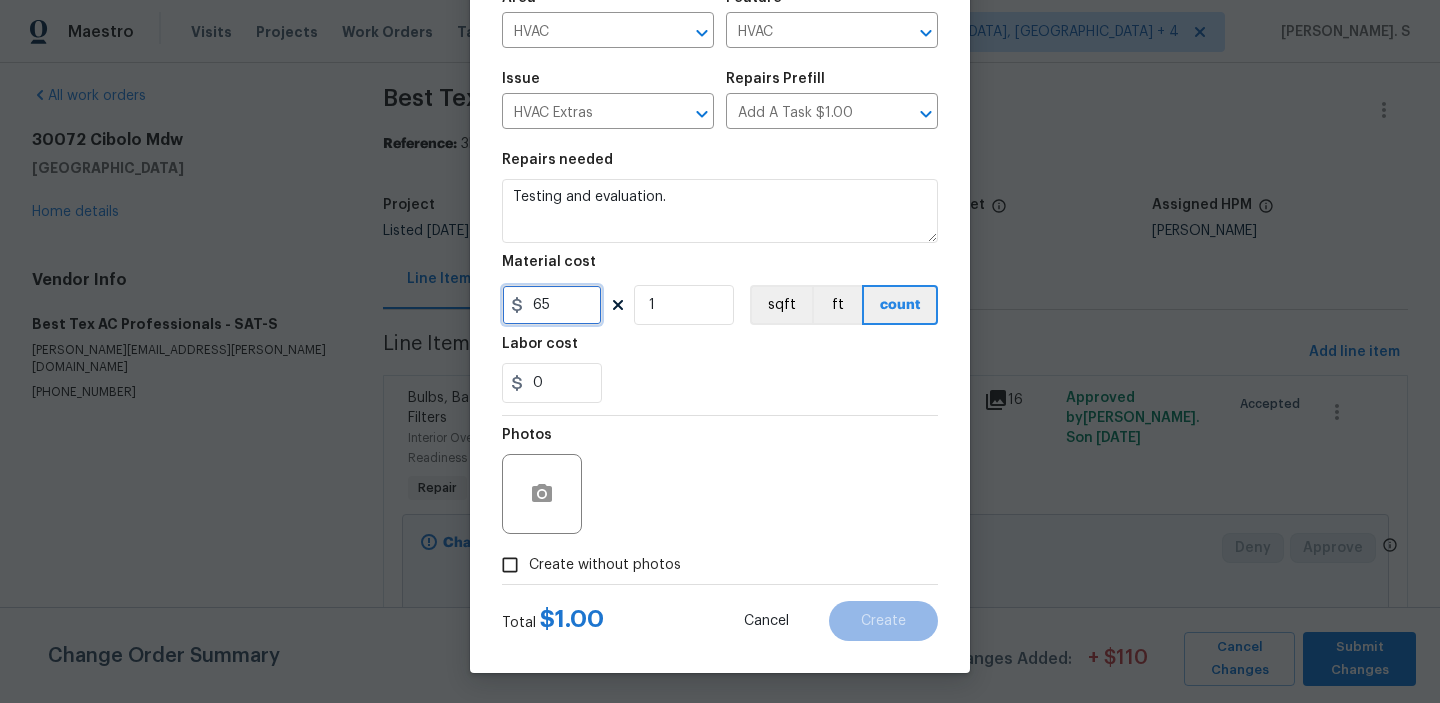 type on "65" 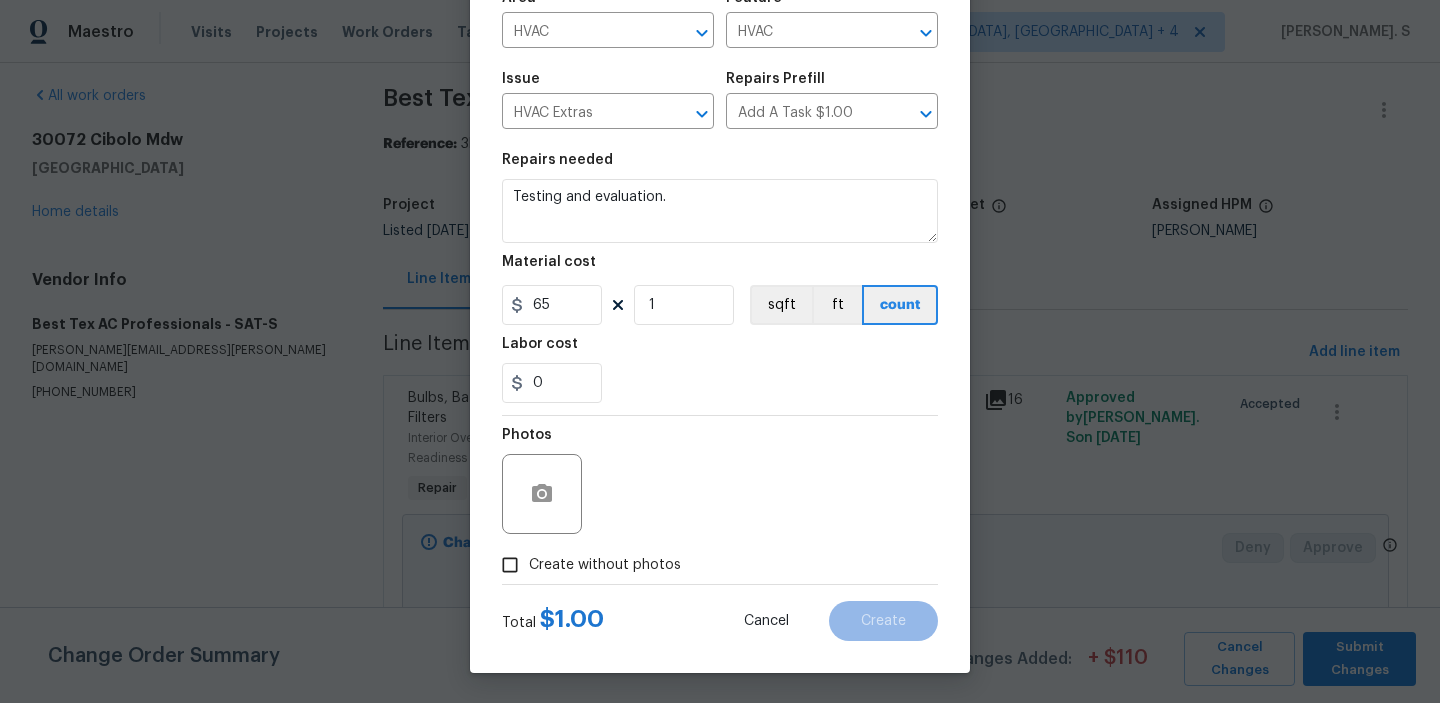 click on "Create without photos" at bounding box center [605, 565] 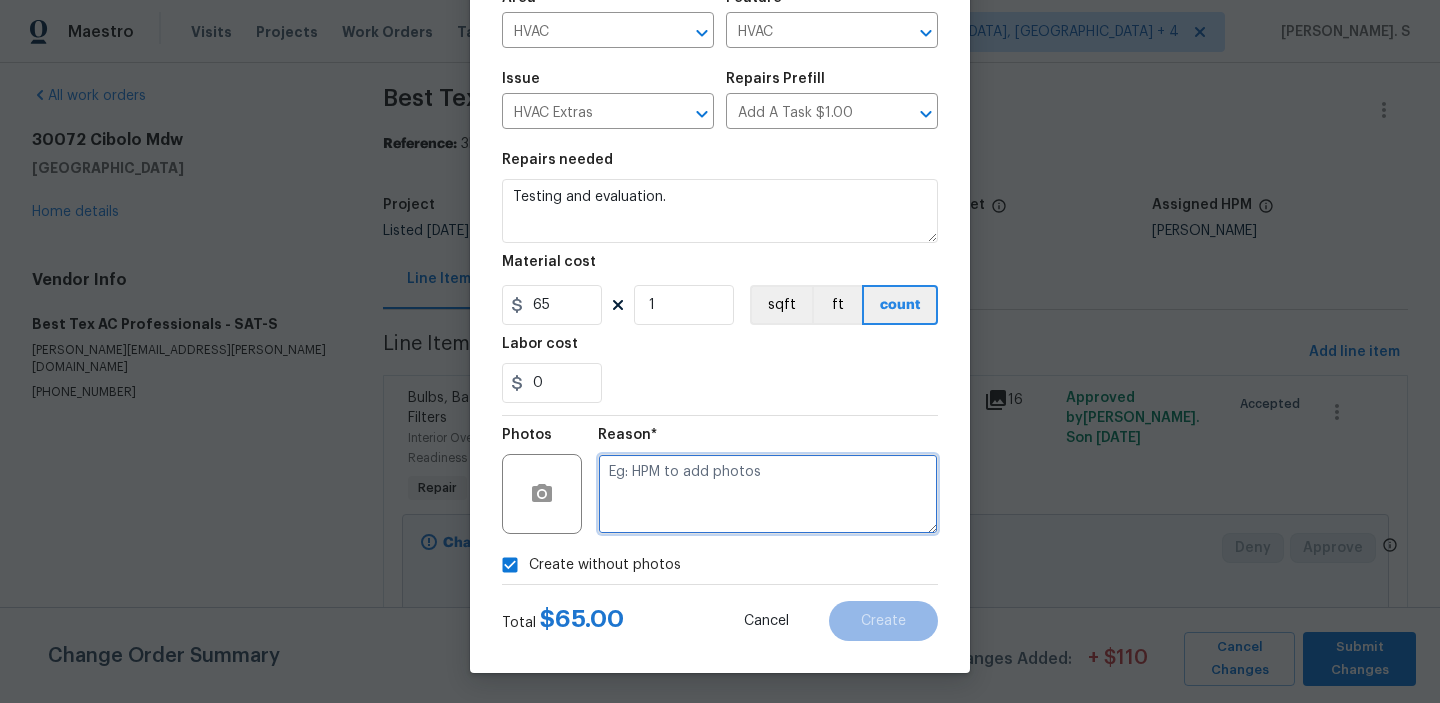 click at bounding box center (768, 494) 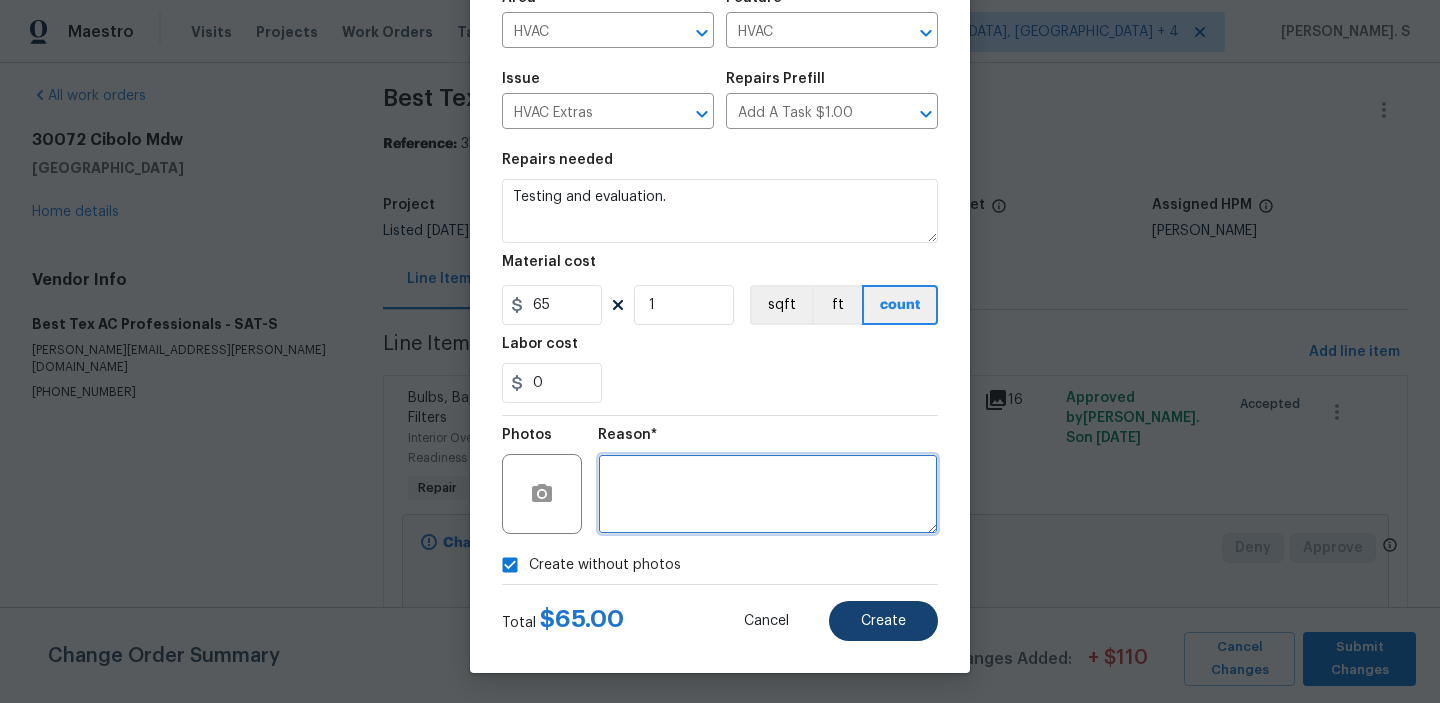 type 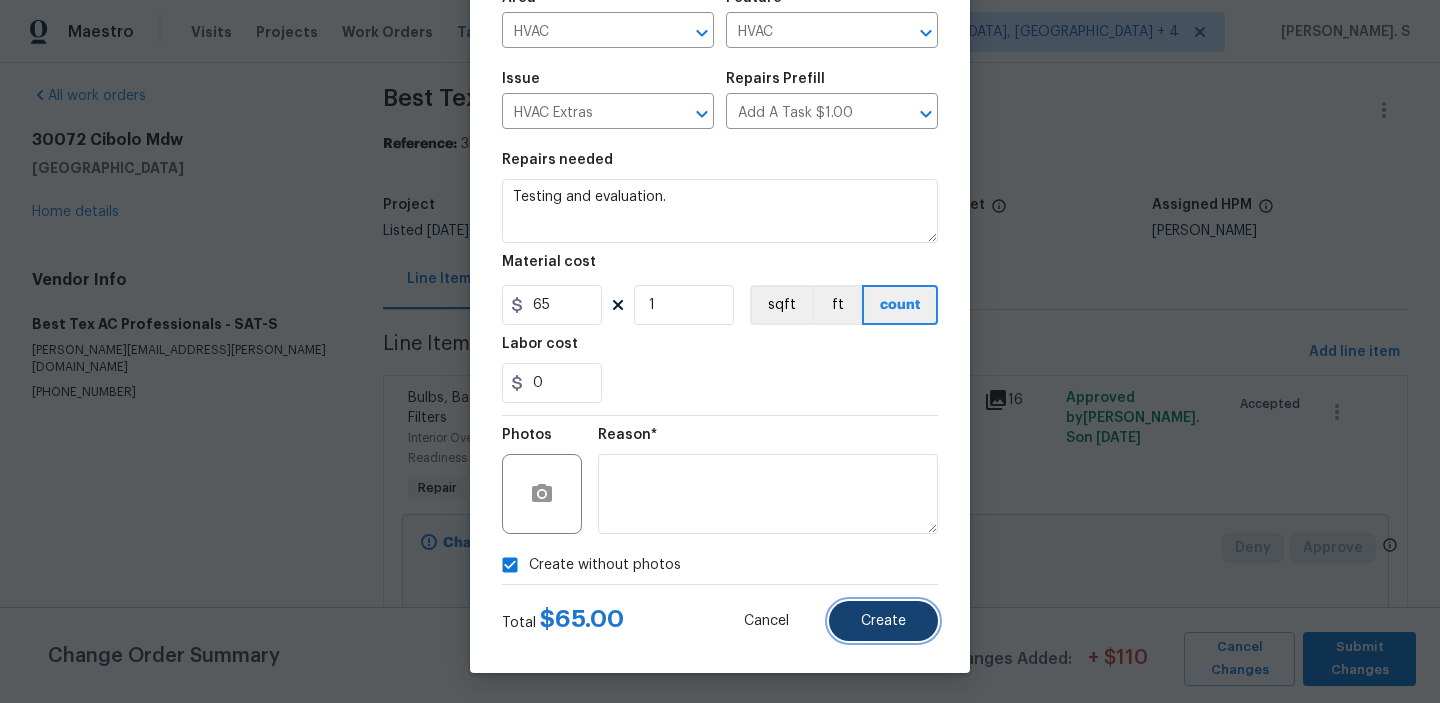 click on "Create" at bounding box center (883, 621) 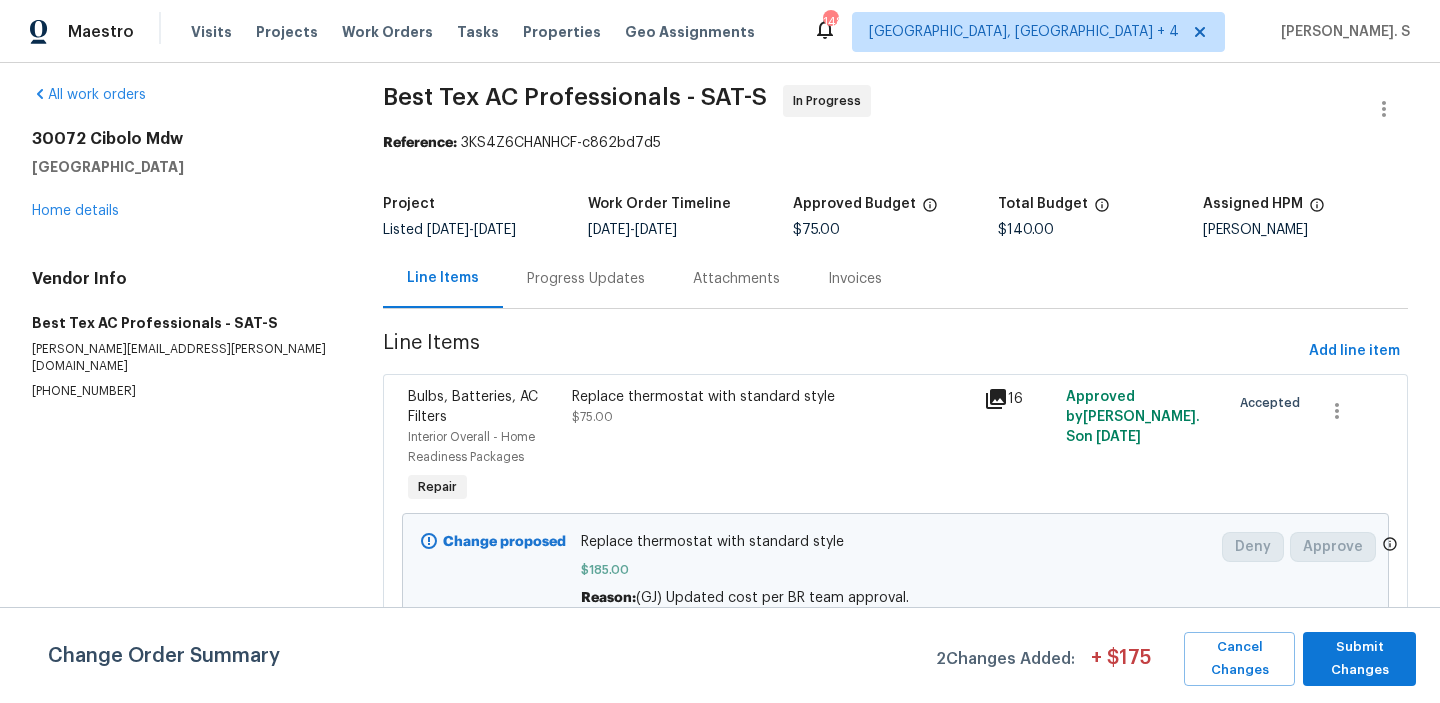 scroll, scrollTop: 0, scrollLeft: 0, axis: both 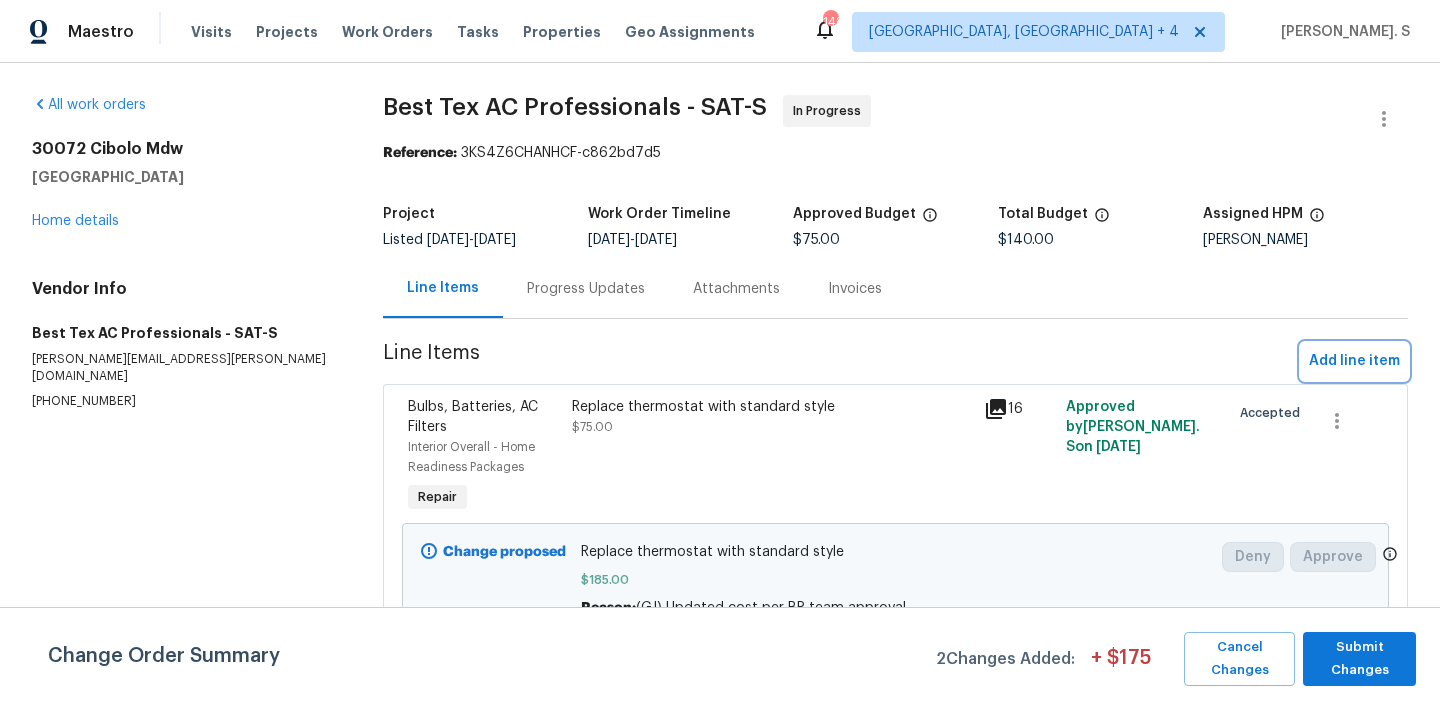 click on "Add line item" at bounding box center (1354, 361) 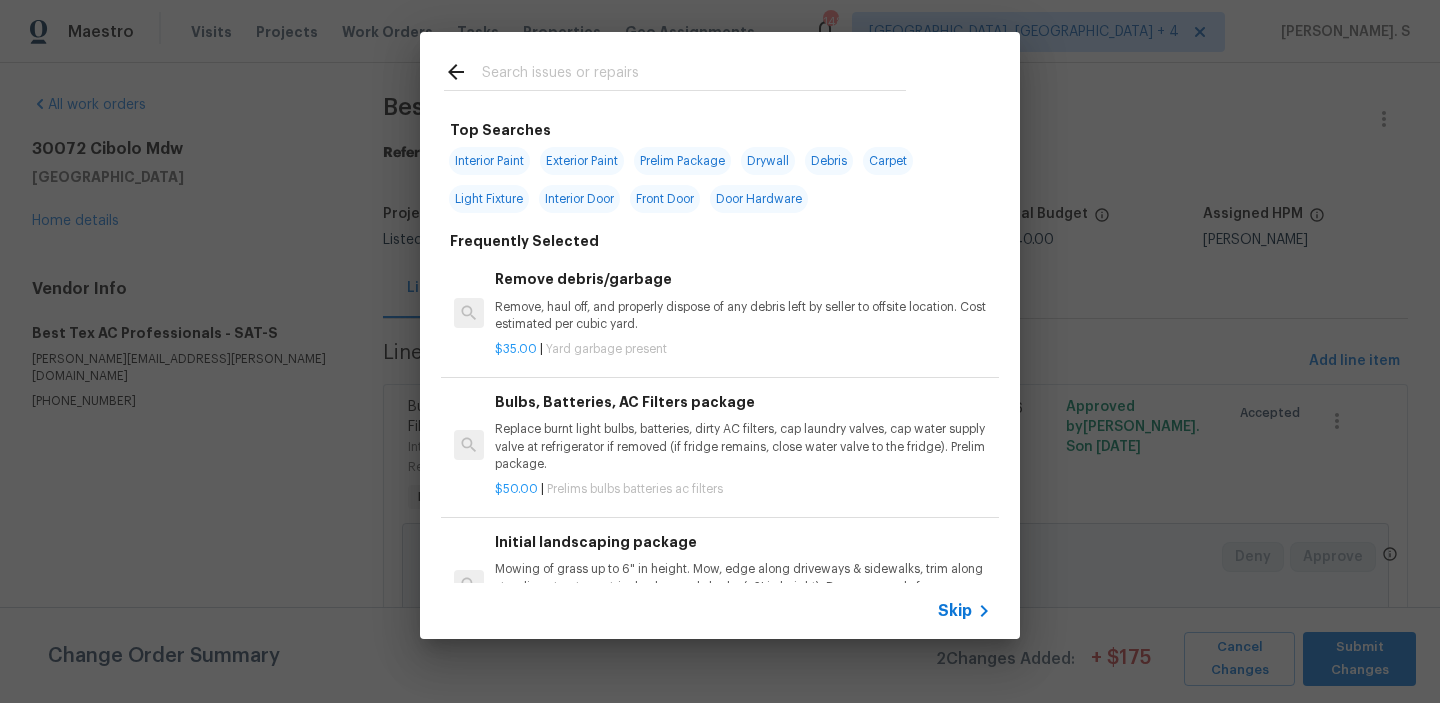 click on "Remove debris/garbage" at bounding box center [743, 279] 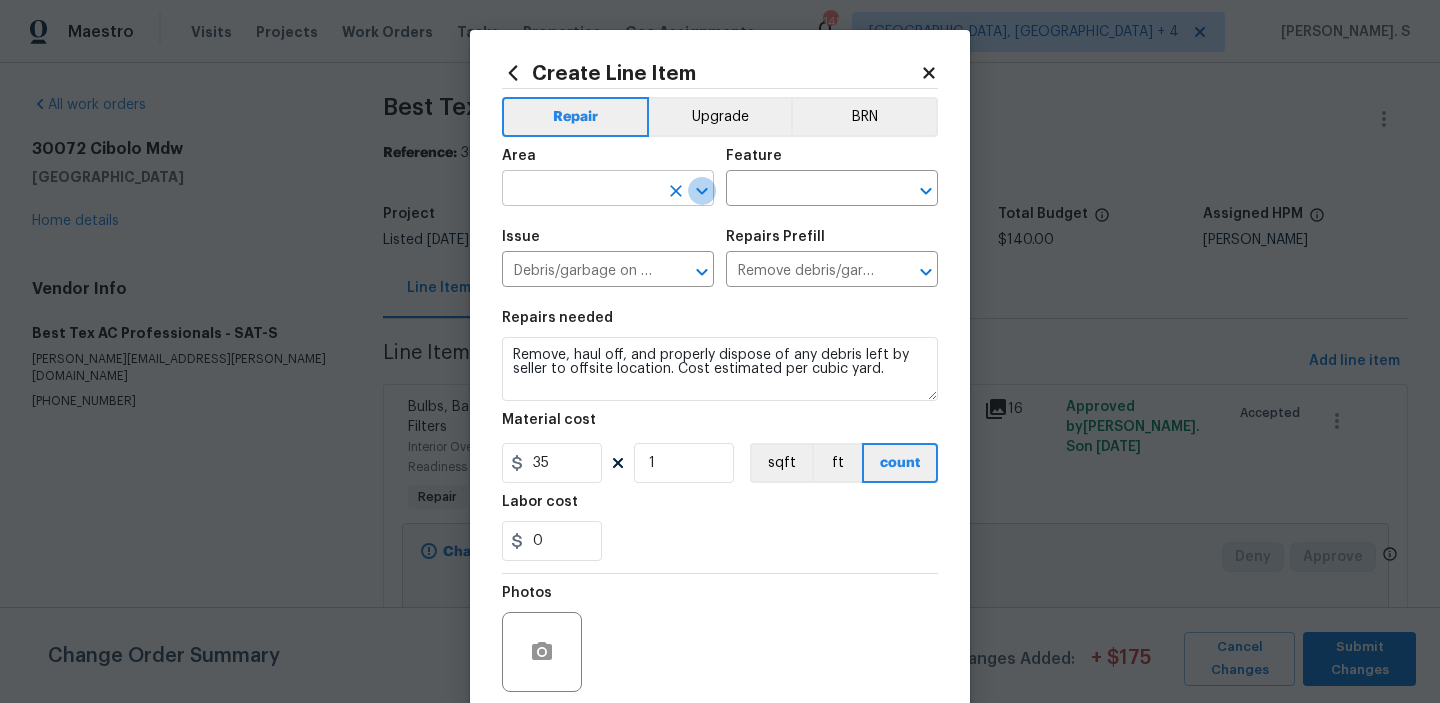 click 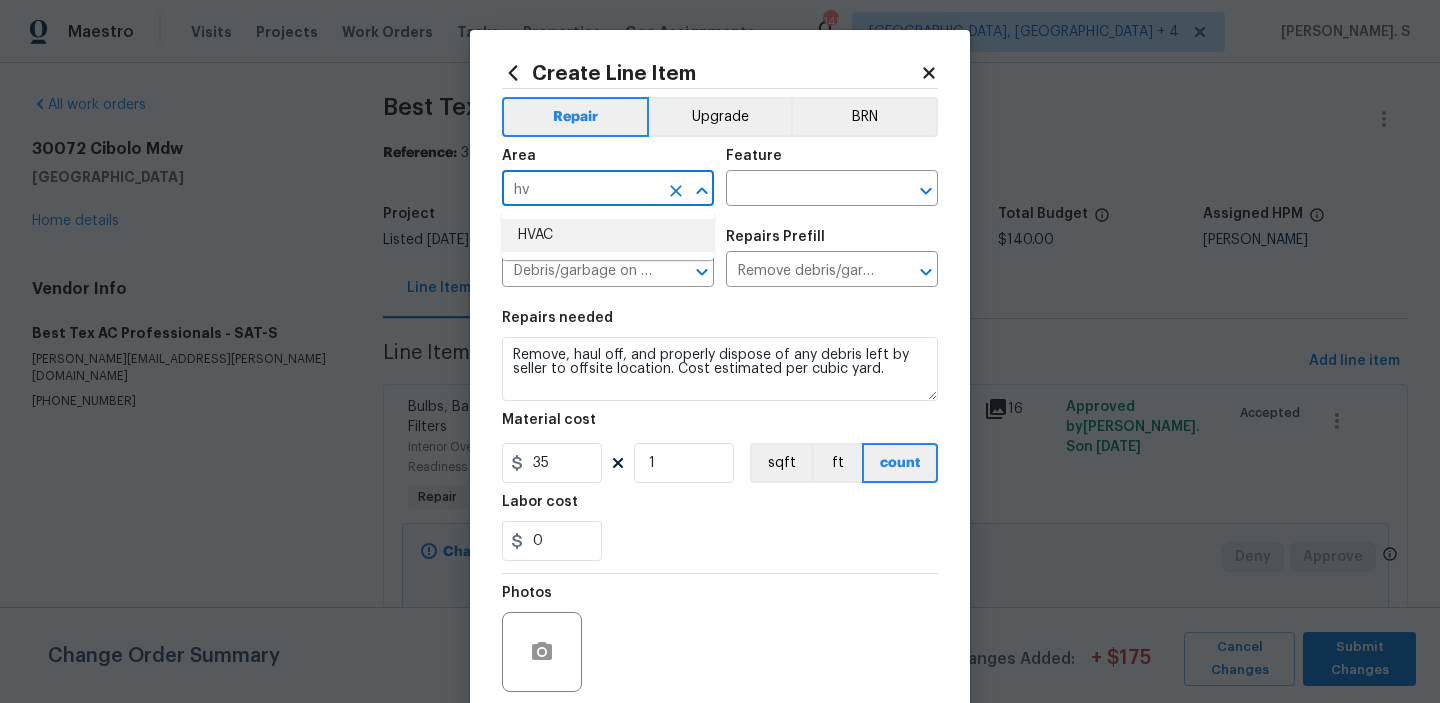click on "HVAC" at bounding box center [608, 235] 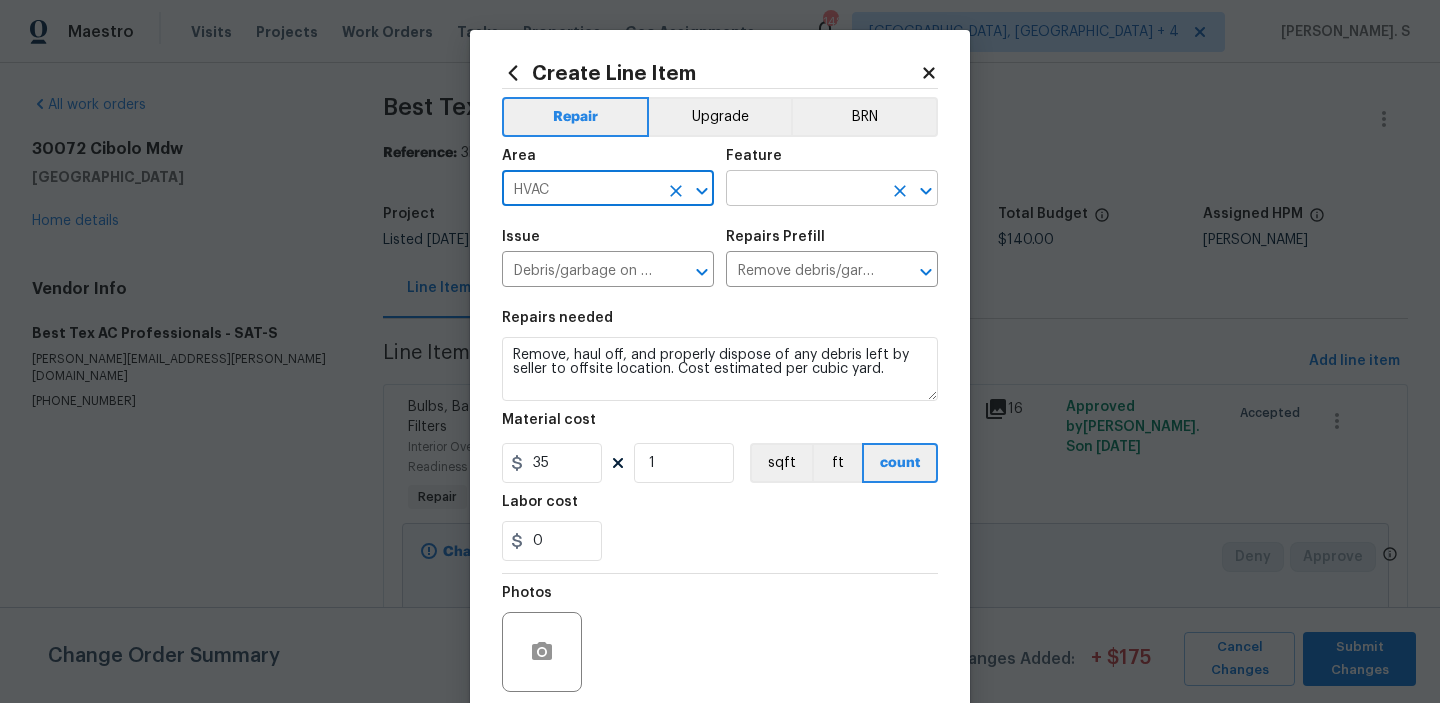 click at bounding box center [926, 191] 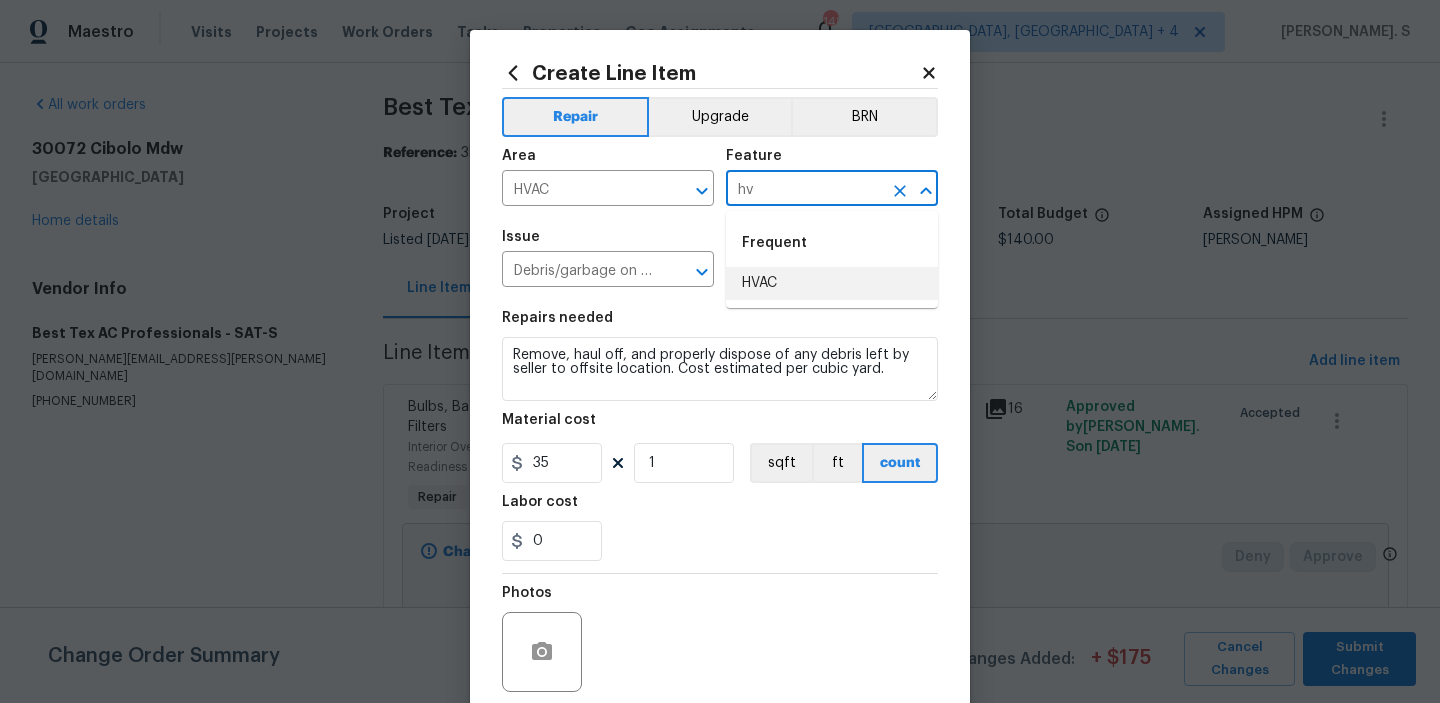 click on "HVAC" at bounding box center [832, 283] 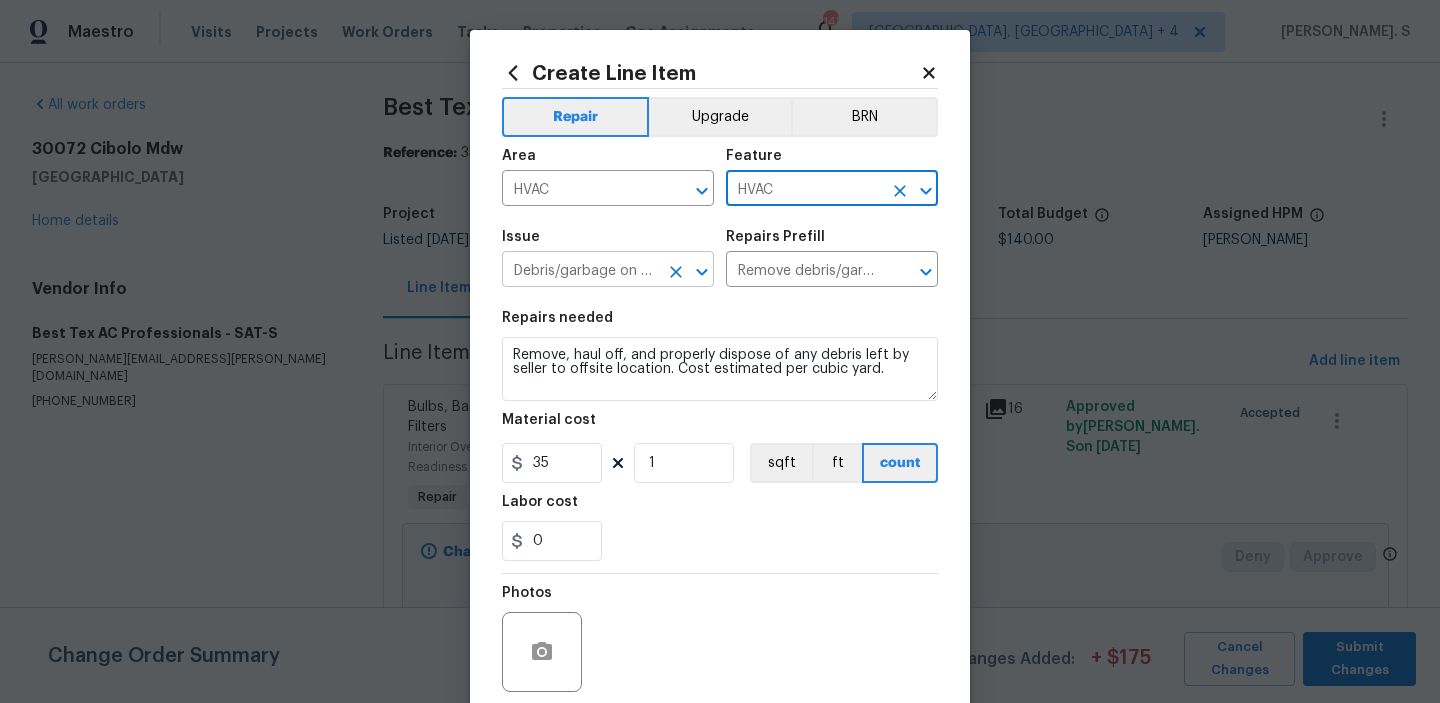 click 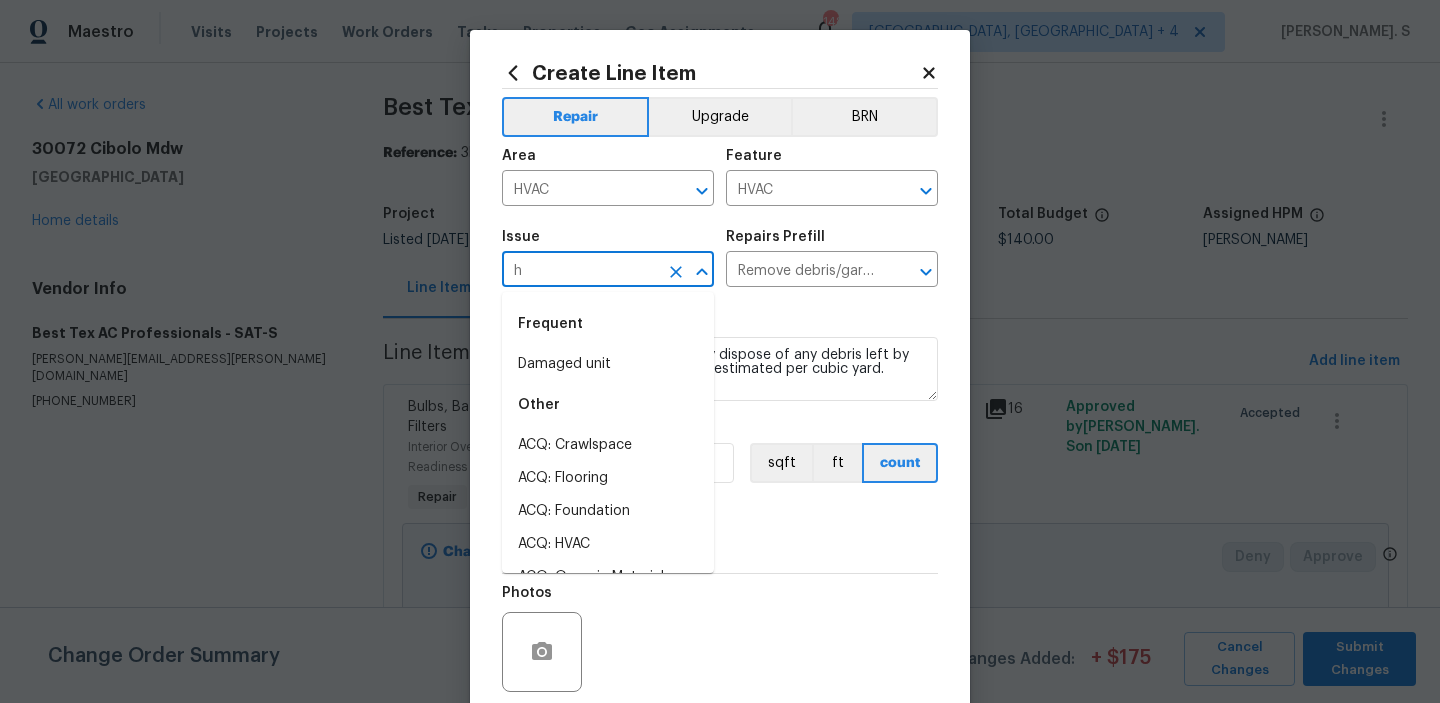 scroll, scrollTop: 0, scrollLeft: 0, axis: both 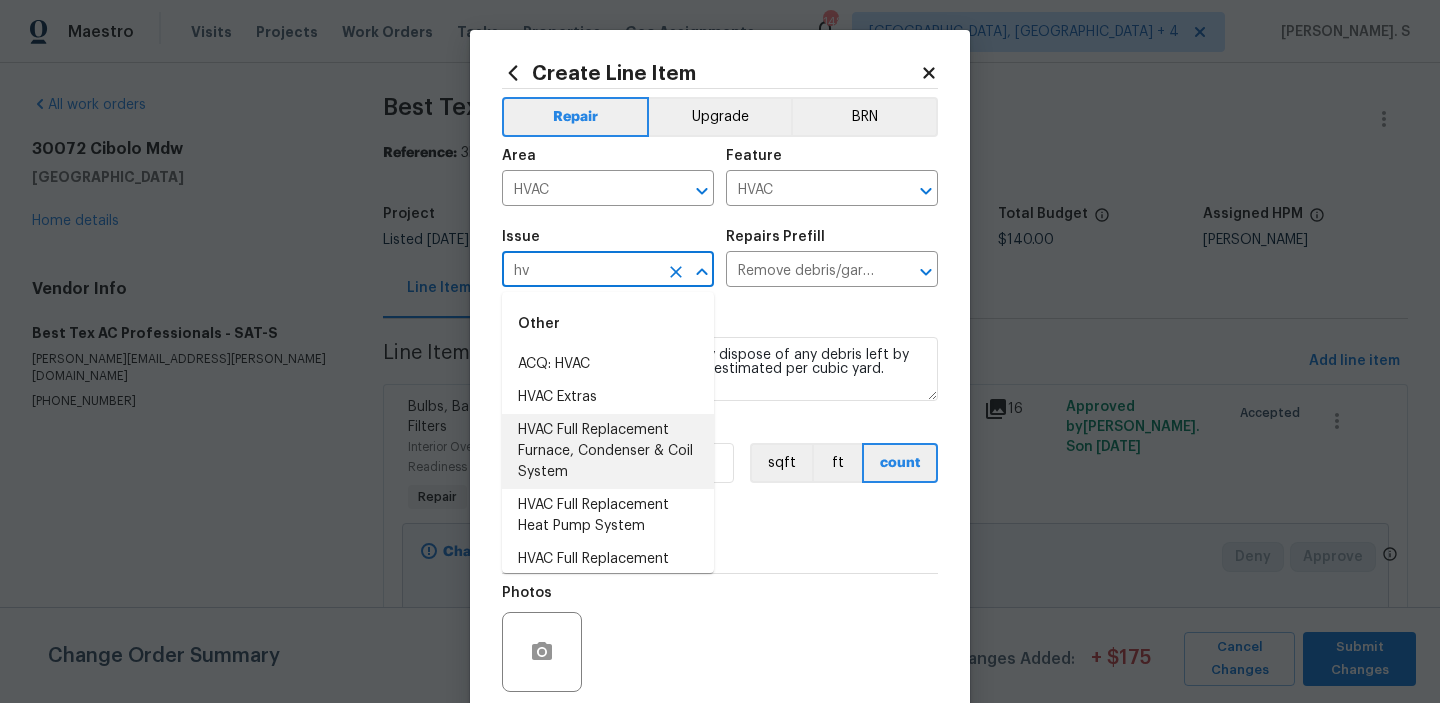 click on "HVAC Full Replacement Furnace, Condenser & Coil System" at bounding box center [608, 451] 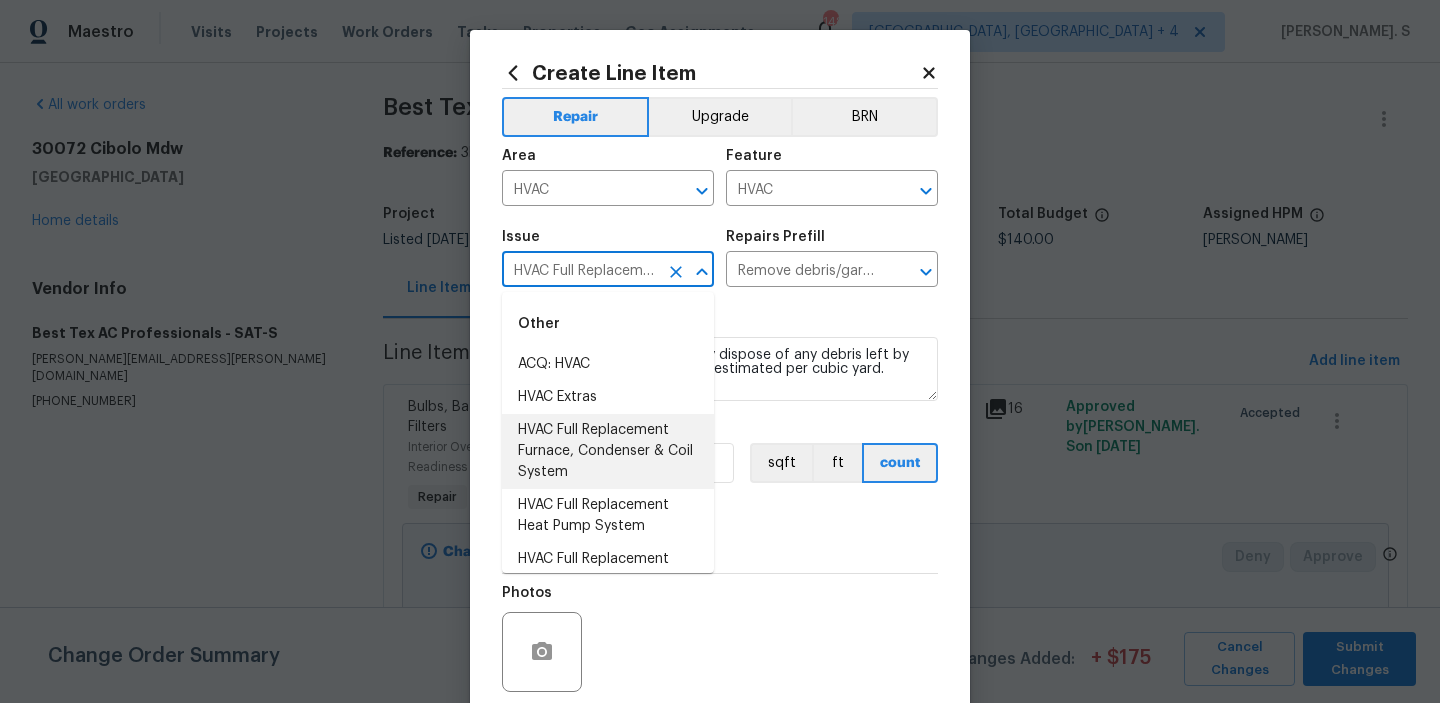 type 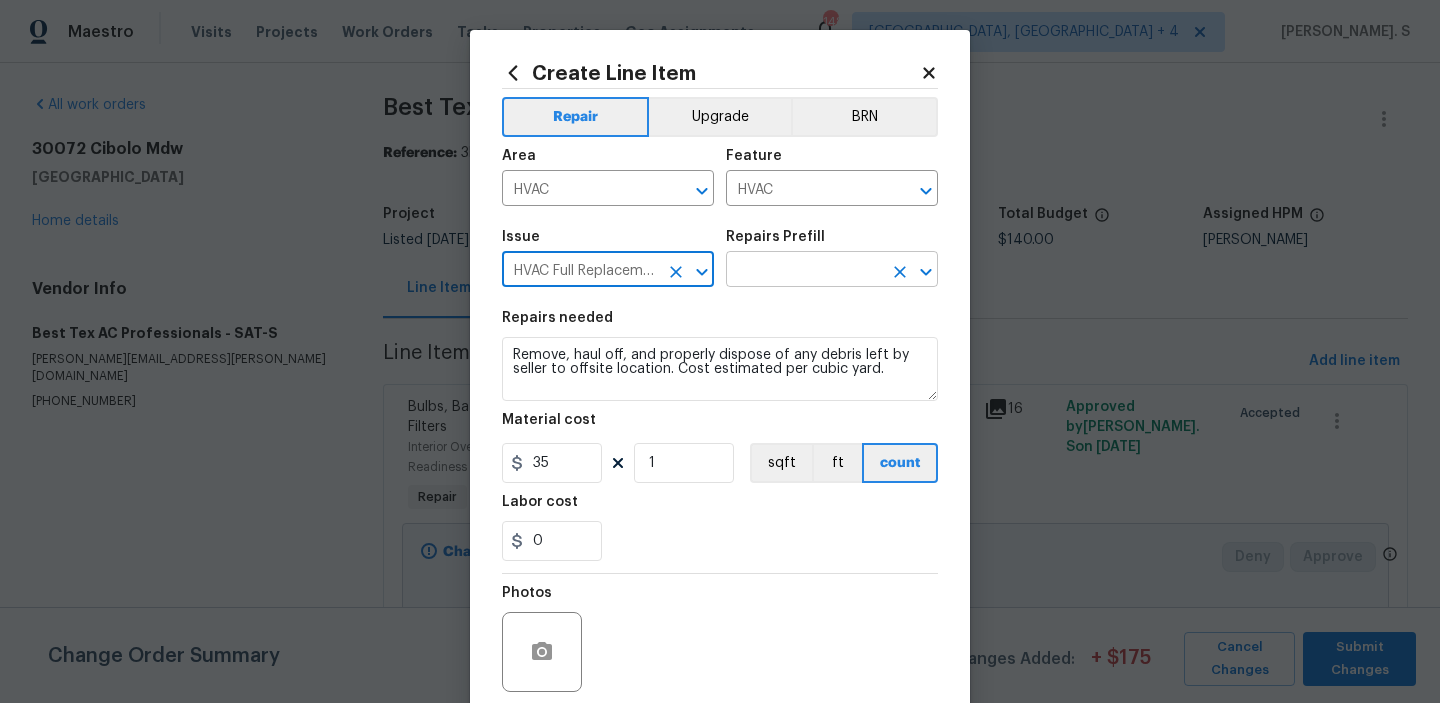 click 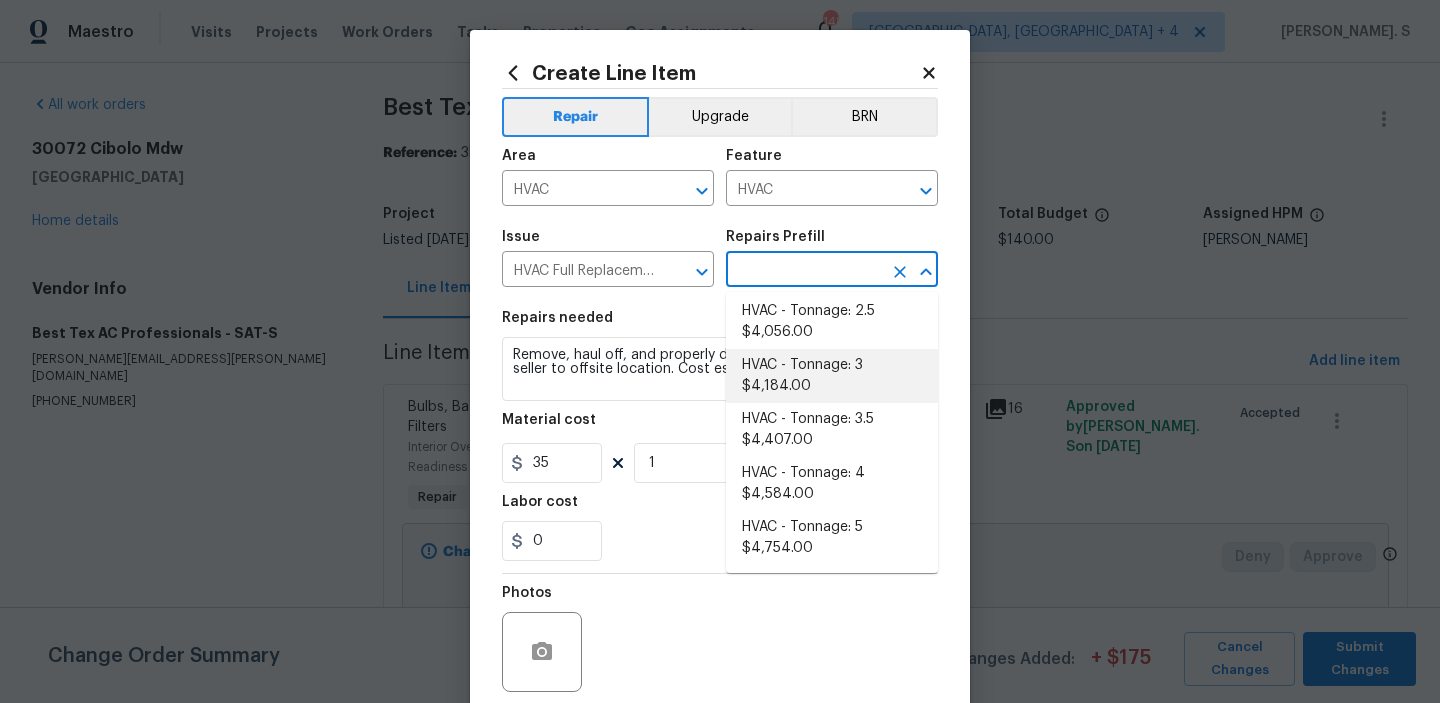 scroll, scrollTop: 0, scrollLeft: 0, axis: both 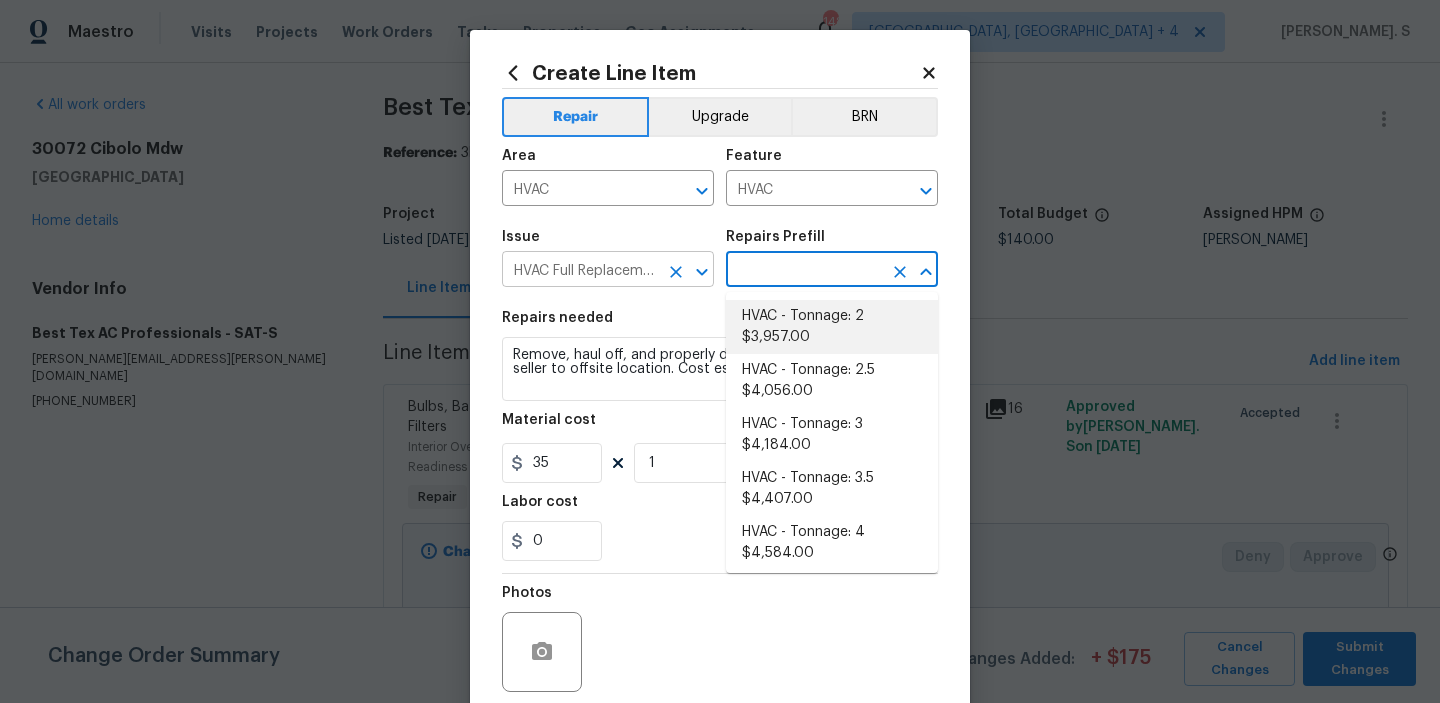 click 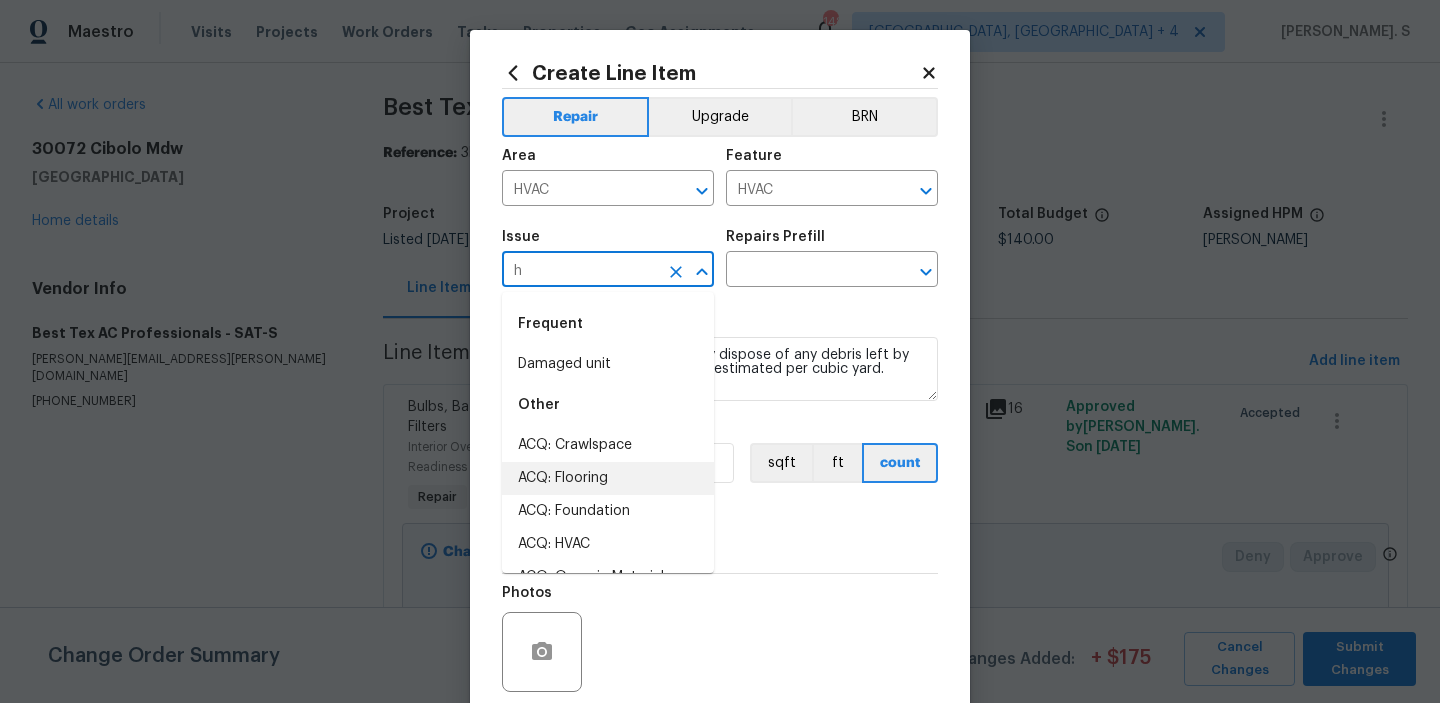 scroll, scrollTop: 0, scrollLeft: 0, axis: both 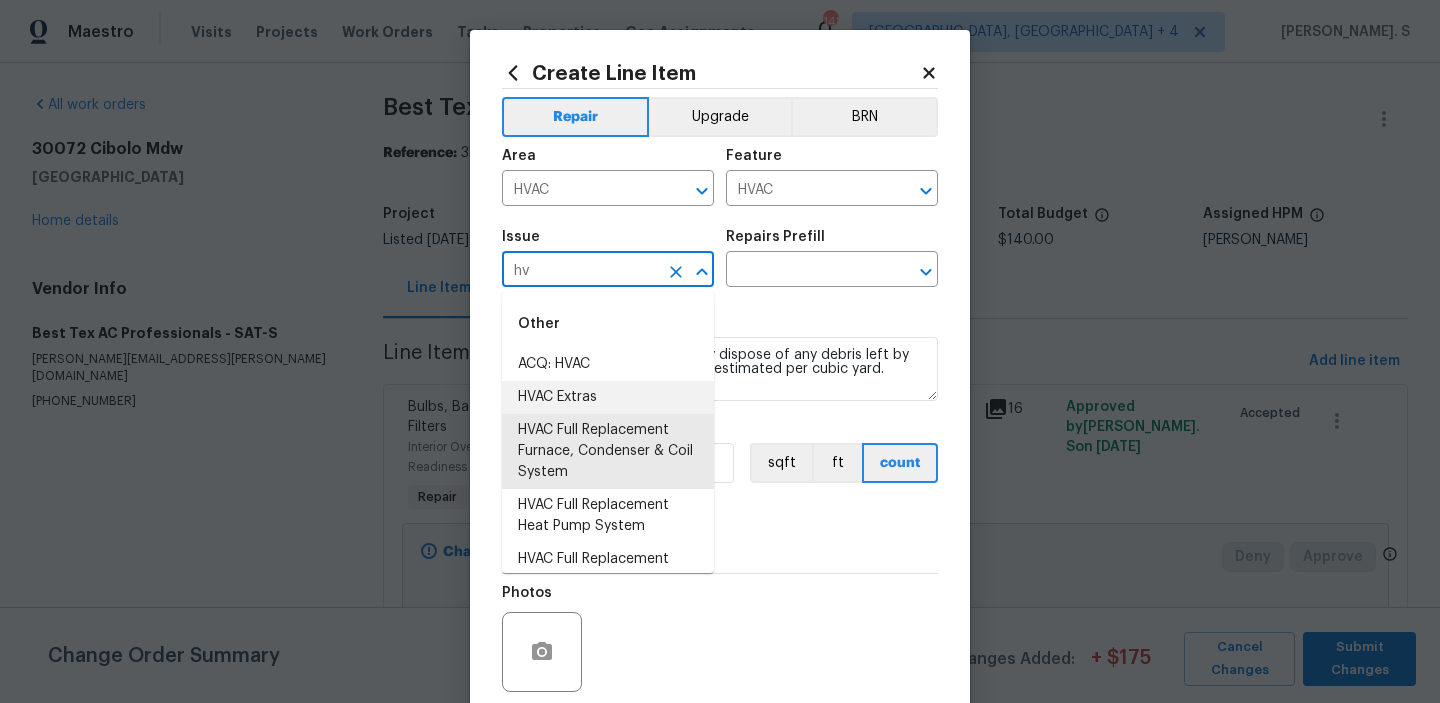 click on "HVAC Extras" at bounding box center (608, 397) 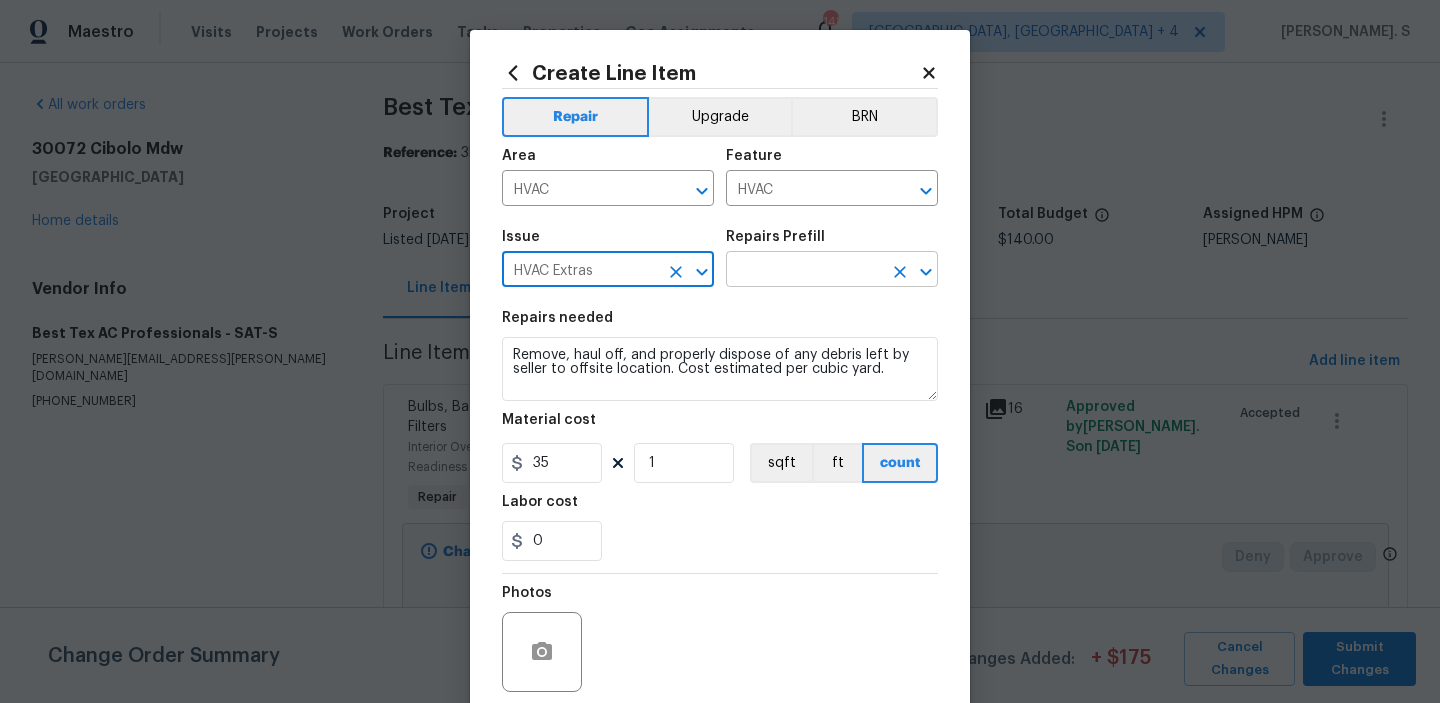 click 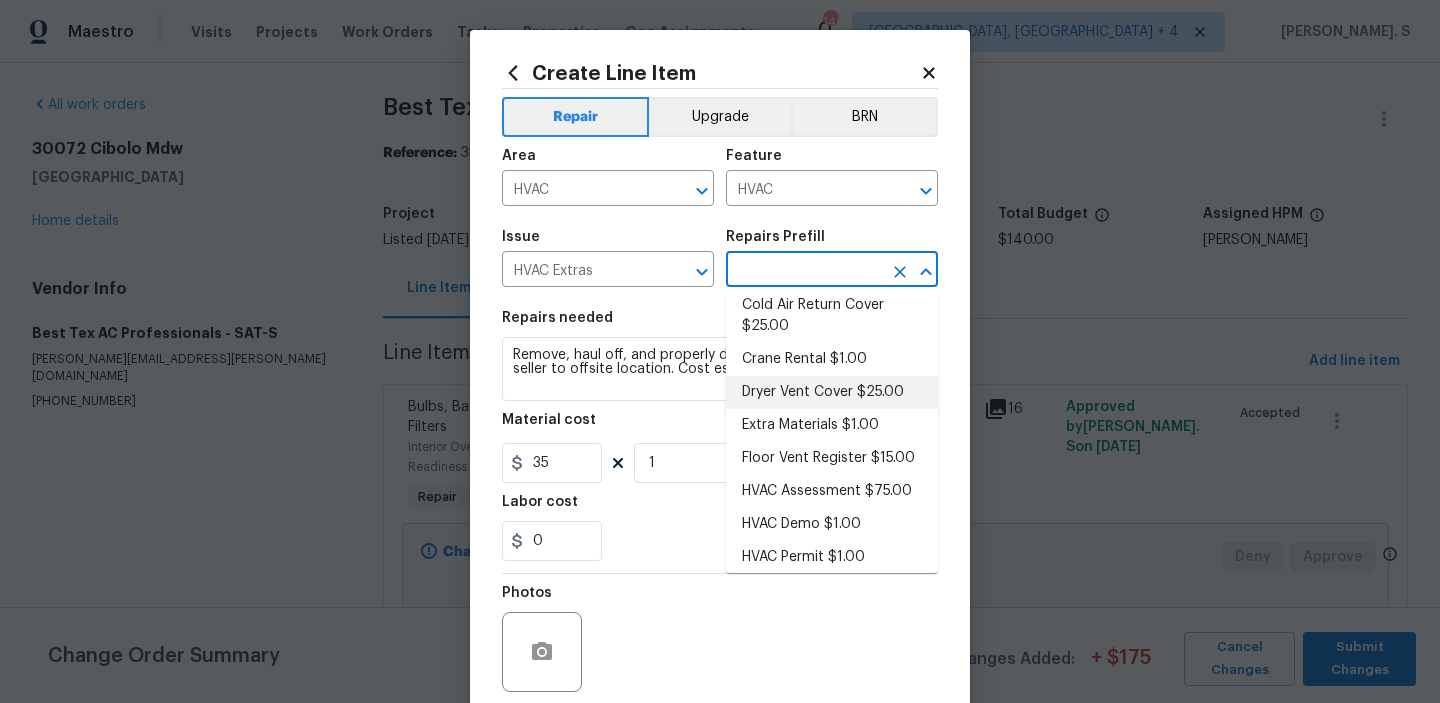 scroll, scrollTop: 140, scrollLeft: 0, axis: vertical 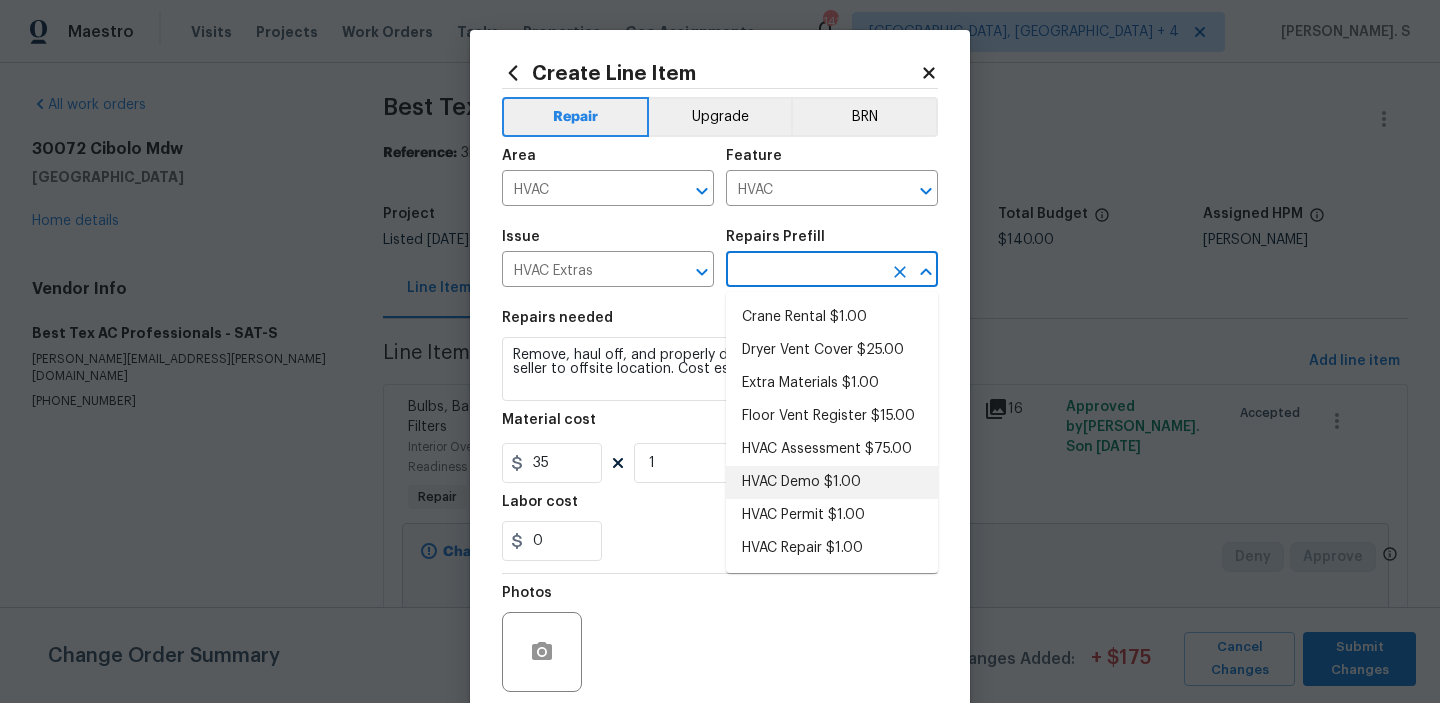 click on "HVAC Demo $1.00" at bounding box center (832, 482) 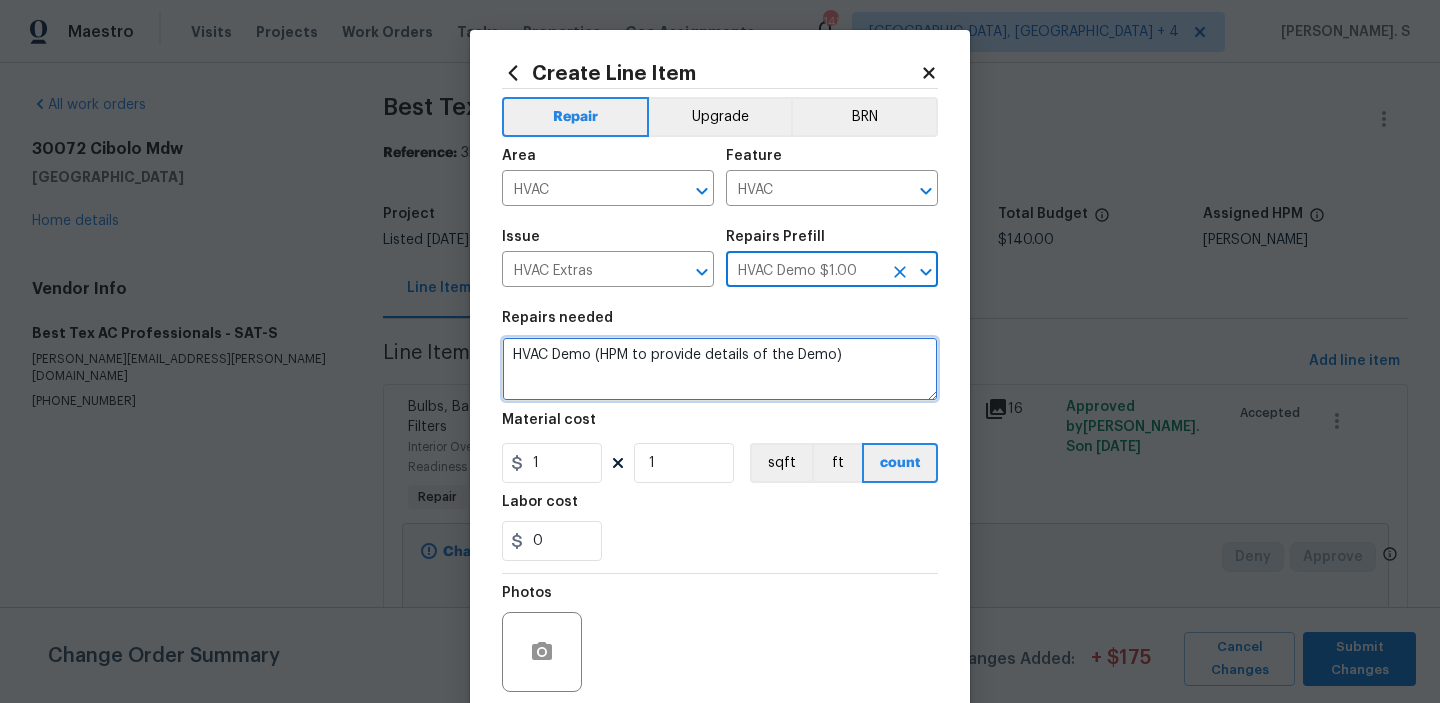 click on "HVAC Demo (HPM to provide details of the Demo)" at bounding box center [720, 369] 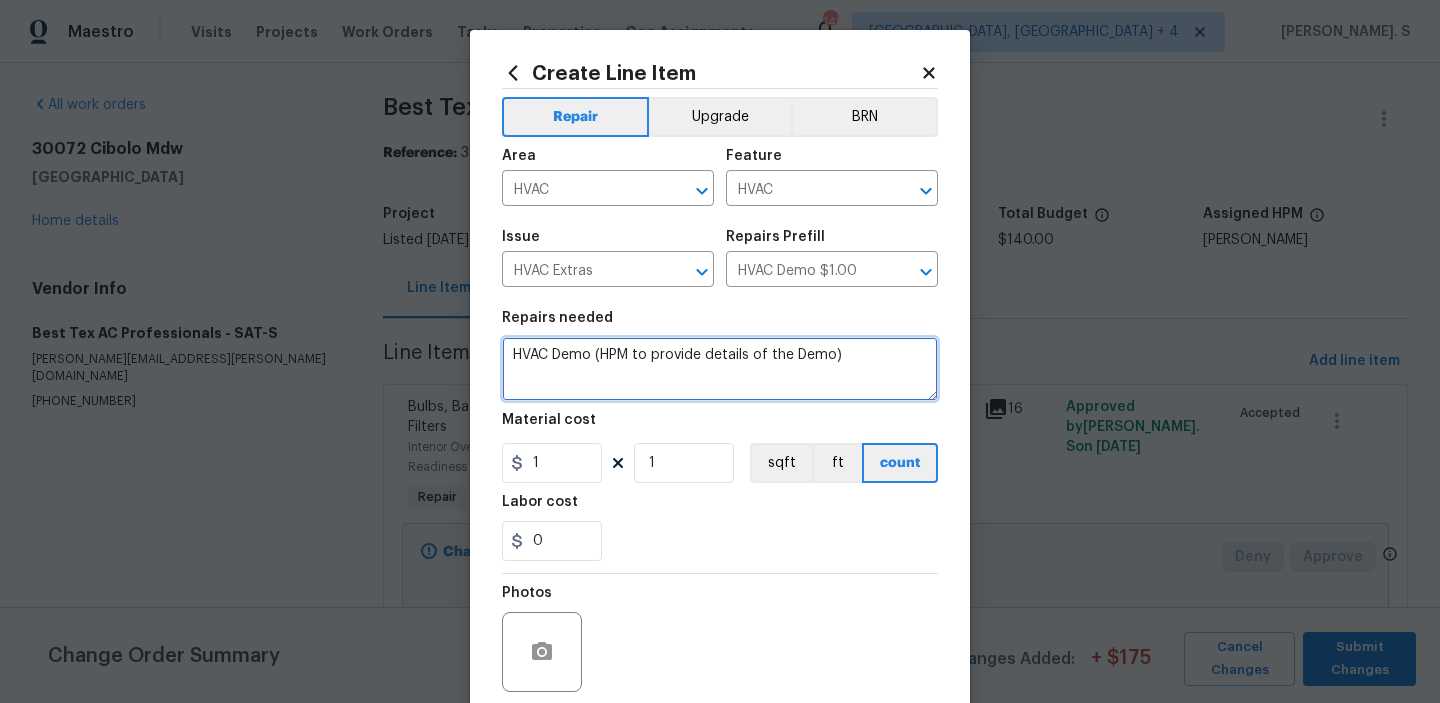 click on "HVAC Demo (HPM to provide details of the Demo)" at bounding box center (720, 369) 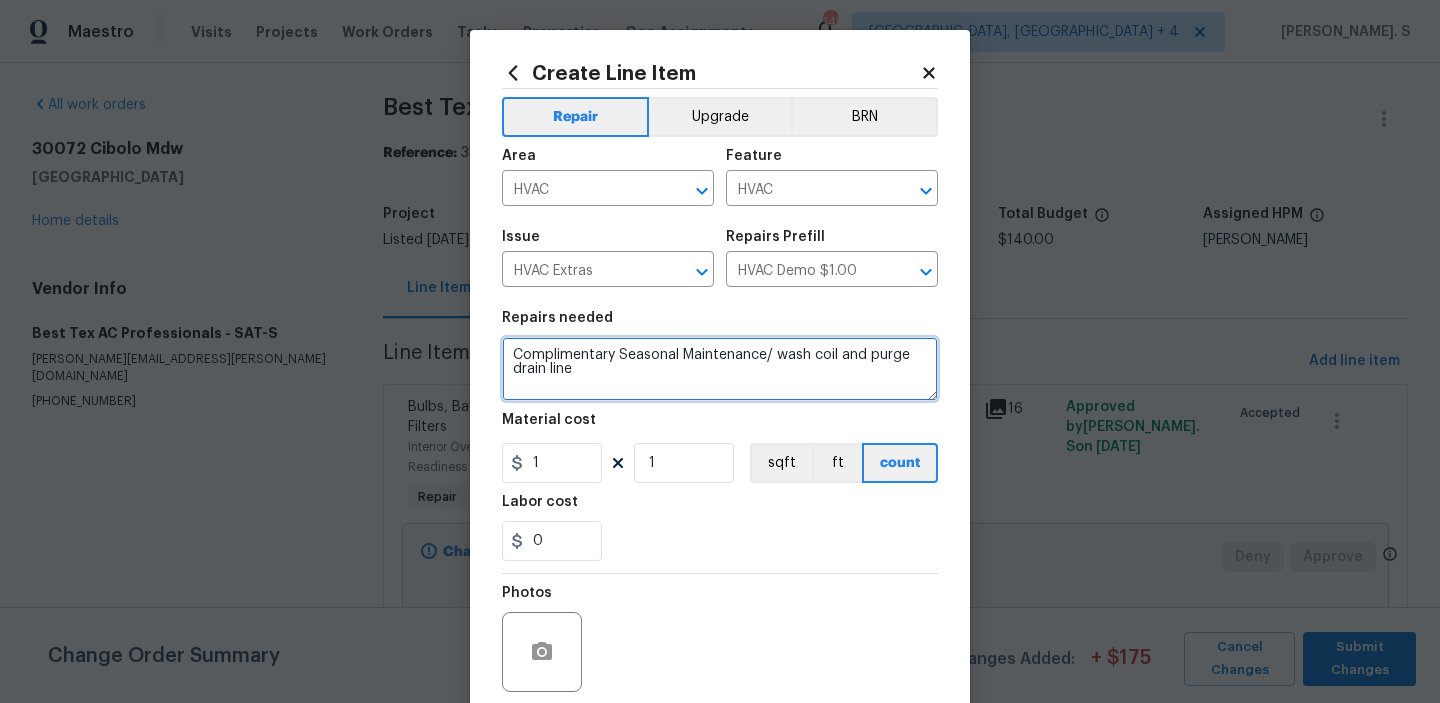 type on "Complimentary Seasonal Maintenance/ wash coil and purge drain line" 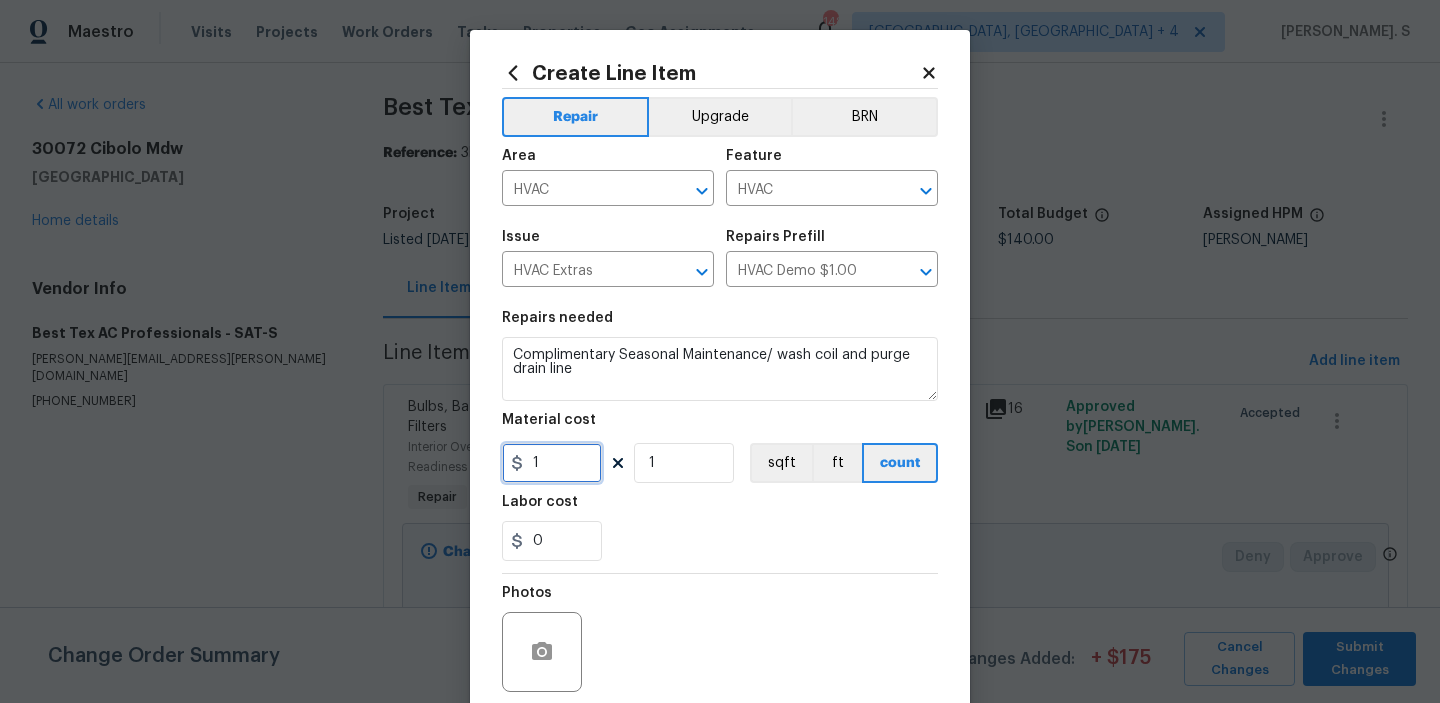 click on "1" at bounding box center (552, 463) 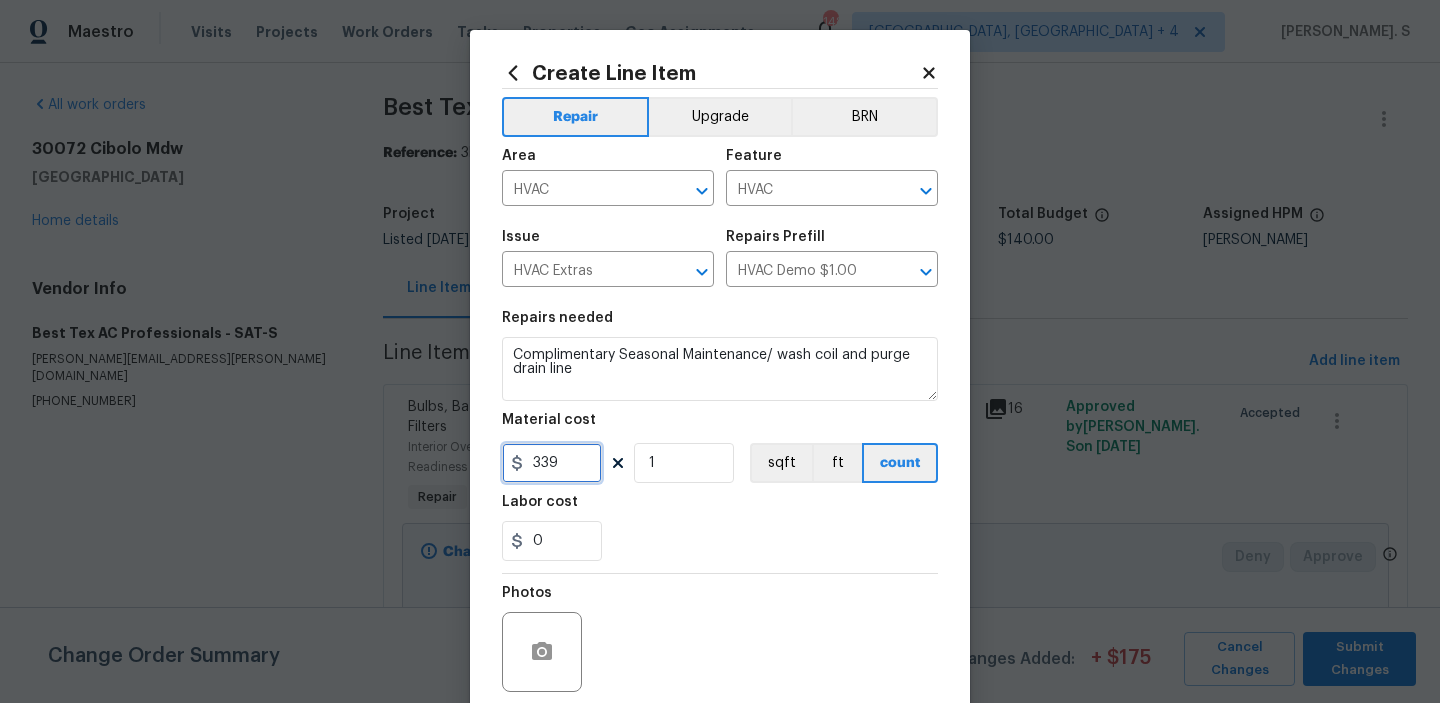 scroll, scrollTop: 159, scrollLeft: 0, axis: vertical 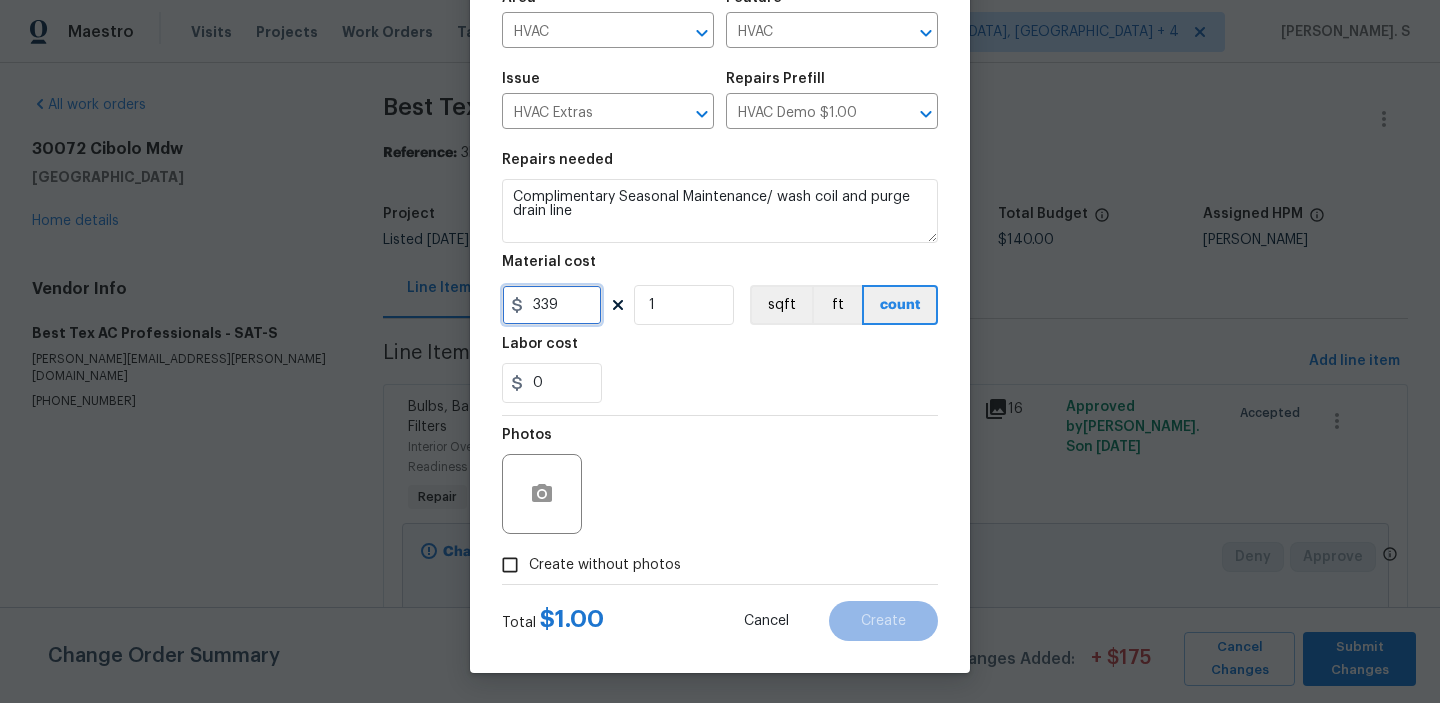 type on "339" 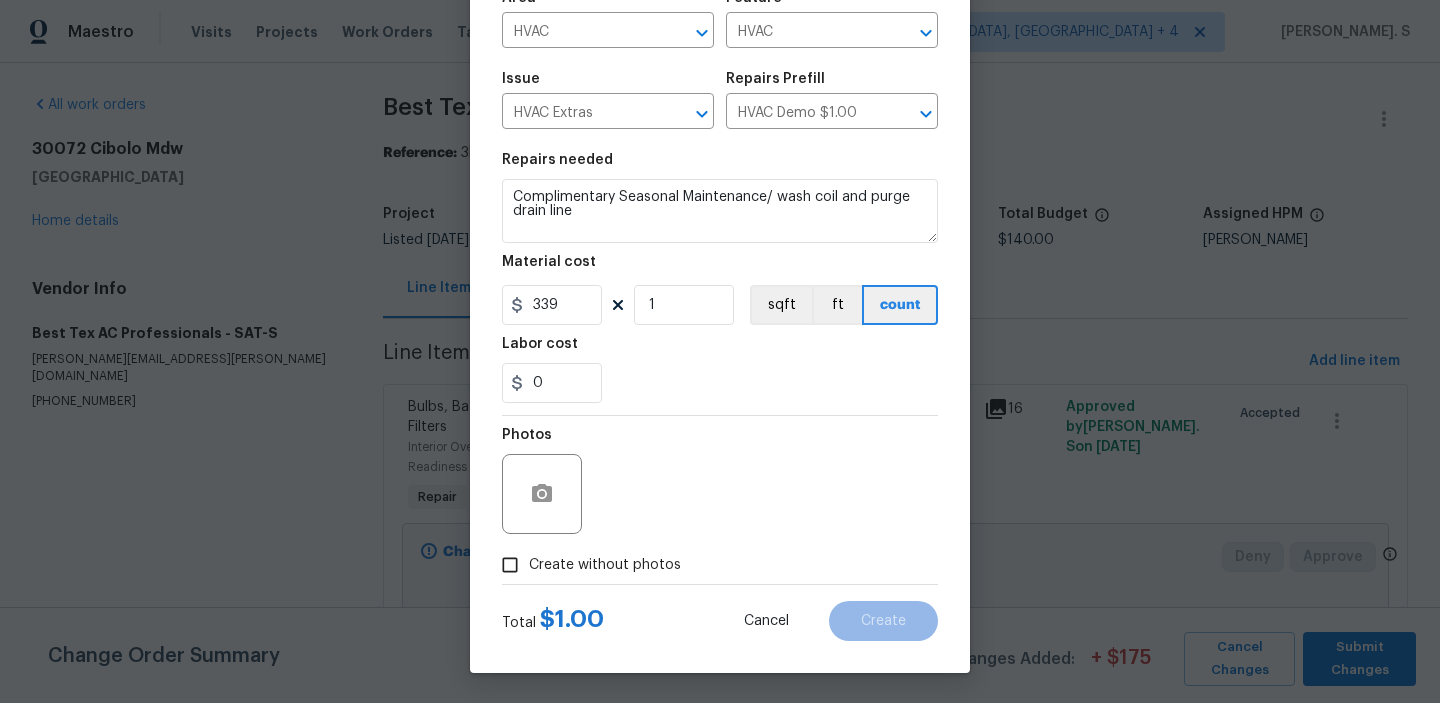 click on "Create without photos" at bounding box center [605, 565] 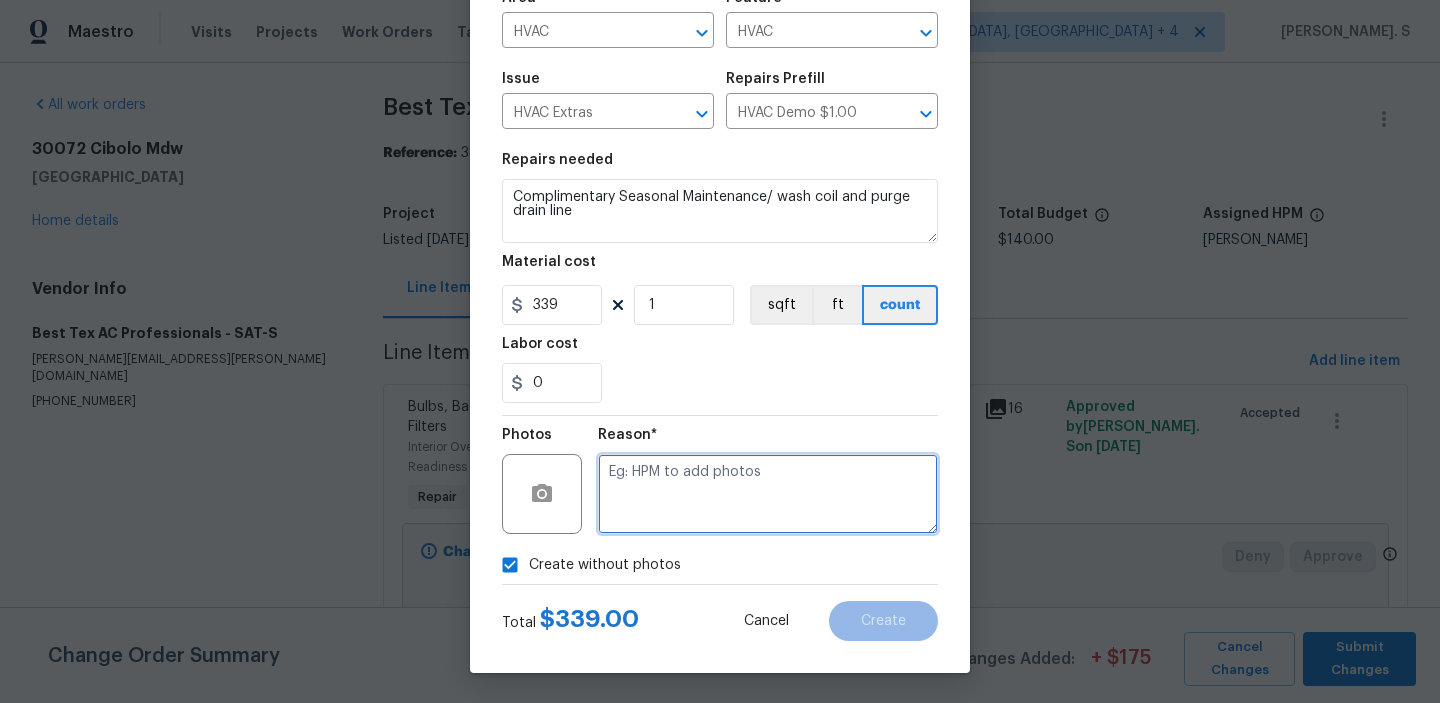 click at bounding box center (768, 494) 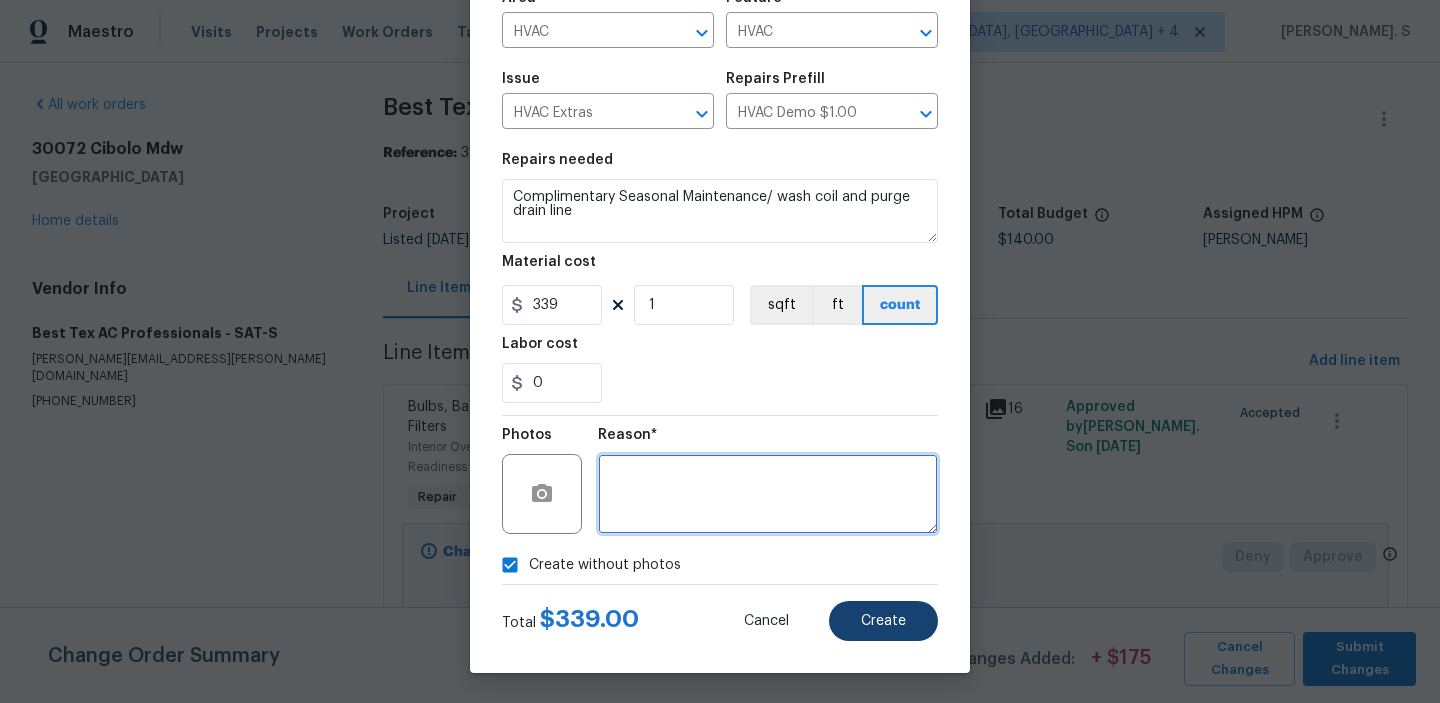 type 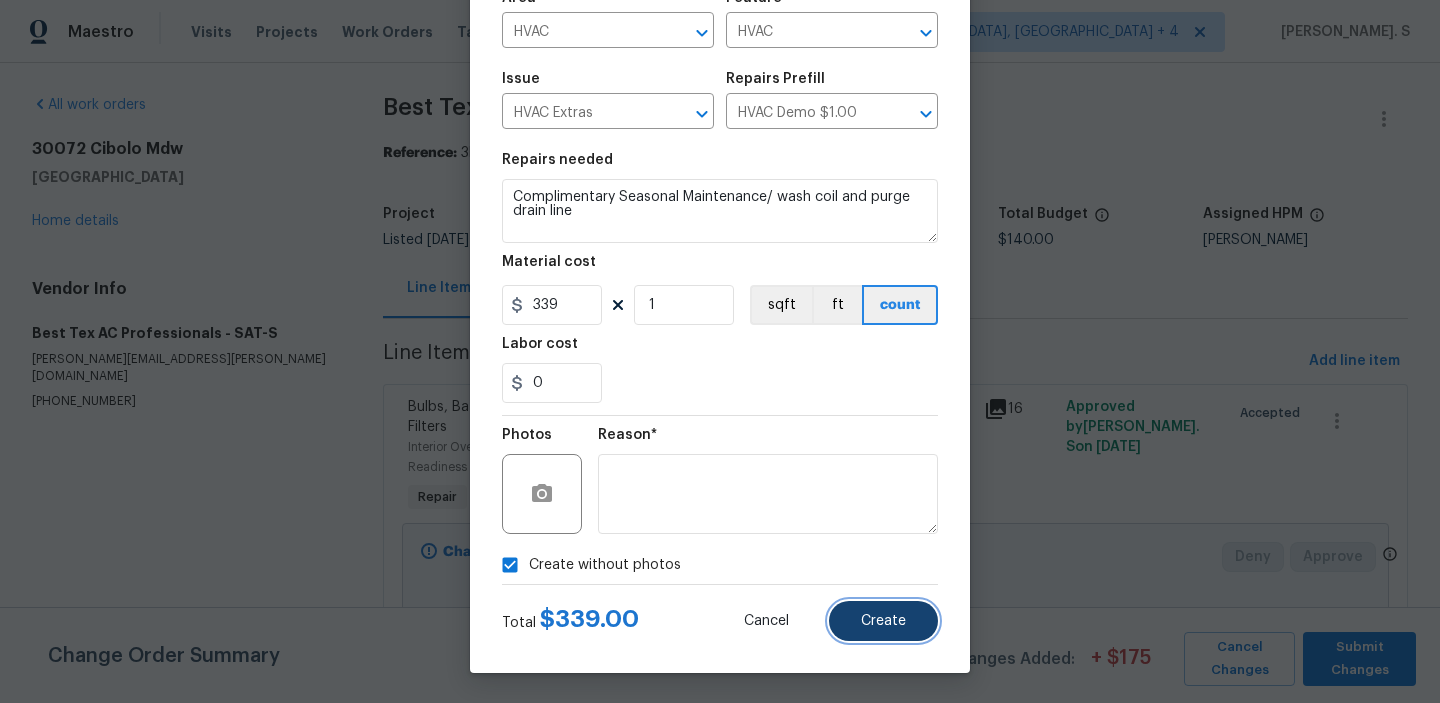 click on "Create" at bounding box center [883, 621] 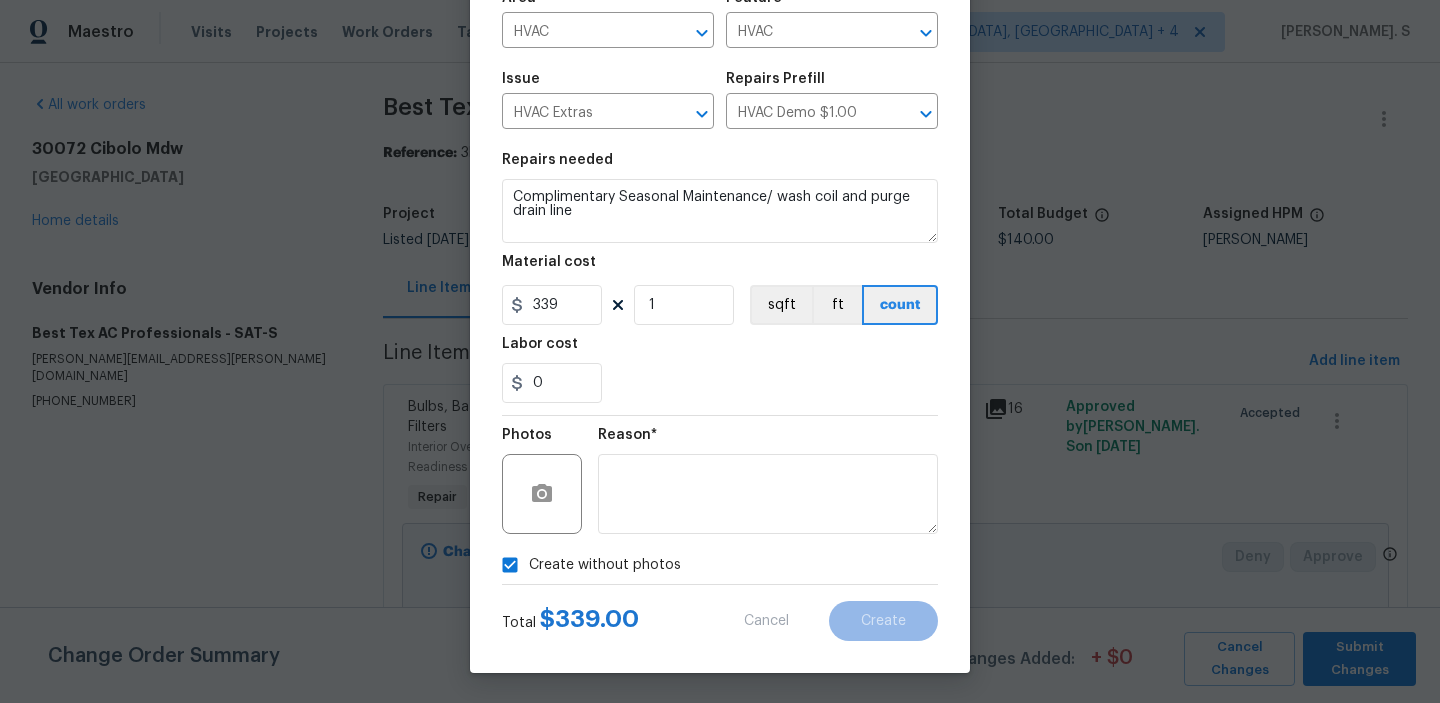 type on "0" 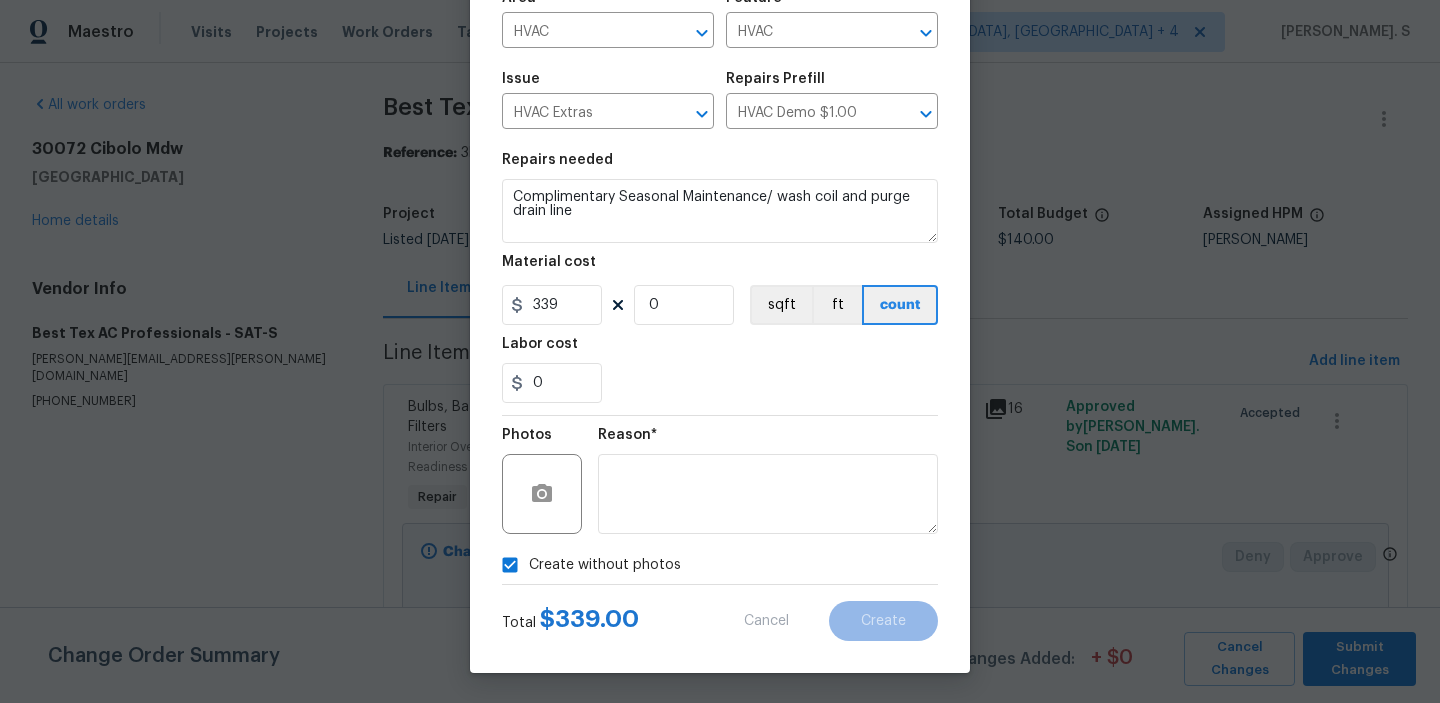 type 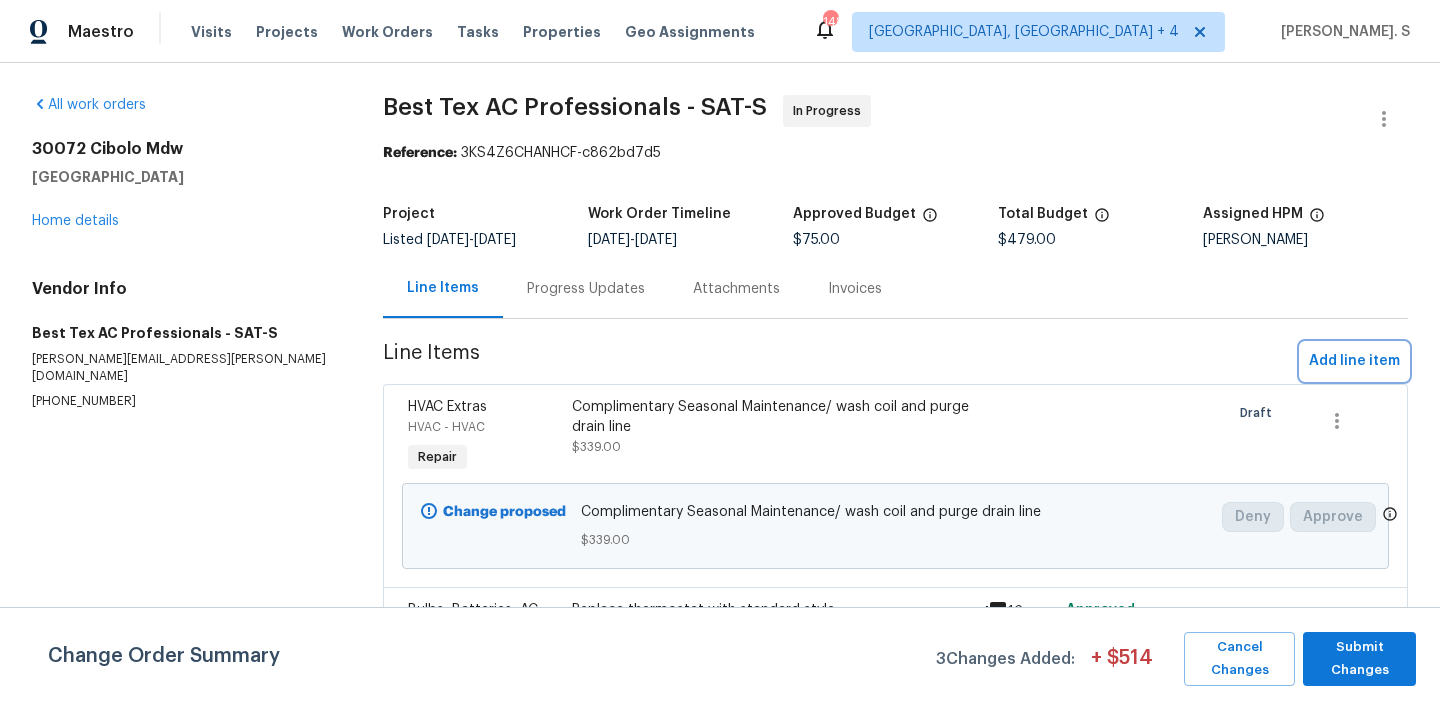 click on "Add line item" at bounding box center [1354, 361] 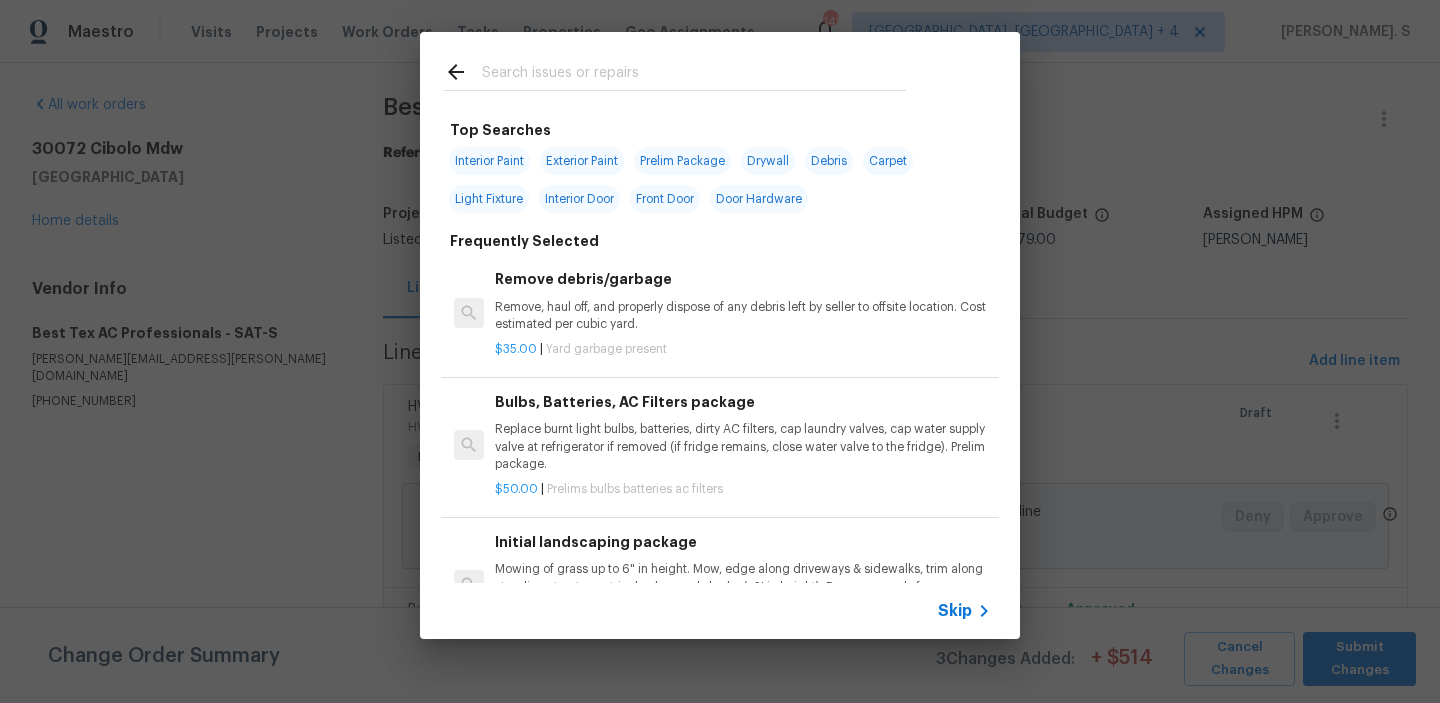 click on "Bulbs, Batteries, AC Filters package" at bounding box center [743, 402] 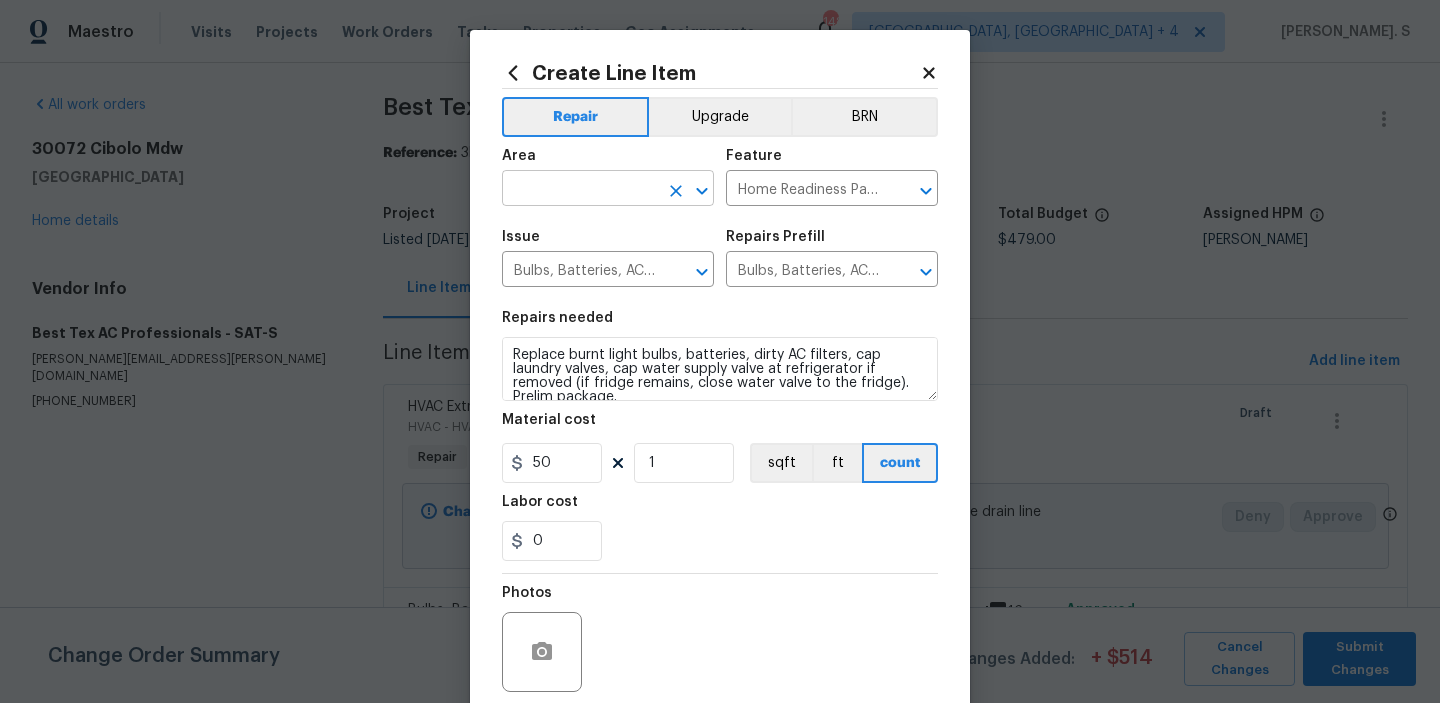 click 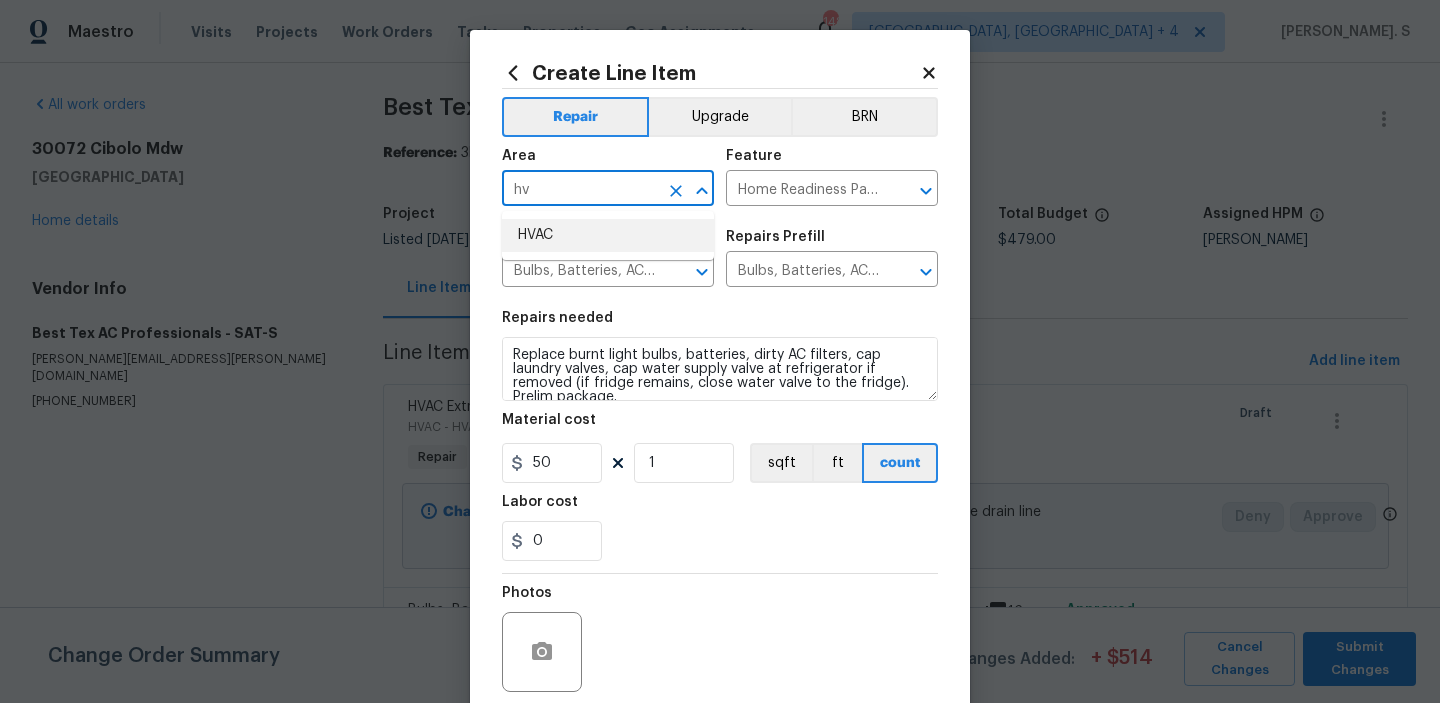 click on "HVAC" at bounding box center (608, 235) 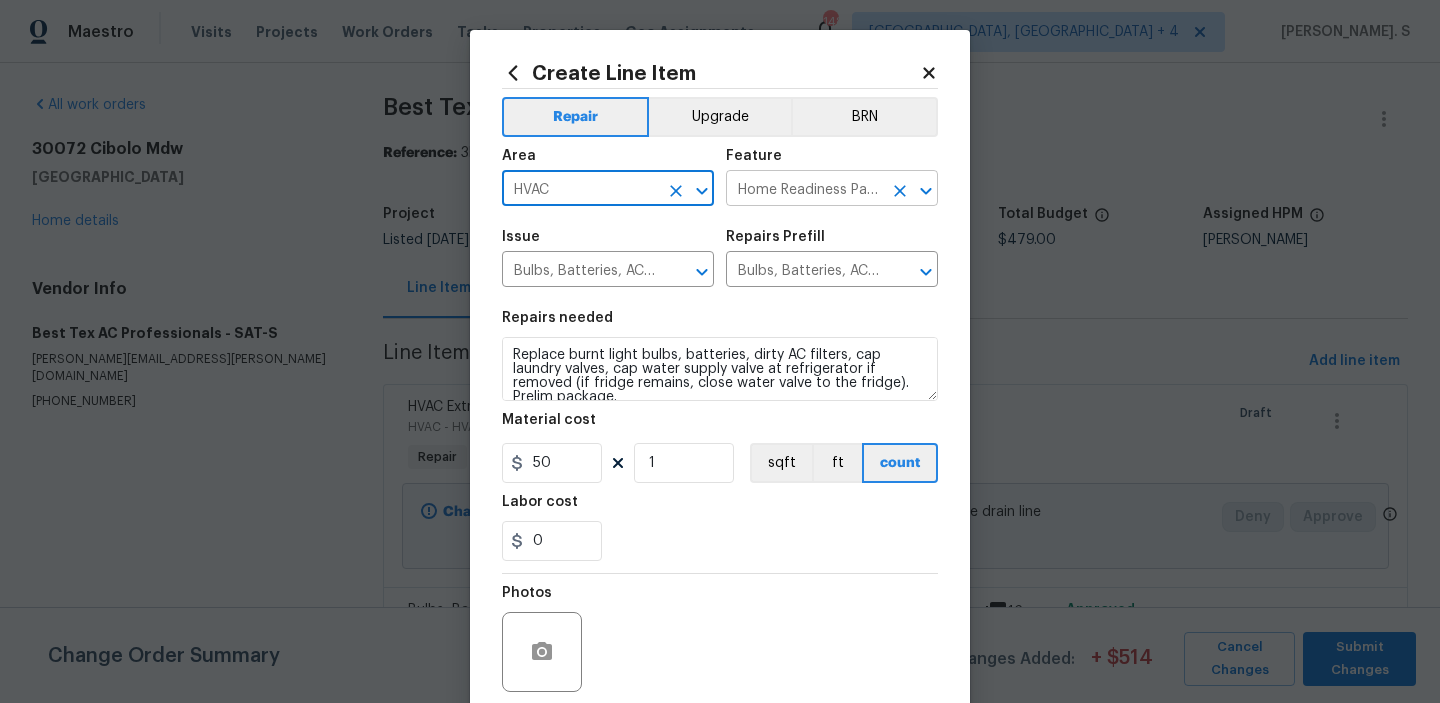 click 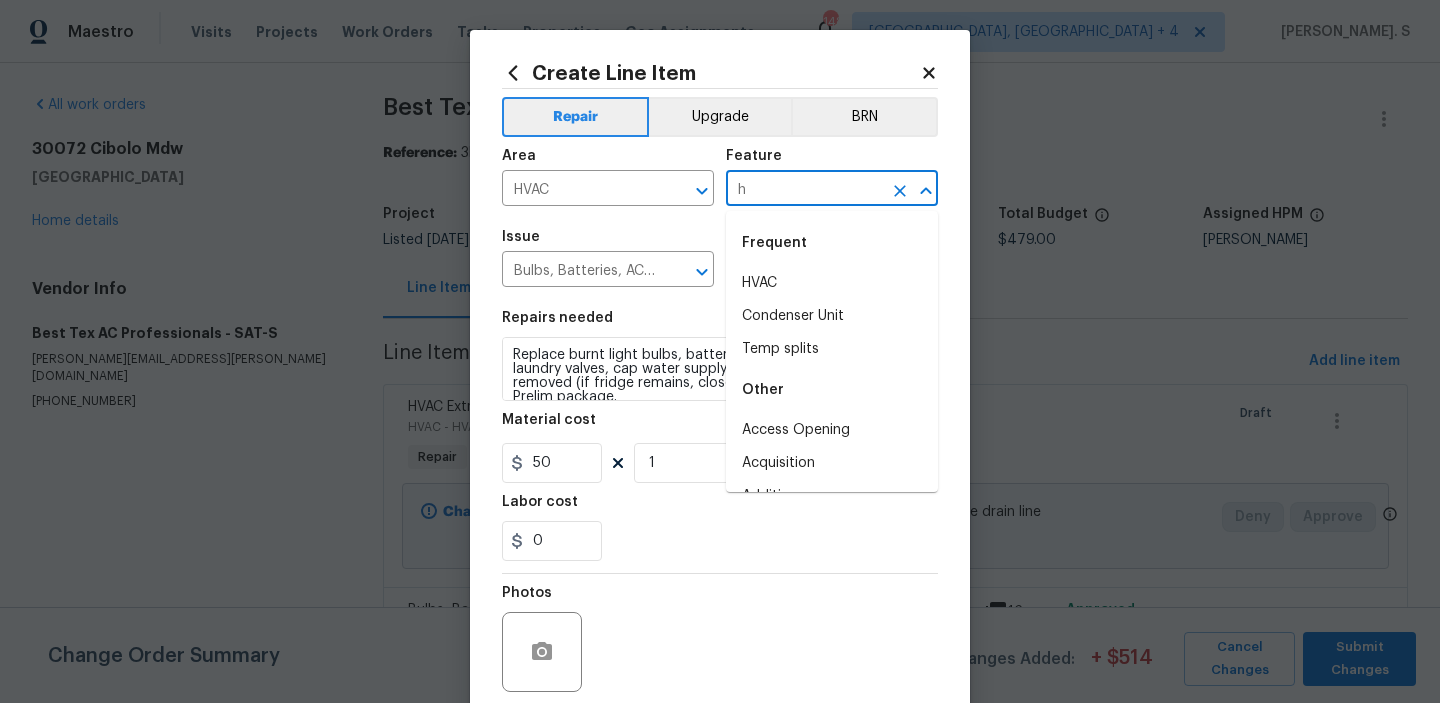 scroll, scrollTop: 0, scrollLeft: 0, axis: both 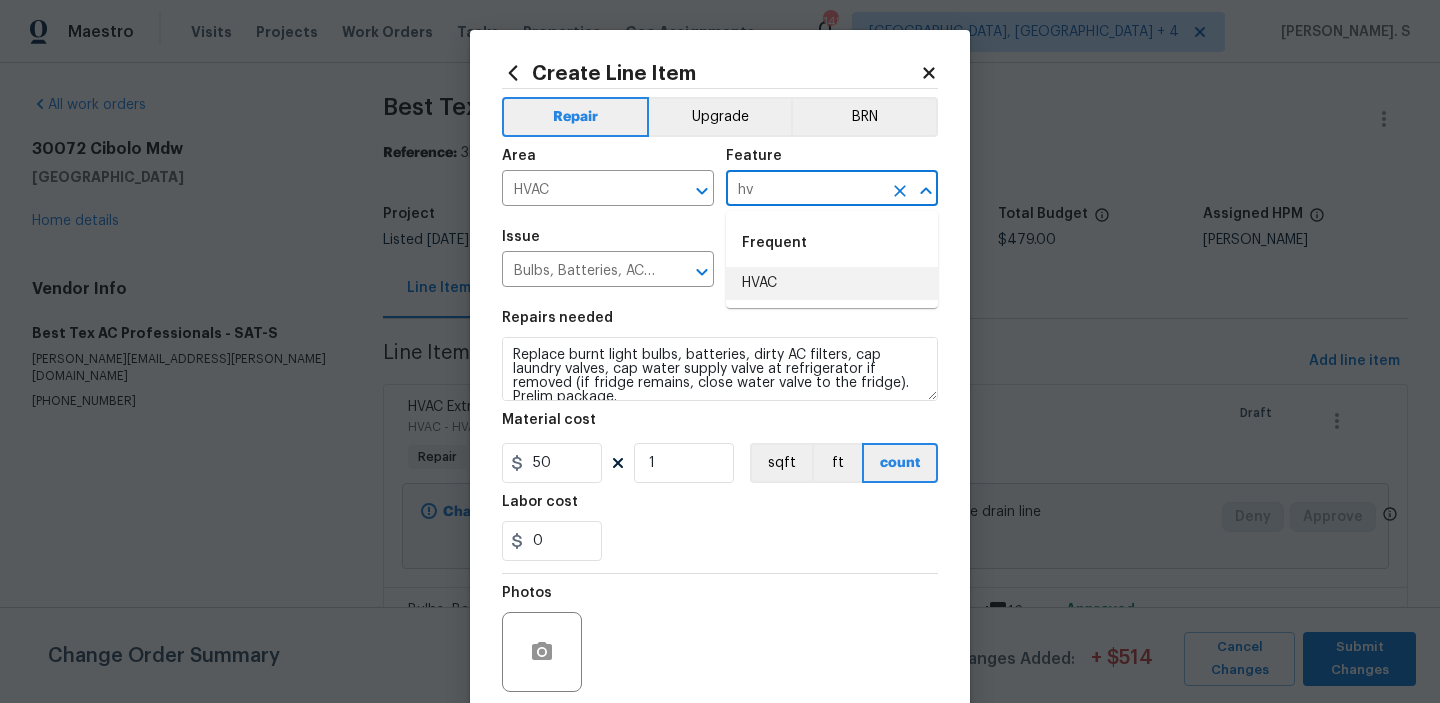 click on "HVAC" at bounding box center (832, 283) 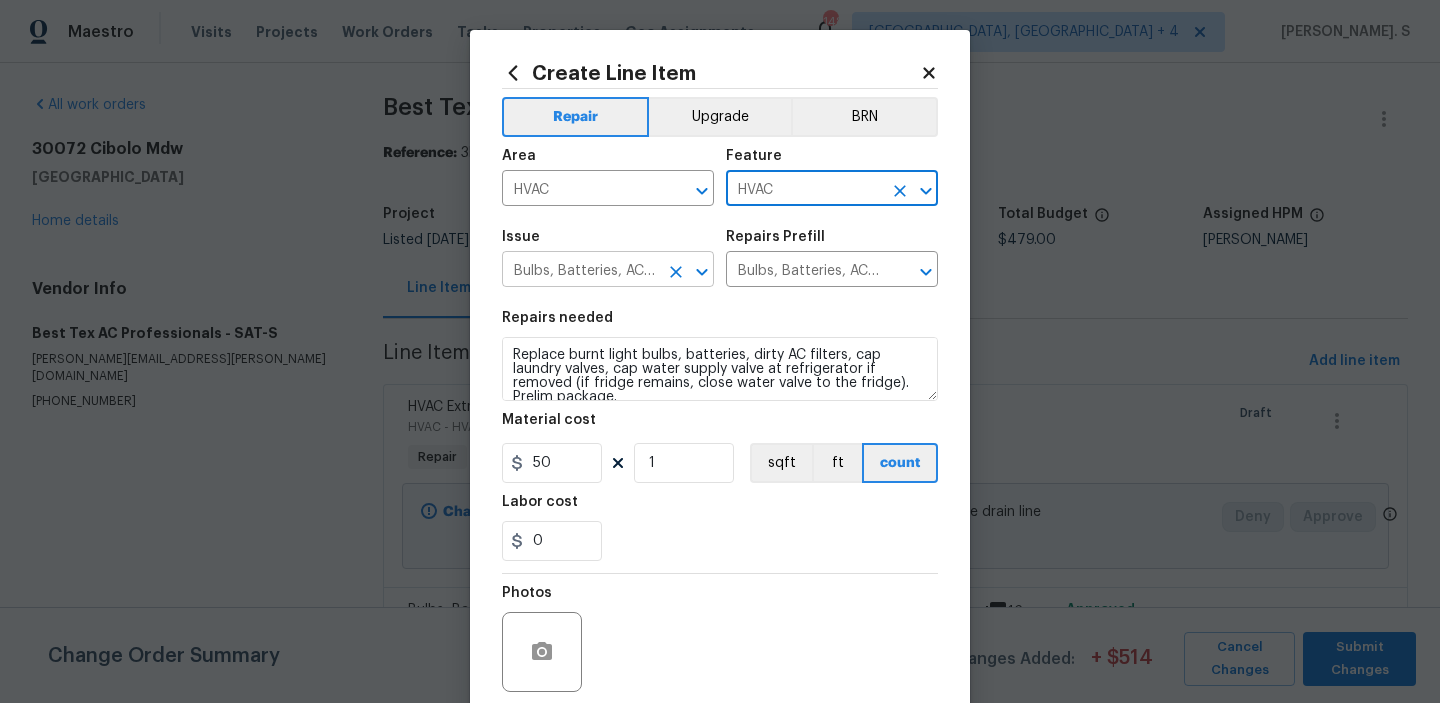 click 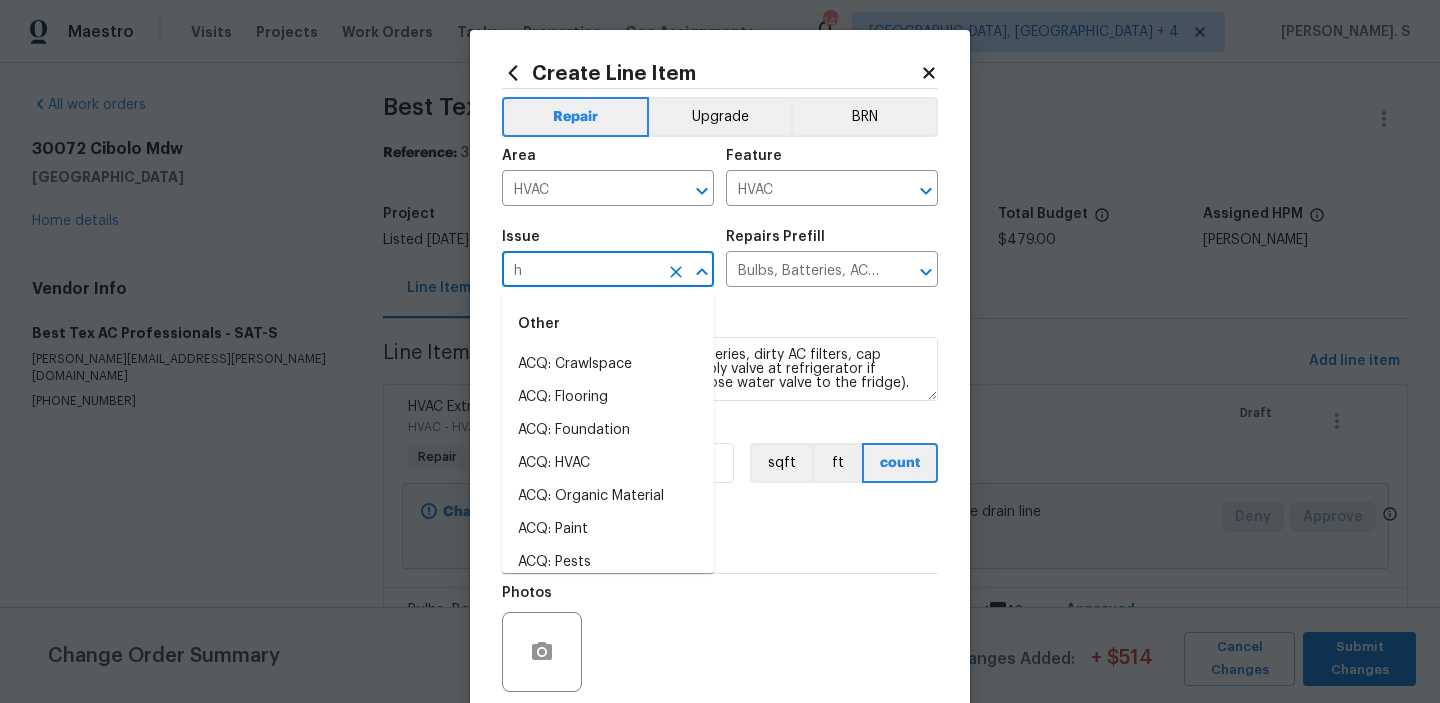 scroll, scrollTop: 0, scrollLeft: 0, axis: both 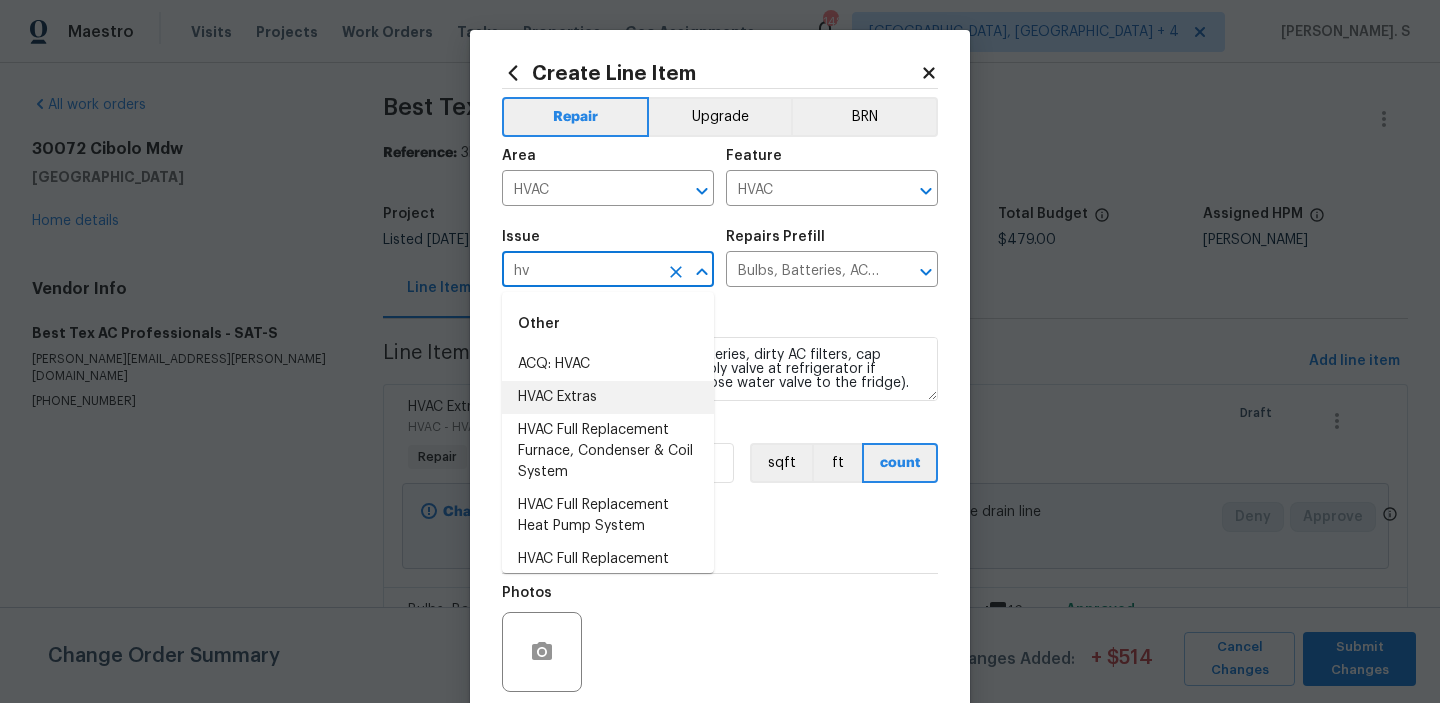 click on "HVAC Extras" at bounding box center (608, 397) 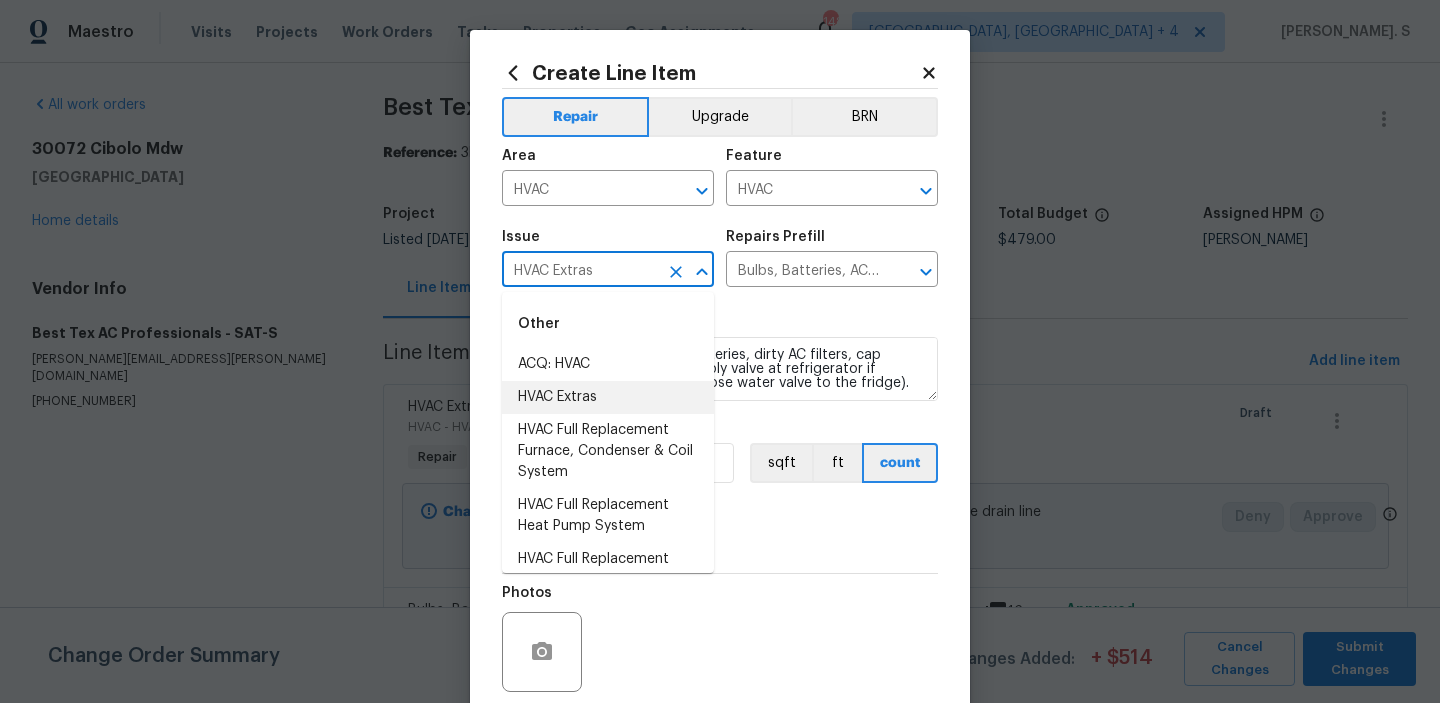 type 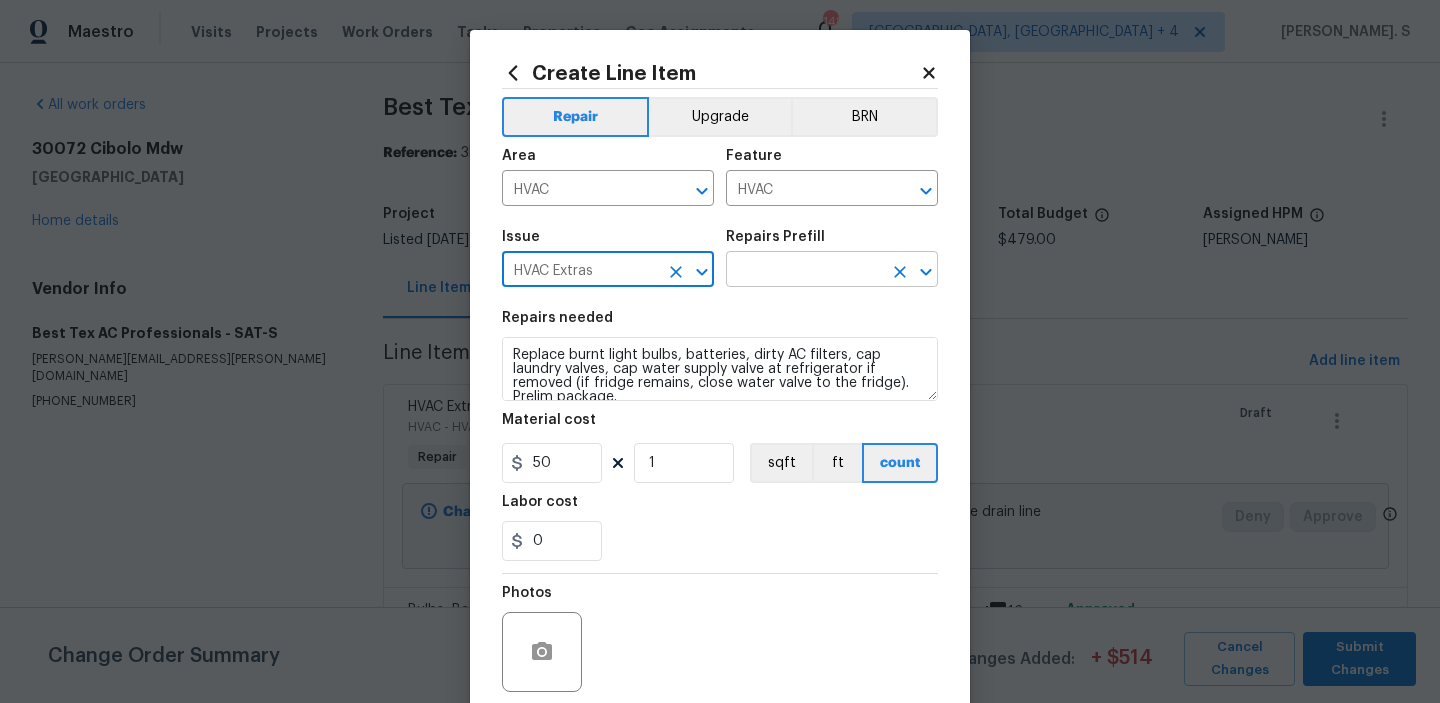 click 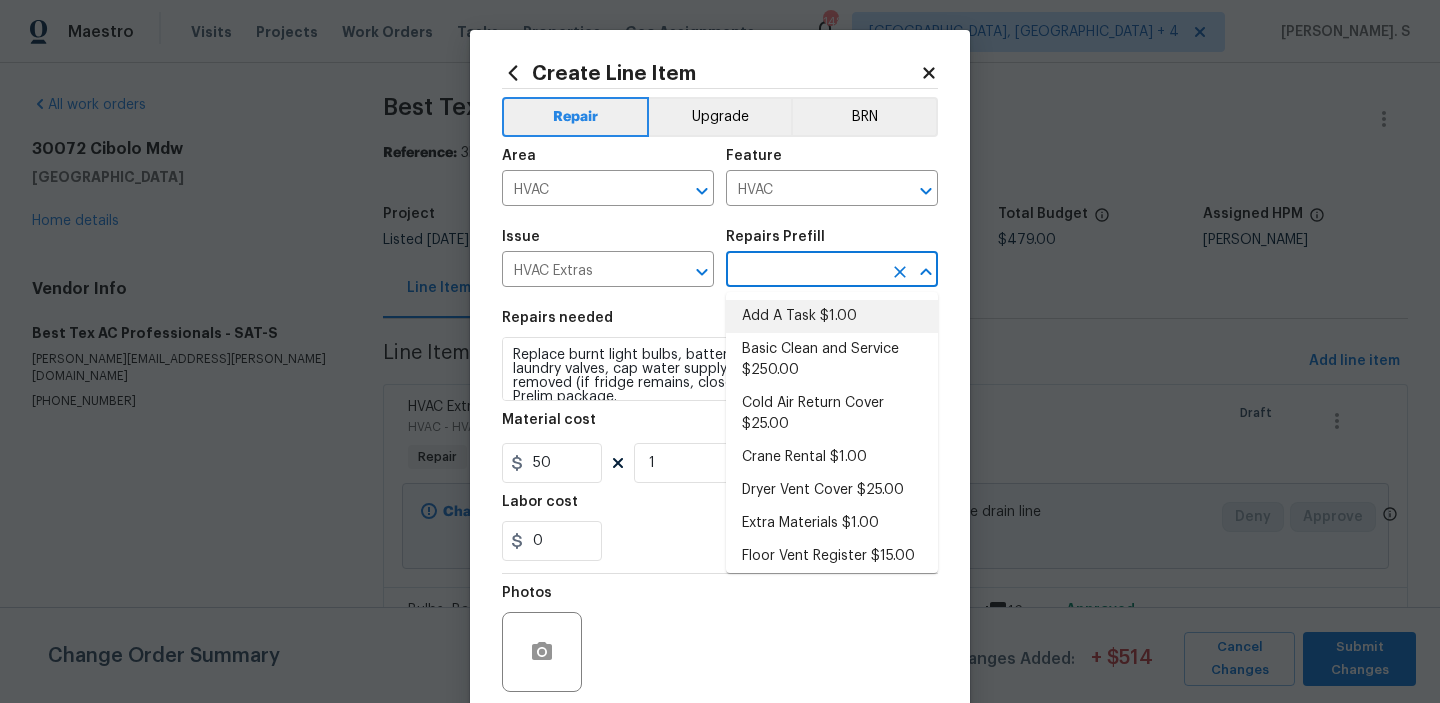 click on "Add A Task $1.00" at bounding box center (832, 316) 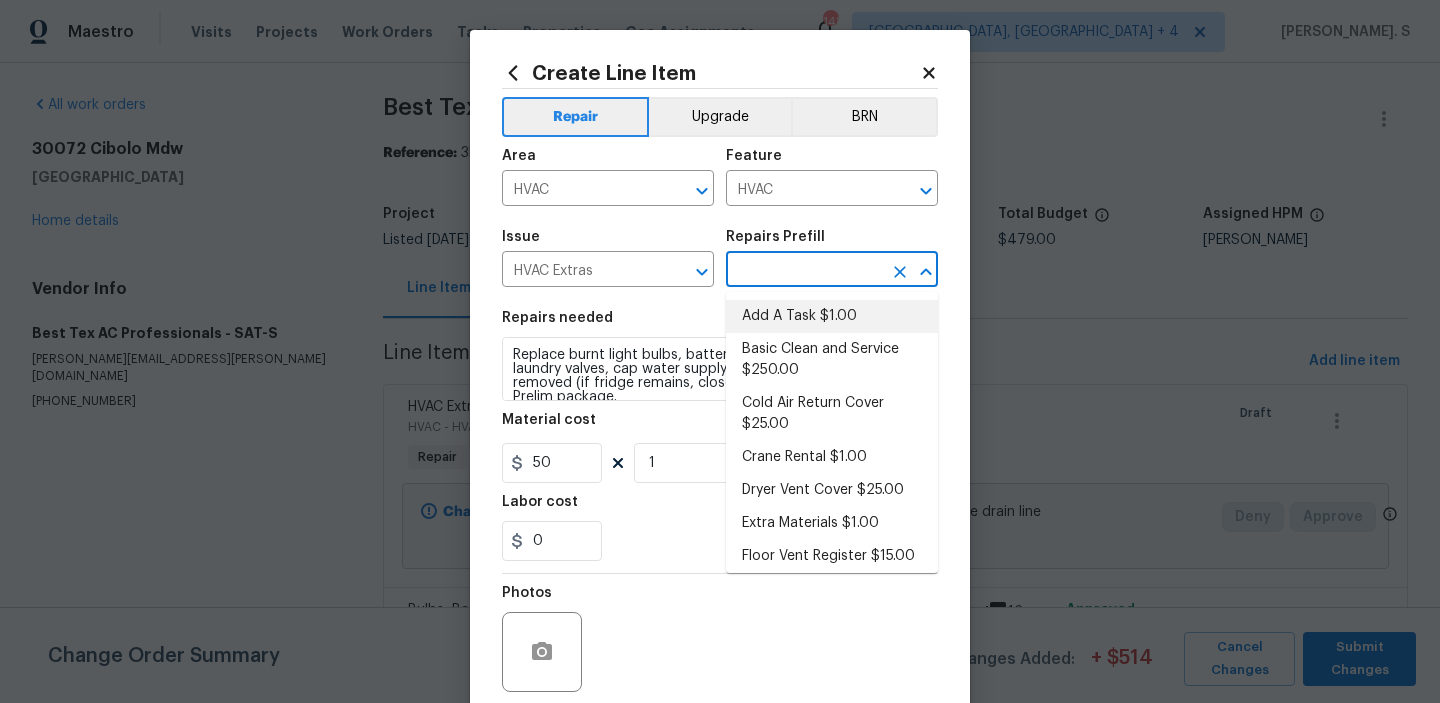 type on "HPM to detail" 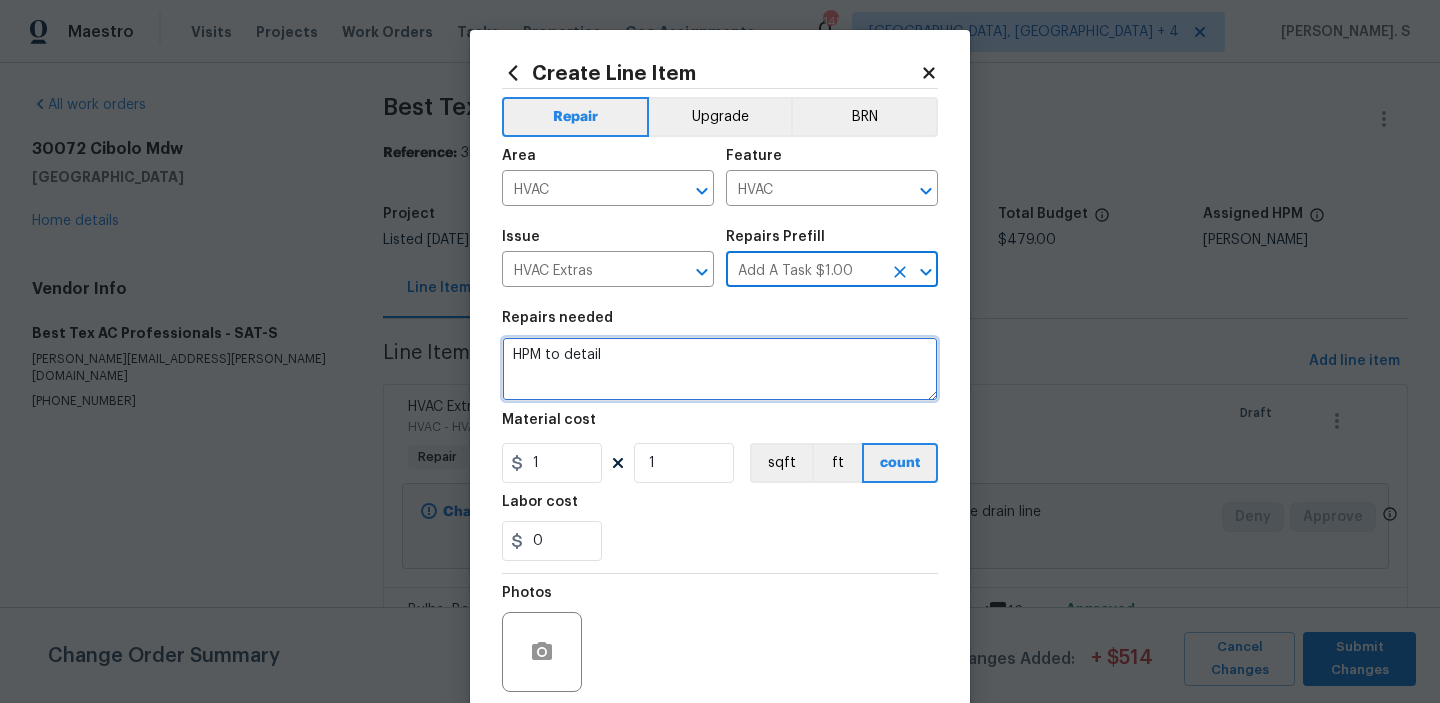 click on "HPM to detail" at bounding box center (720, 369) 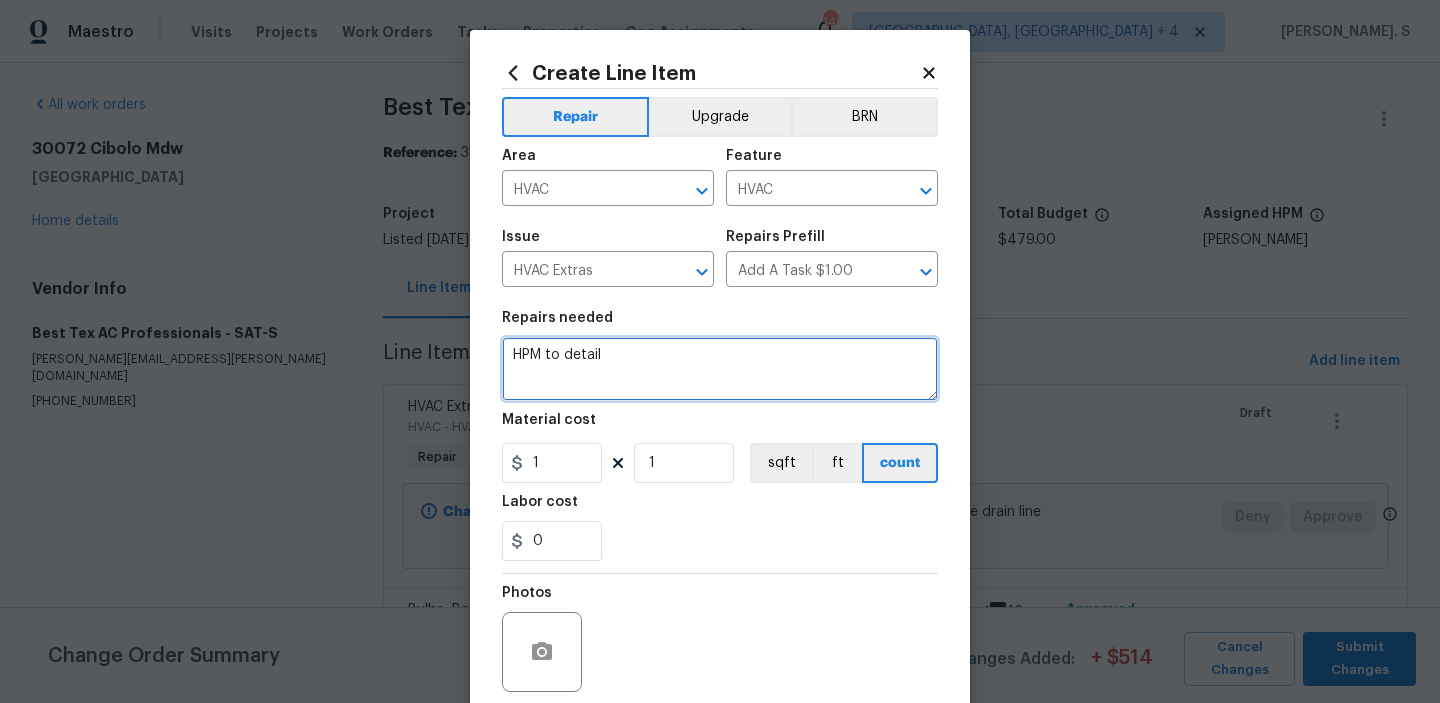 click on "HPM to detail" at bounding box center (720, 369) 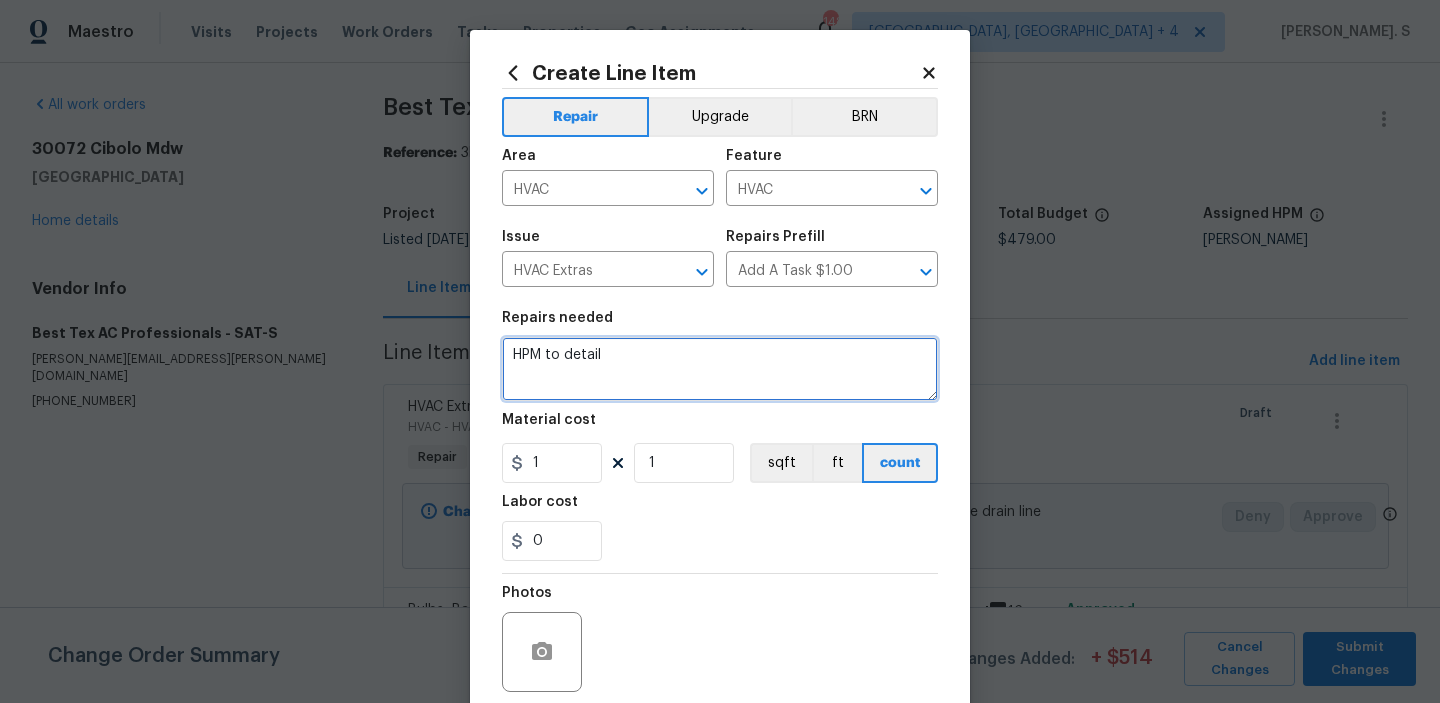 click on "HPM to detail" at bounding box center [720, 369] 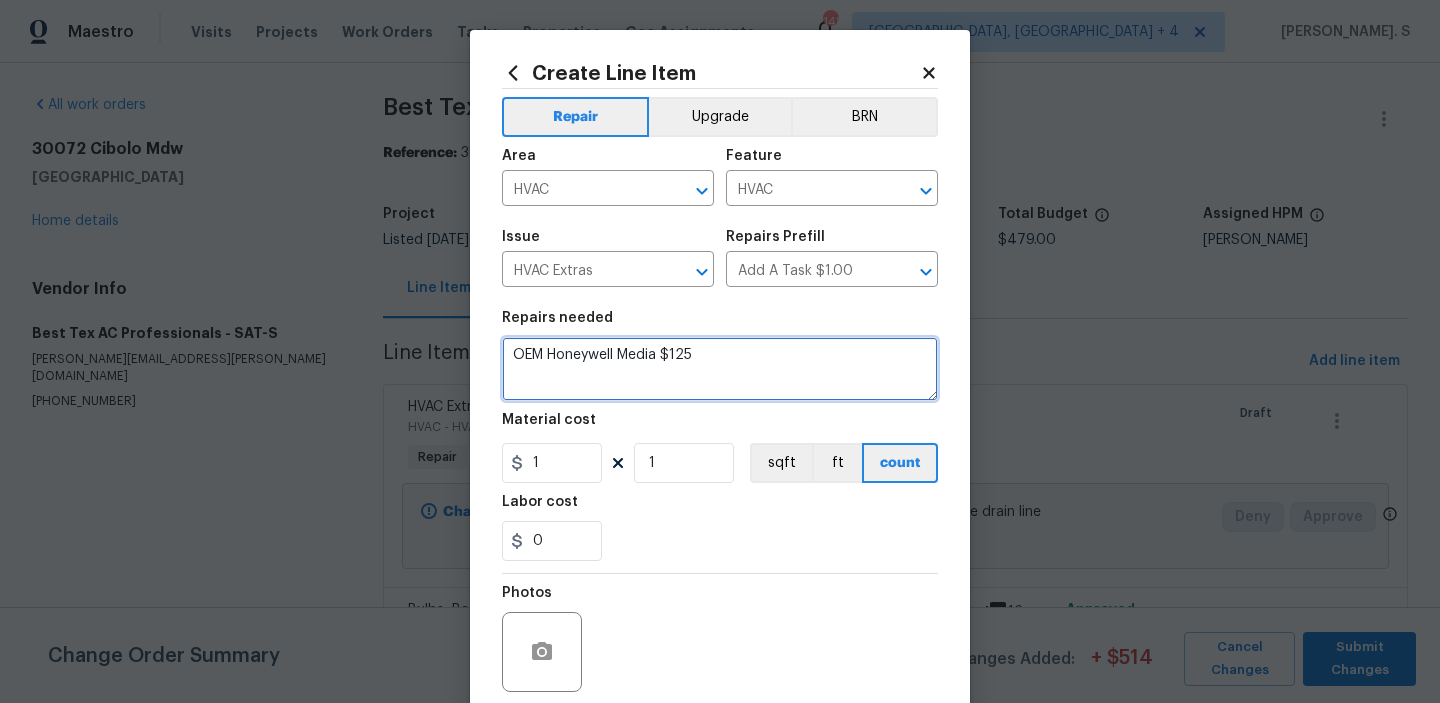 type on "OEM Honeywell Media $125" 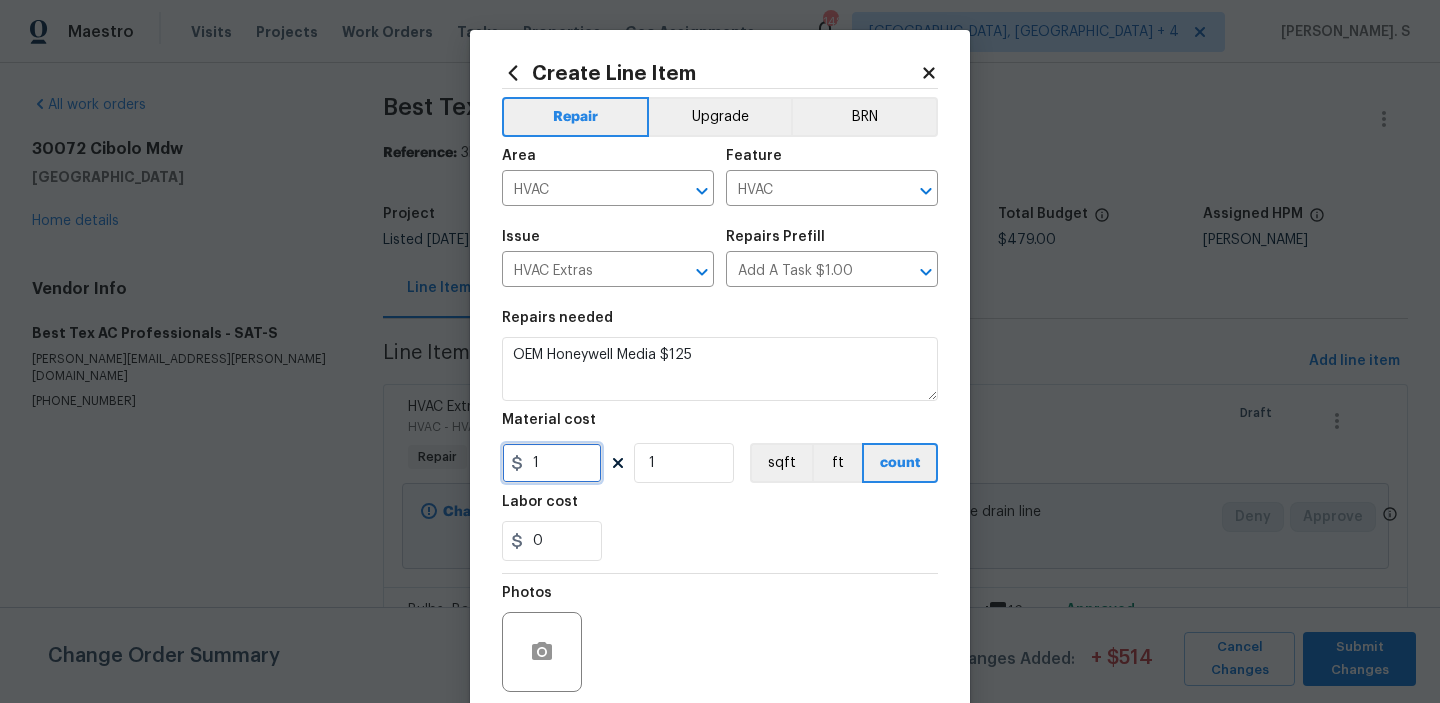 click on "1" at bounding box center (552, 463) 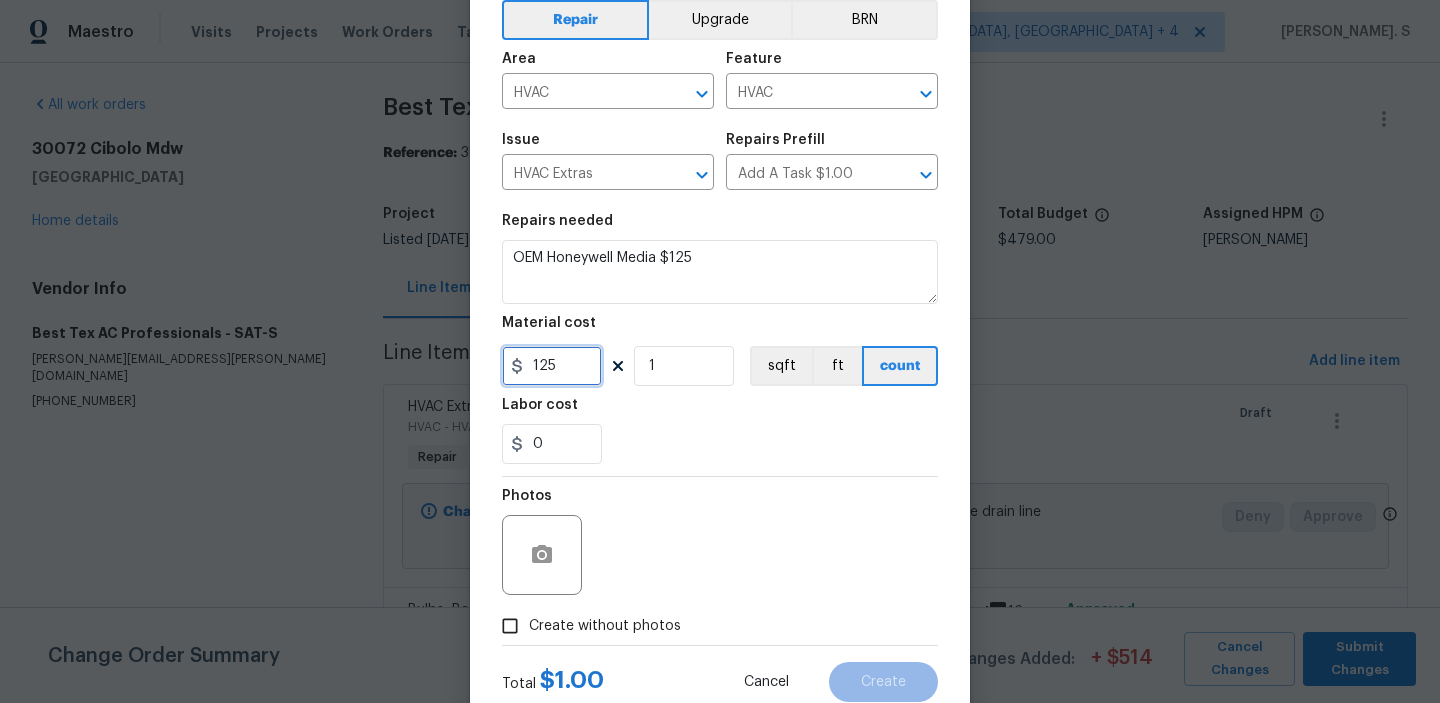 scroll, scrollTop: 159, scrollLeft: 0, axis: vertical 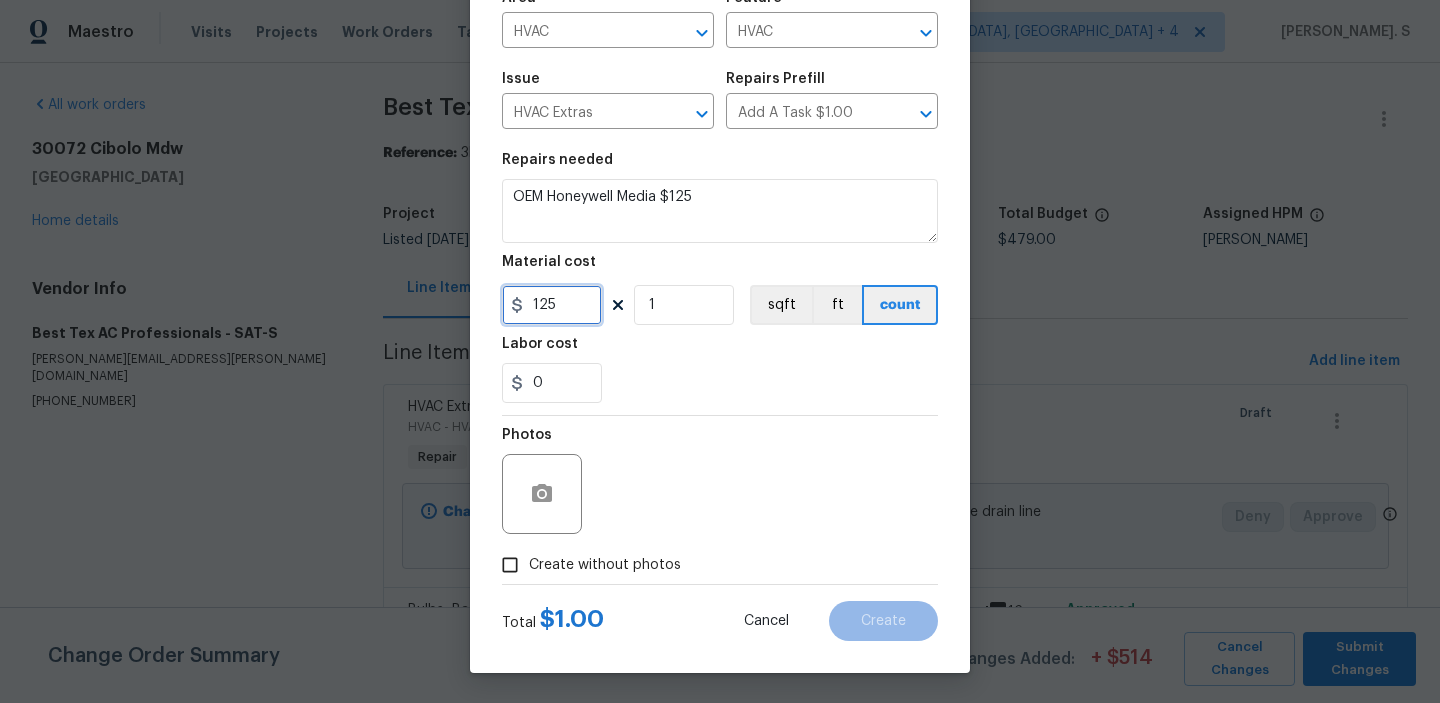 type on "125" 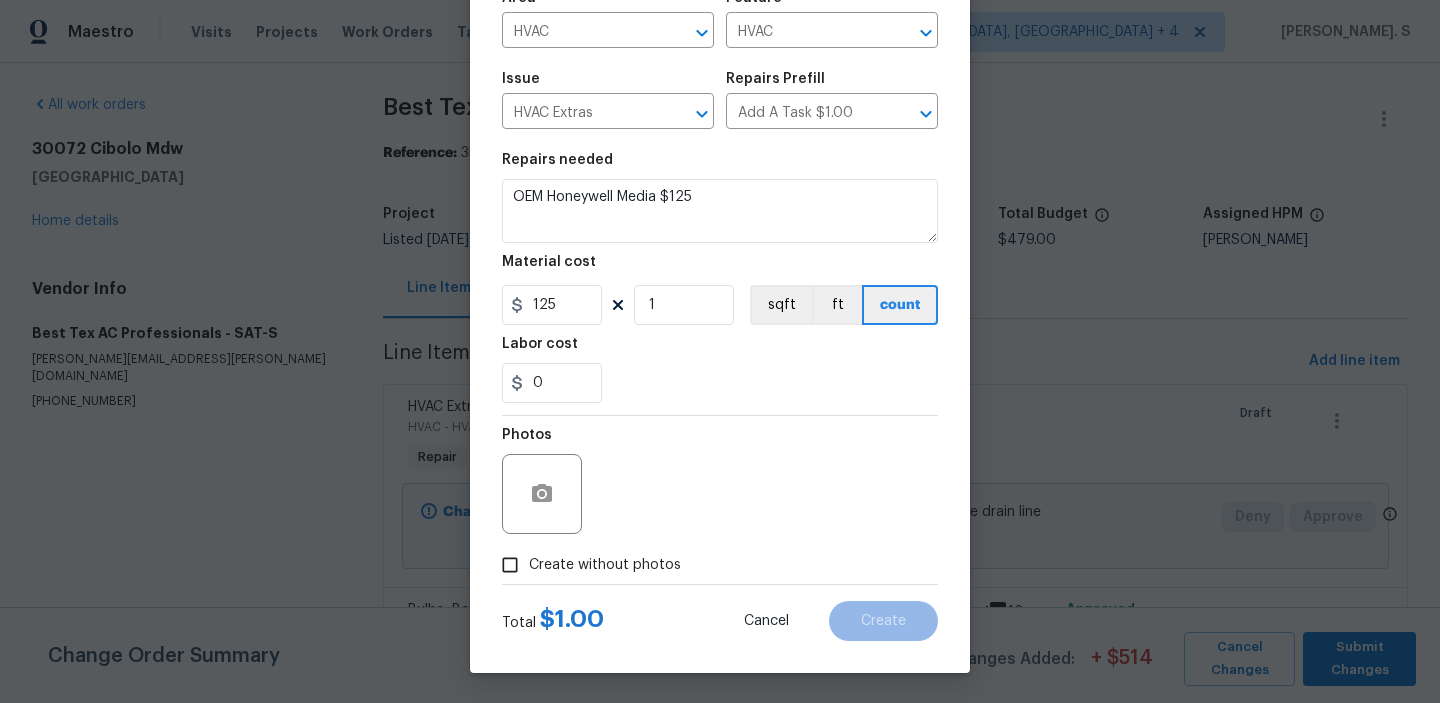 click on "Create without photos" at bounding box center (586, 565) 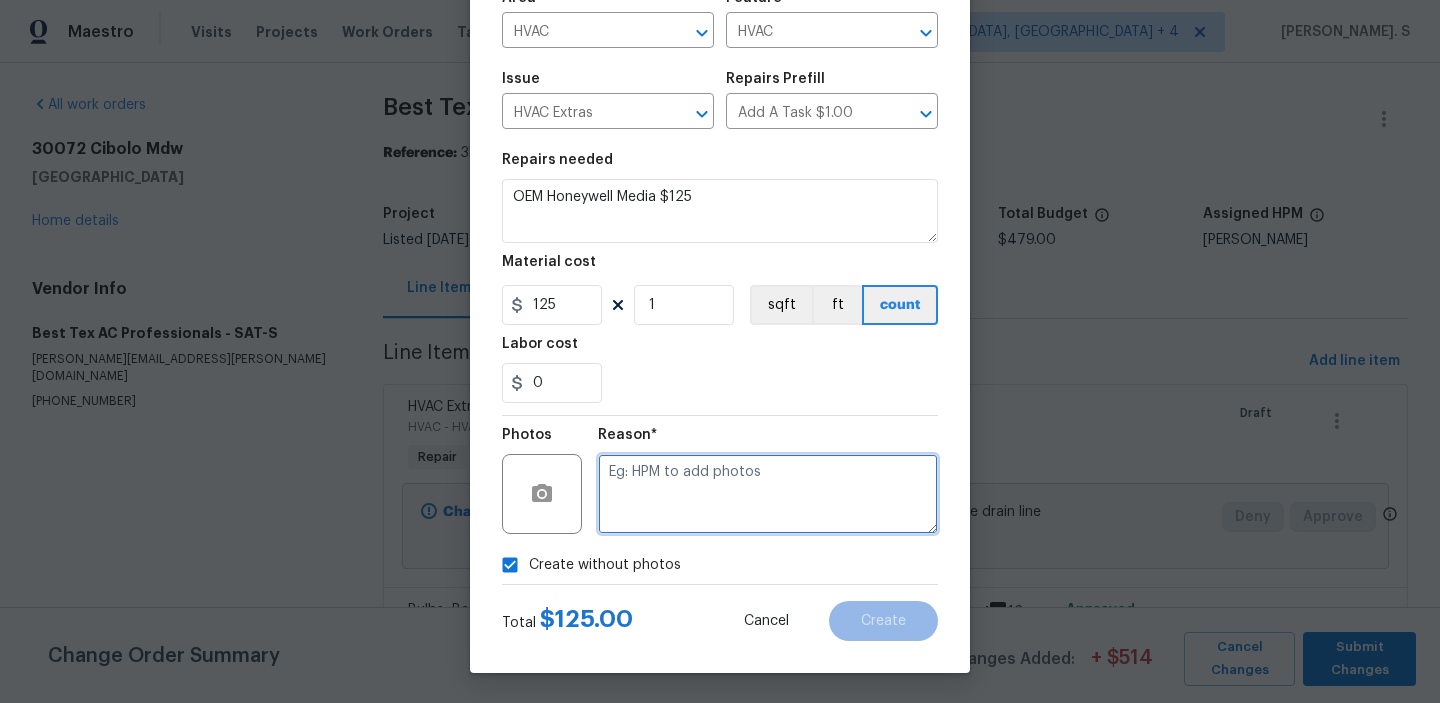 click at bounding box center [768, 494] 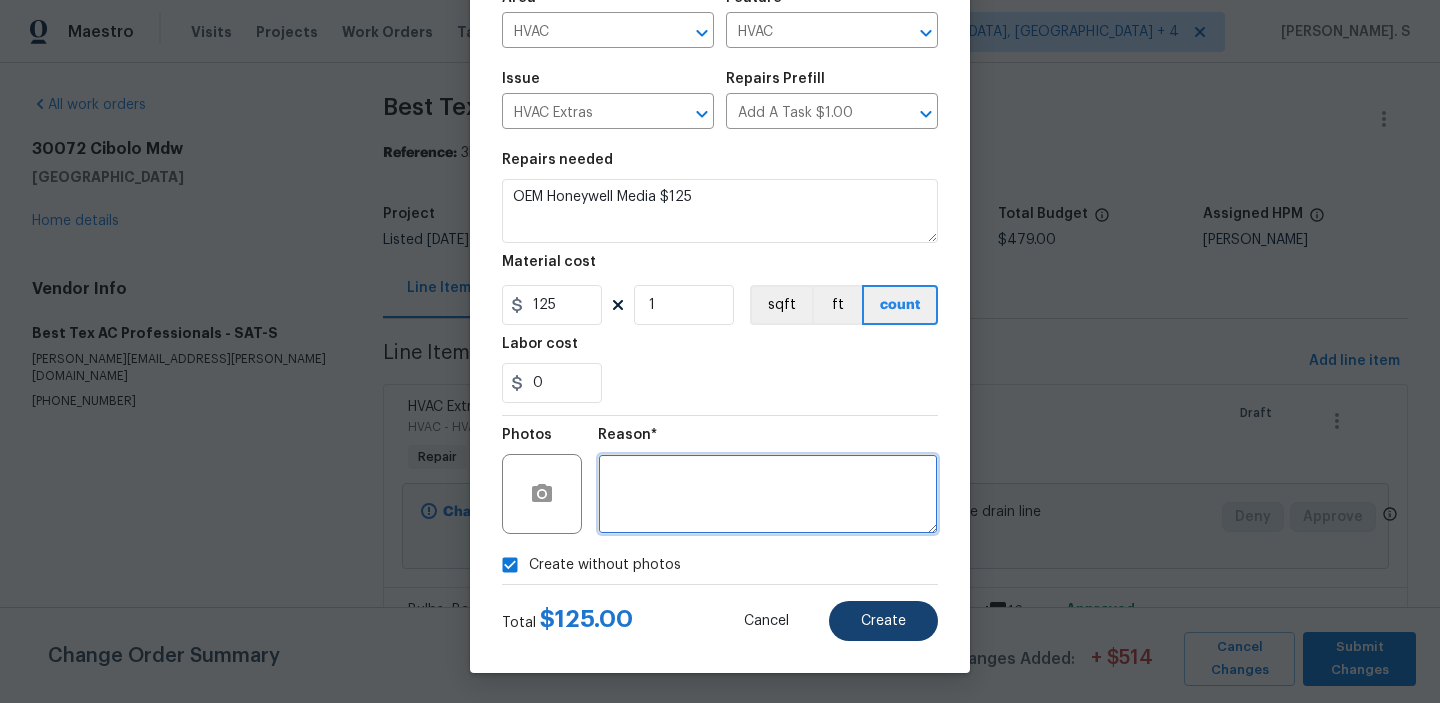 type 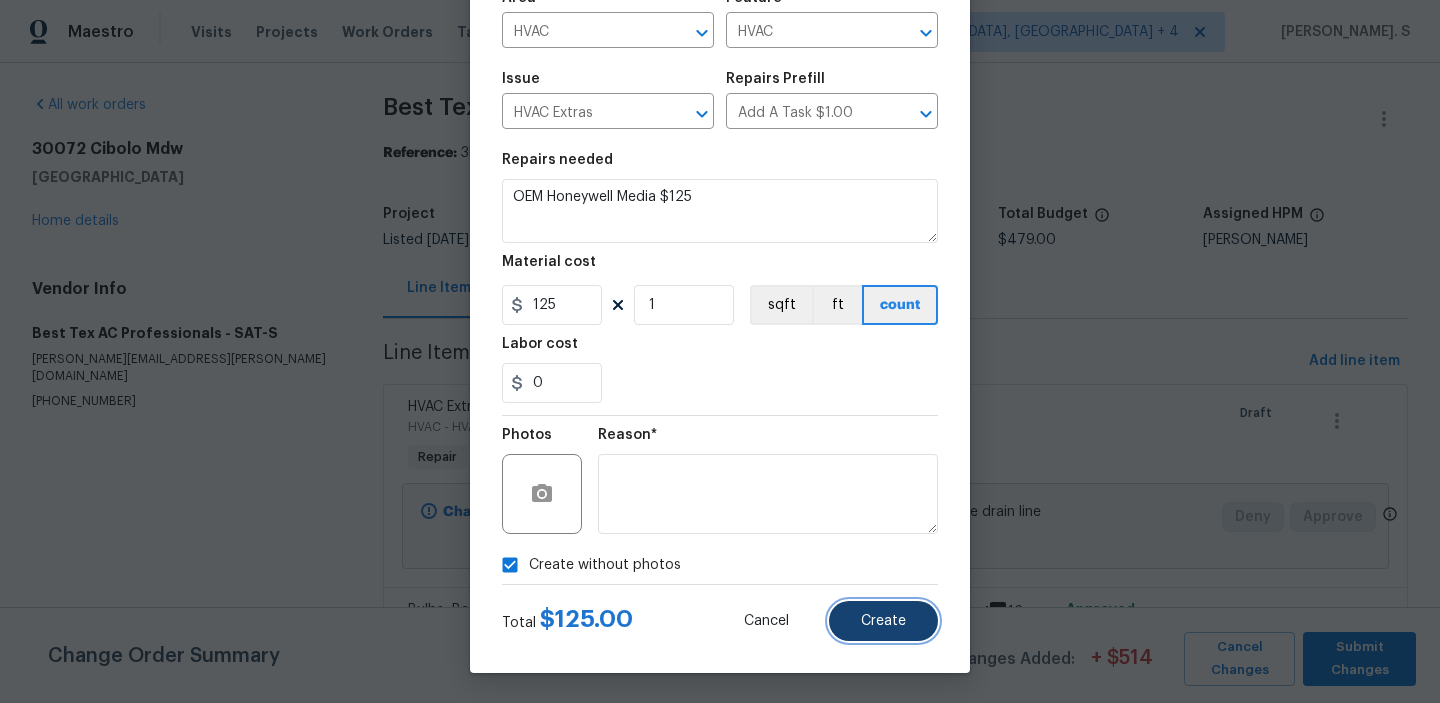 click on "Create" at bounding box center (883, 621) 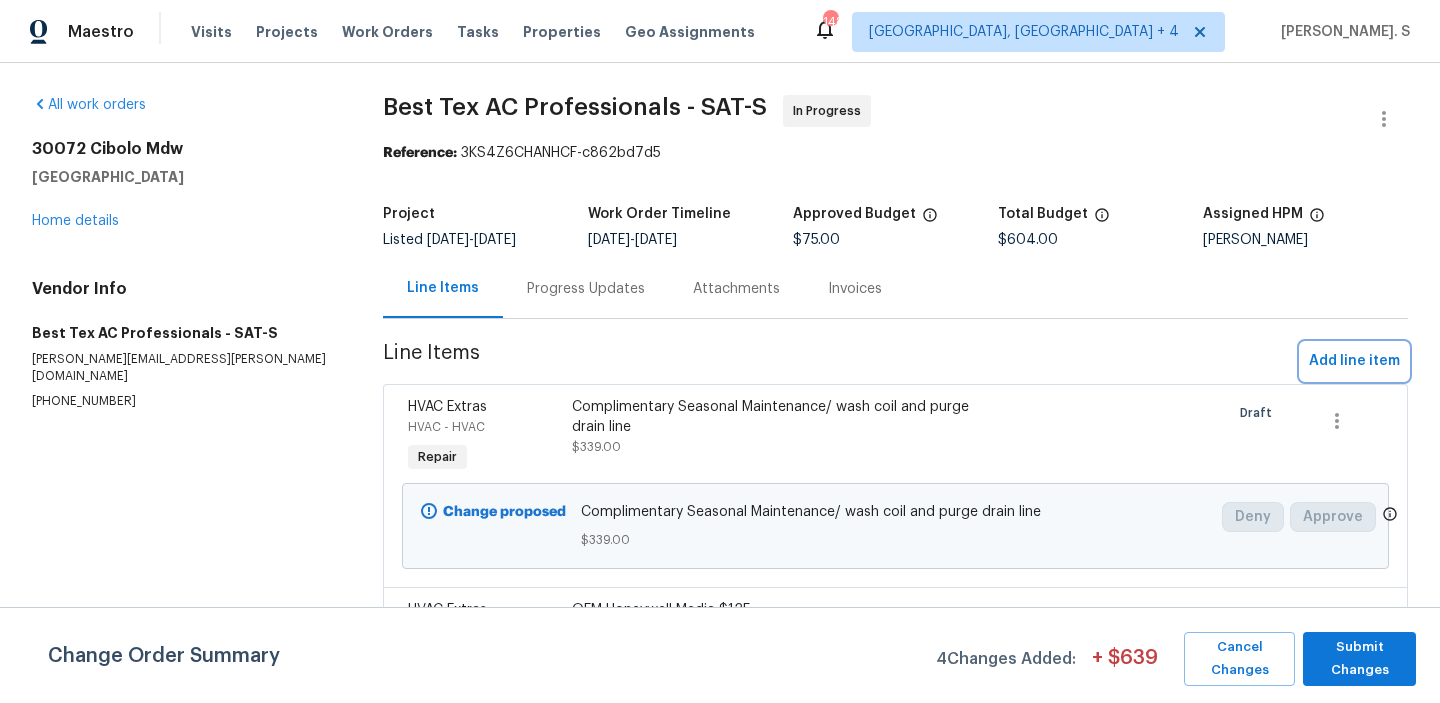 click on "Add line item" at bounding box center [1354, 361] 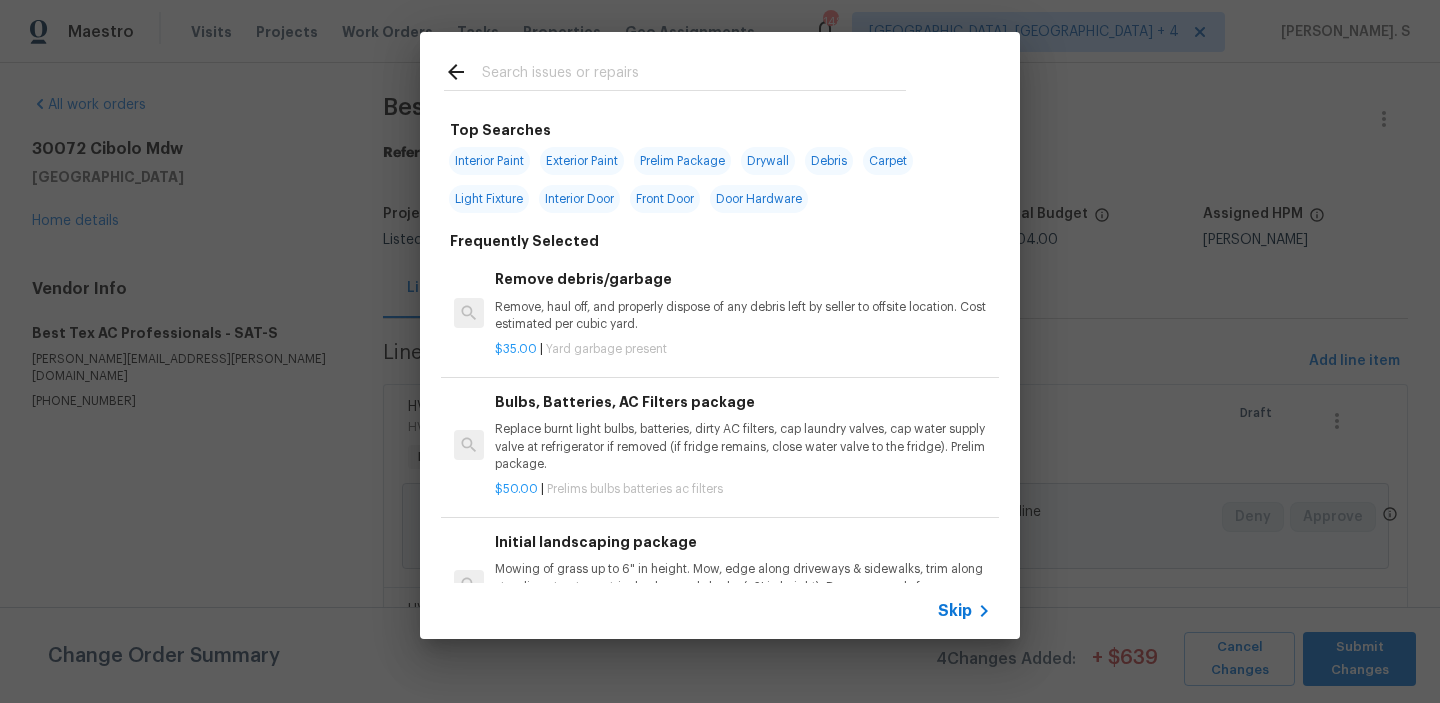 click on "Remove, haul off, and properly dispose of any debris left by seller to offsite location. Cost estimated per cubic yard." at bounding box center [743, 316] 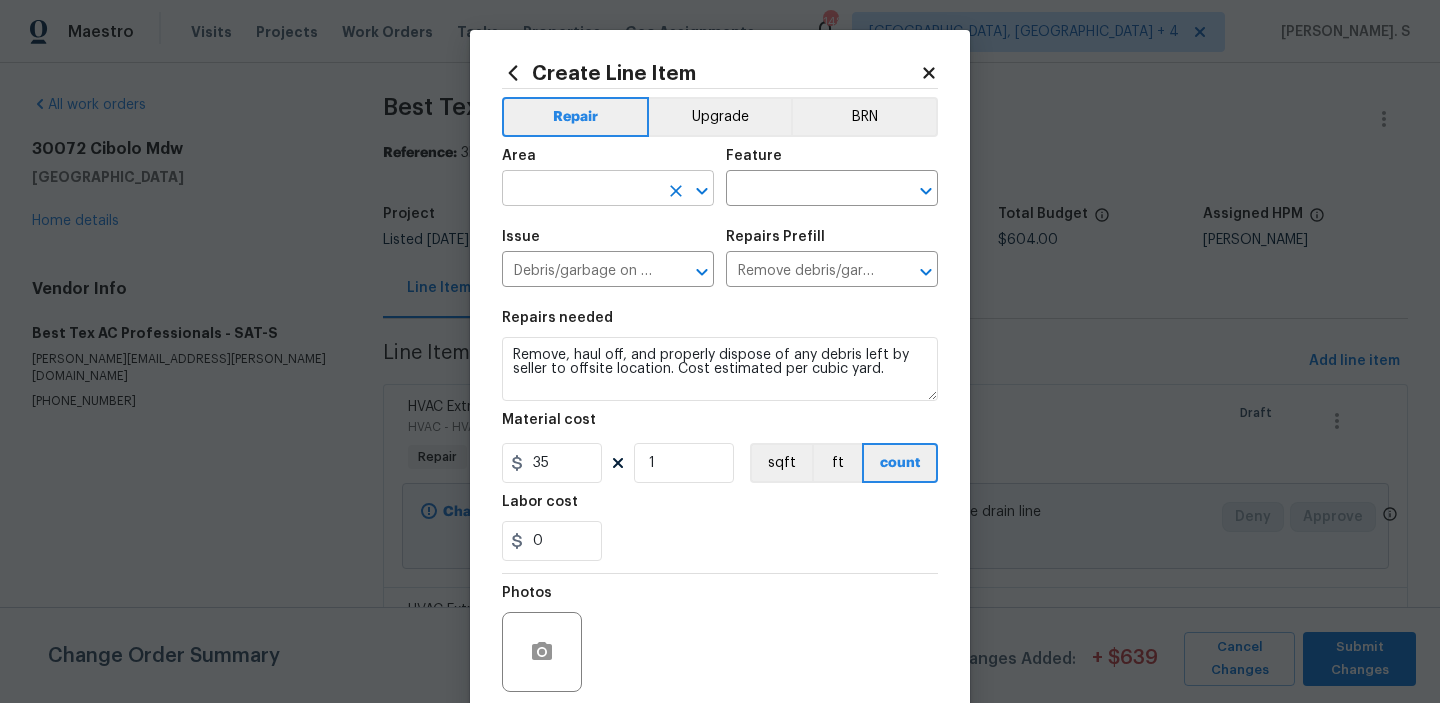 click 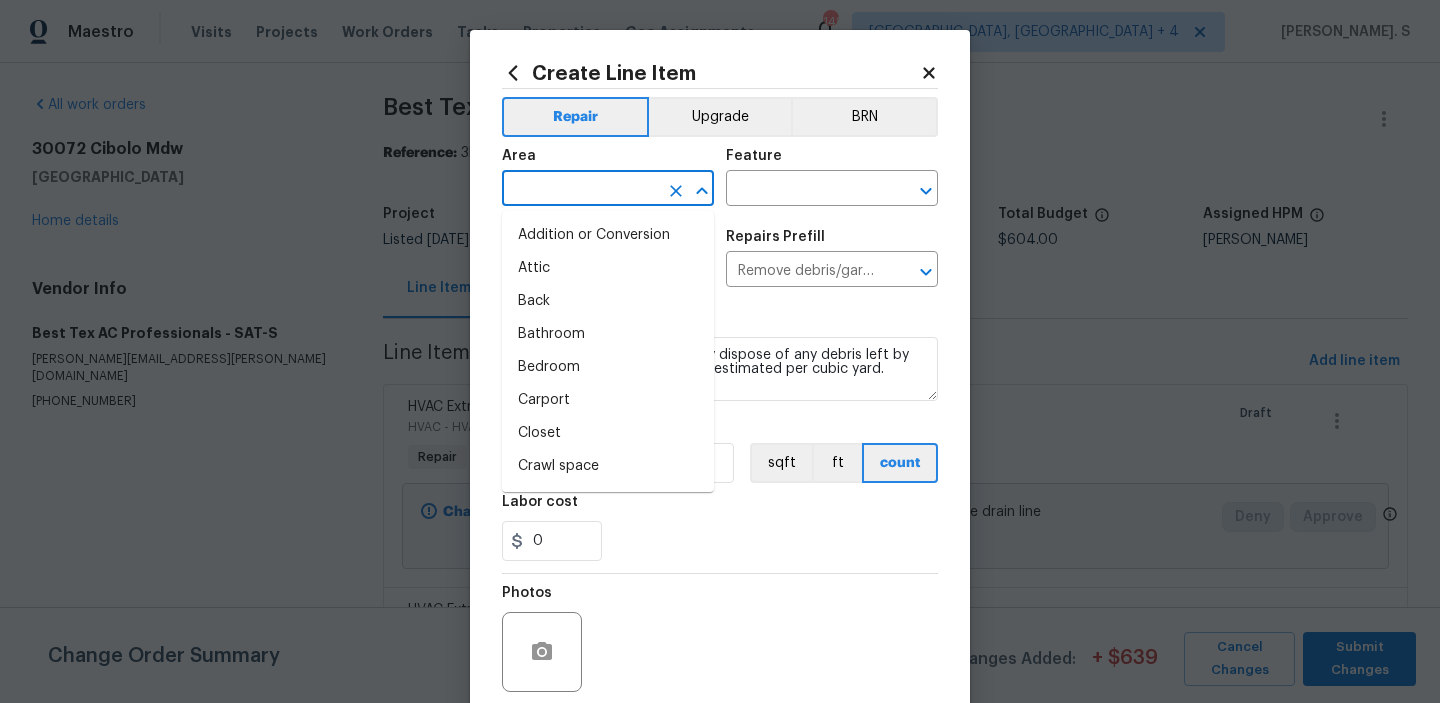 type on "g" 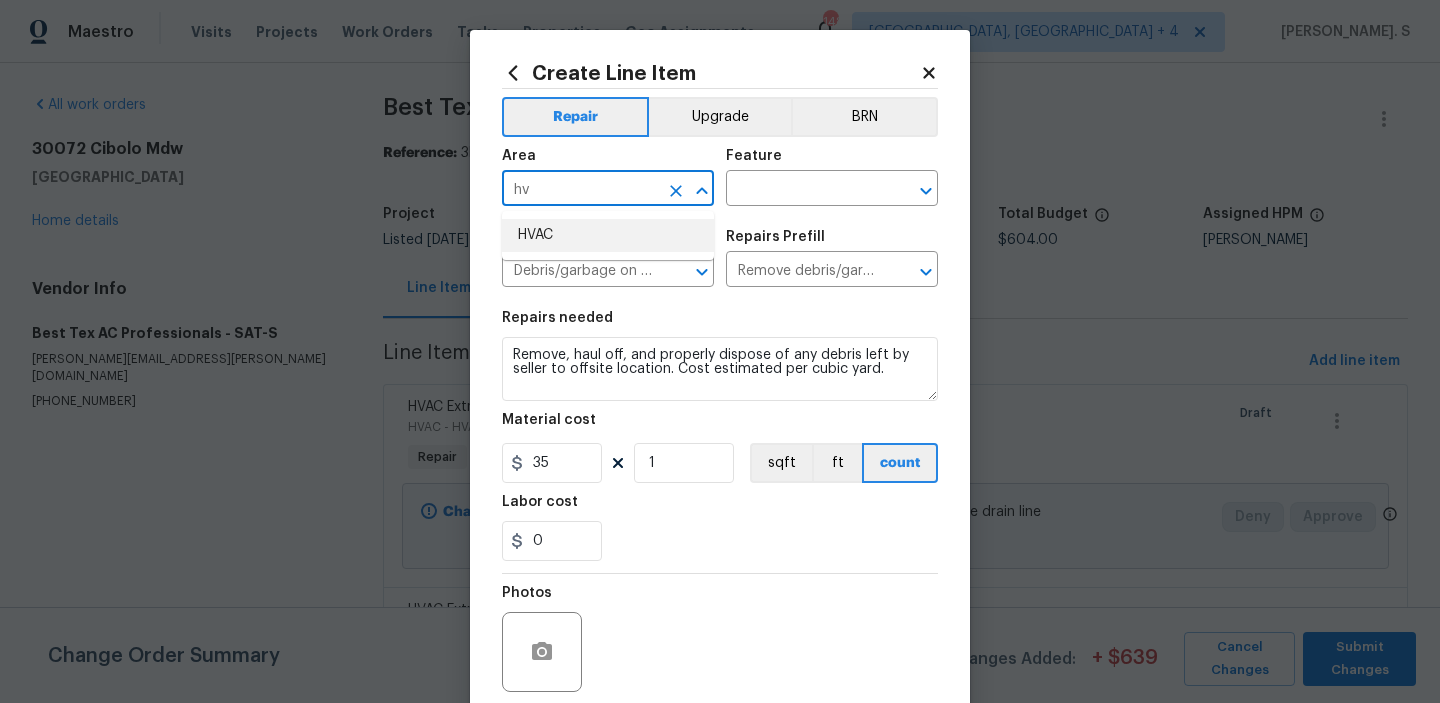 click on "HVAC" at bounding box center (608, 235) 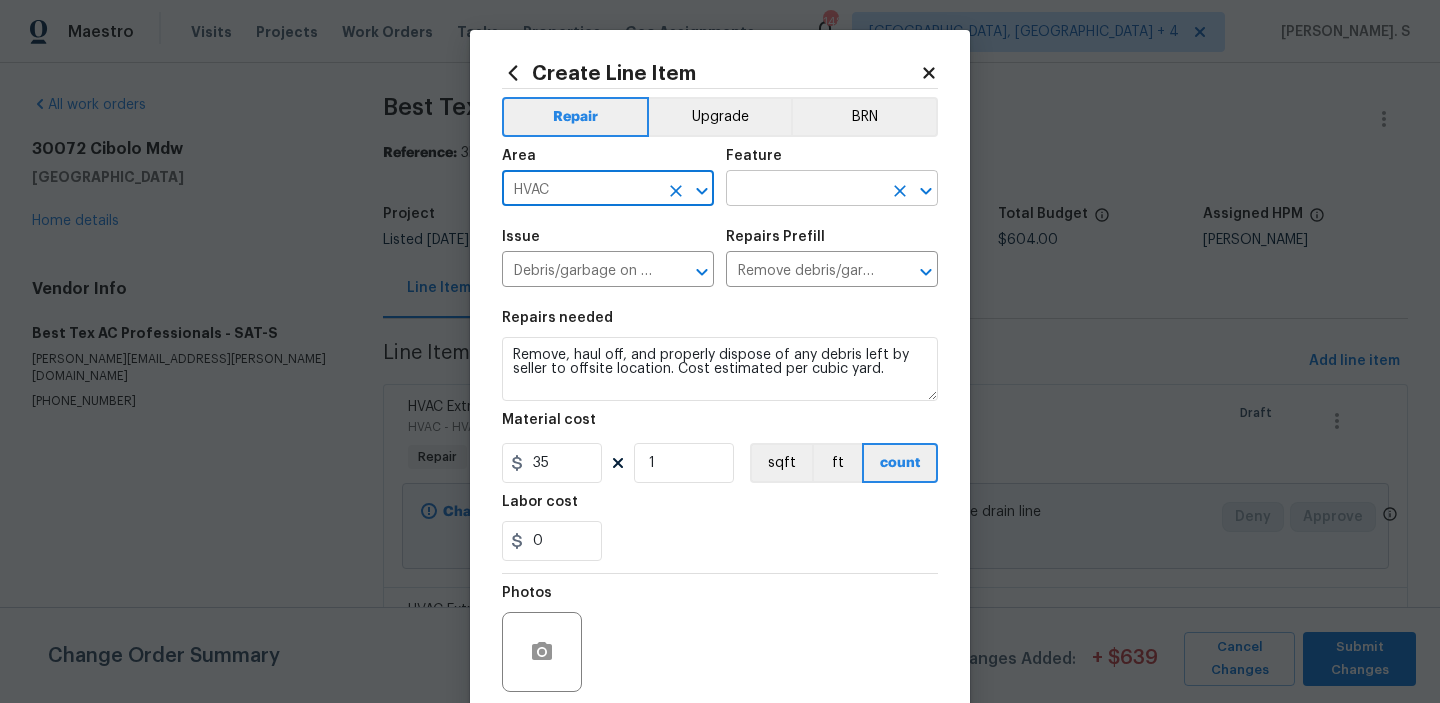 click 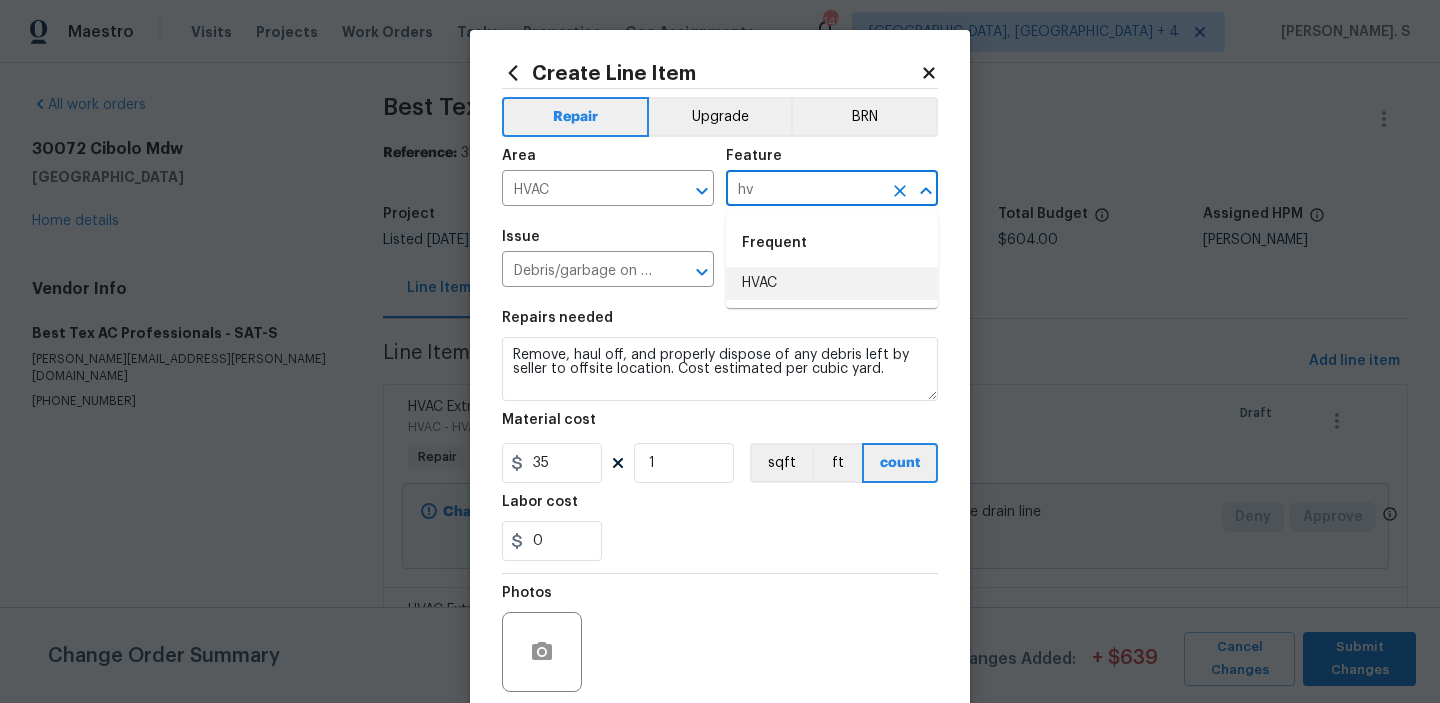 click on "HVAC" at bounding box center [832, 283] 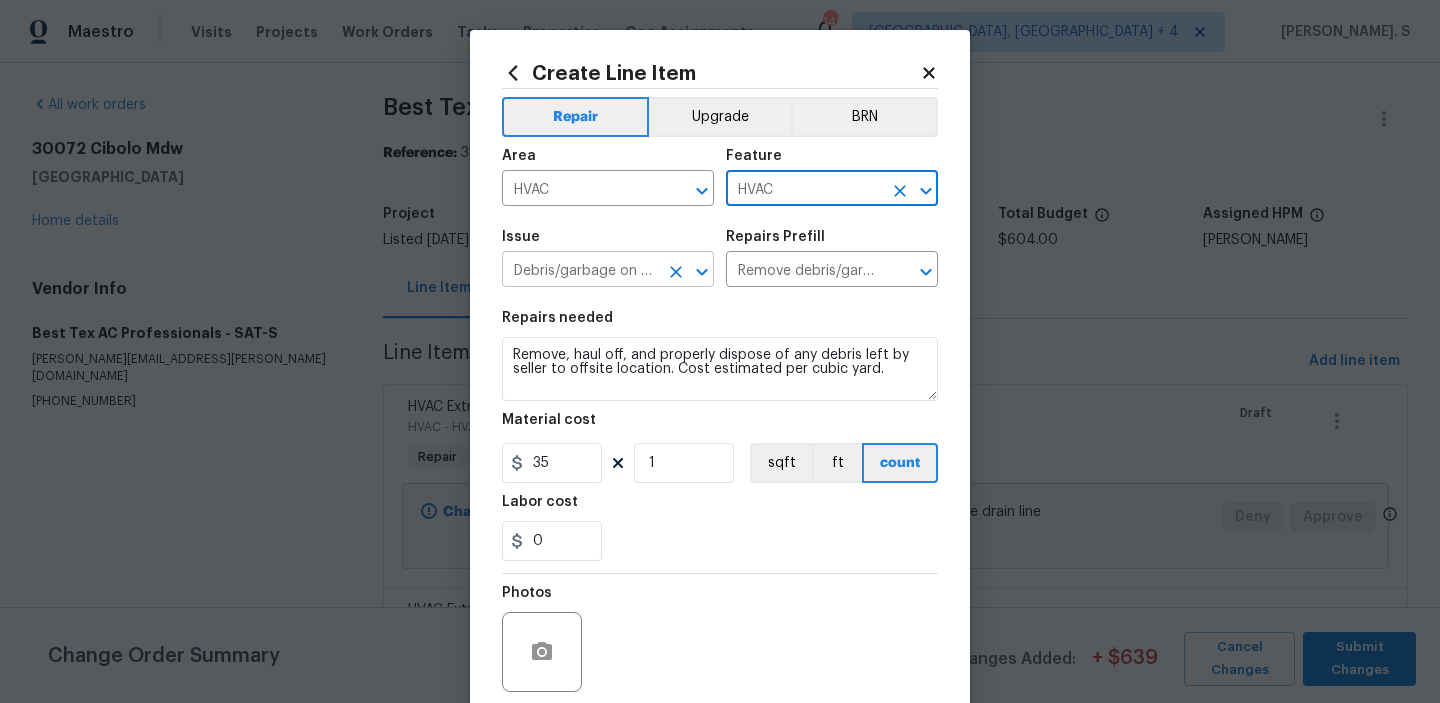 click 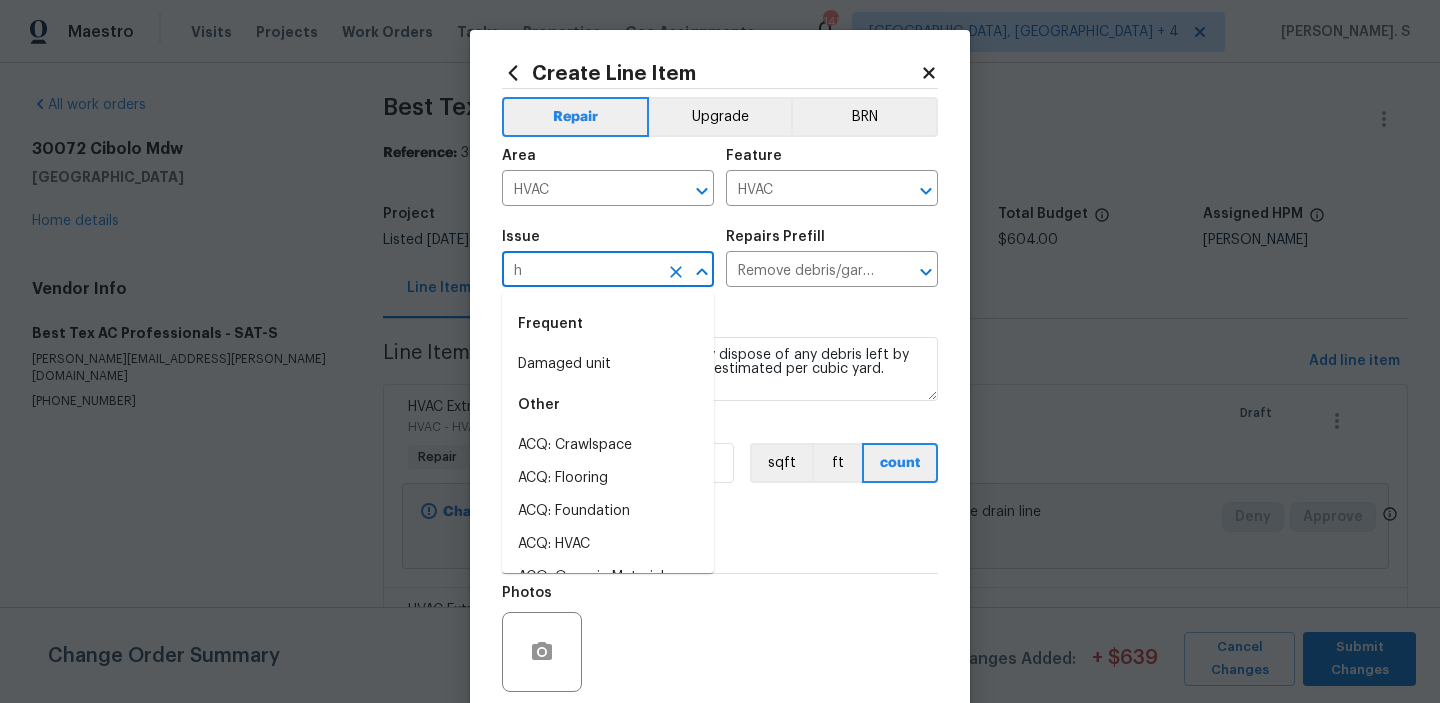 scroll, scrollTop: 0, scrollLeft: 0, axis: both 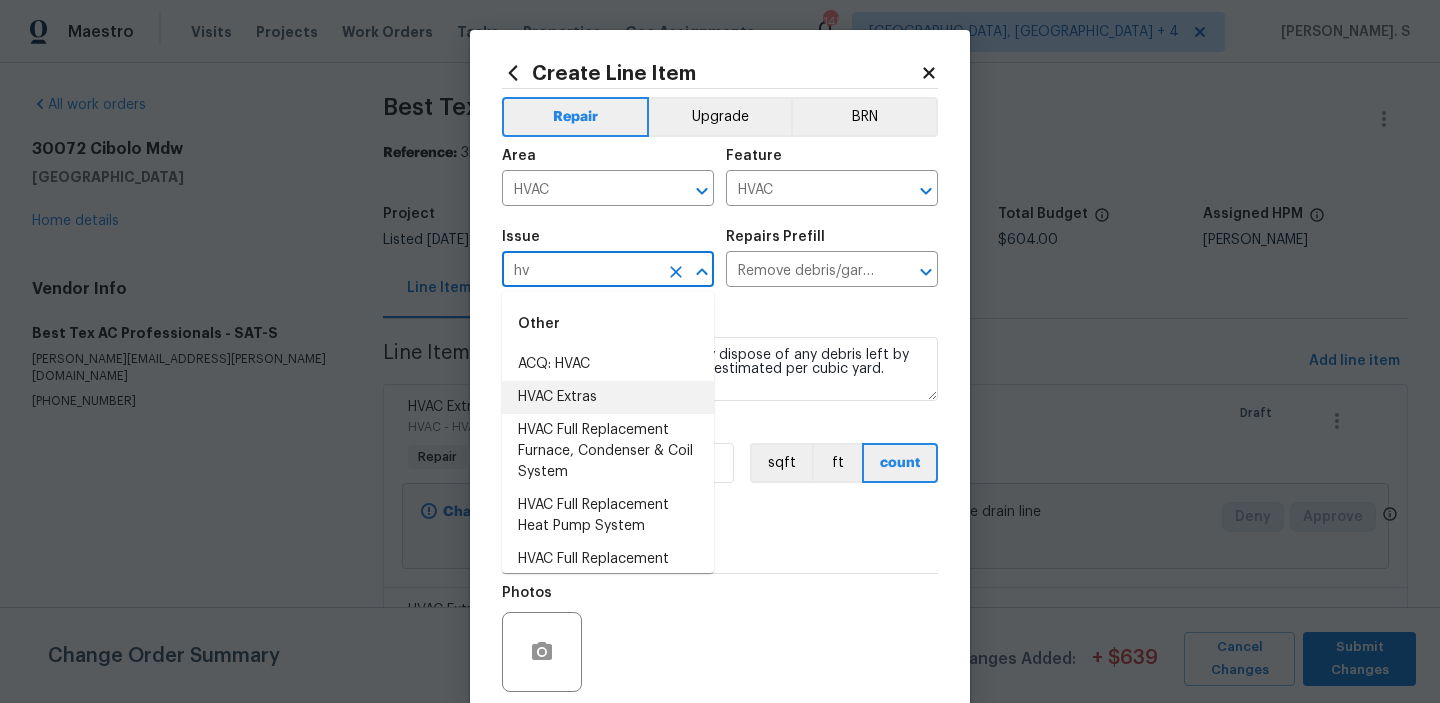 click on "HVAC Extras" at bounding box center (608, 397) 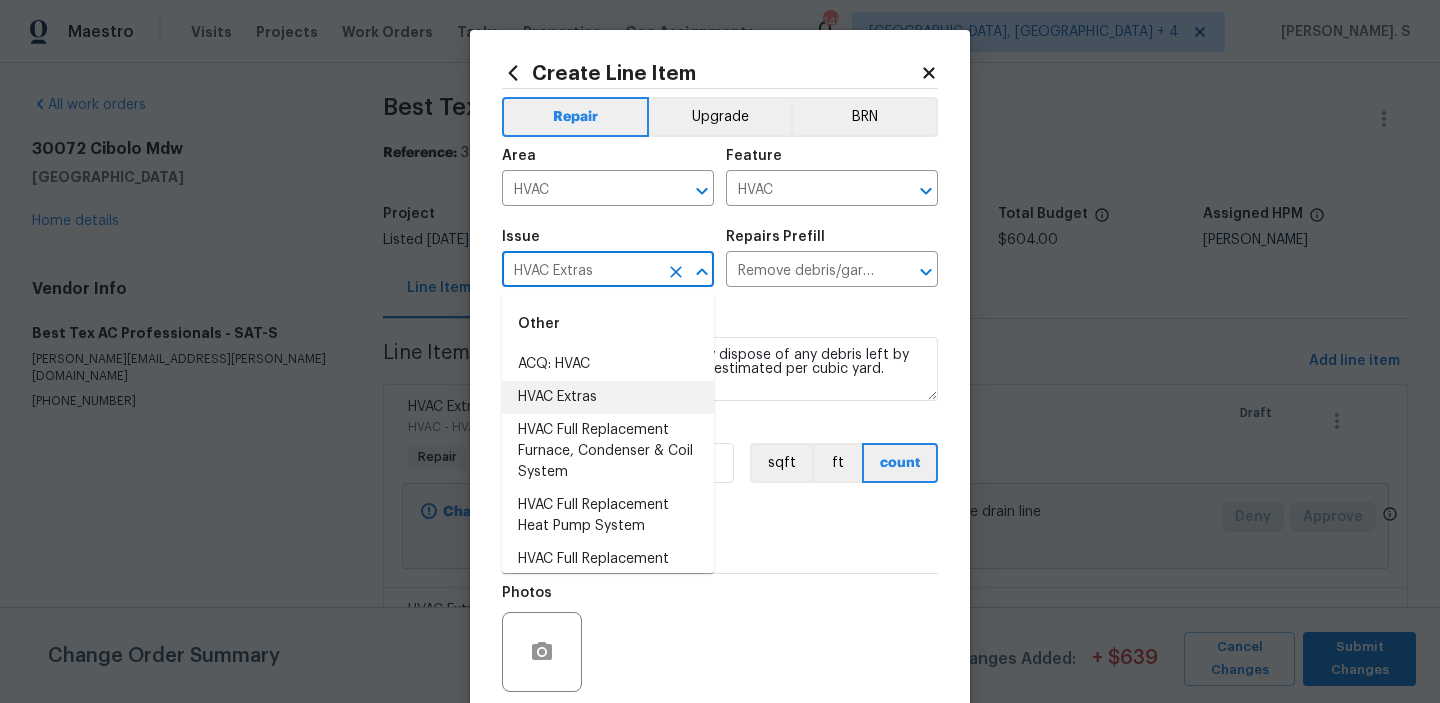 type 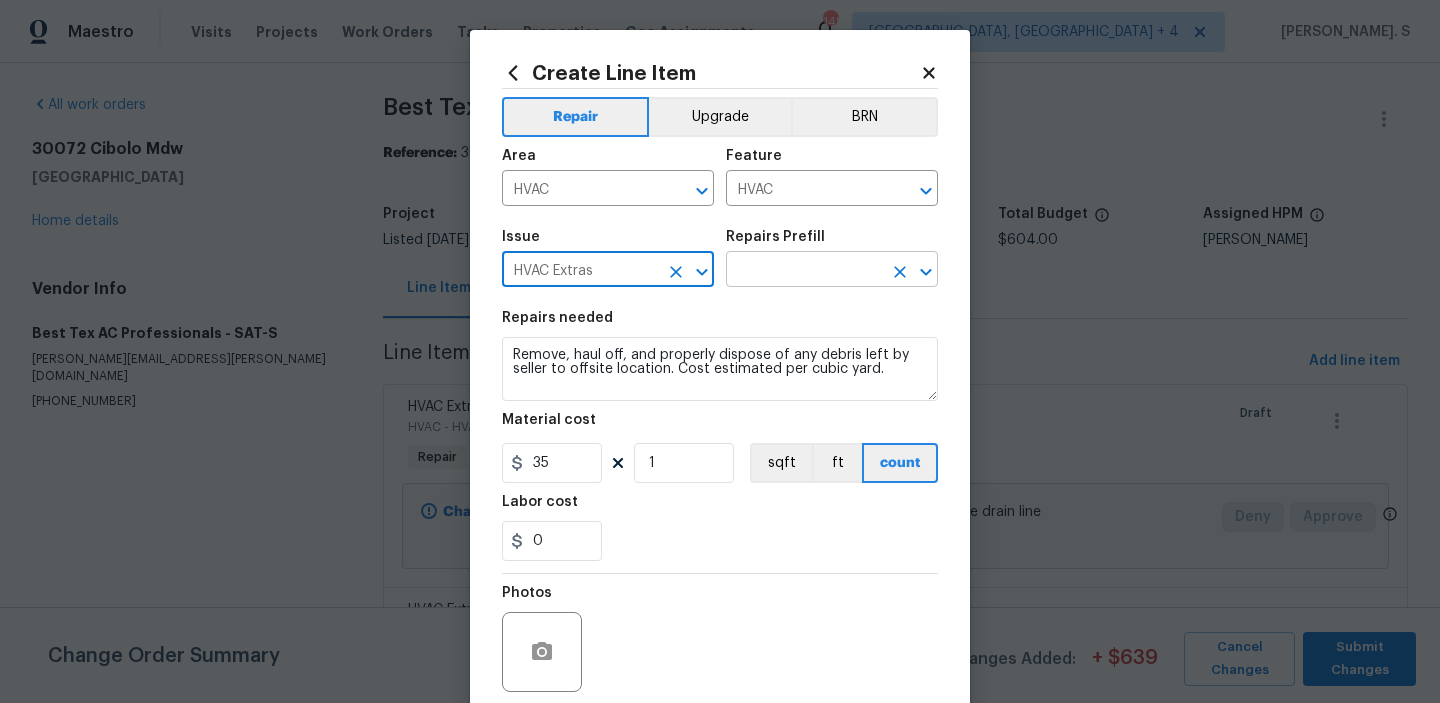 click 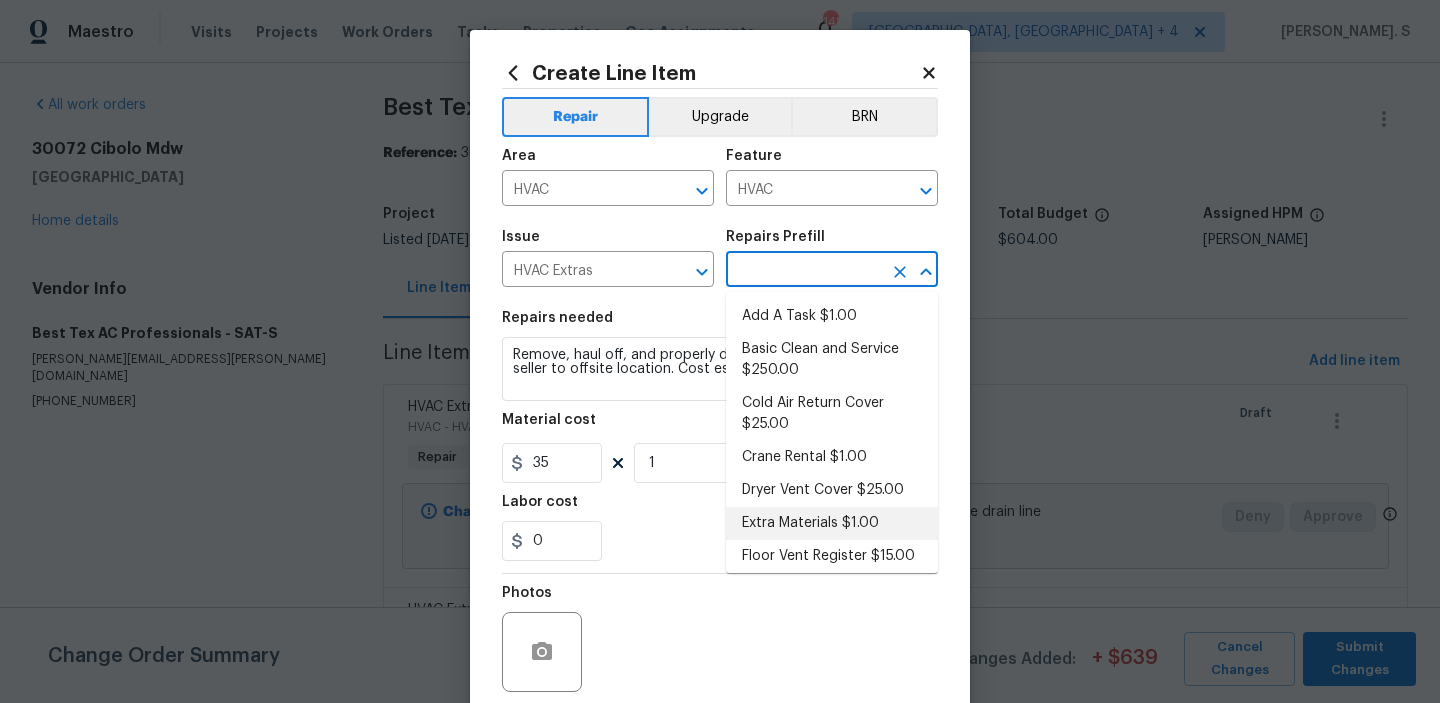 click on "Extra Materials $1.00" at bounding box center (832, 523) 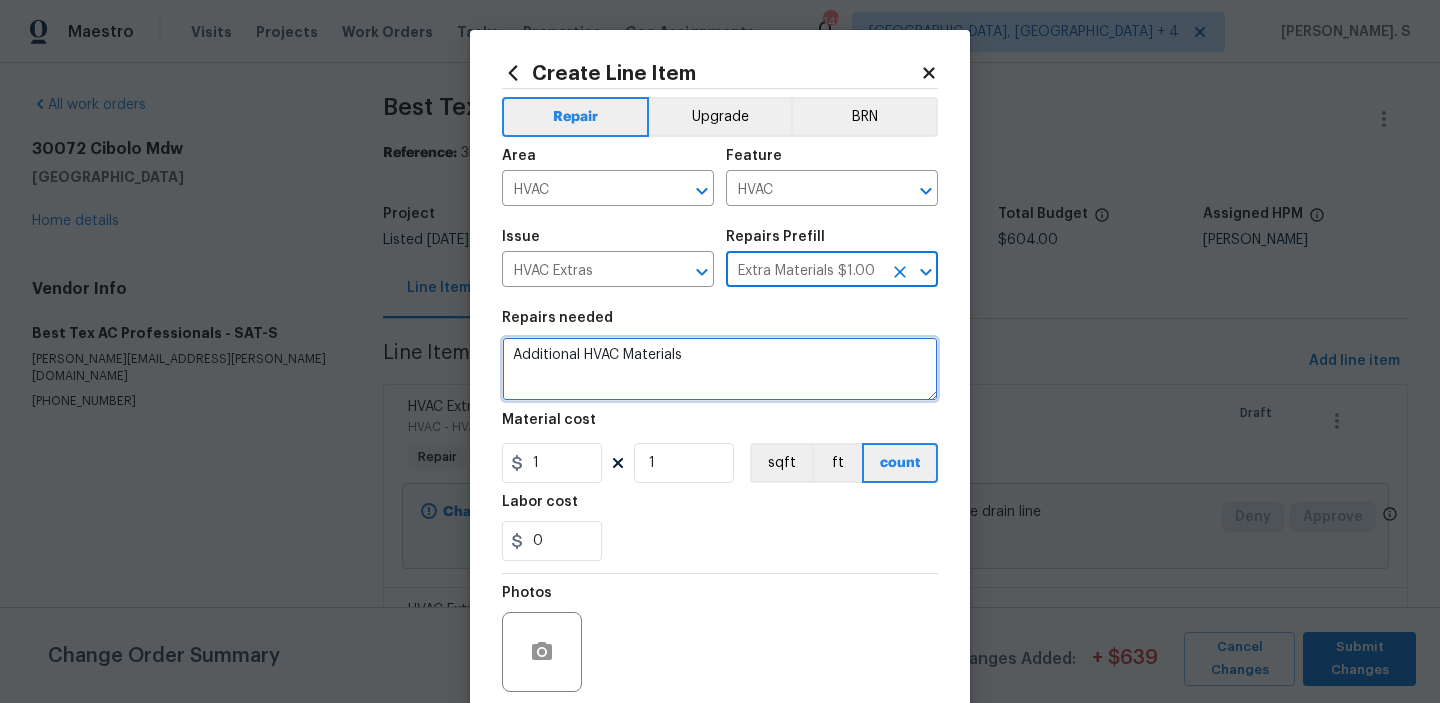 click on "Additional HVAC Materials" at bounding box center [720, 369] 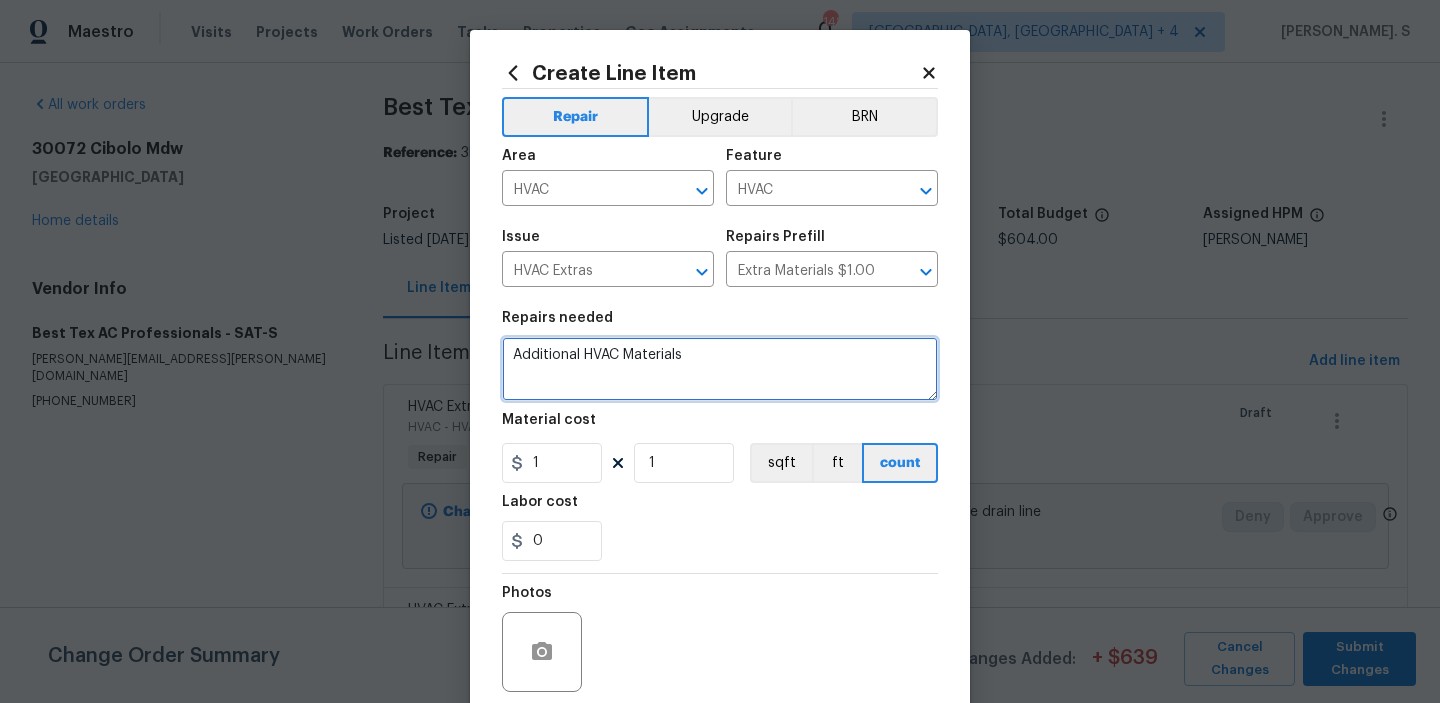 click on "Additional HVAC Materials" at bounding box center [720, 369] 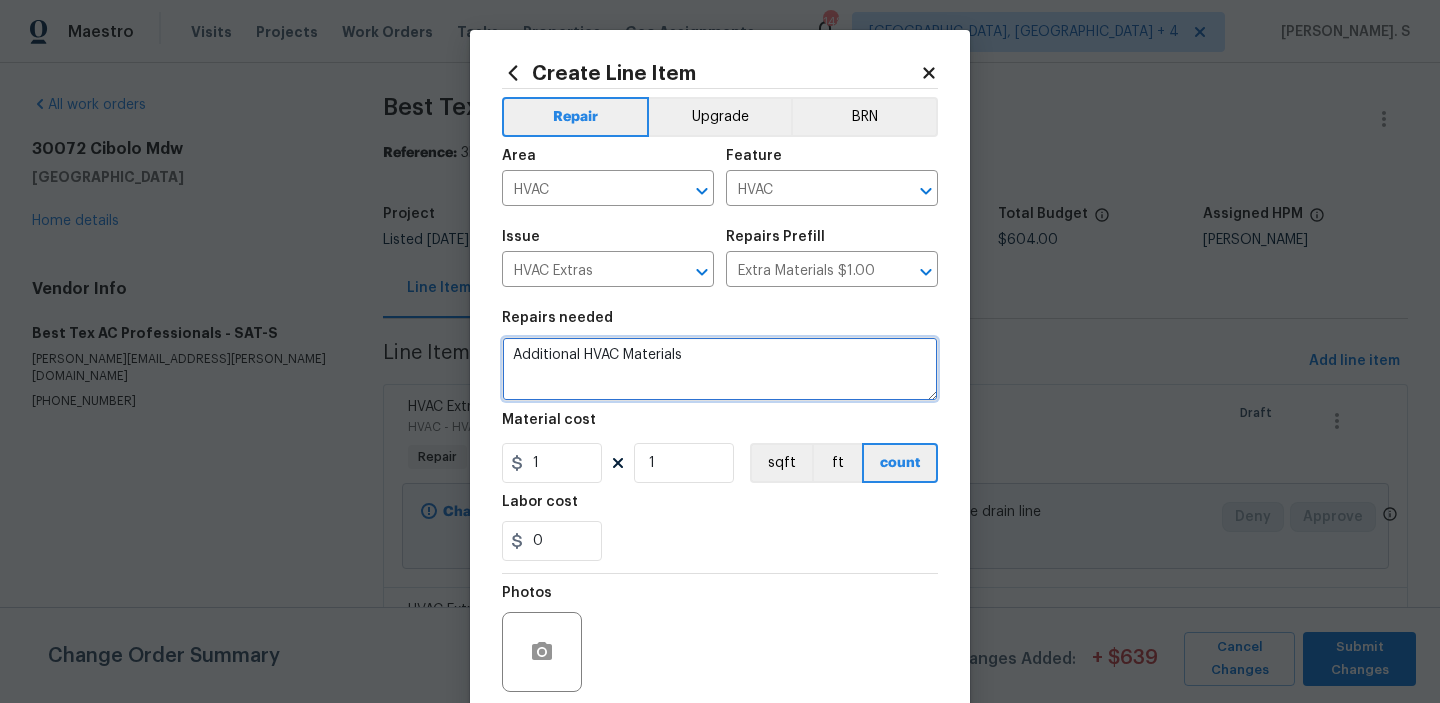click on "Additional HVAC Materials" at bounding box center [720, 369] 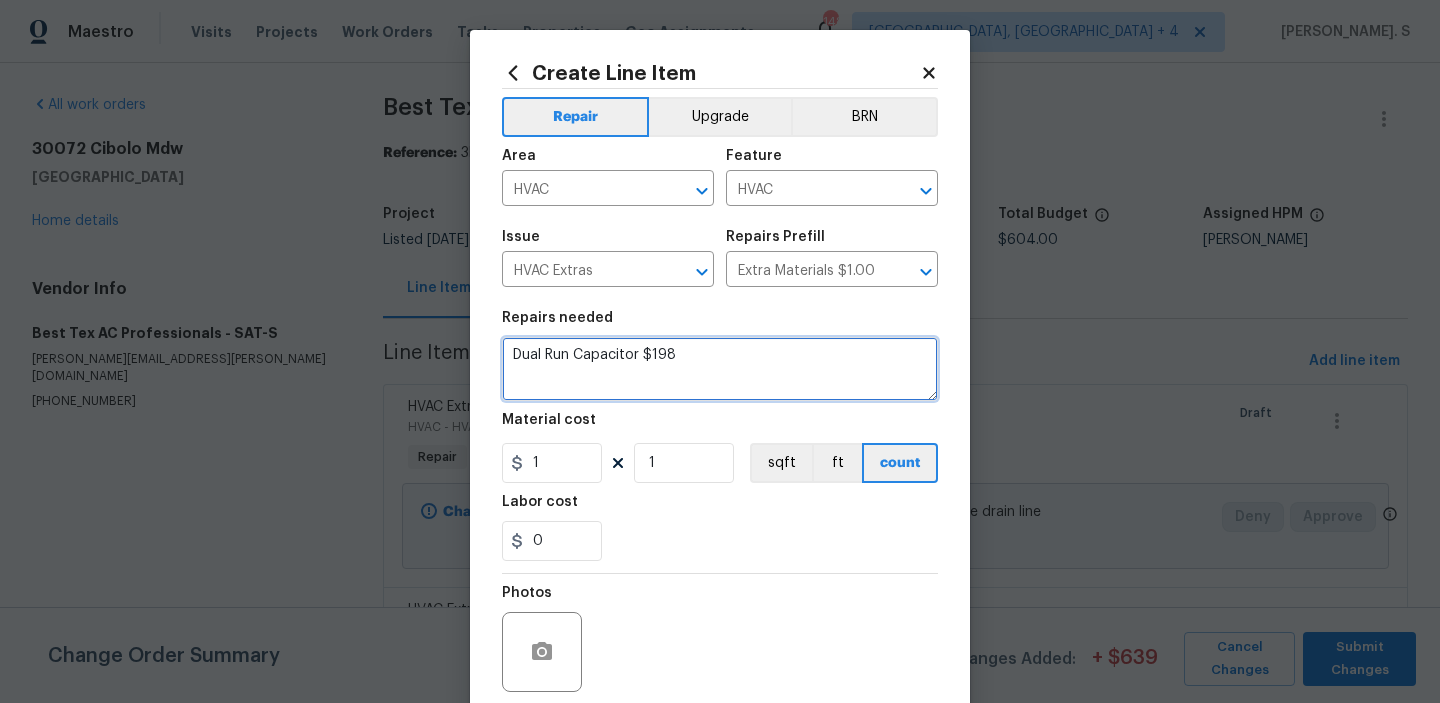 type on "Dual Run Capacitor $198" 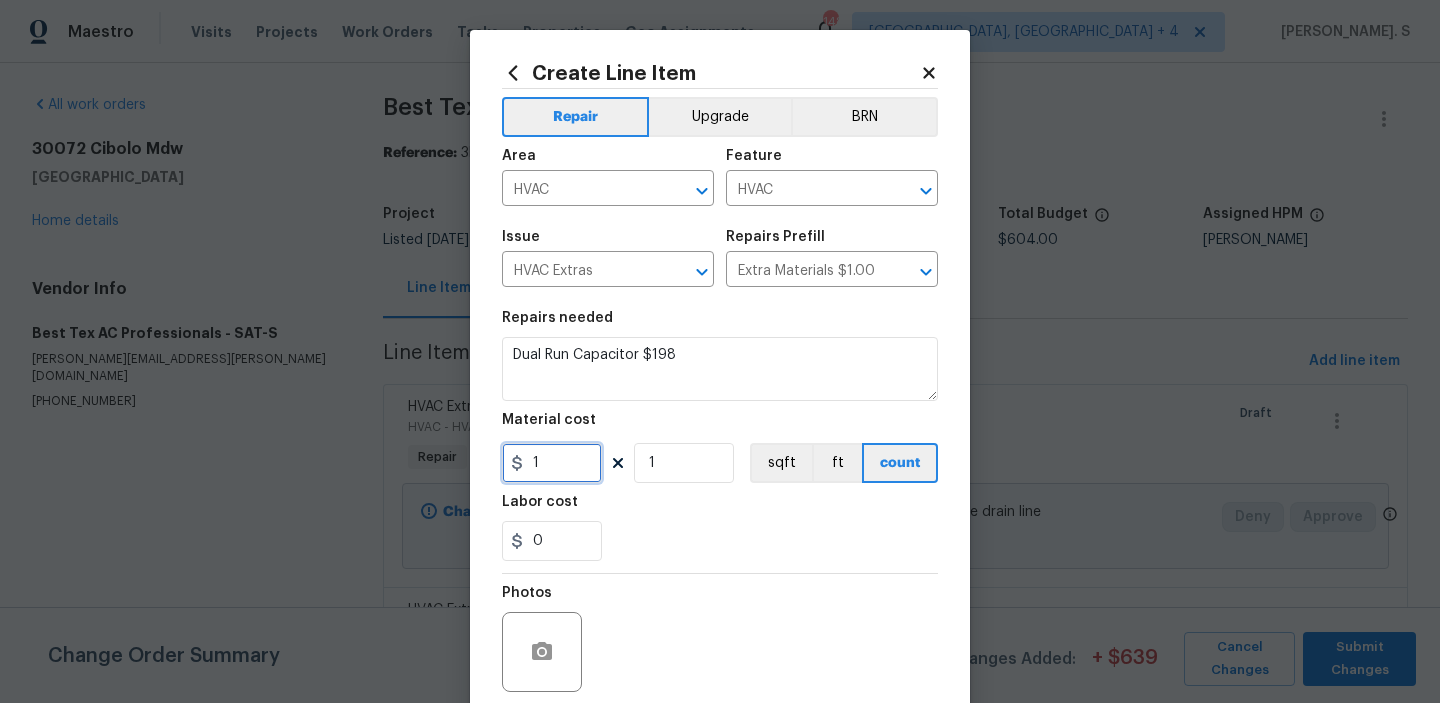 click on "1" at bounding box center (552, 463) 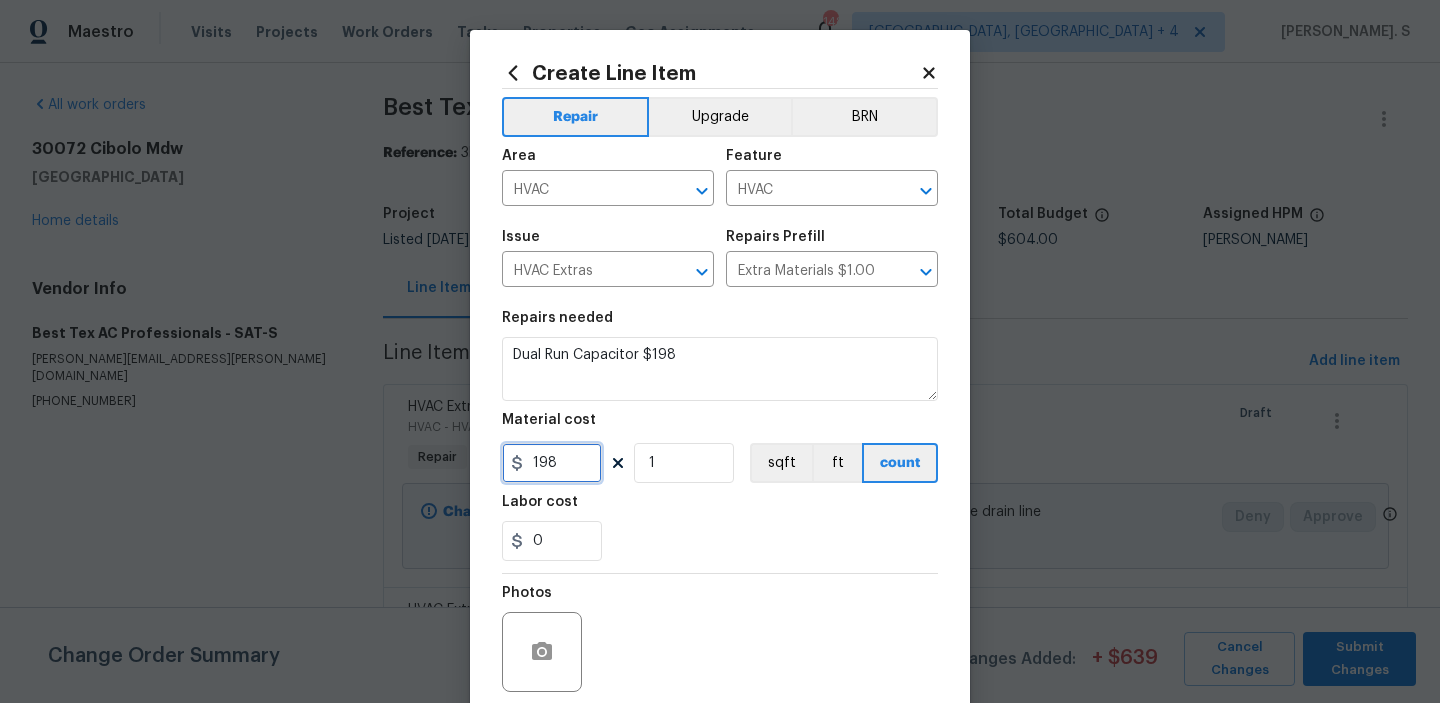 scroll, scrollTop: 159, scrollLeft: 0, axis: vertical 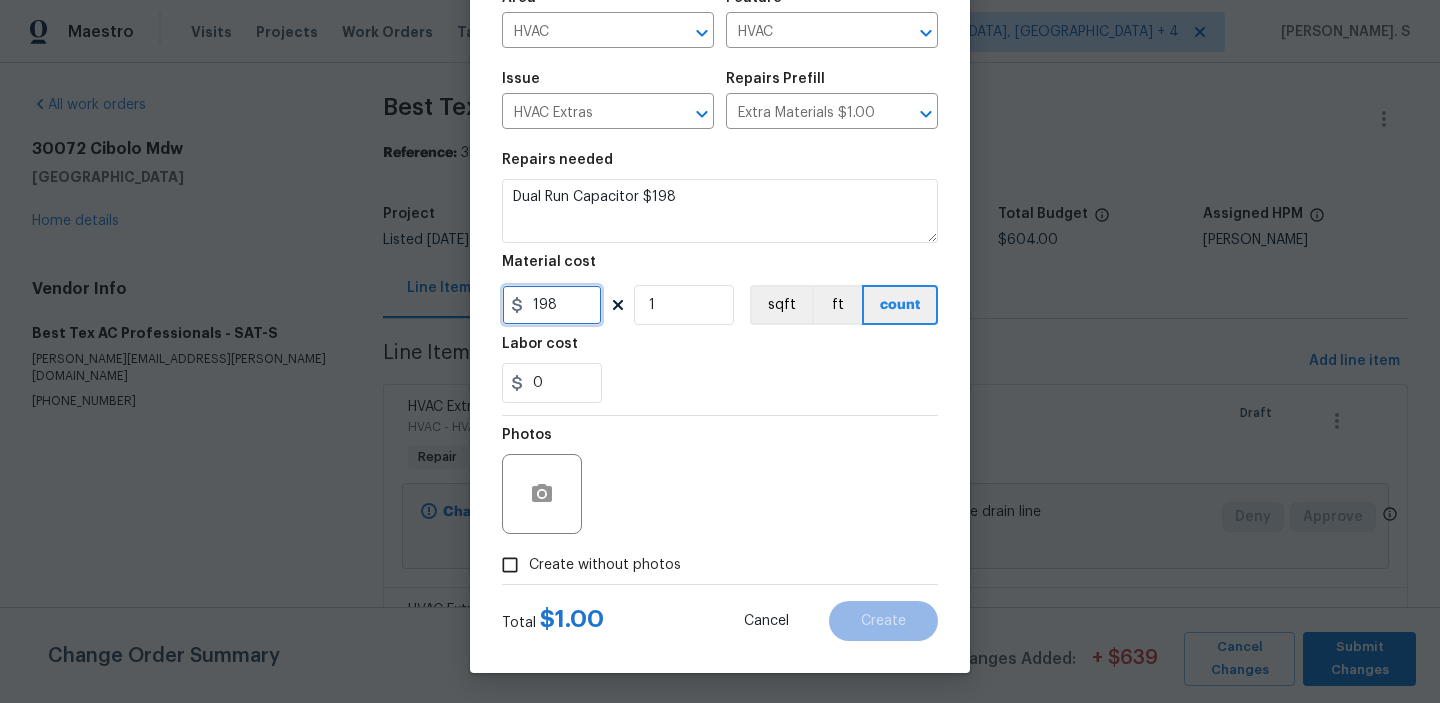 type on "198" 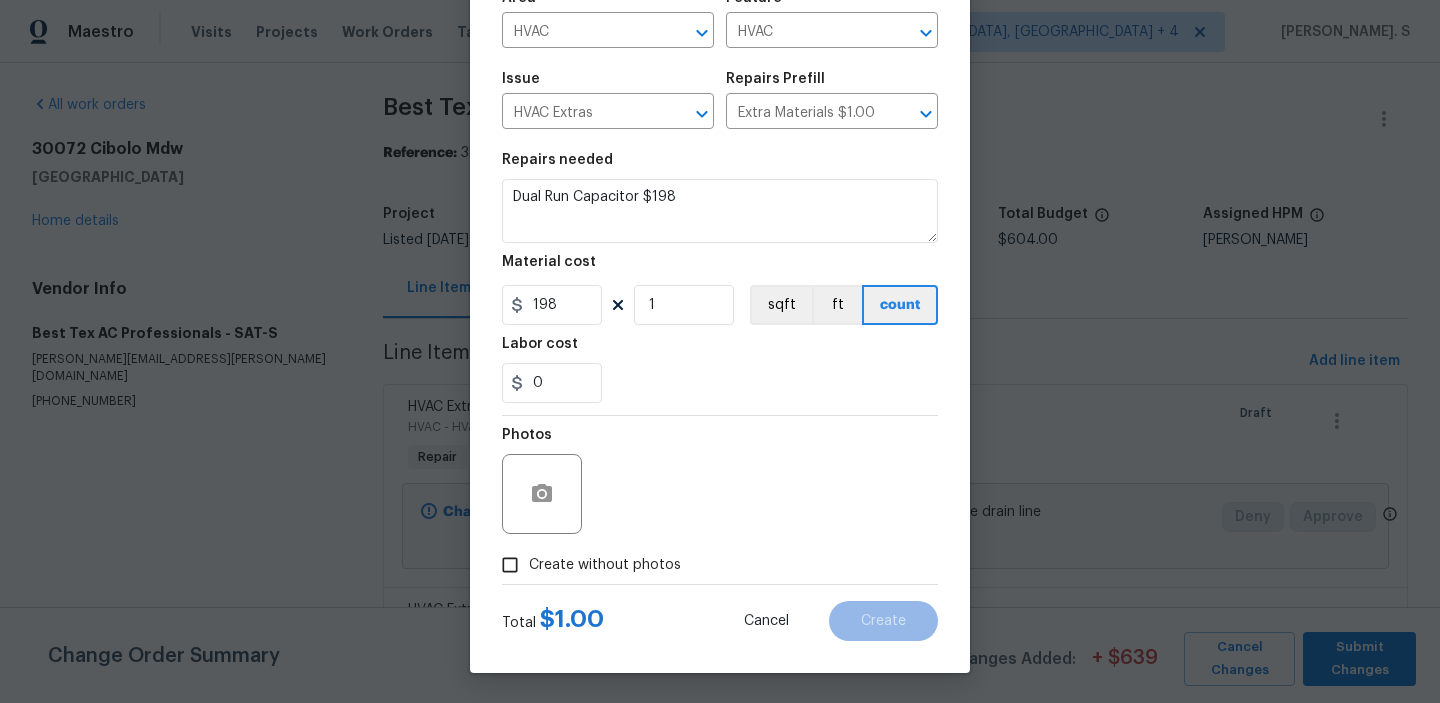 click on "Create without photos" at bounding box center [605, 565] 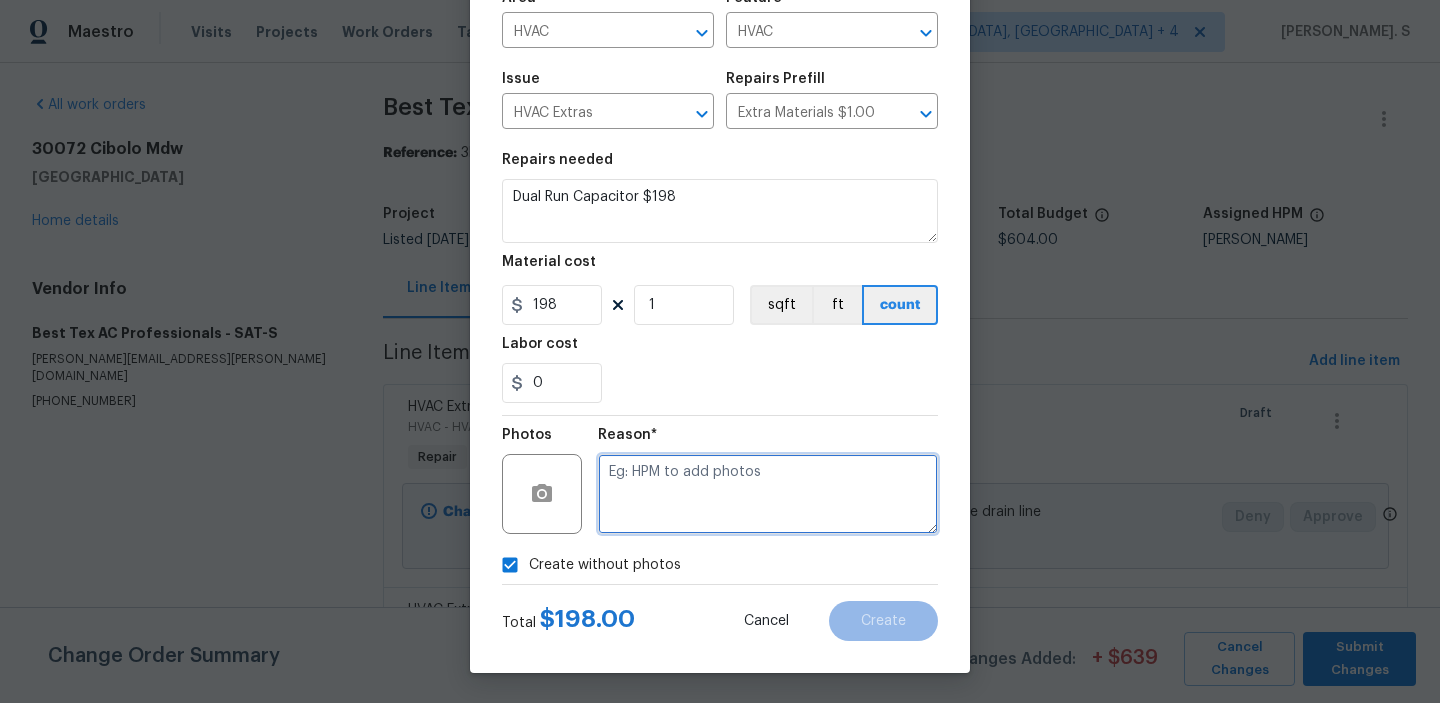 click at bounding box center (768, 494) 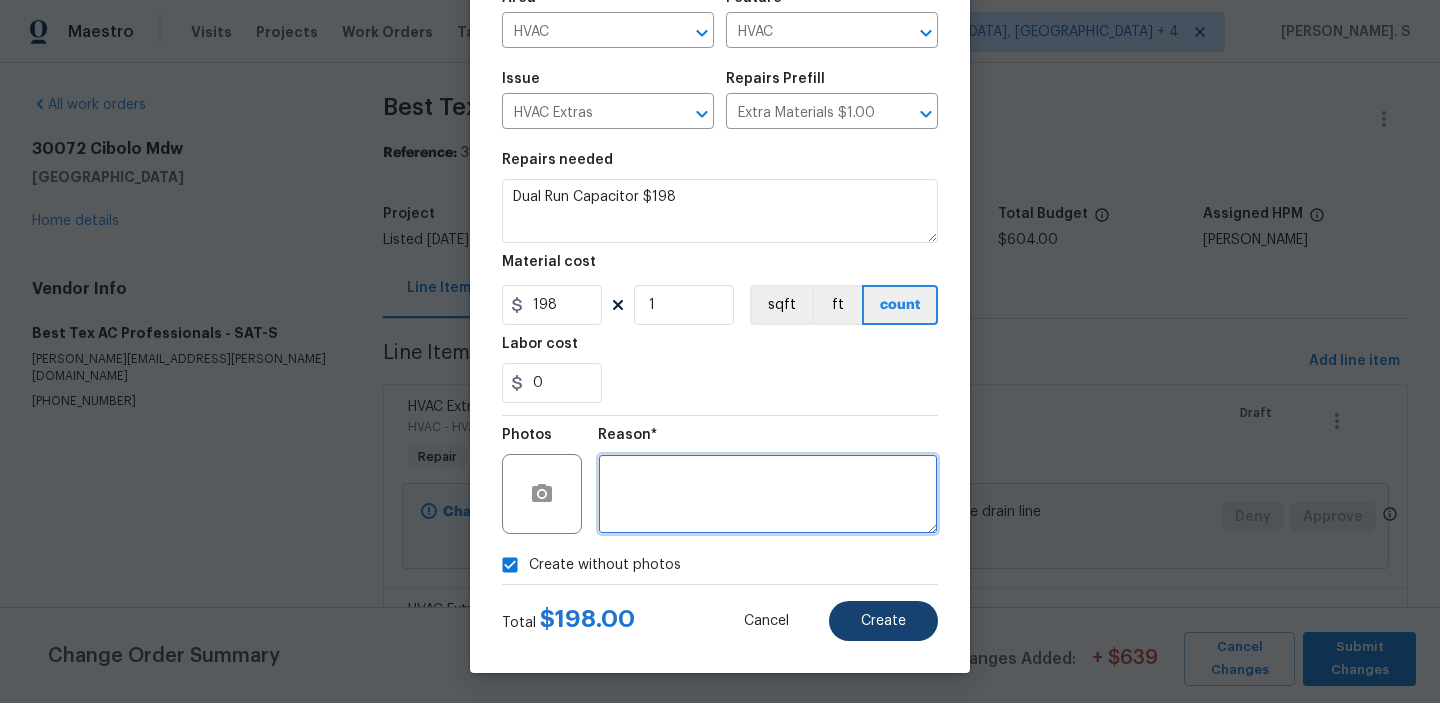 type 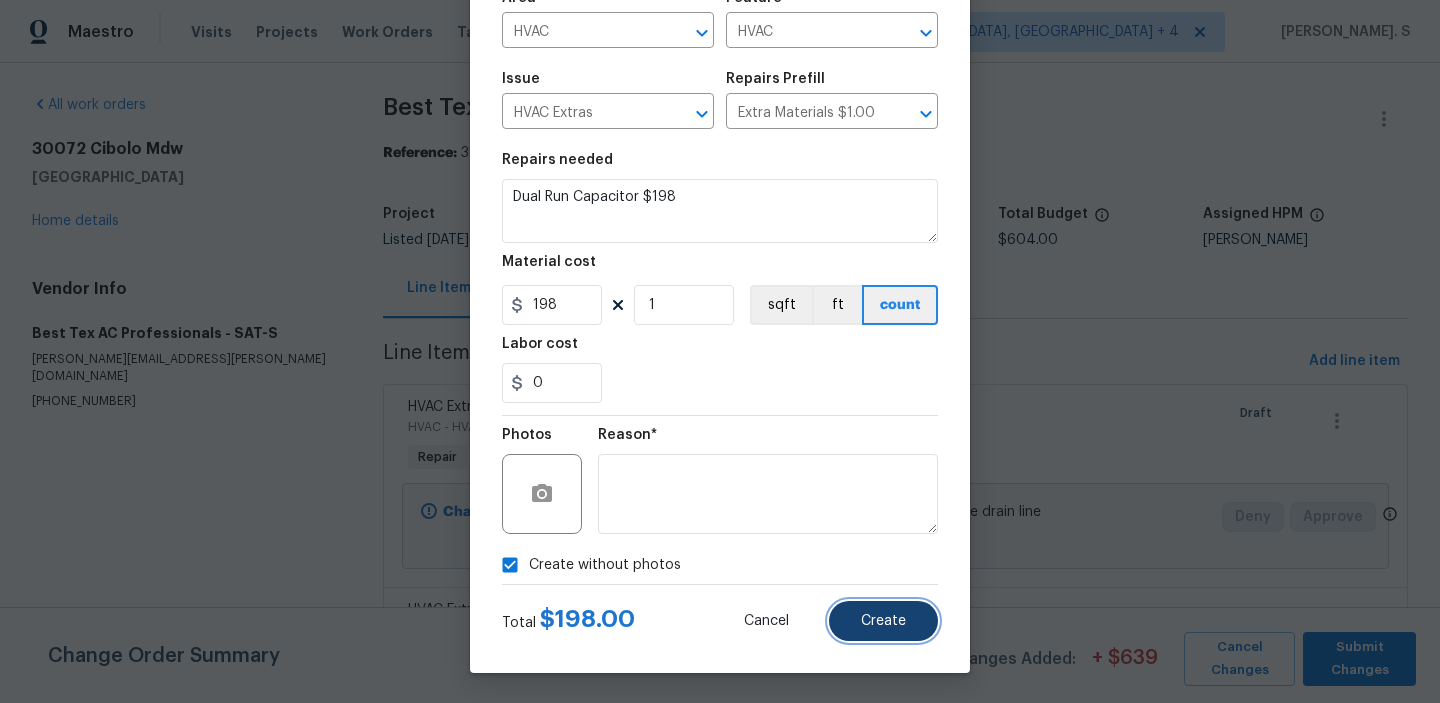 click on "Create" at bounding box center [883, 621] 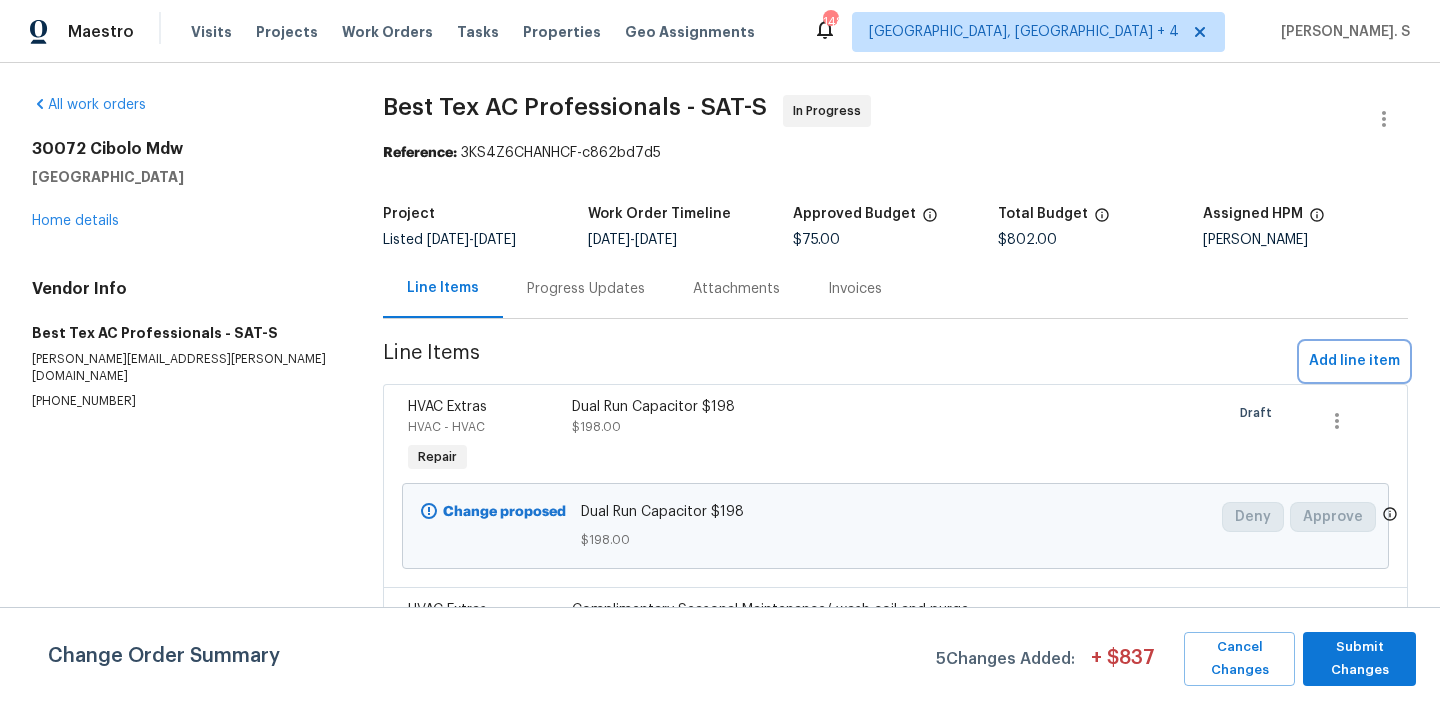 click on "Add line item" at bounding box center [1354, 361] 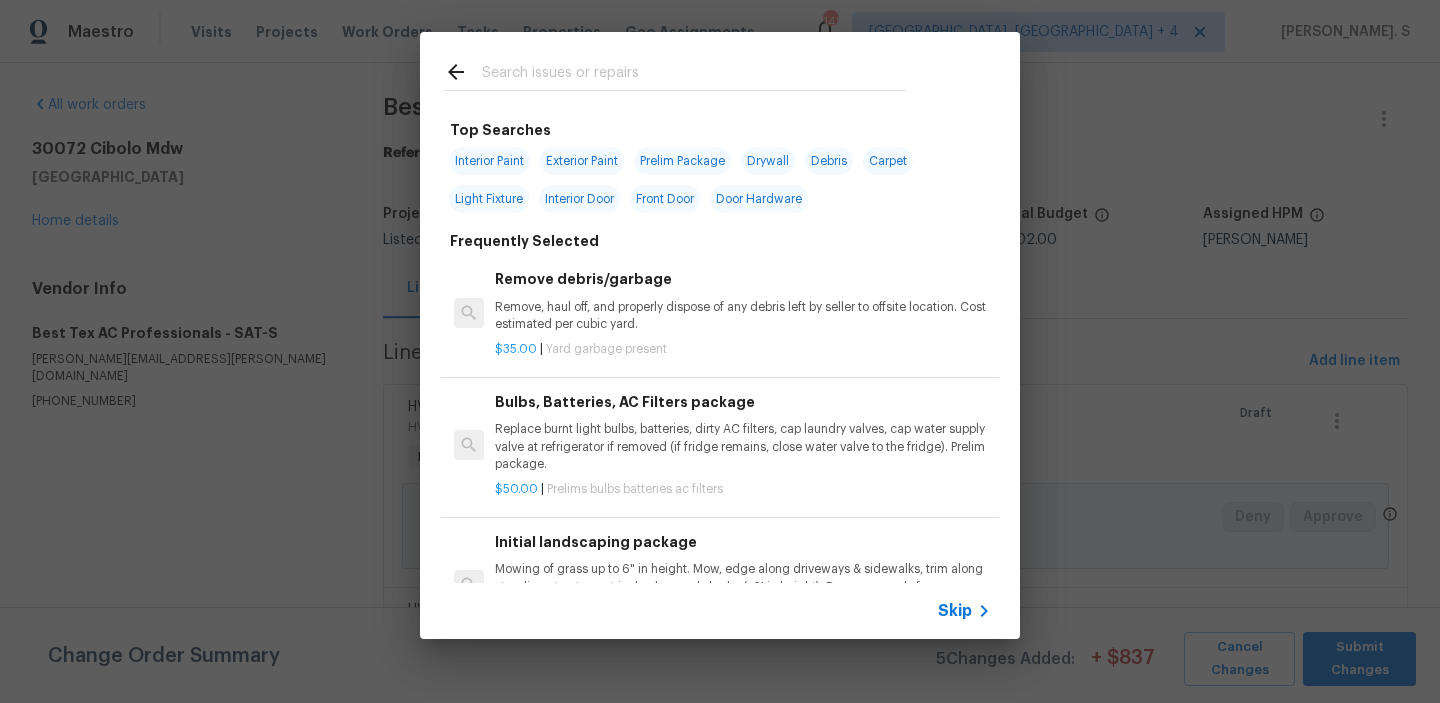 click on "Remove debris/garbage" at bounding box center [743, 279] 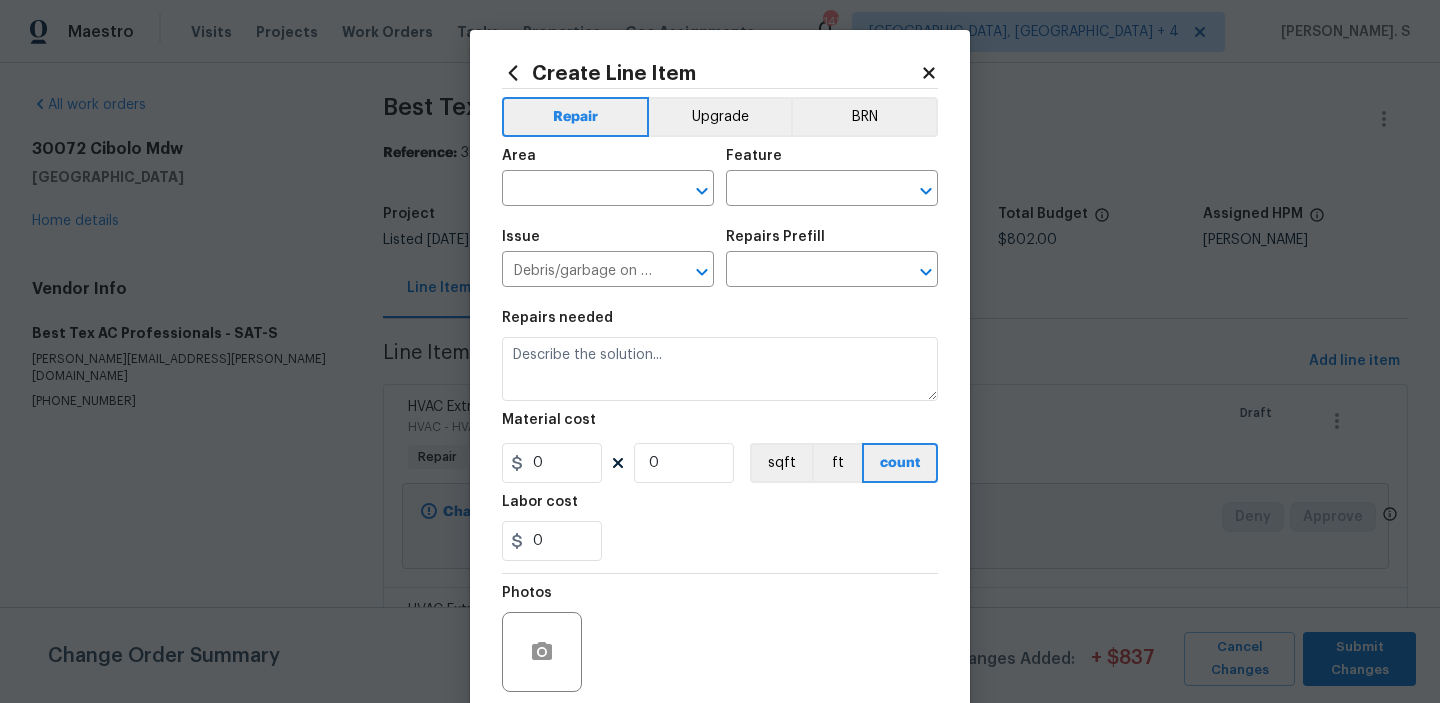 type on "Remove debris/garbage $35.00" 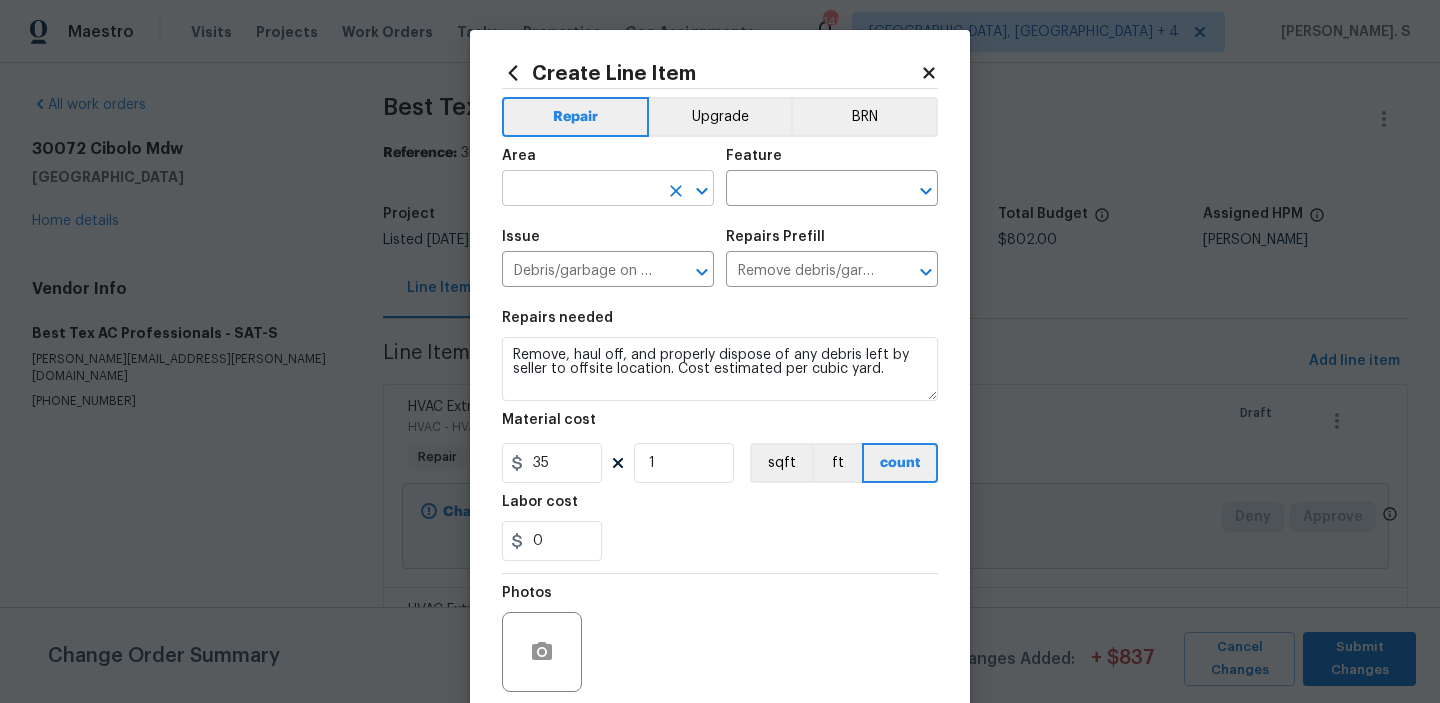 click 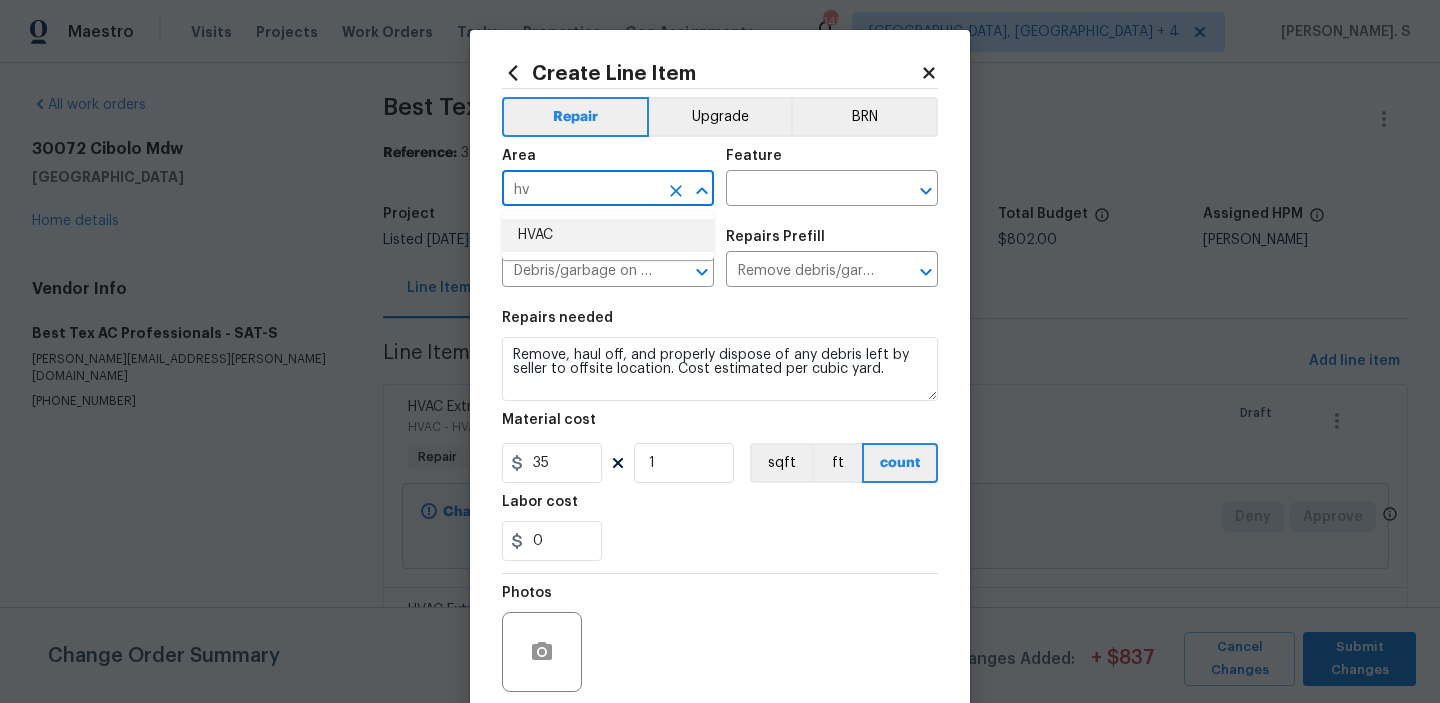 click on "HVAC" at bounding box center (608, 235) 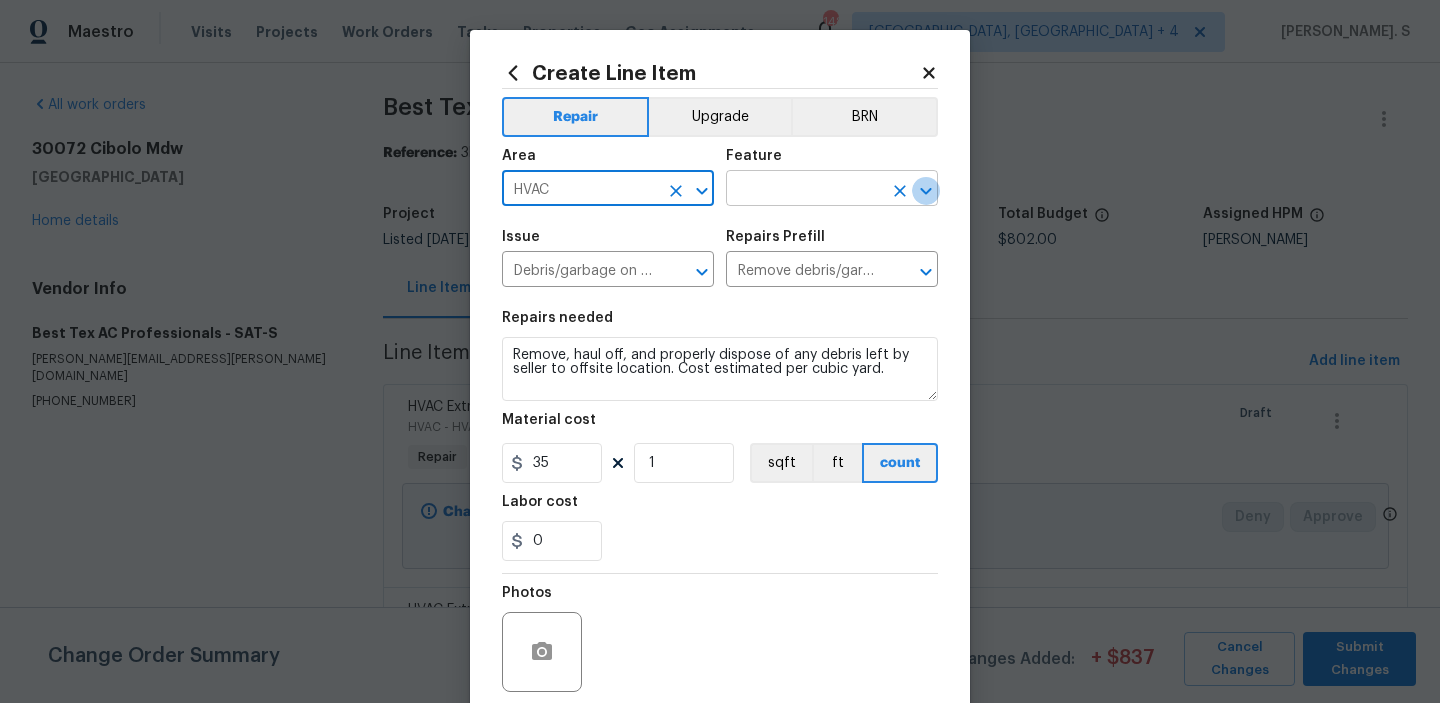 click 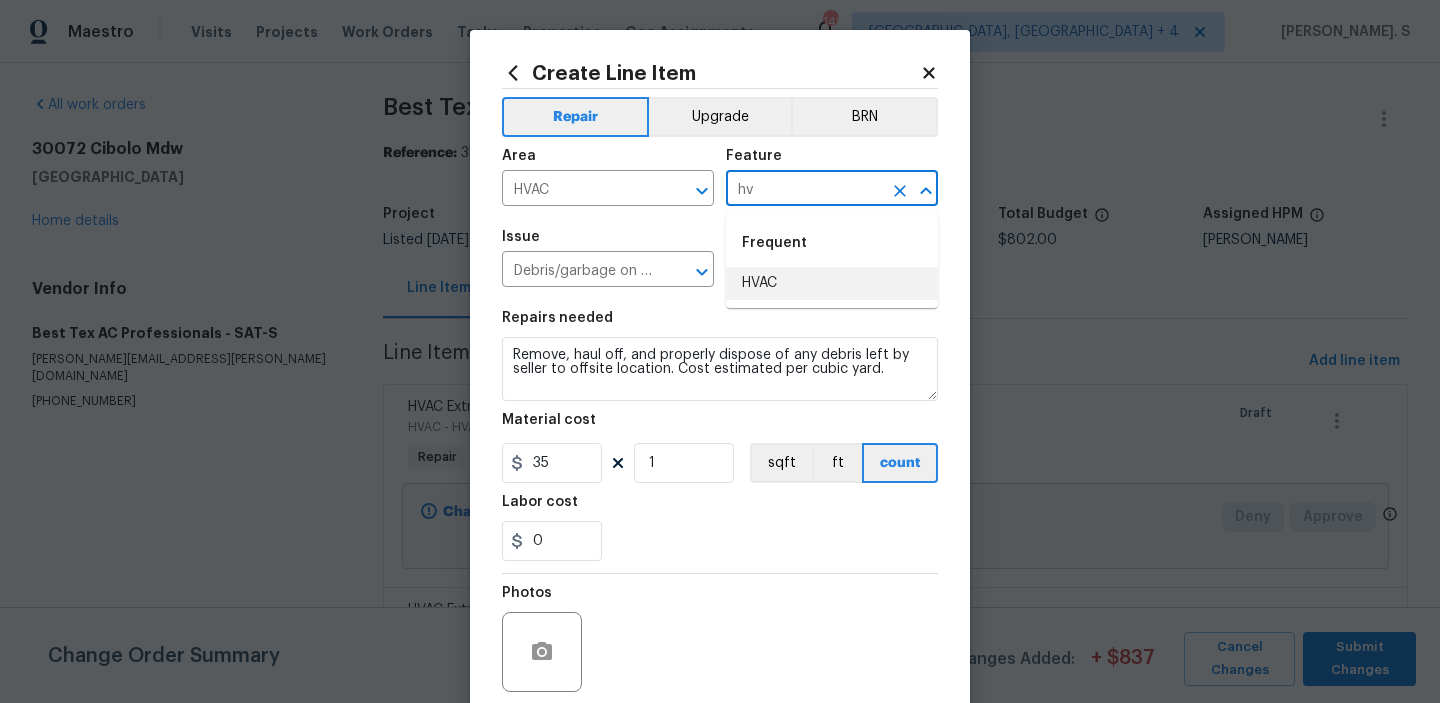click on "HVAC" at bounding box center (832, 283) 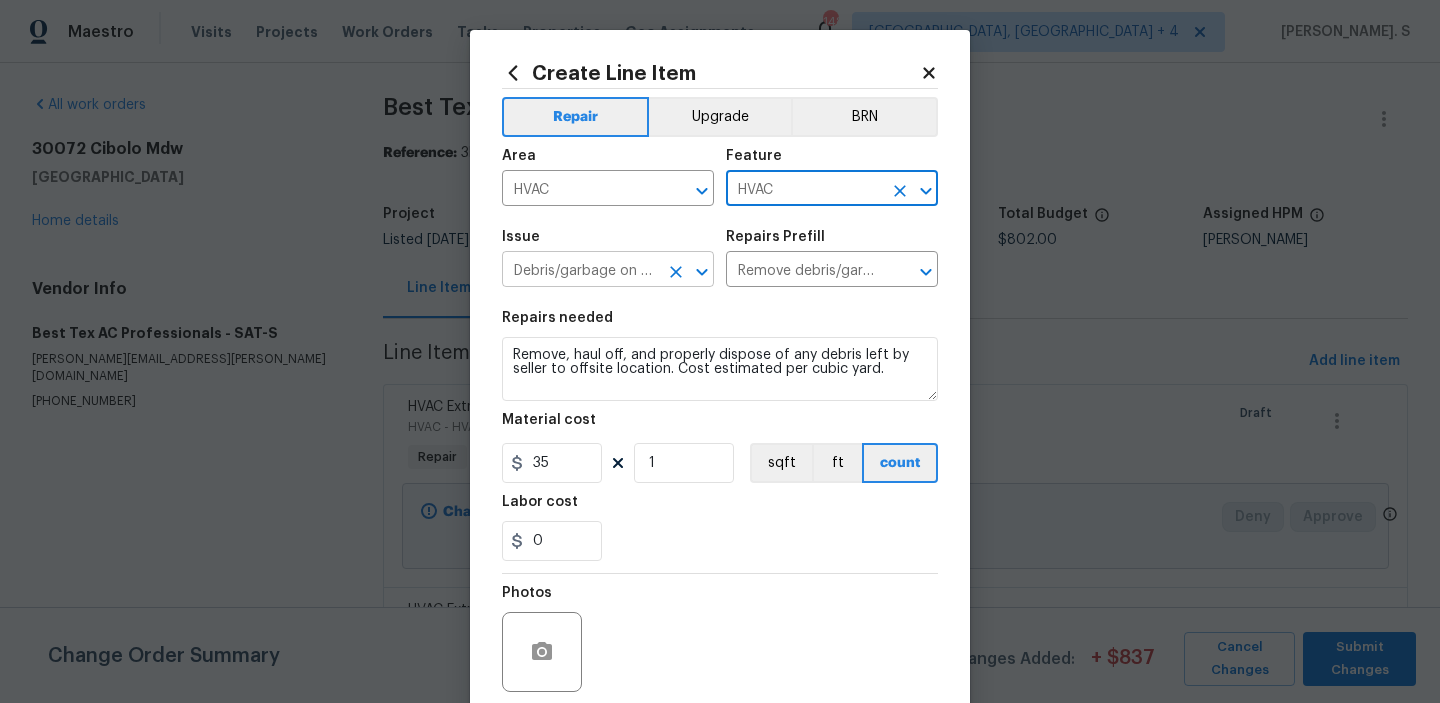 click 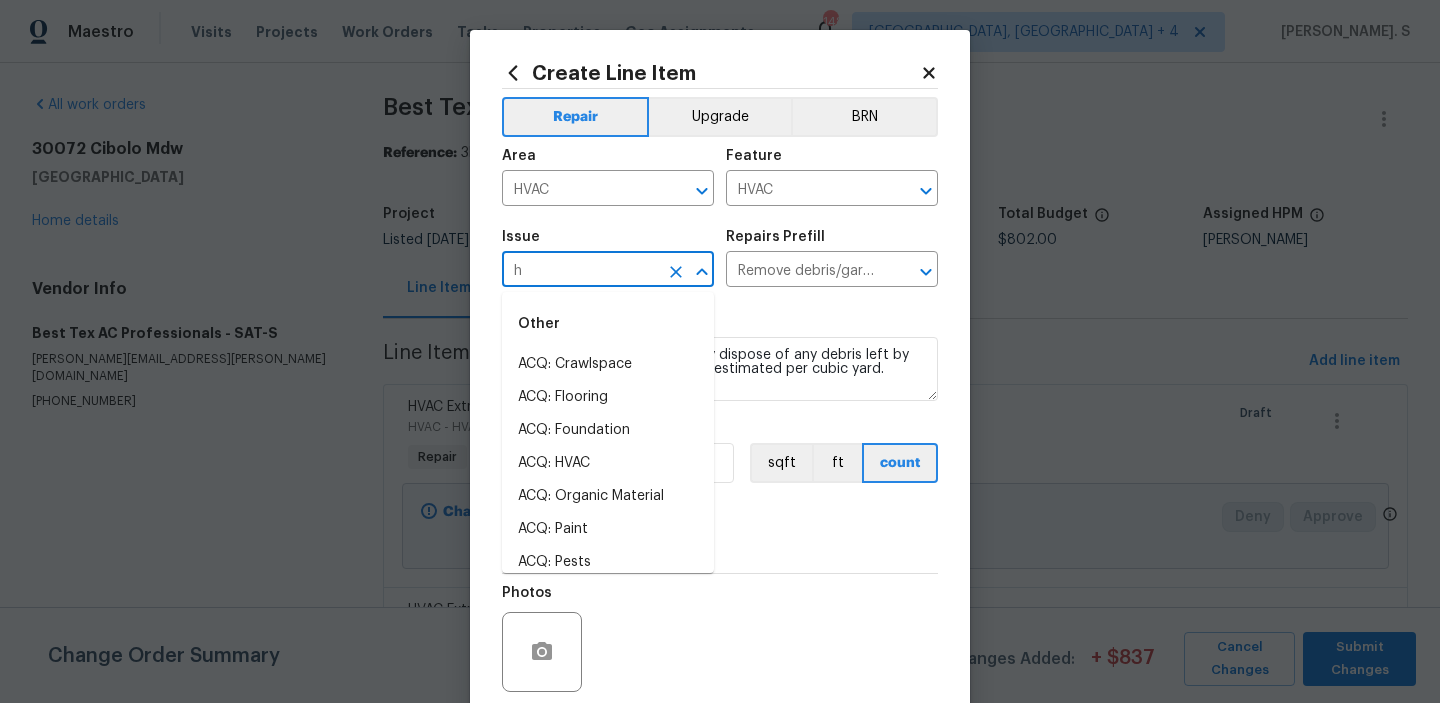 scroll, scrollTop: 0, scrollLeft: 0, axis: both 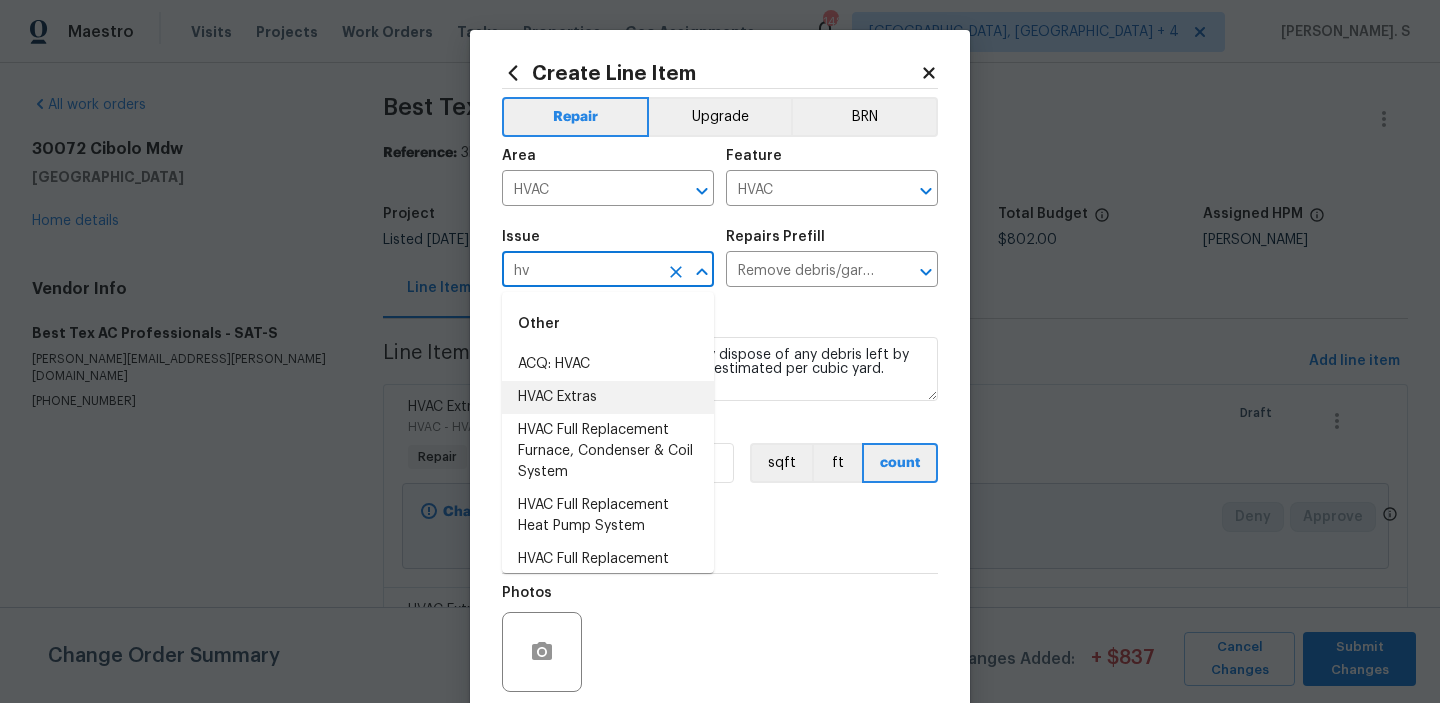click on "HVAC Extras" at bounding box center (608, 397) 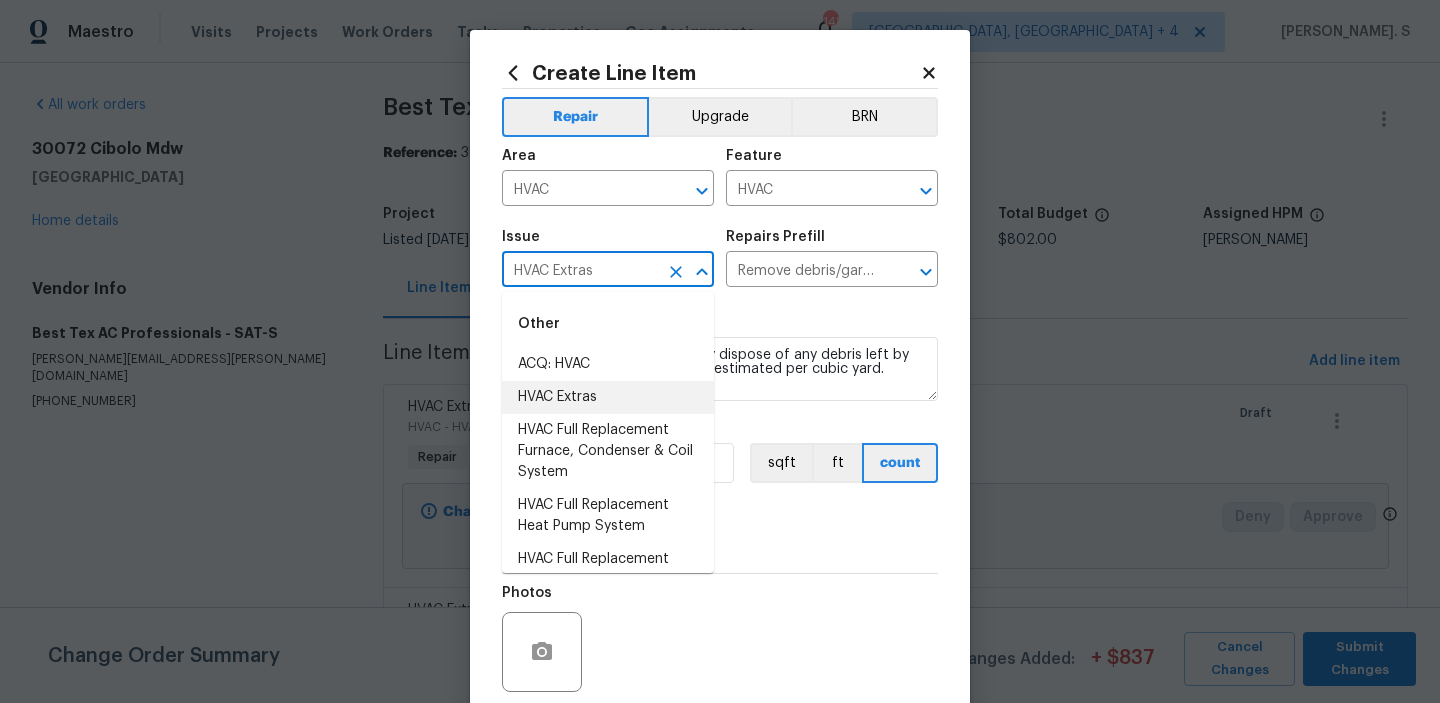 type 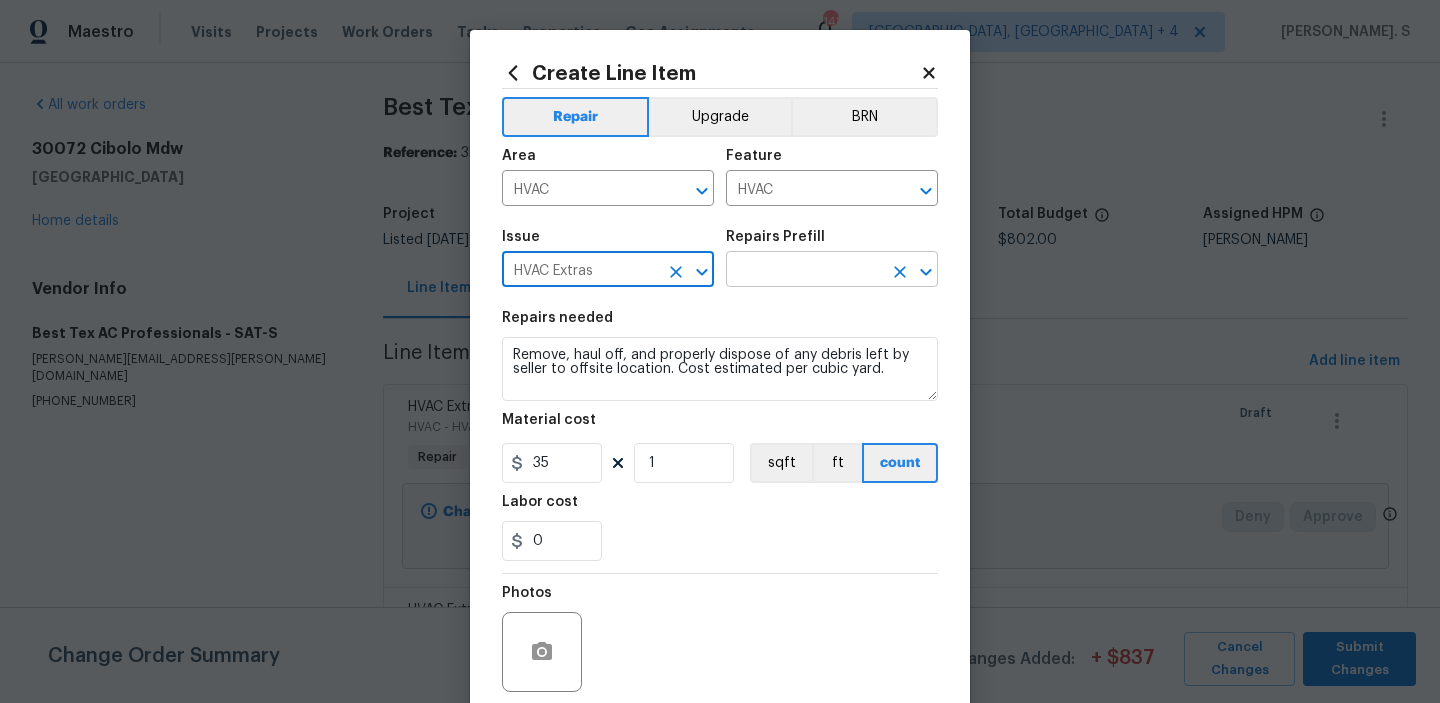 click 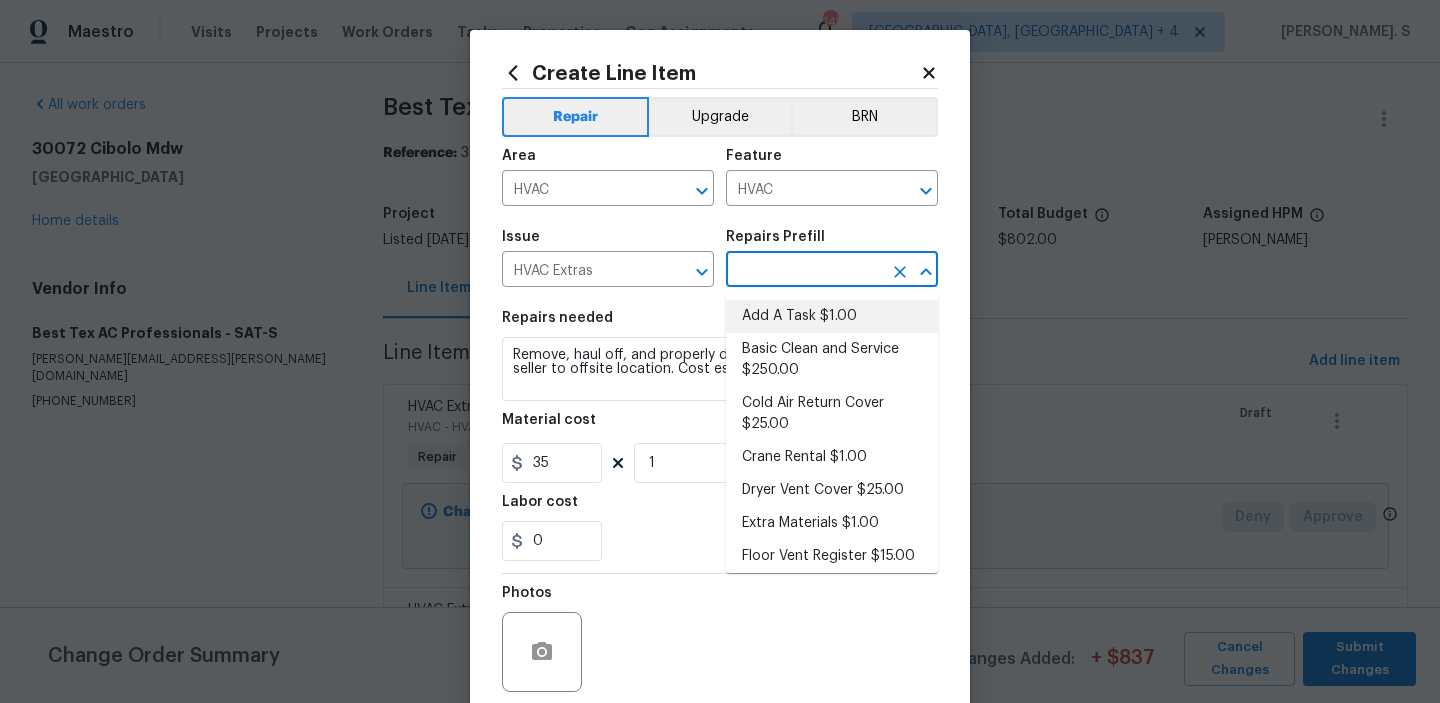 click on "Add A Task $1.00" at bounding box center (832, 316) 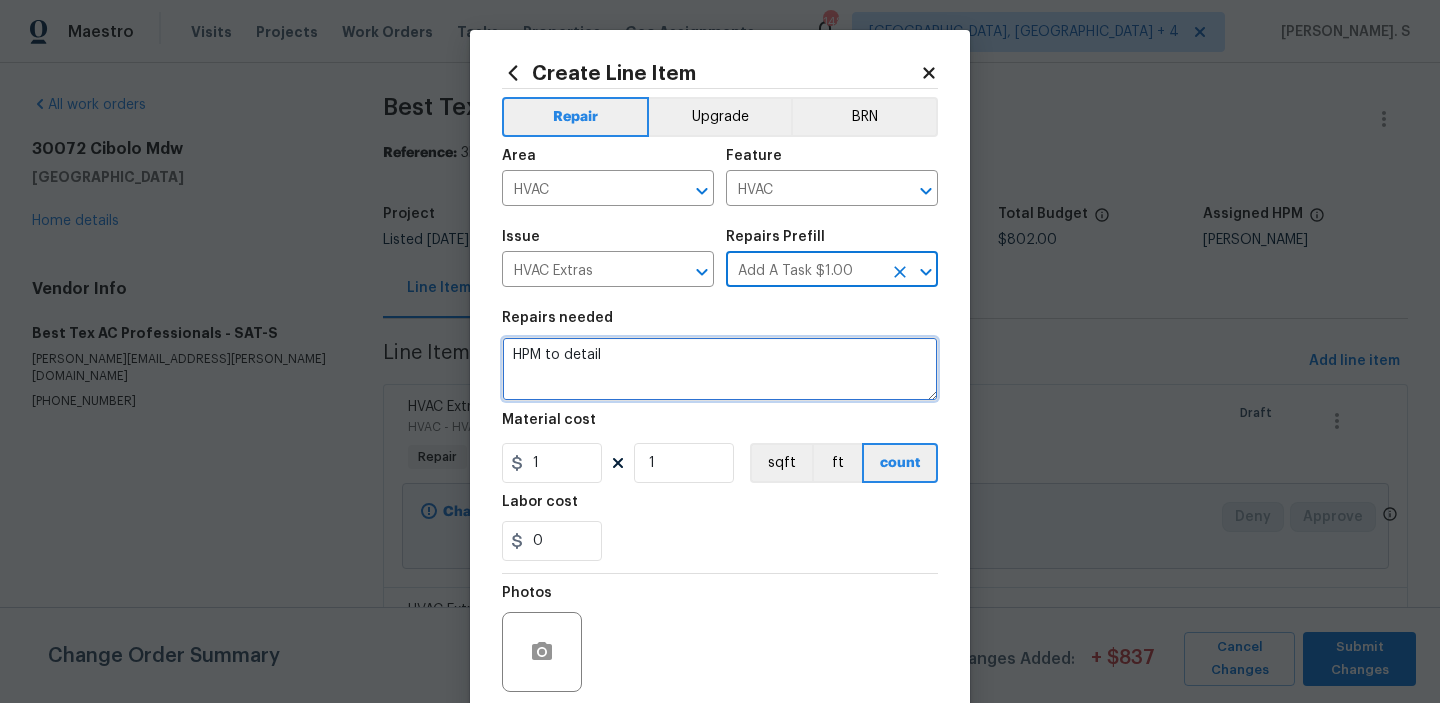 click on "HPM to detail" at bounding box center [720, 369] 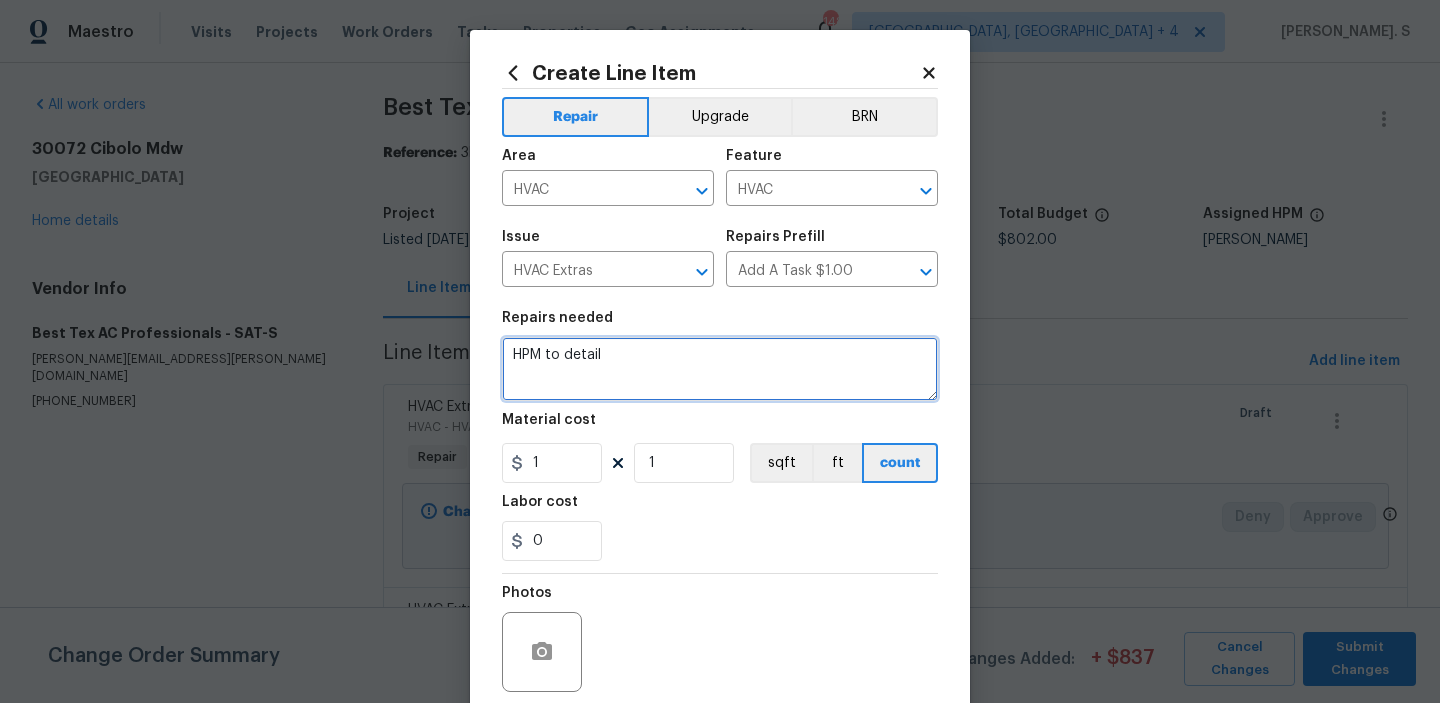 click on "HPM to detail" at bounding box center (720, 369) 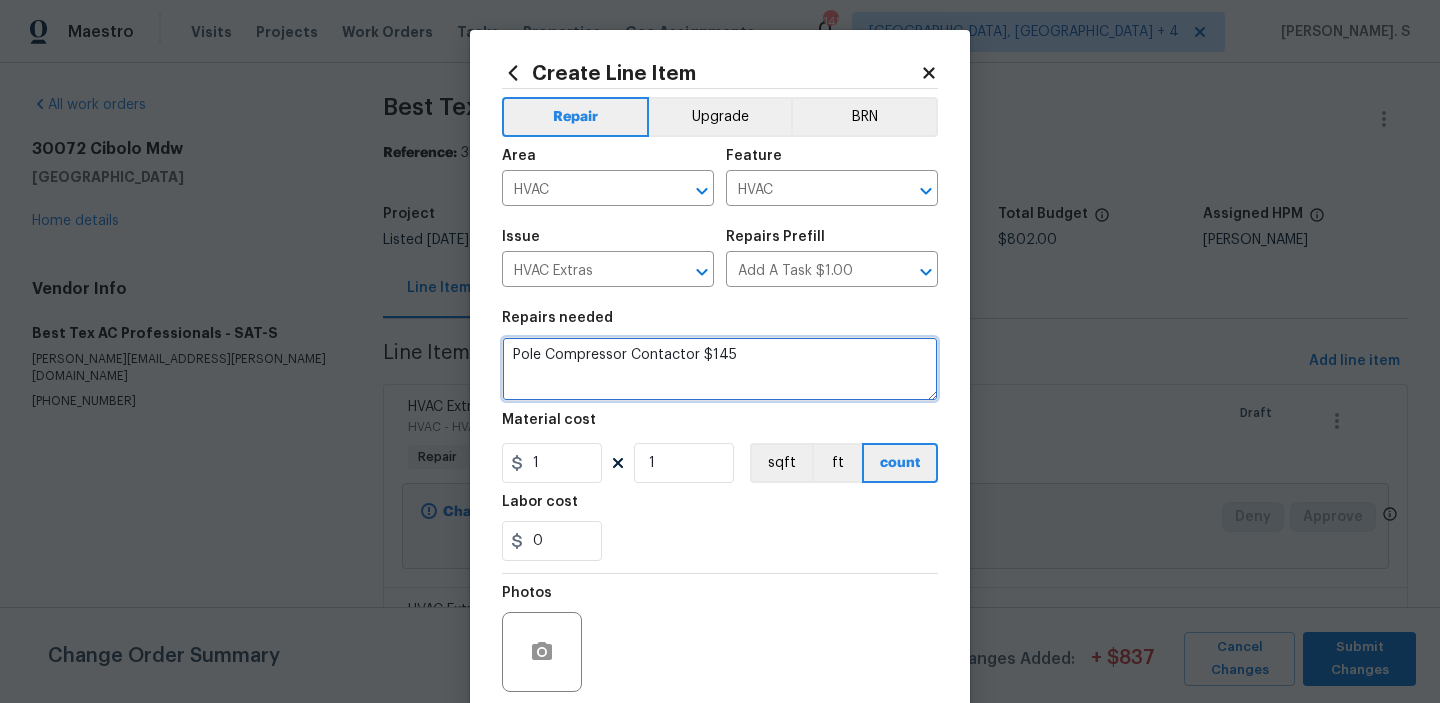 type on "Pole Compressor Contactor $145" 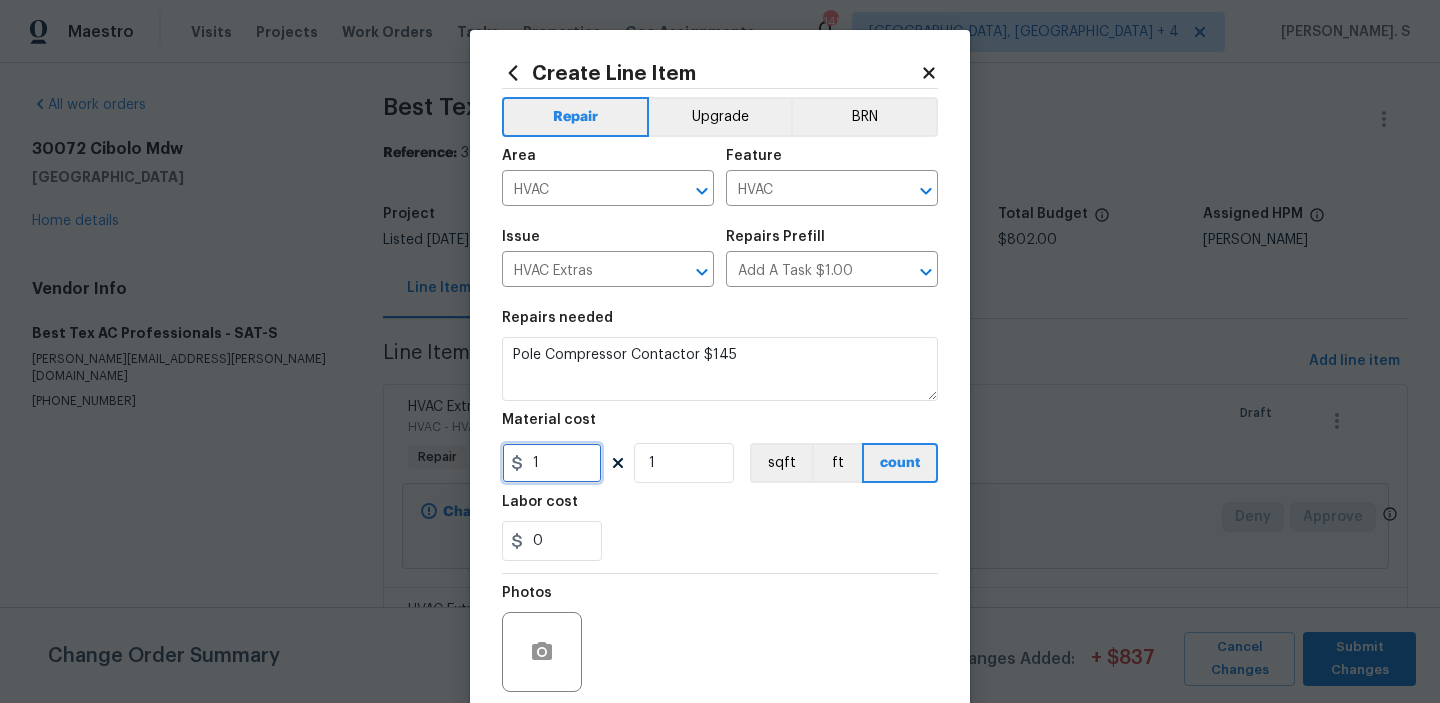 click on "1" at bounding box center (552, 463) 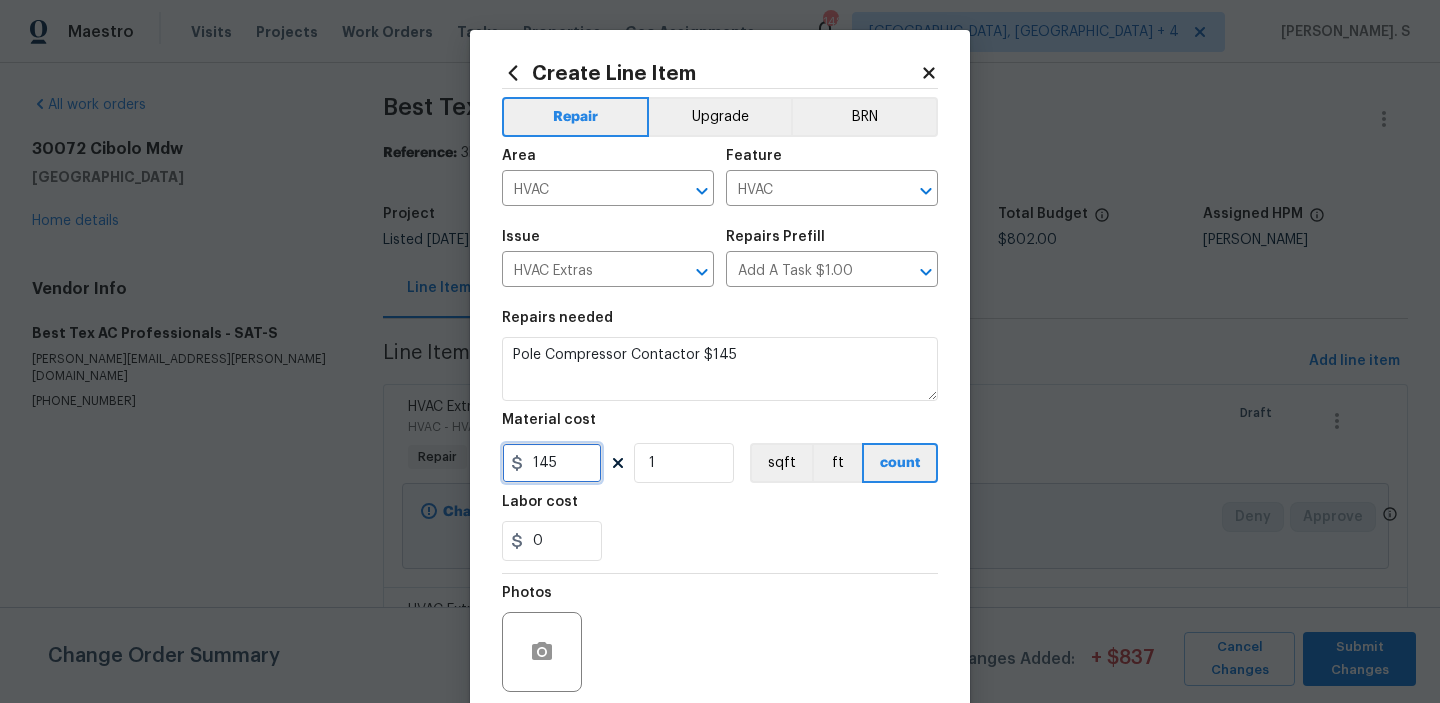 scroll, scrollTop: 159, scrollLeft: 0, axis: vertical 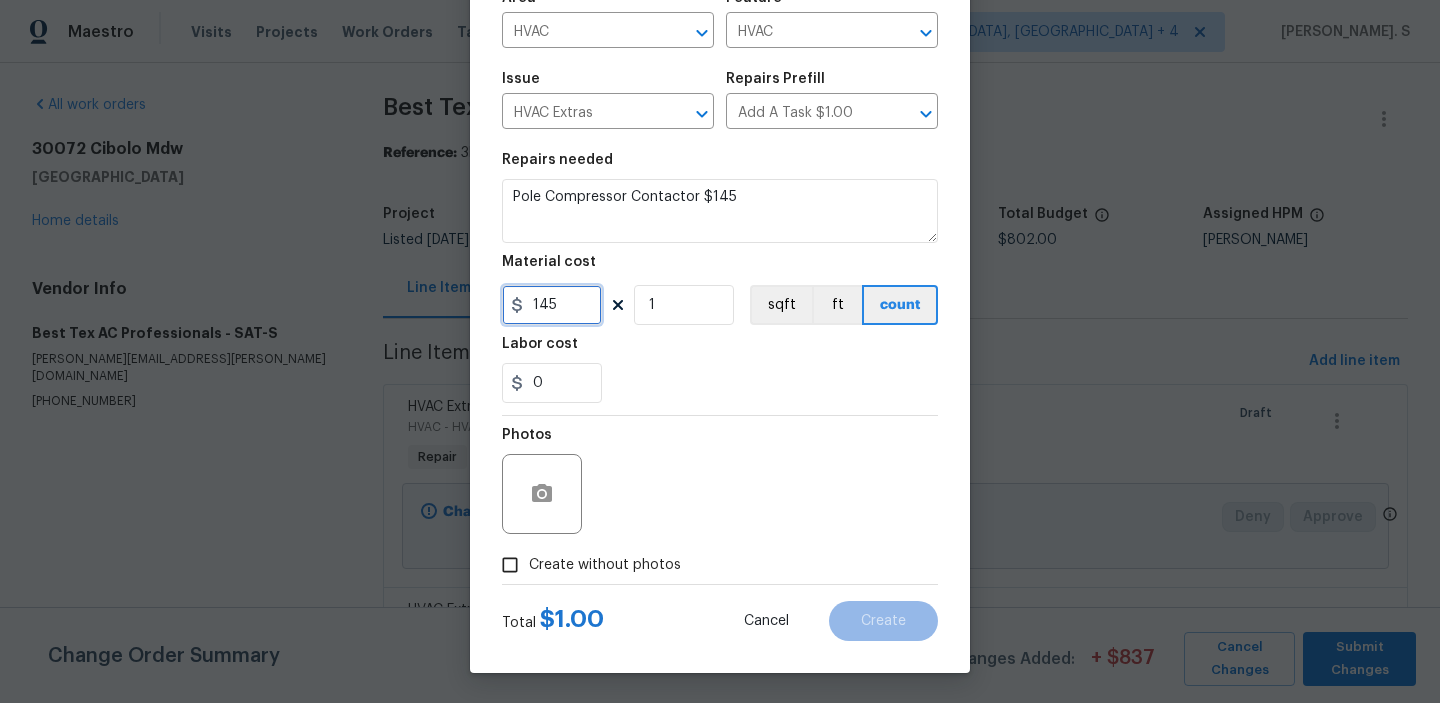 type on "145" 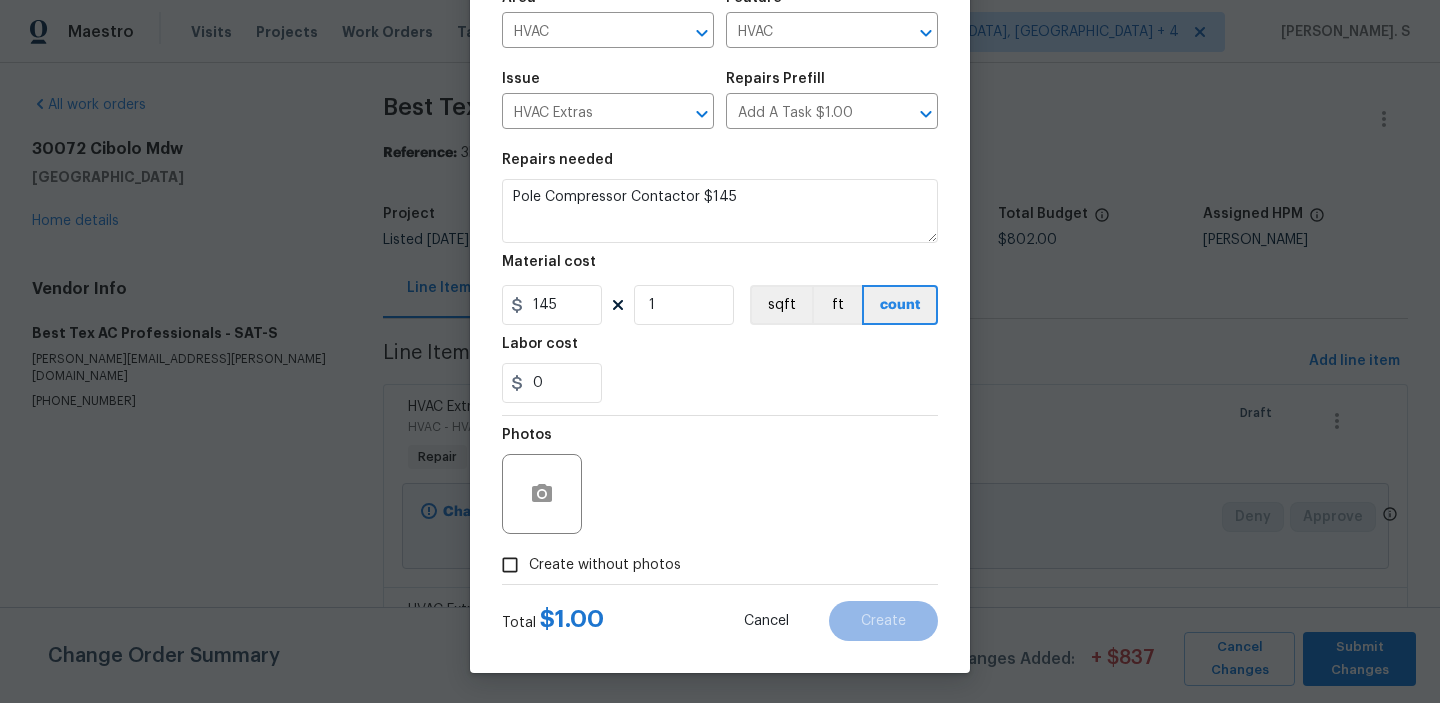 click on "Create without photos" at bounding box center [586, 565] 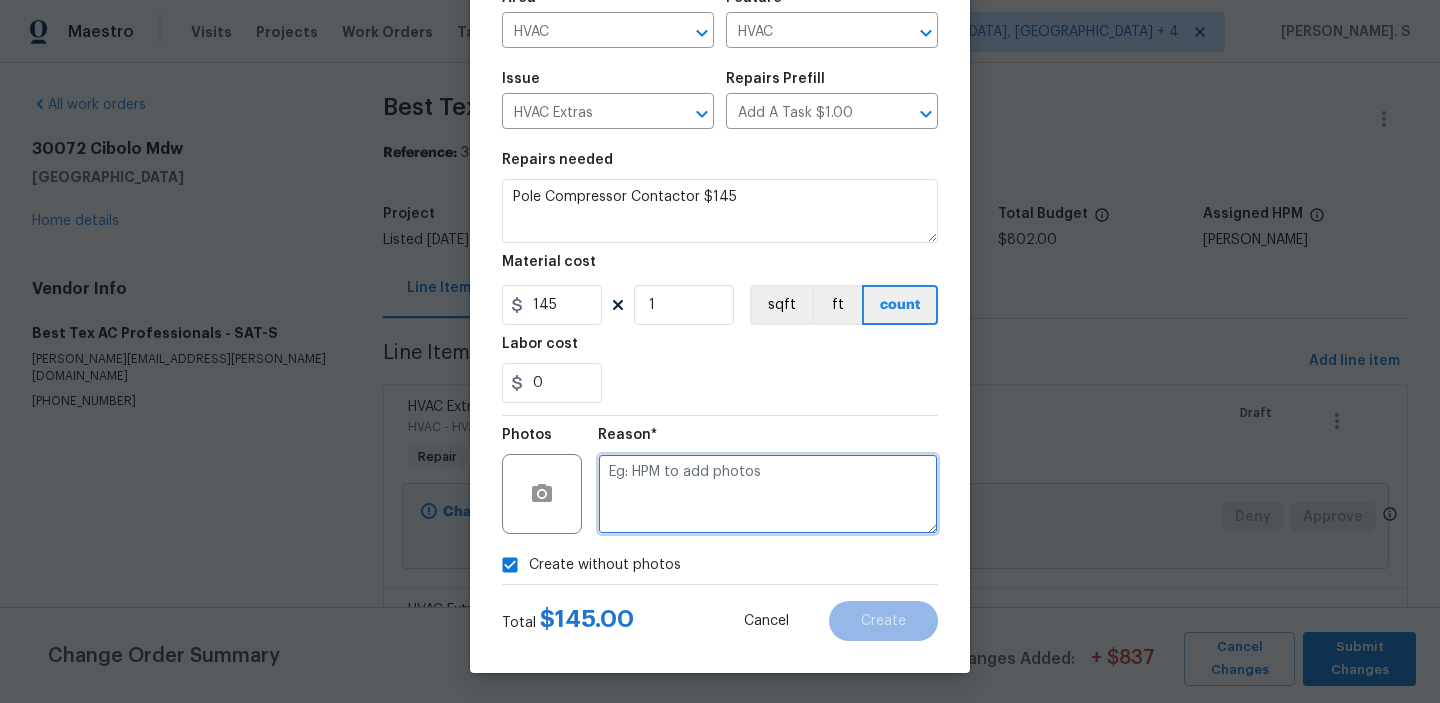 click at bounding box center (768, 494) 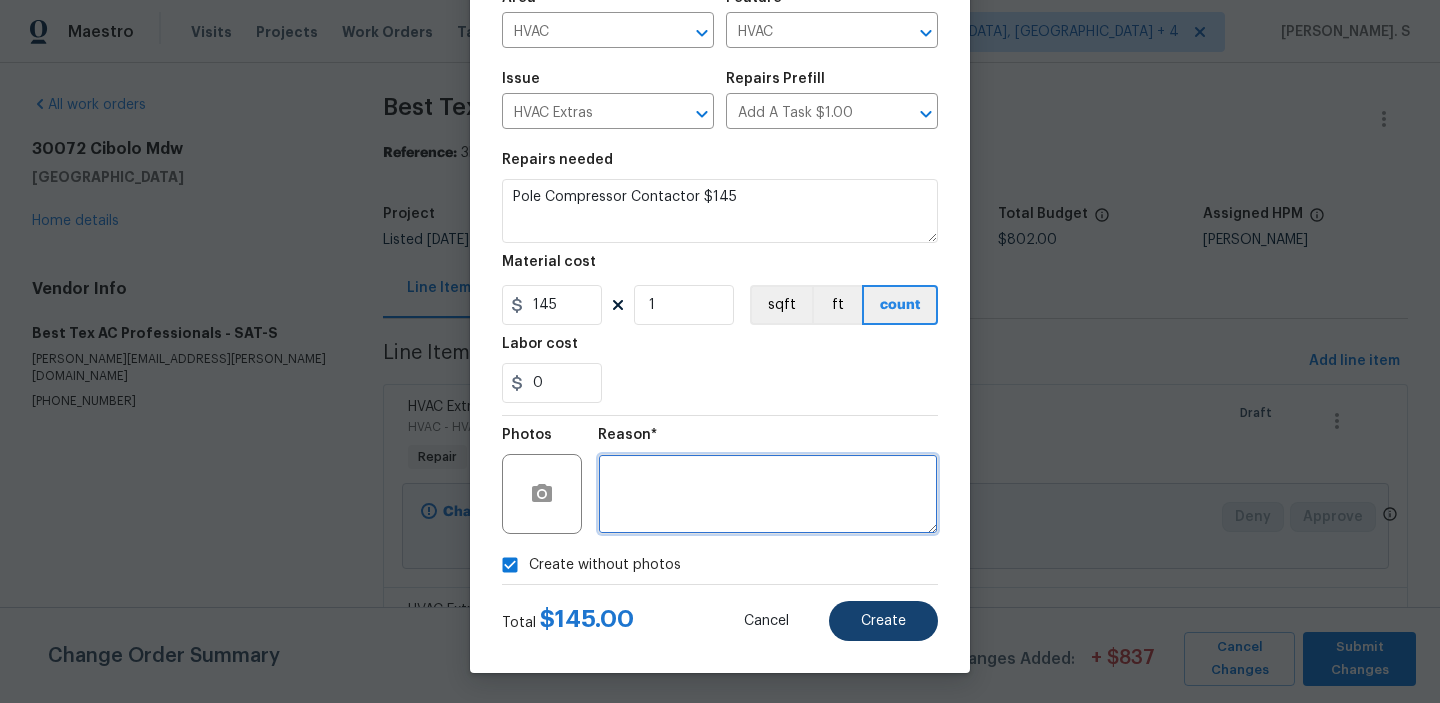 type 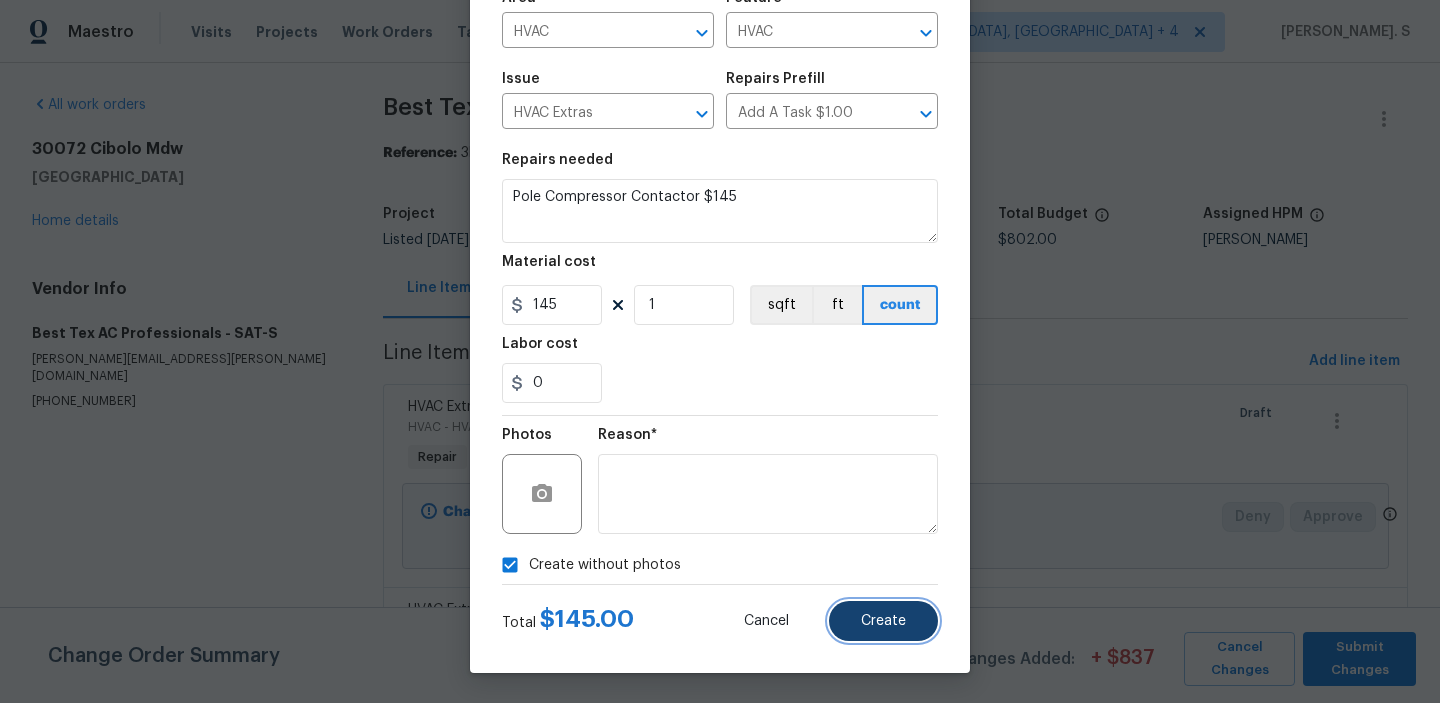 click on "Create" at bounding box center [883, 621] 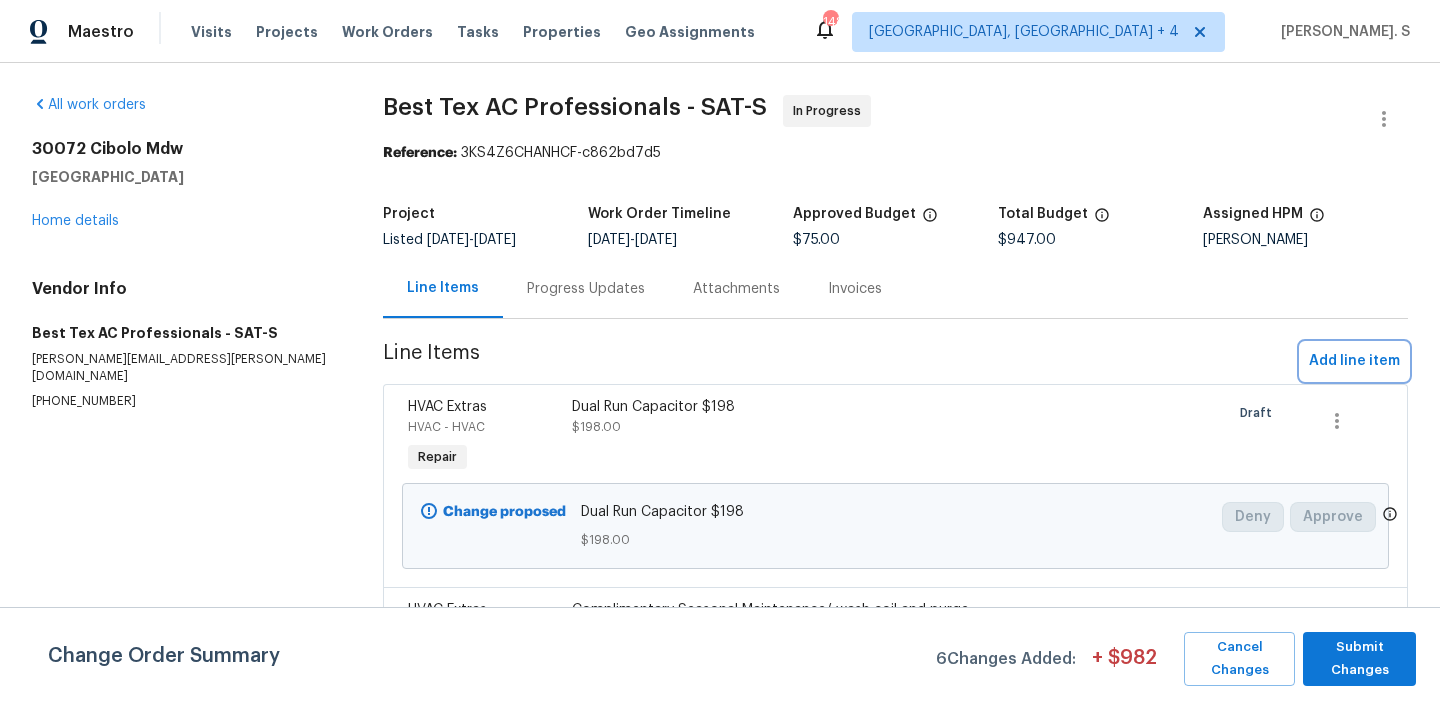 click on "Add line item" at bounding box center (1354, 361) 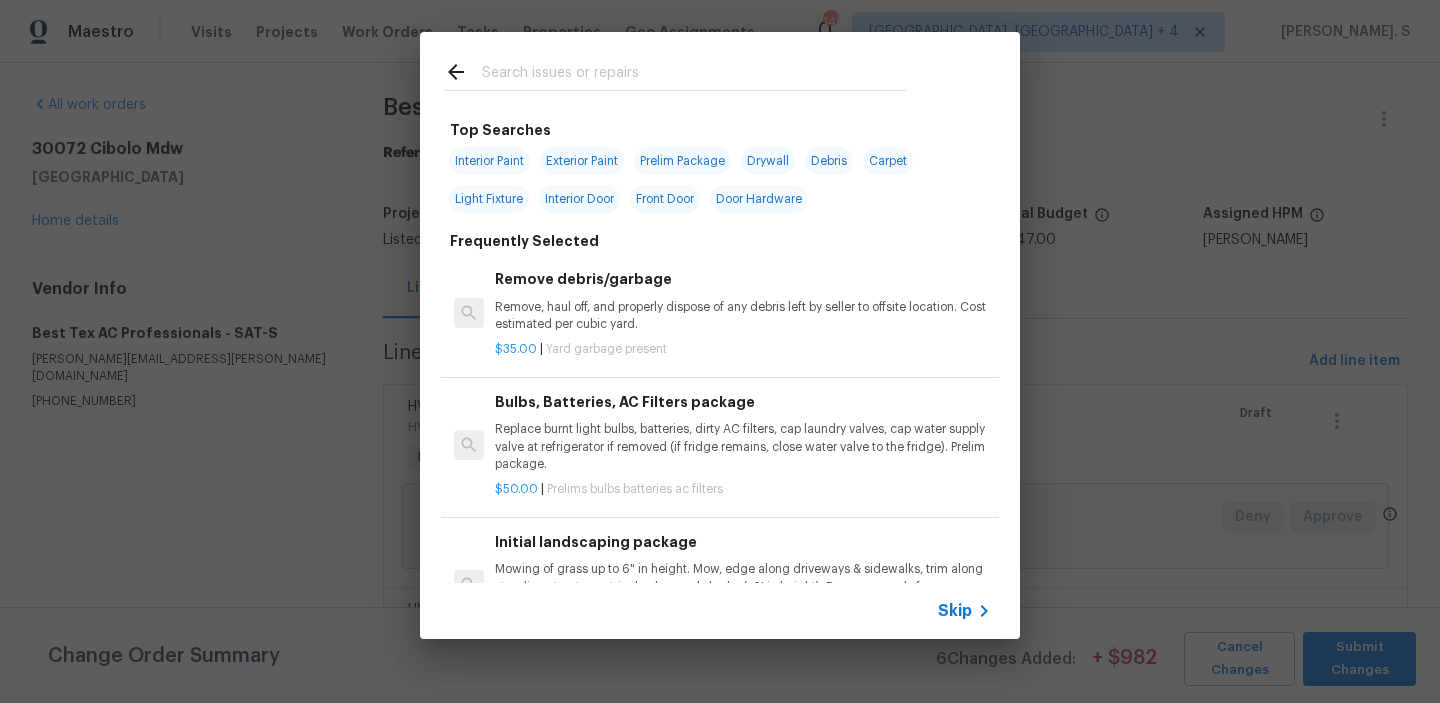 click on "Remove debris/garbage" at bounding box center [743, 279] 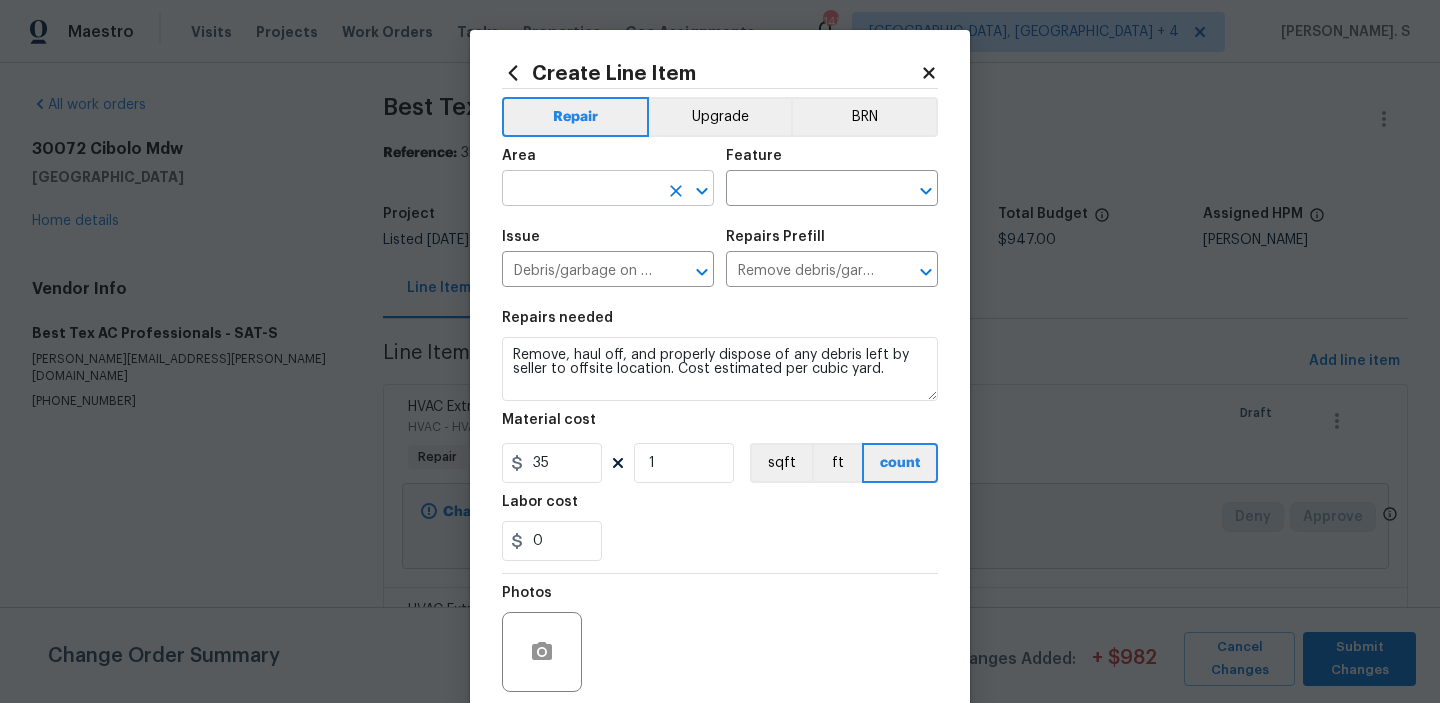 click at bounding box center (702, 191) 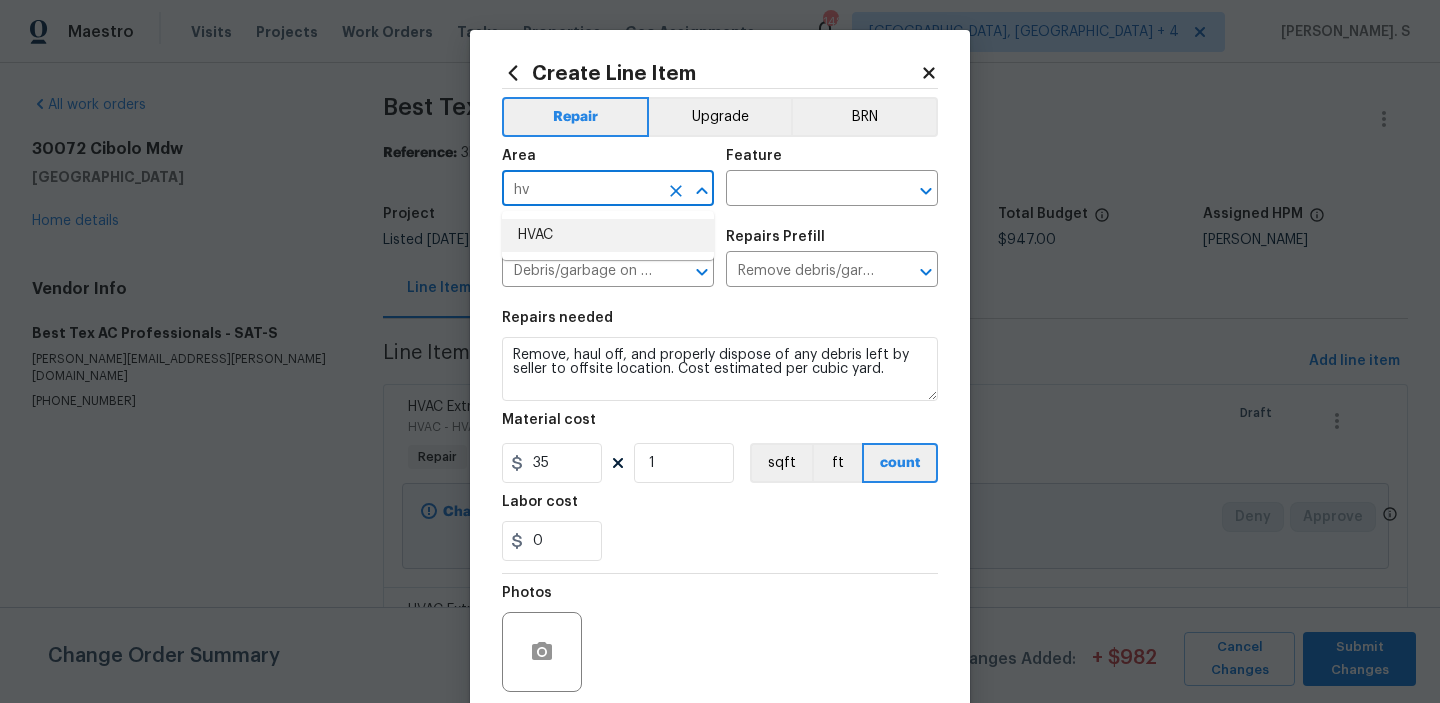 click on "HVAC" at bounding box center [608, 235] 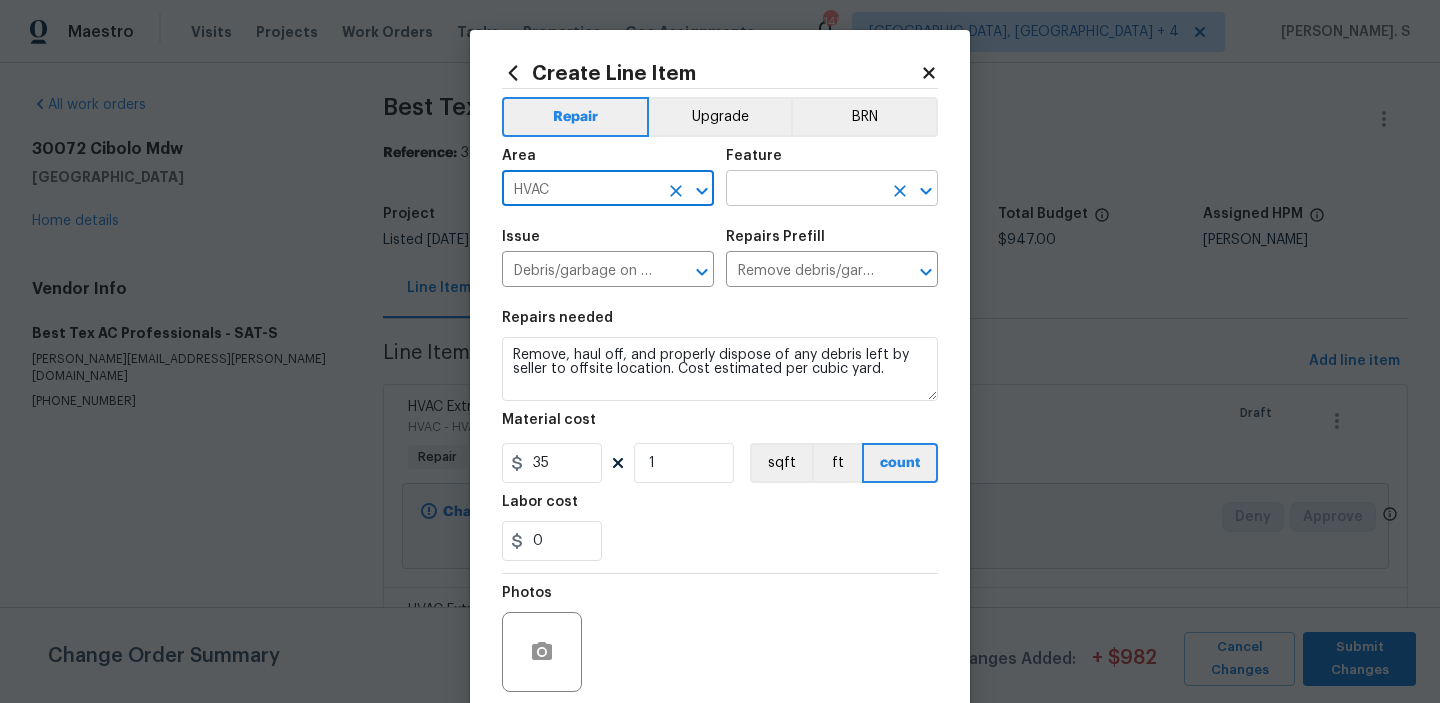 click 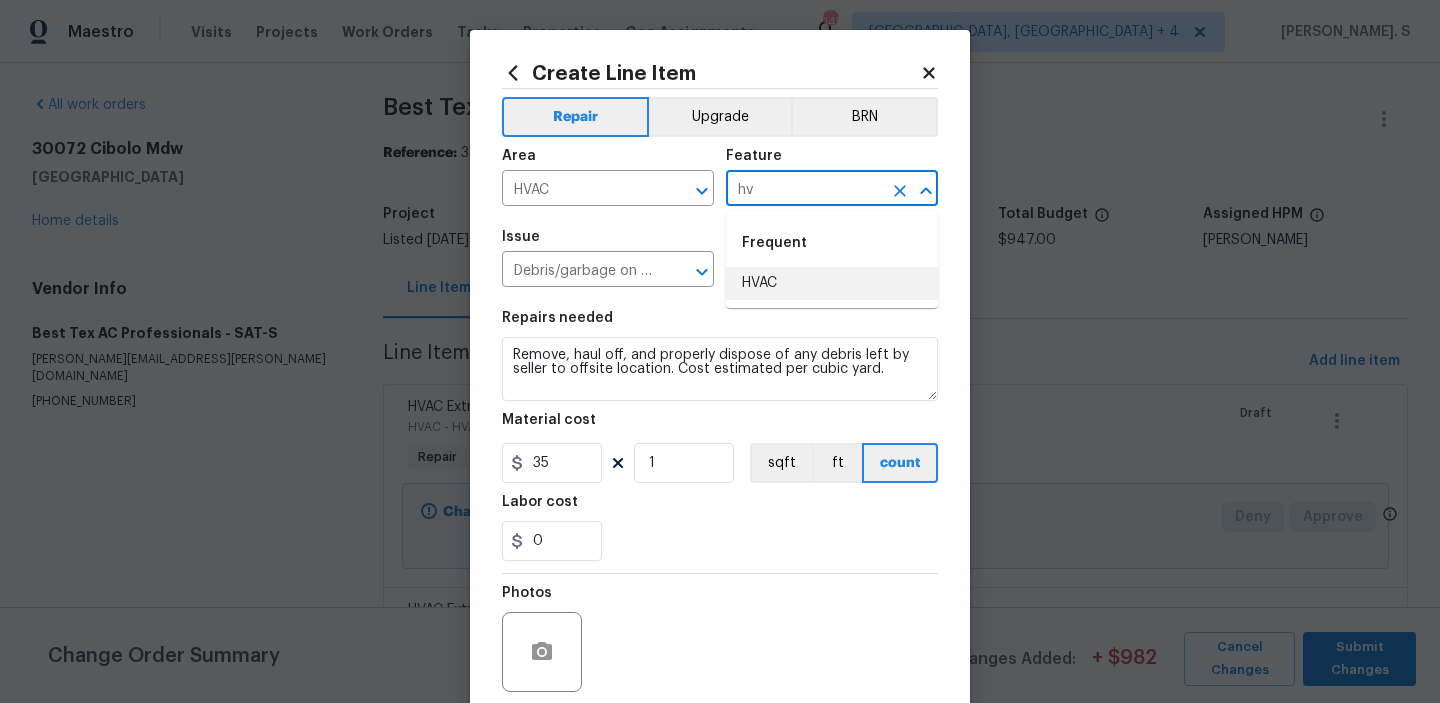 type on "hv" 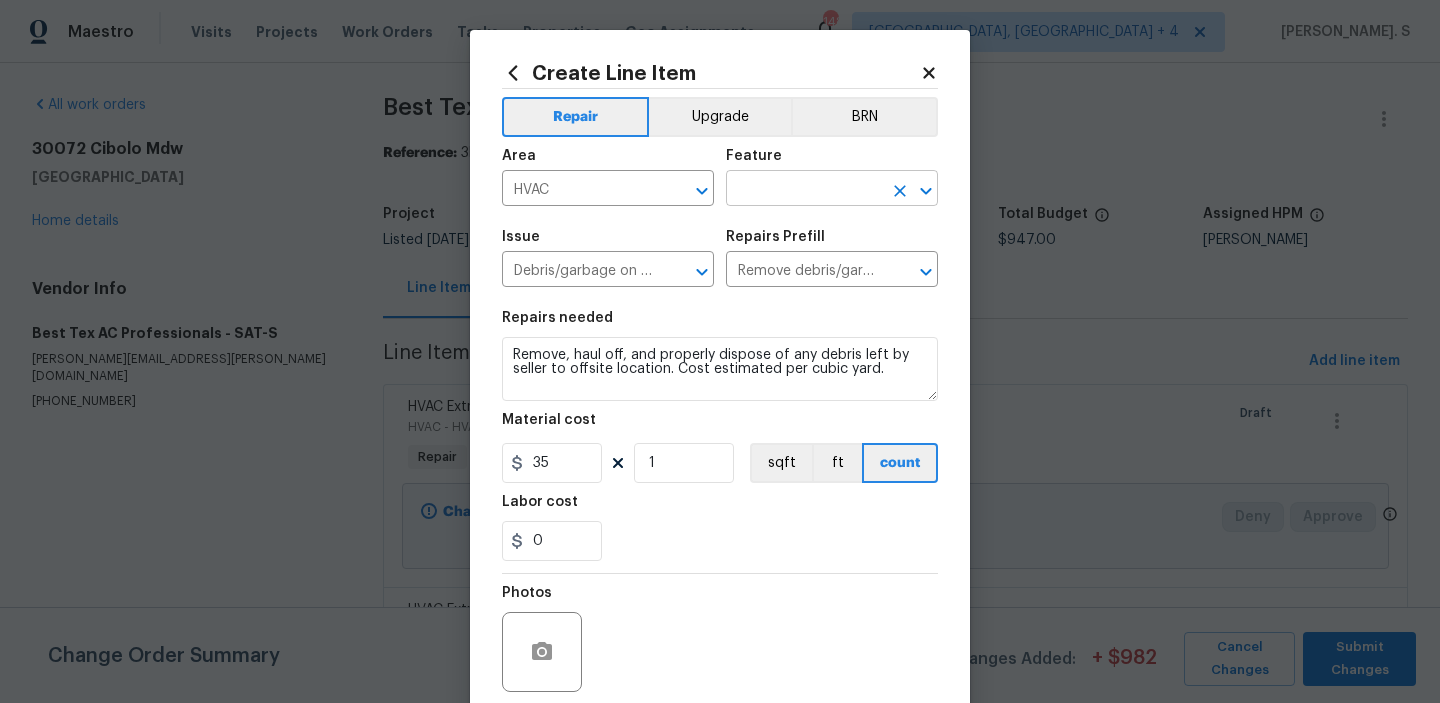 click 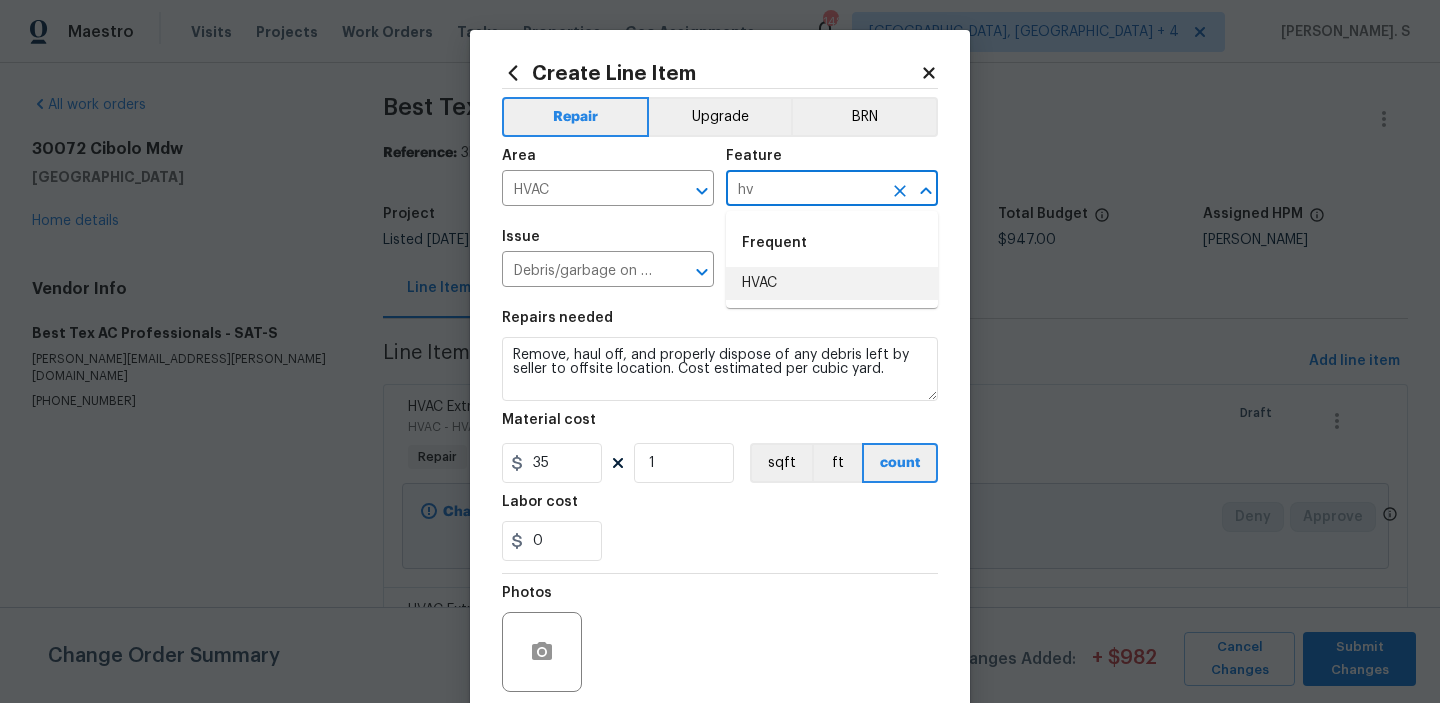 click on "HVAC" at bounding box center (832, 283) 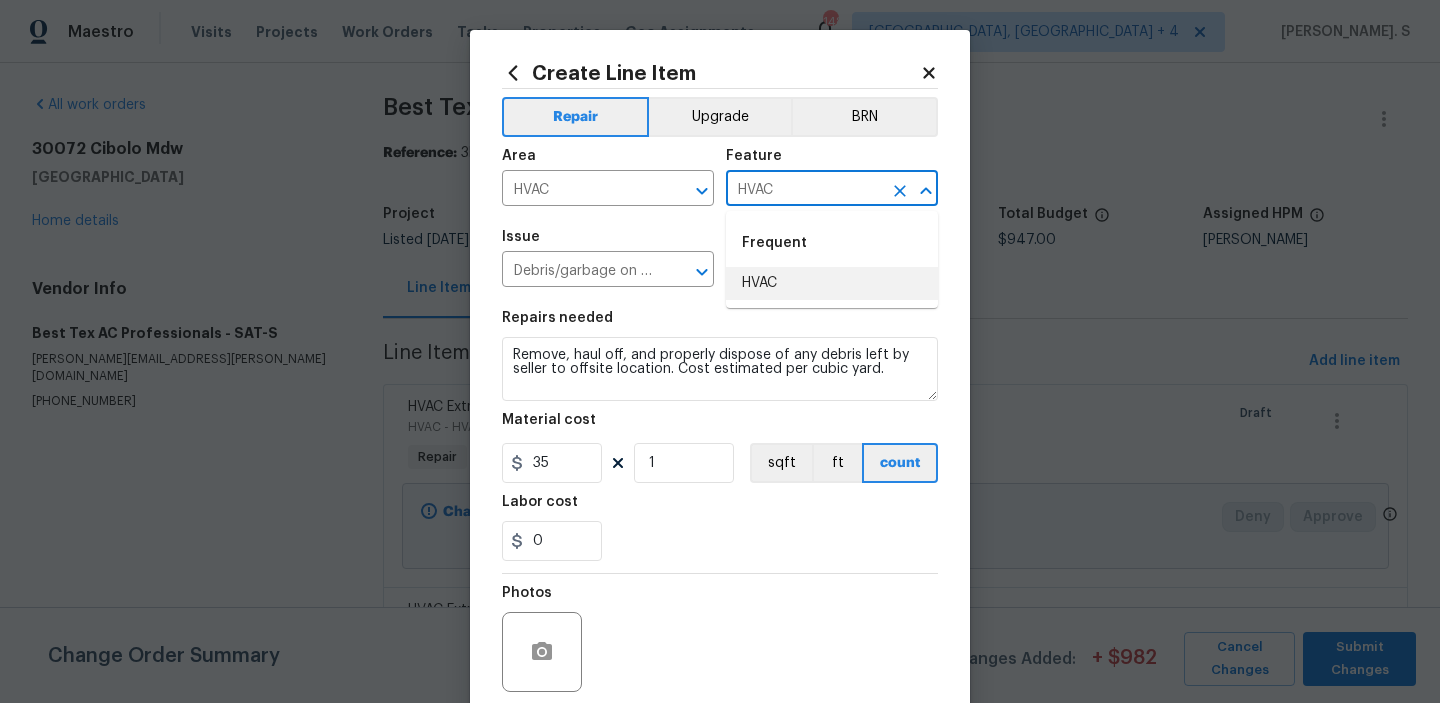 type on "HVAC" 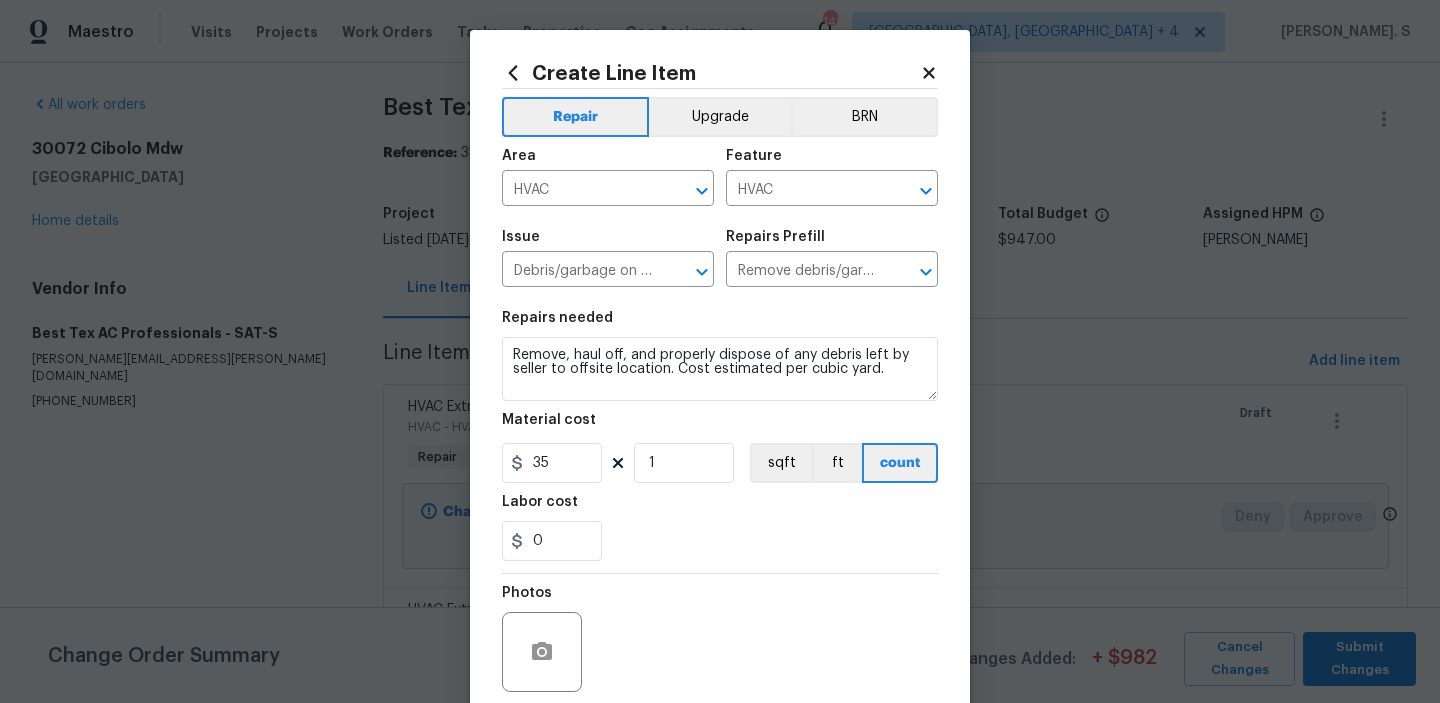 click on "Issue Debris/garbage on site ​ Repairs Prefill Remove debris/garbage $35.00 ​" at bounding box center [720, 258] 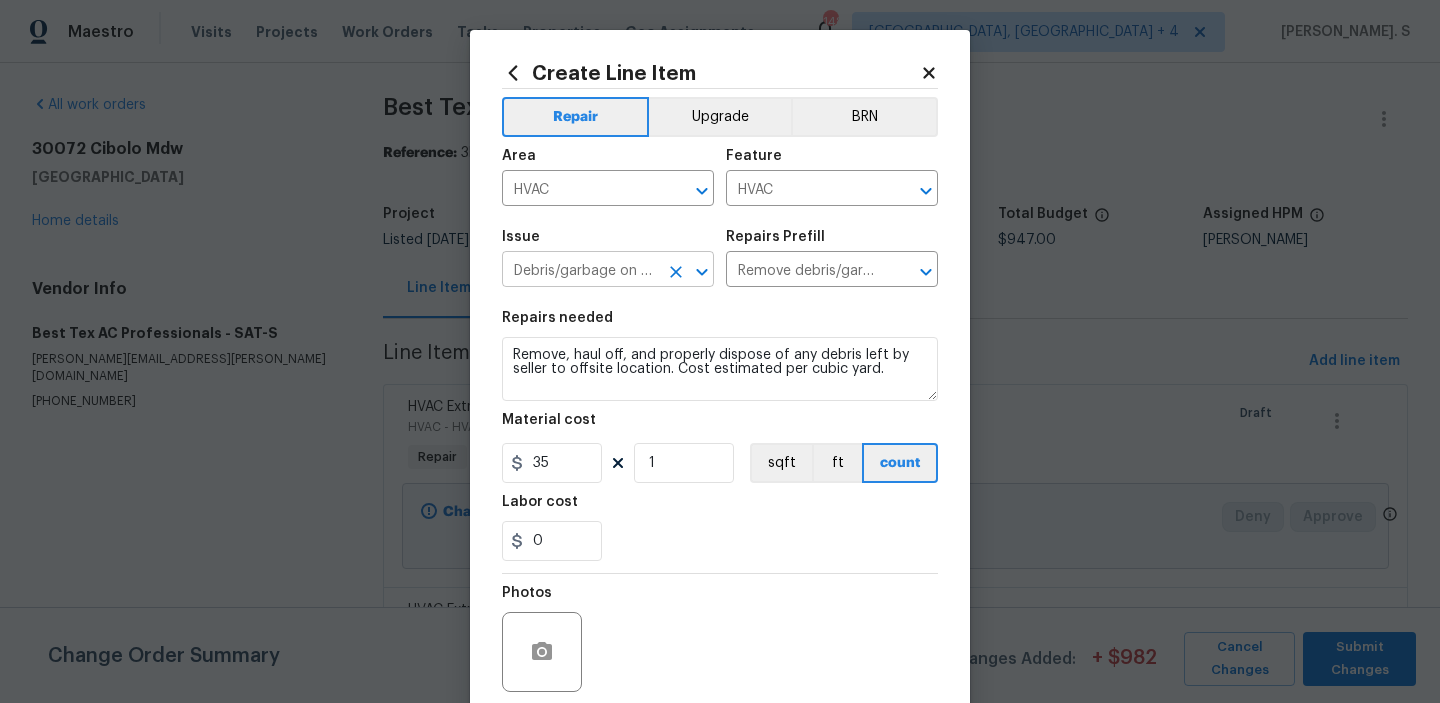 click 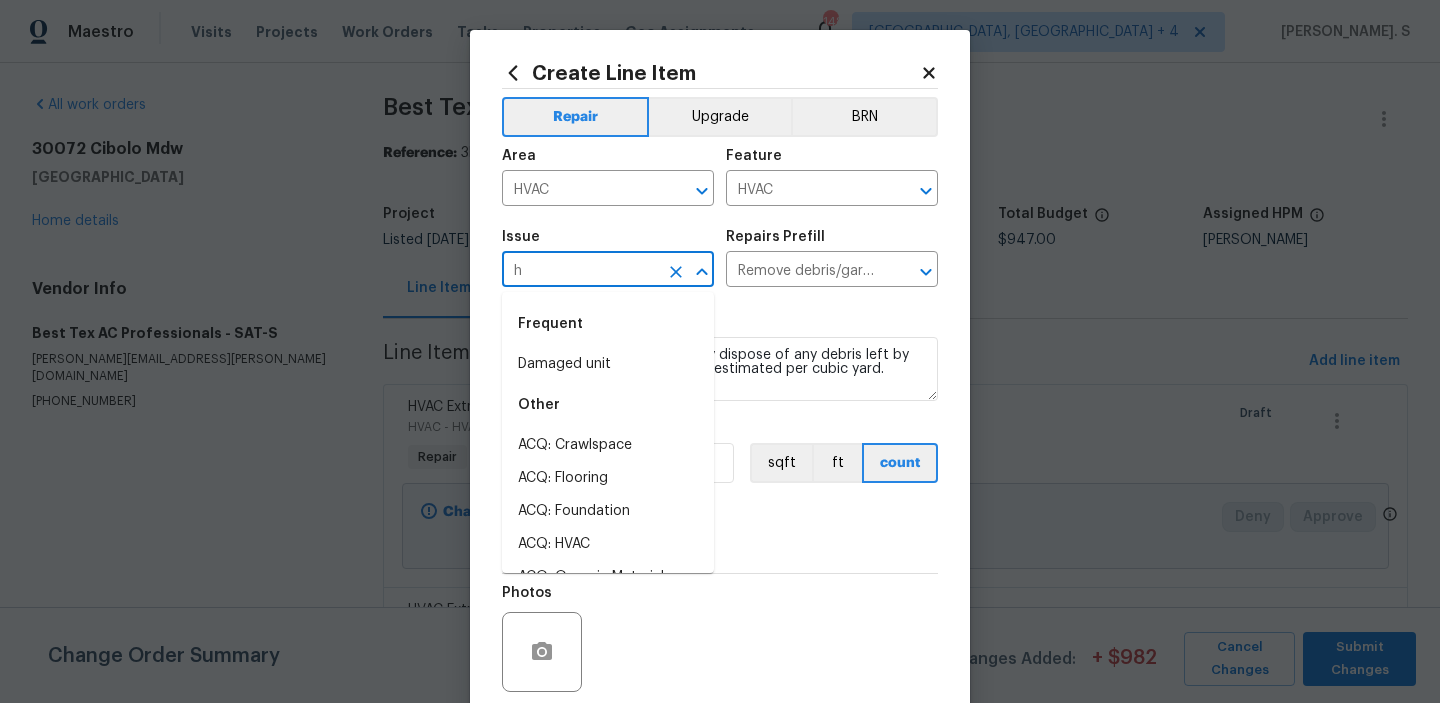 scroll, scrollTop: 0, scrollLeft: 0, axis: both 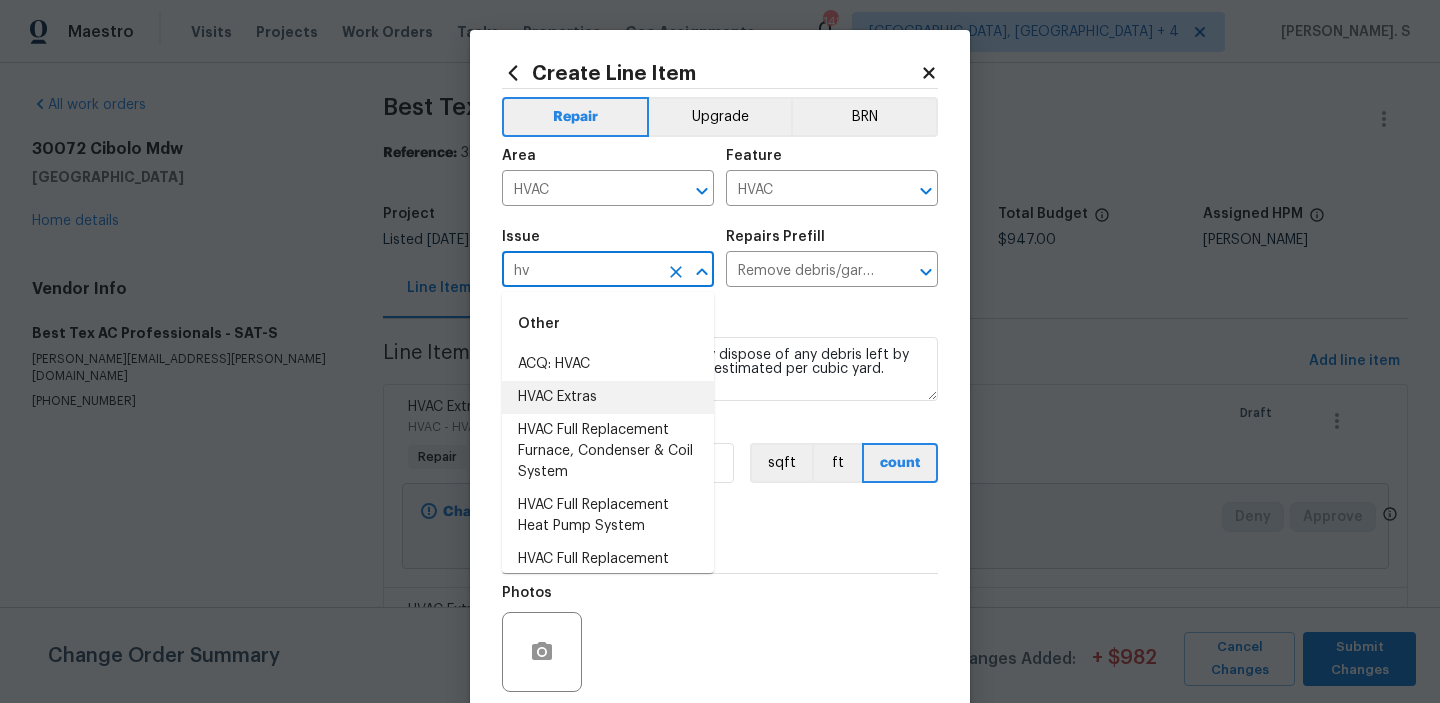 click on "HVAC Extras" at bounding box center (608, 397) 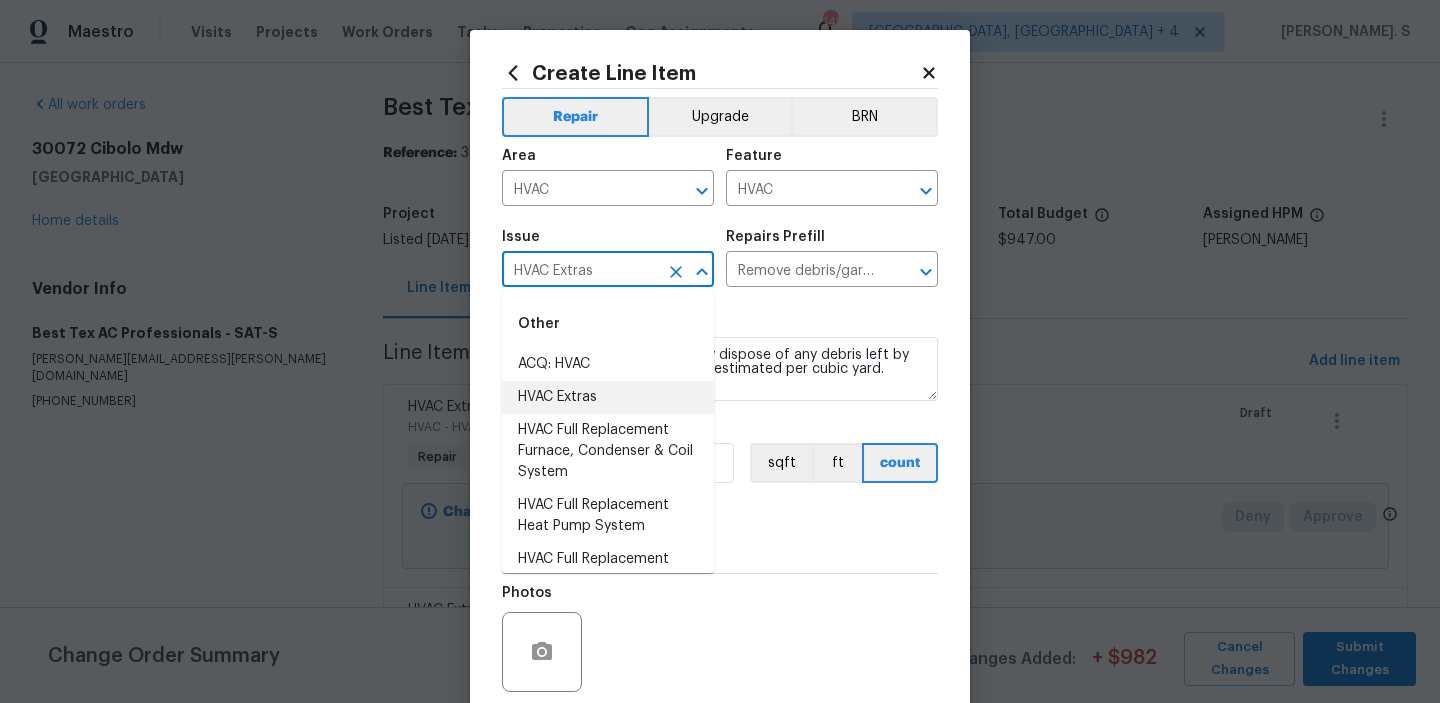 type 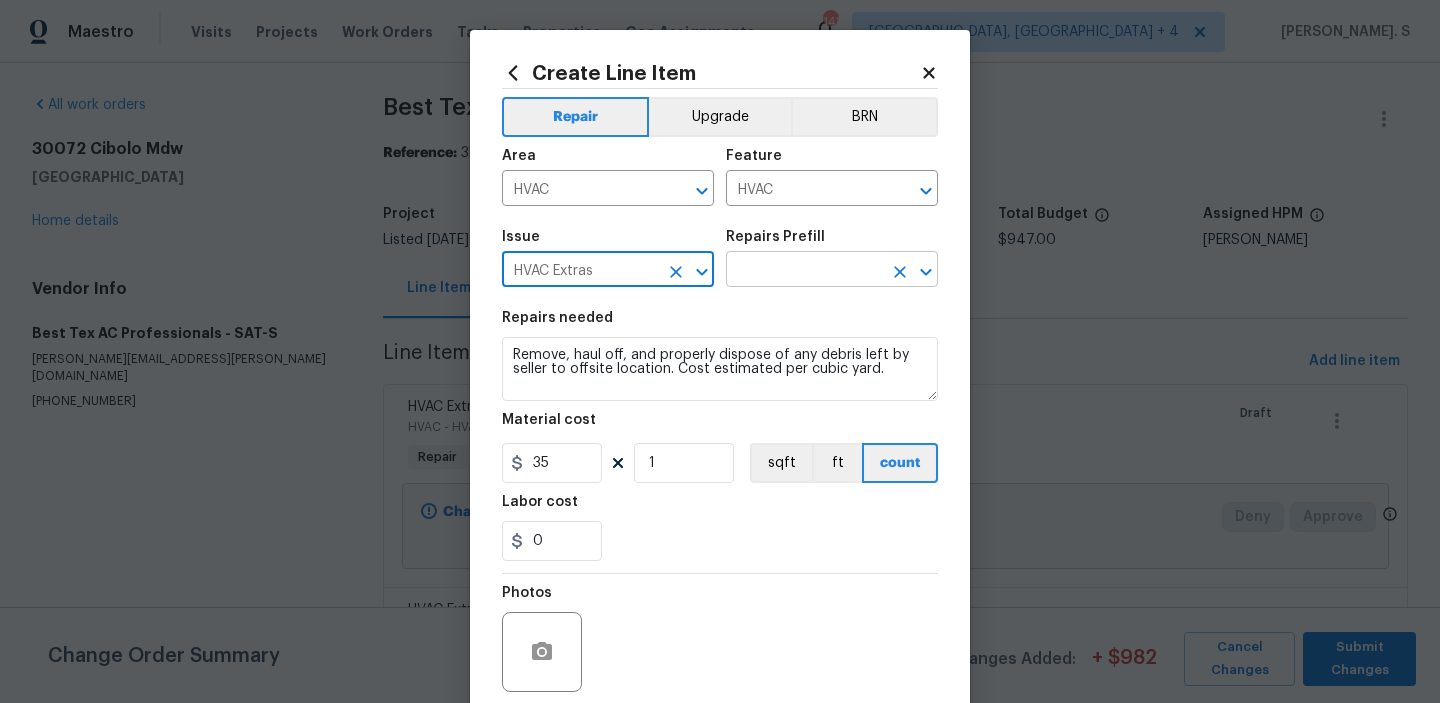 click 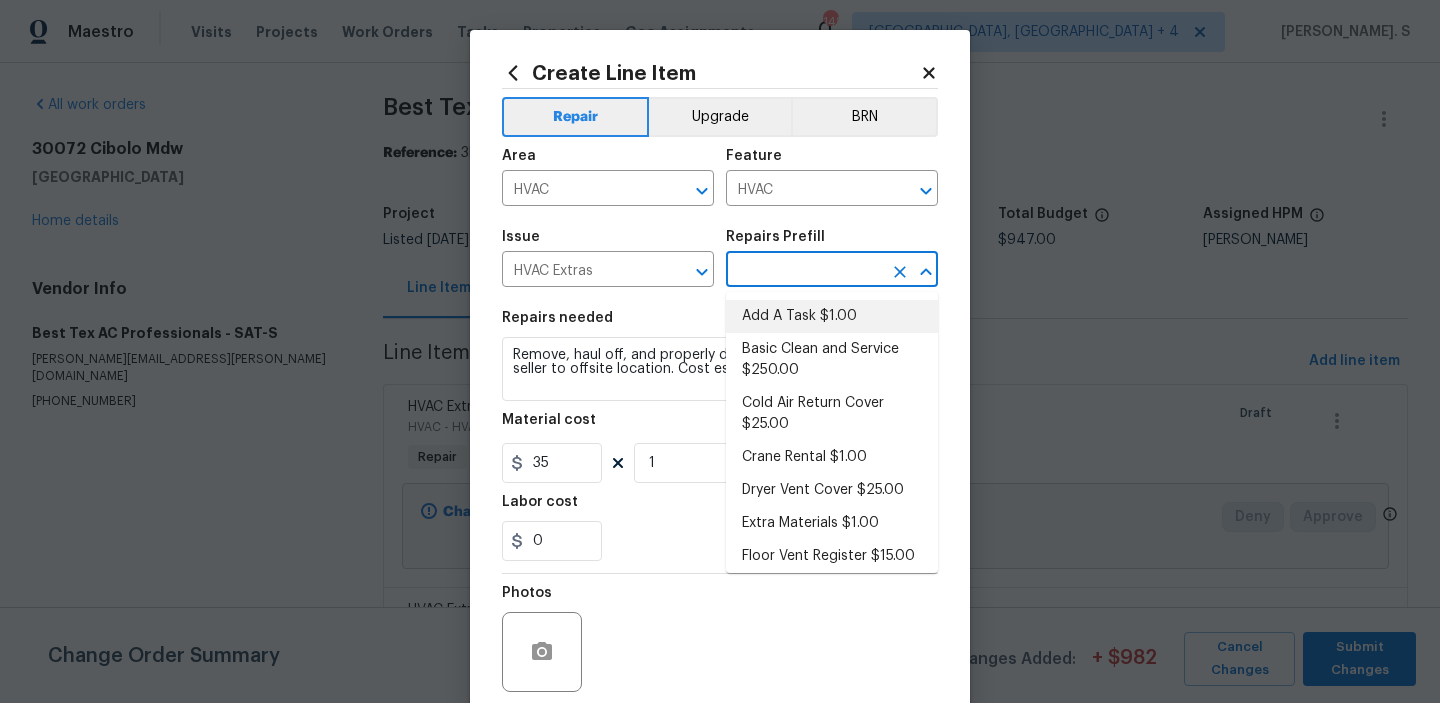 click on "Add A Task $1.00" at bounding box center [832, 316] 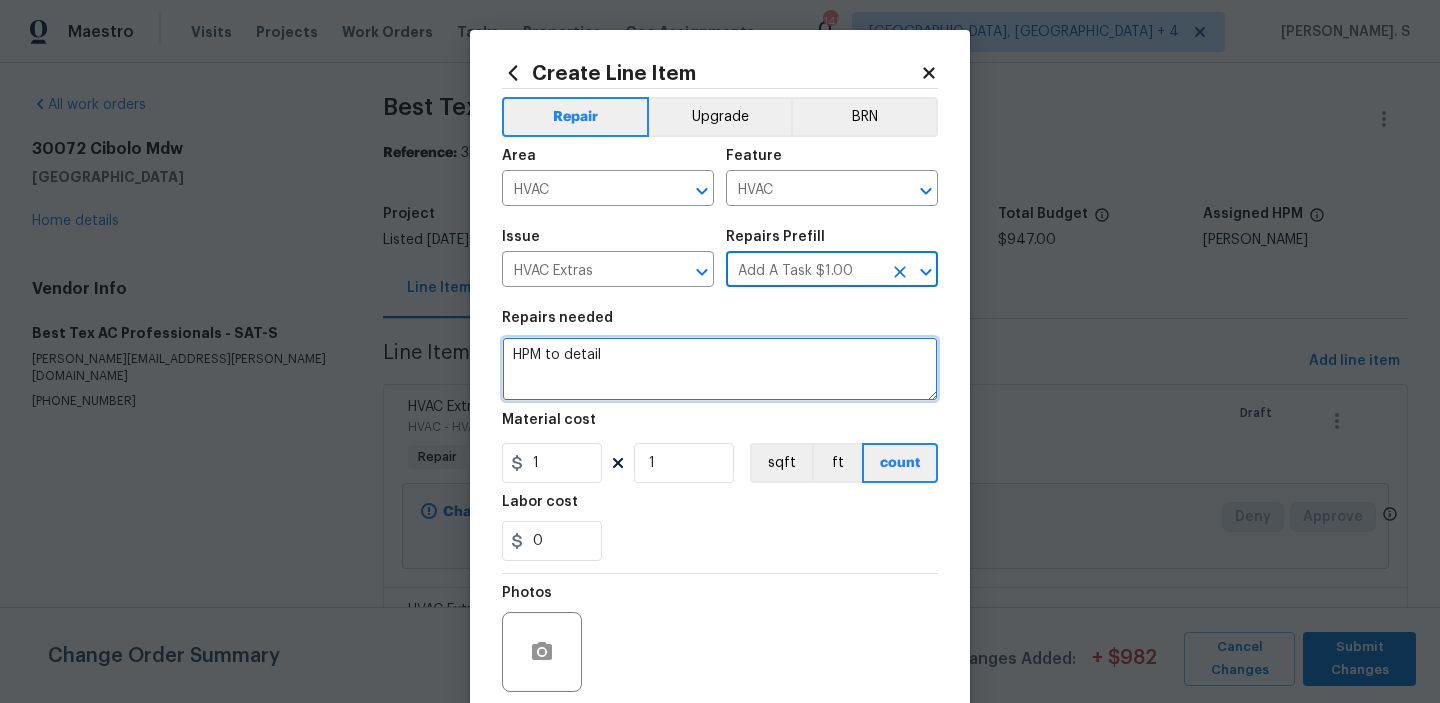 click on "HPM to detail" at bounding box center [720, 369] 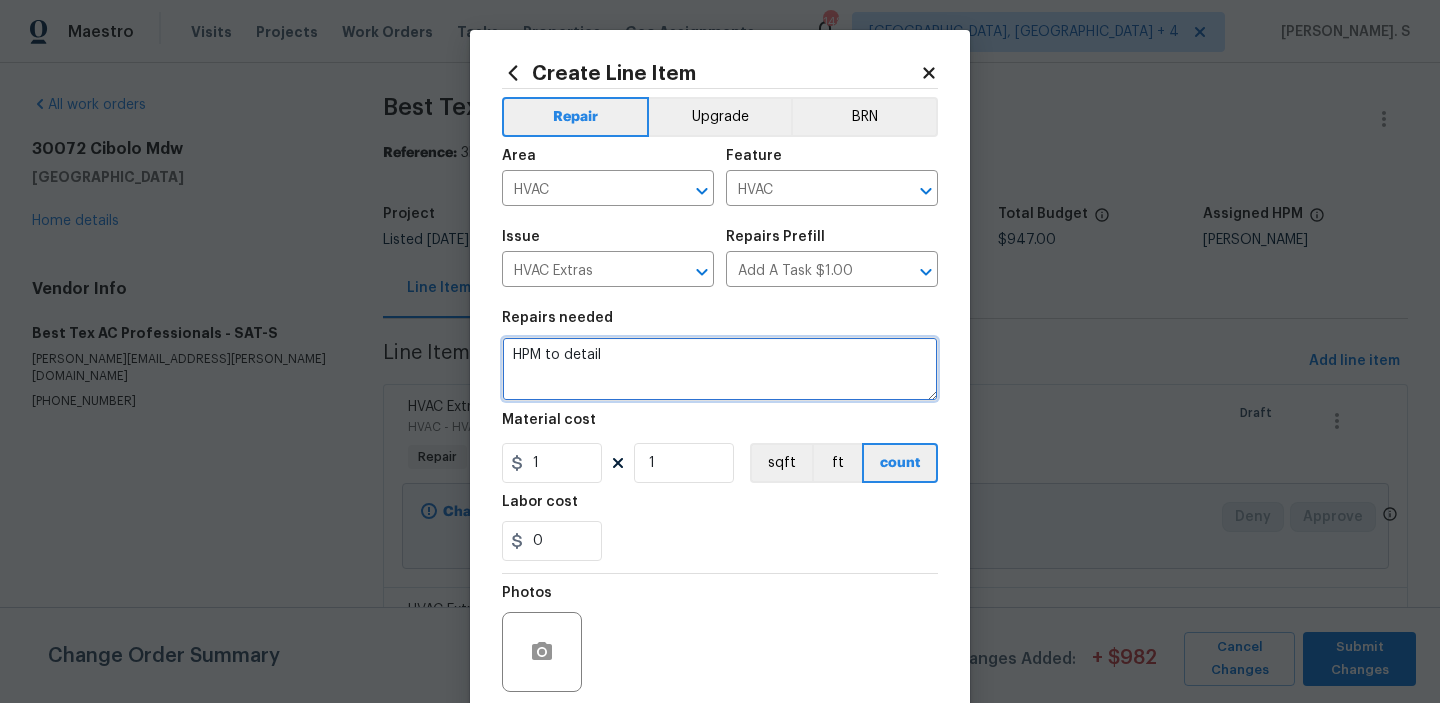 click on "HPM to detail" at bounding box center [720, 369] 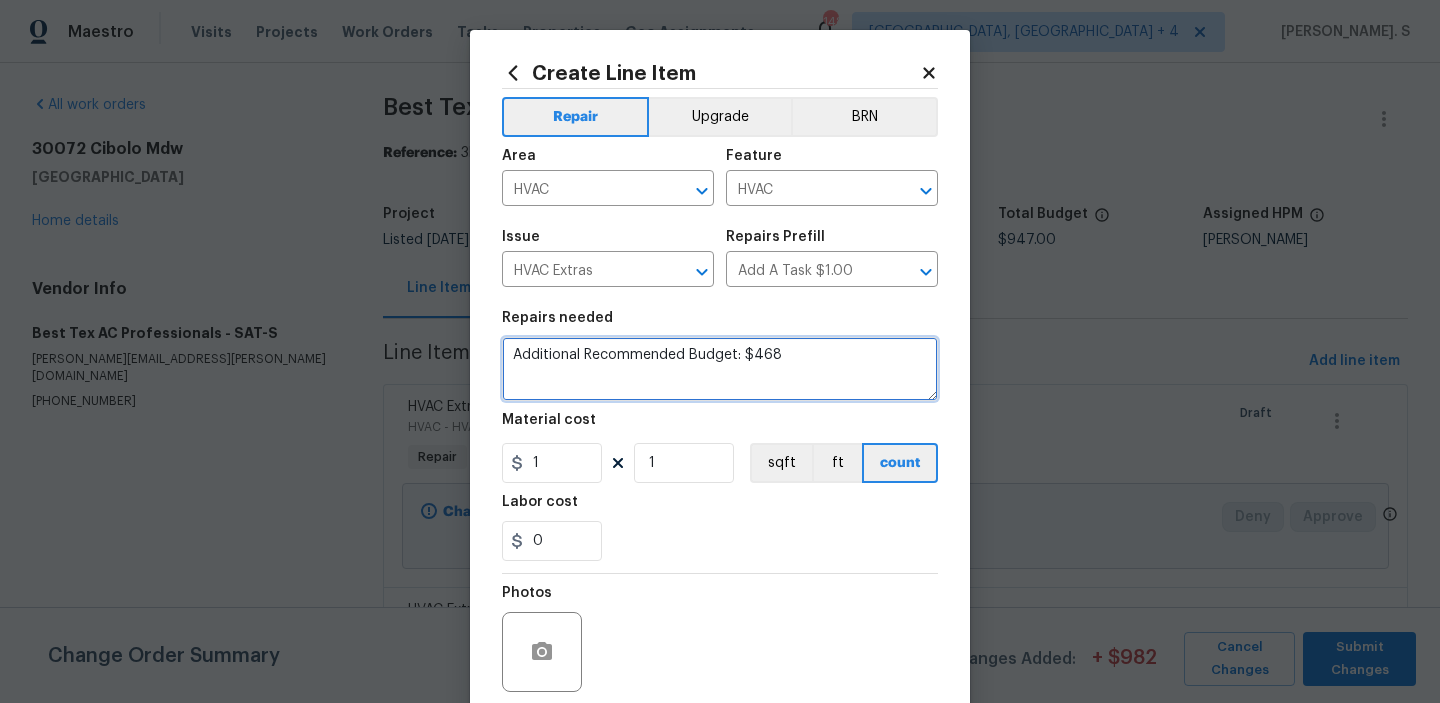 type on "Additional Recommended Budget: $468" 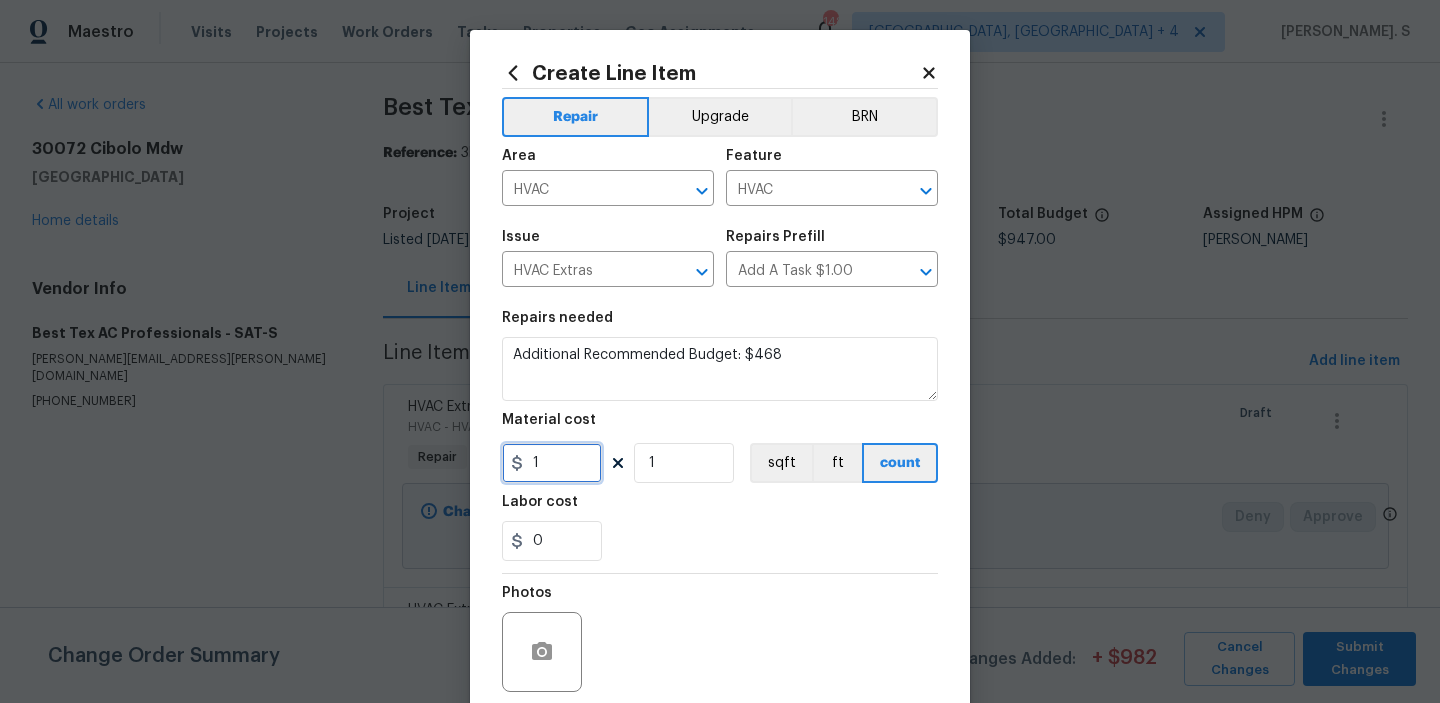 click on "1" at bounding box center [552, 463] 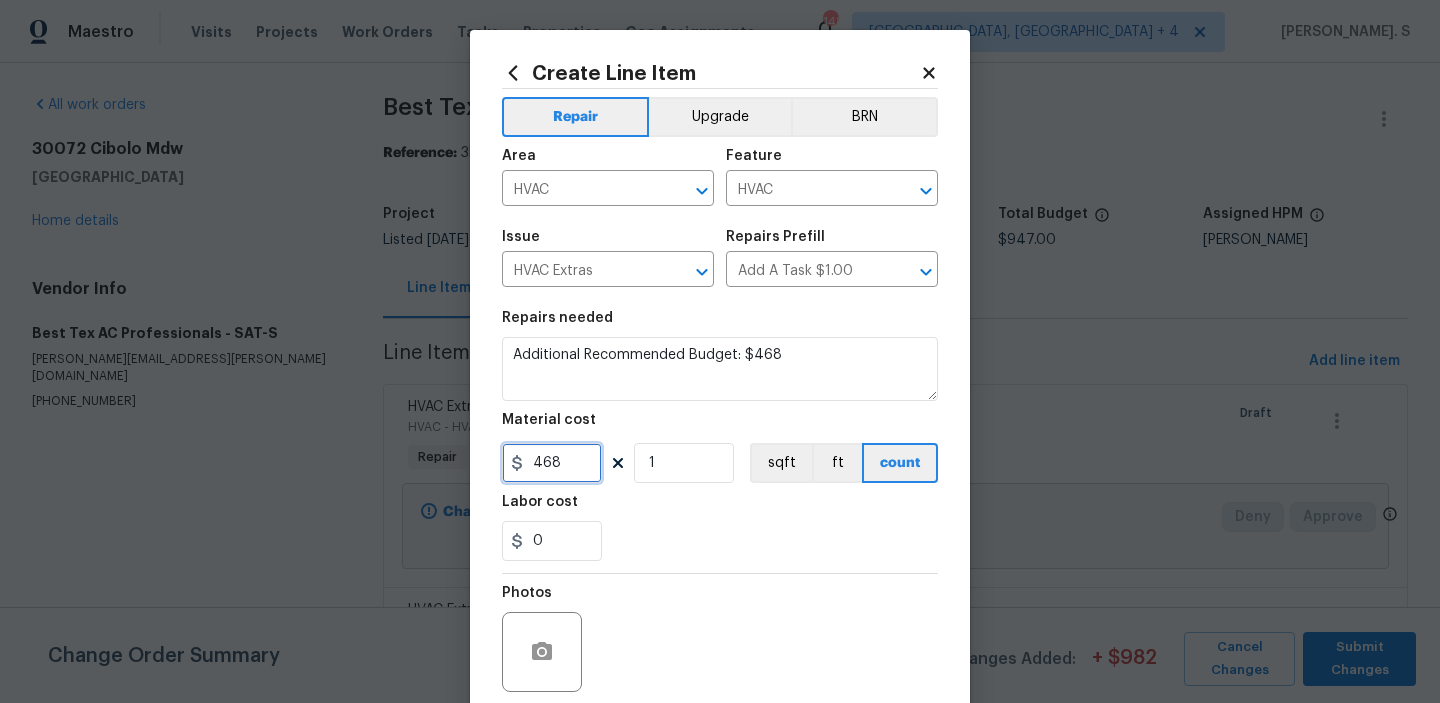 scroll, scrollTop: 159, scrollLeft: 0, axis: vertical 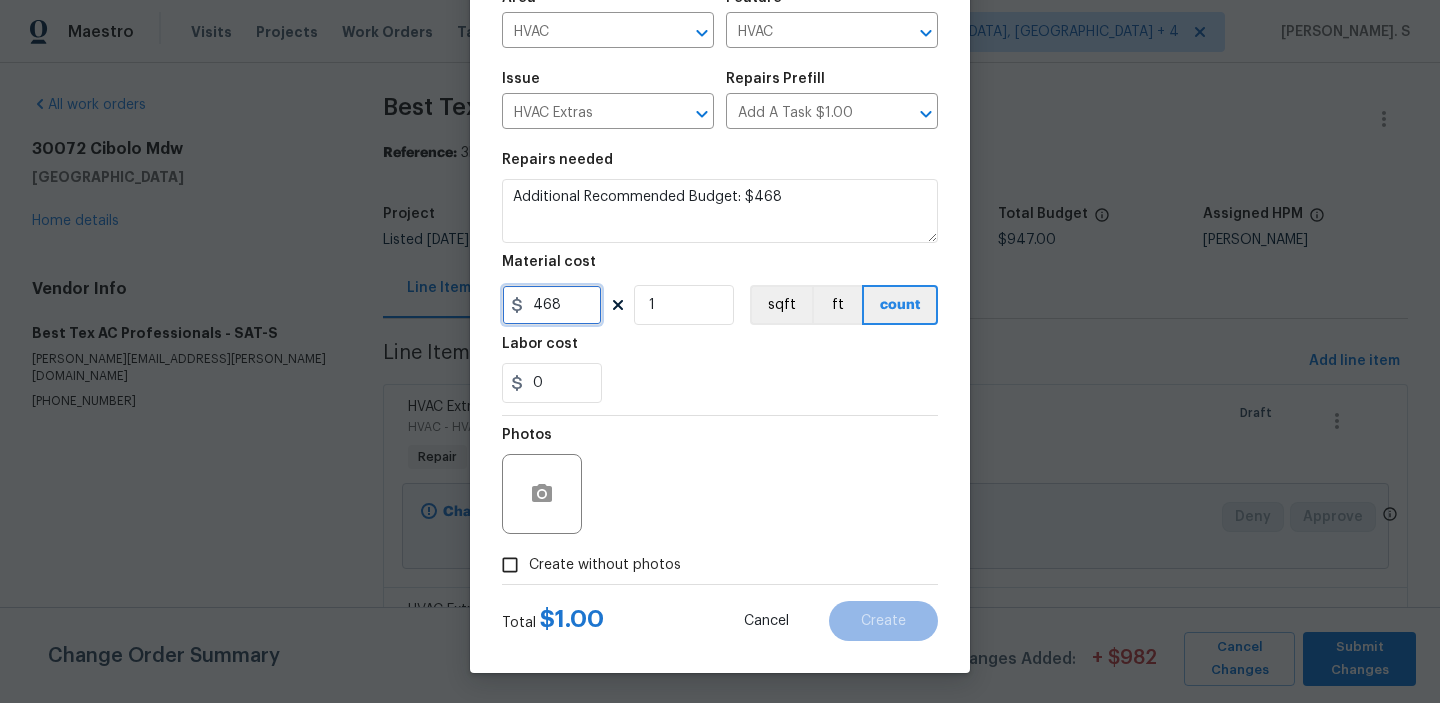 type on "468" 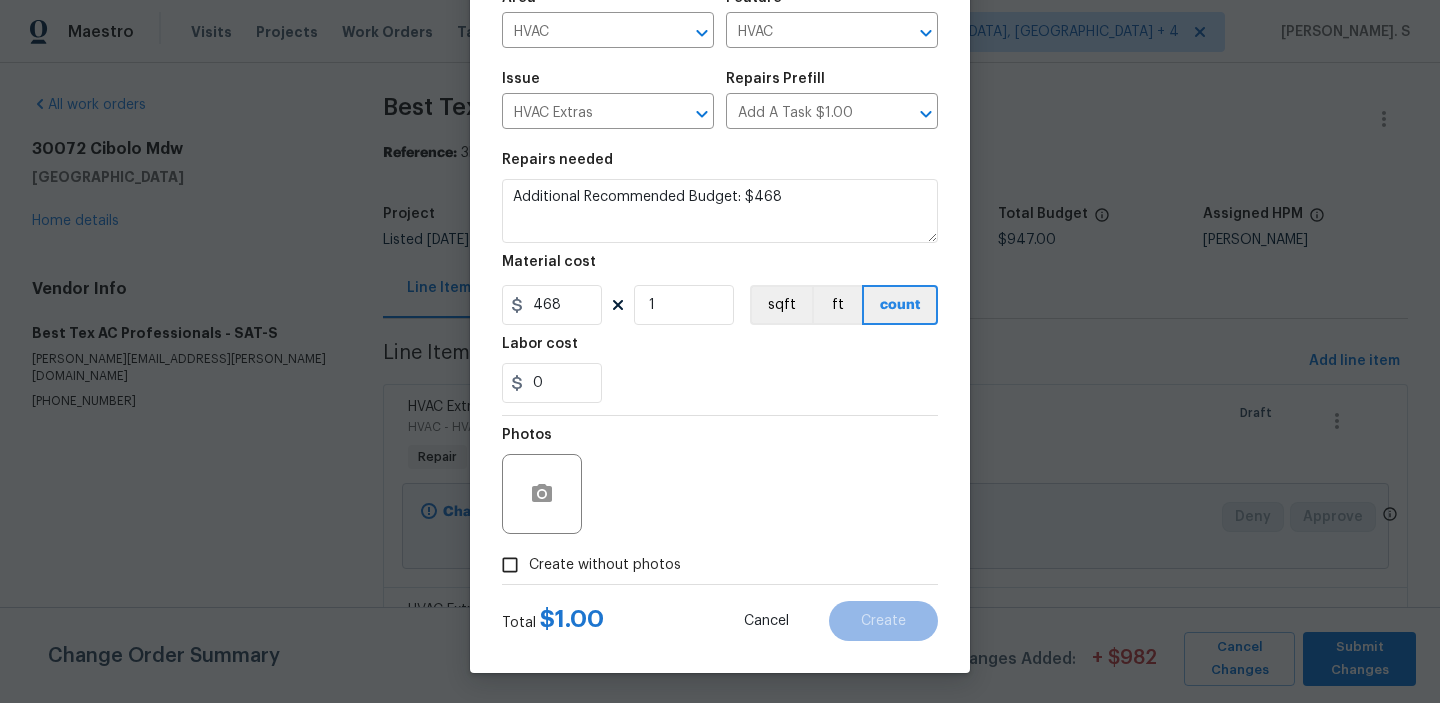 click on "Create without photos" at bounding box center (605, 565) 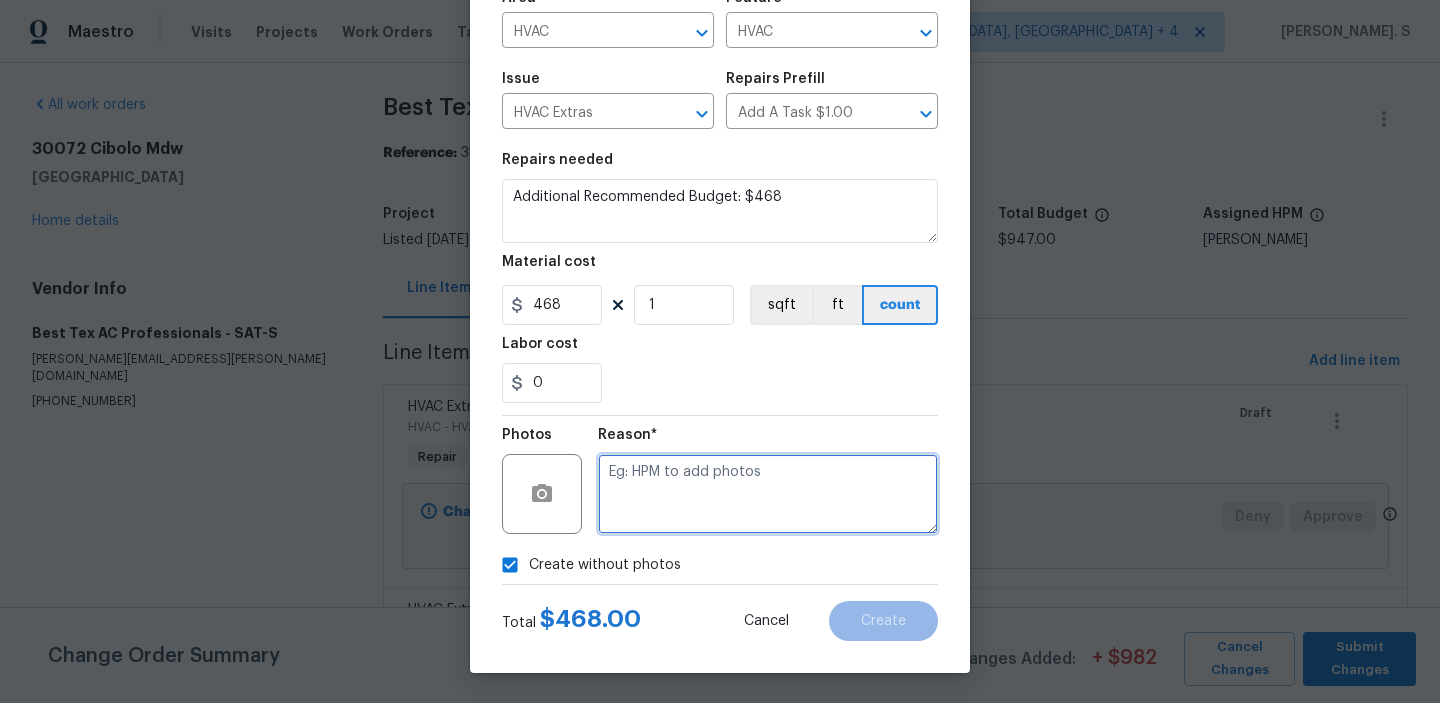 click at bounding box center [768, 494] 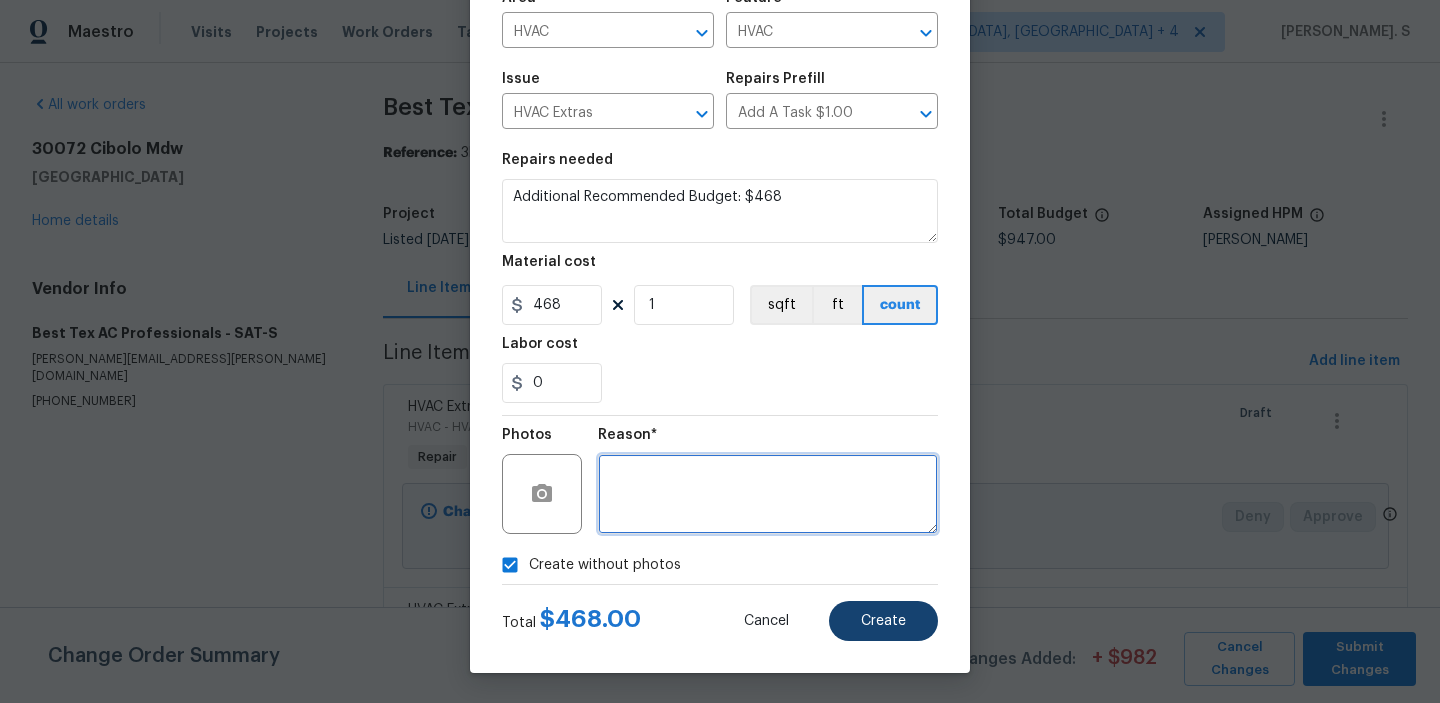 type 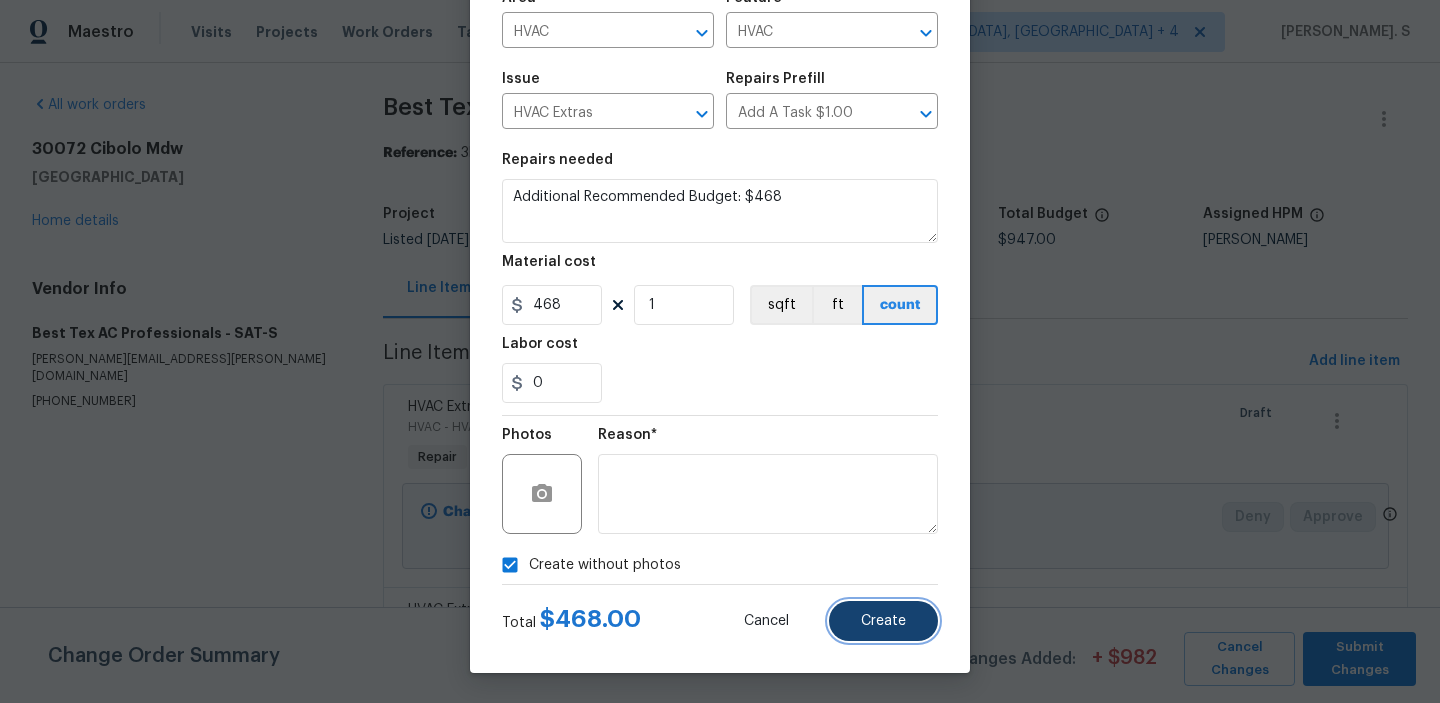 click on "Create" at bounding box center [883, 621] 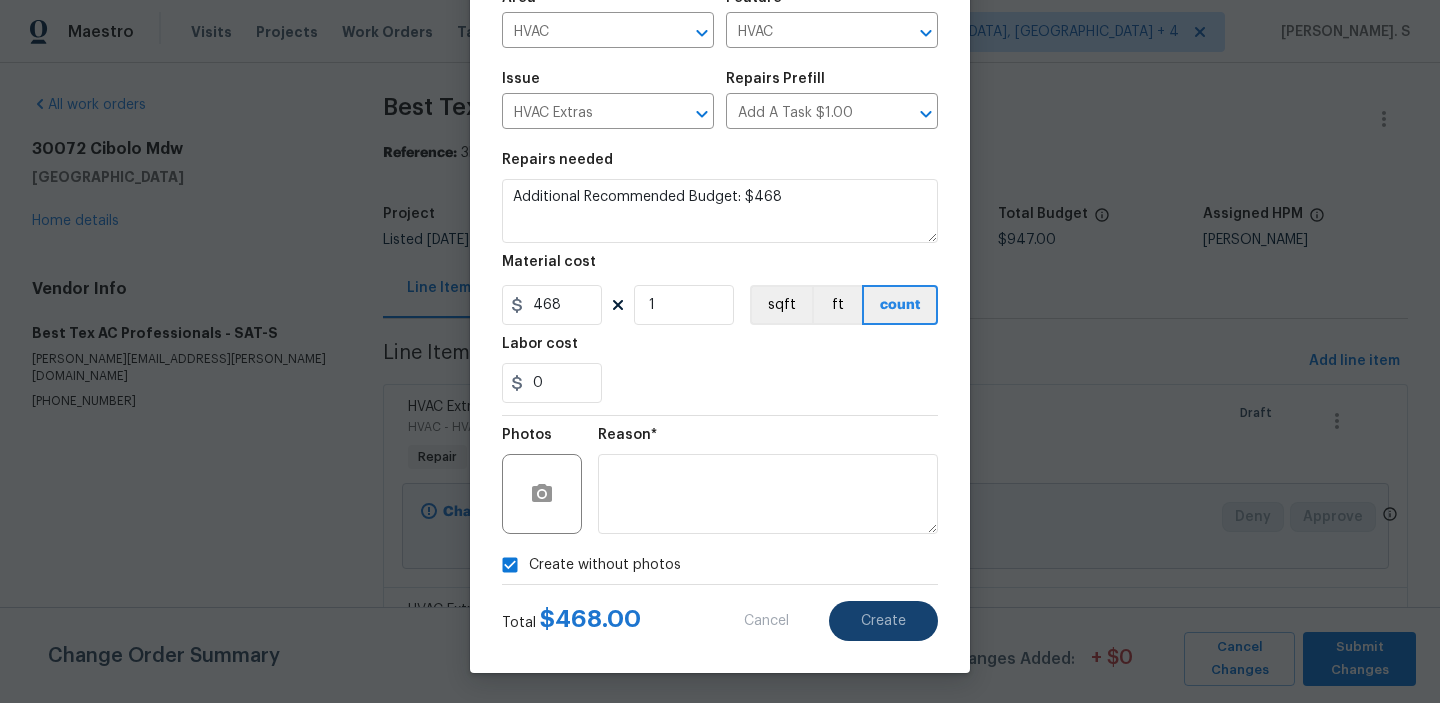type 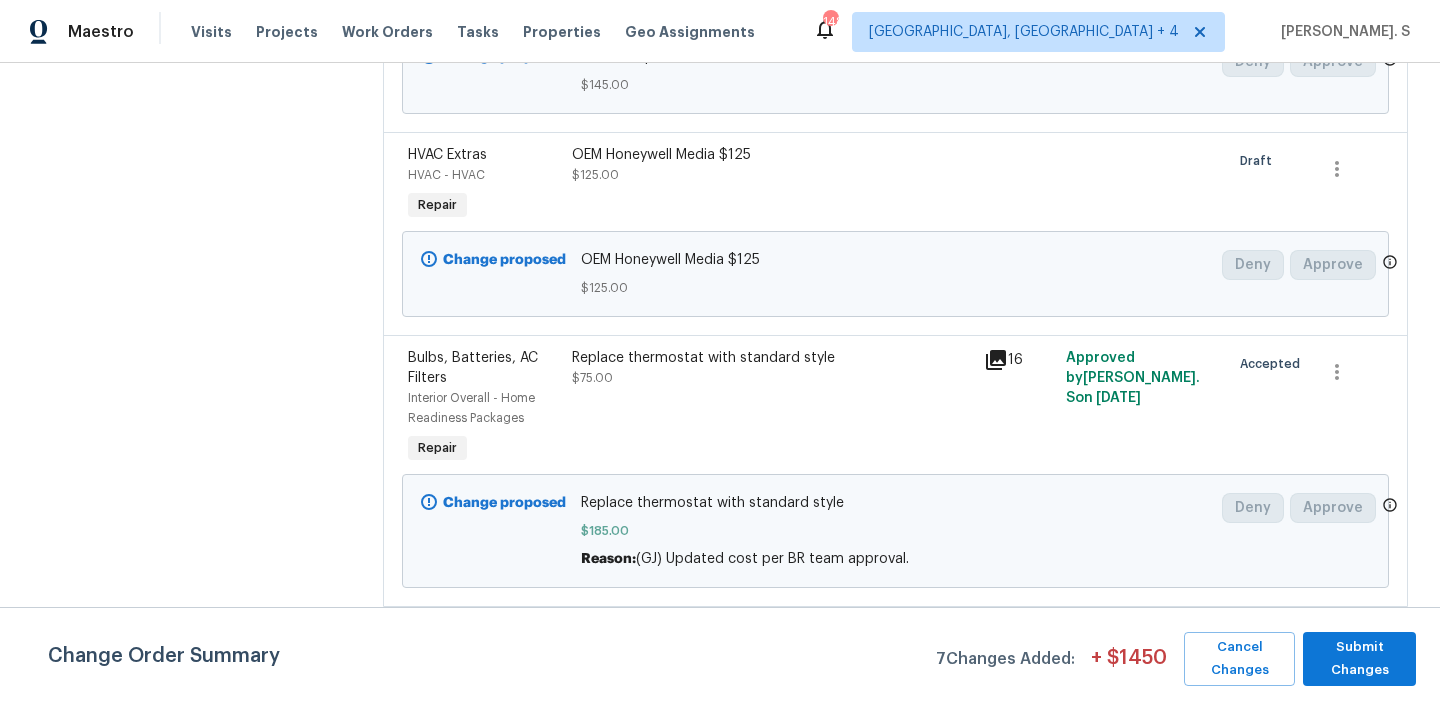 scroll, scrollTop: 1231, scrollLeft: 0, axis: vertical 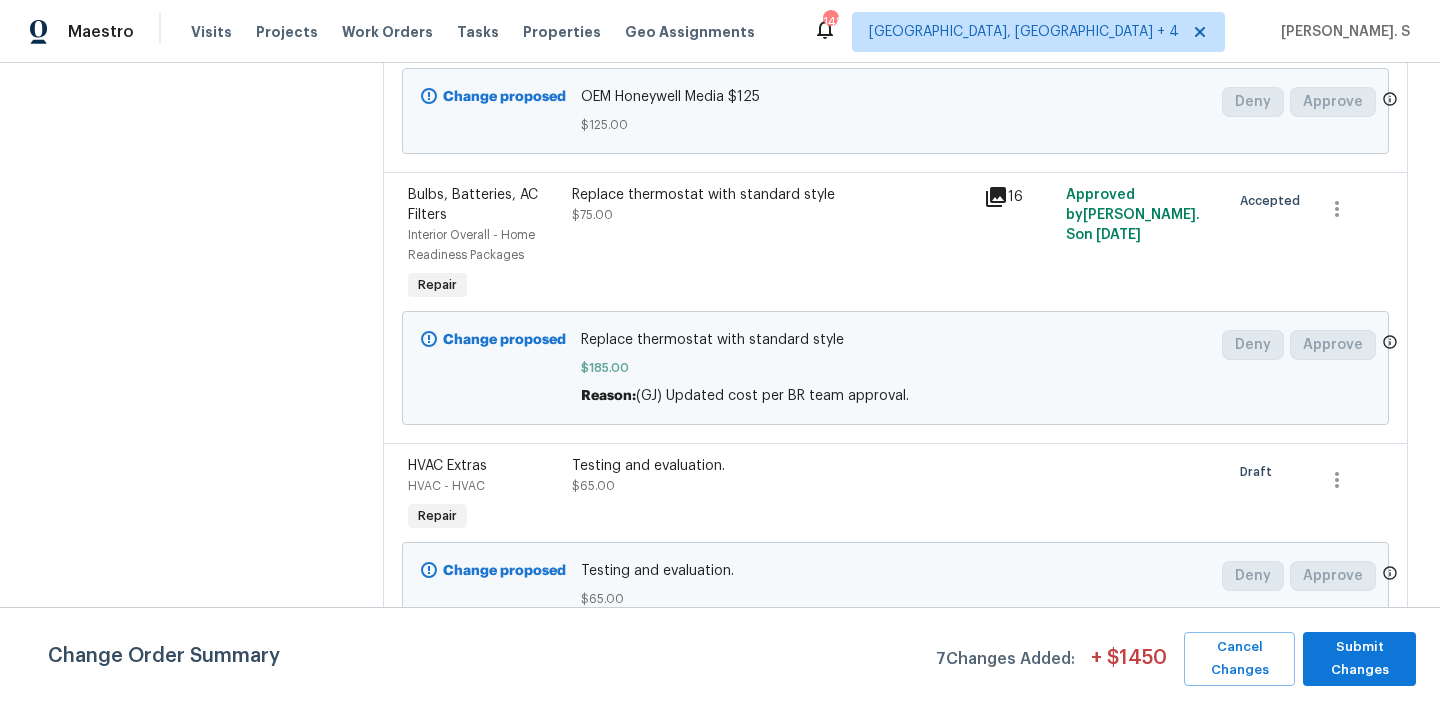 click on "Change Order Summary 7  Changes Added: + $ 1450 Cancel Changes Submit Changes" at bounding box center [720, 655] 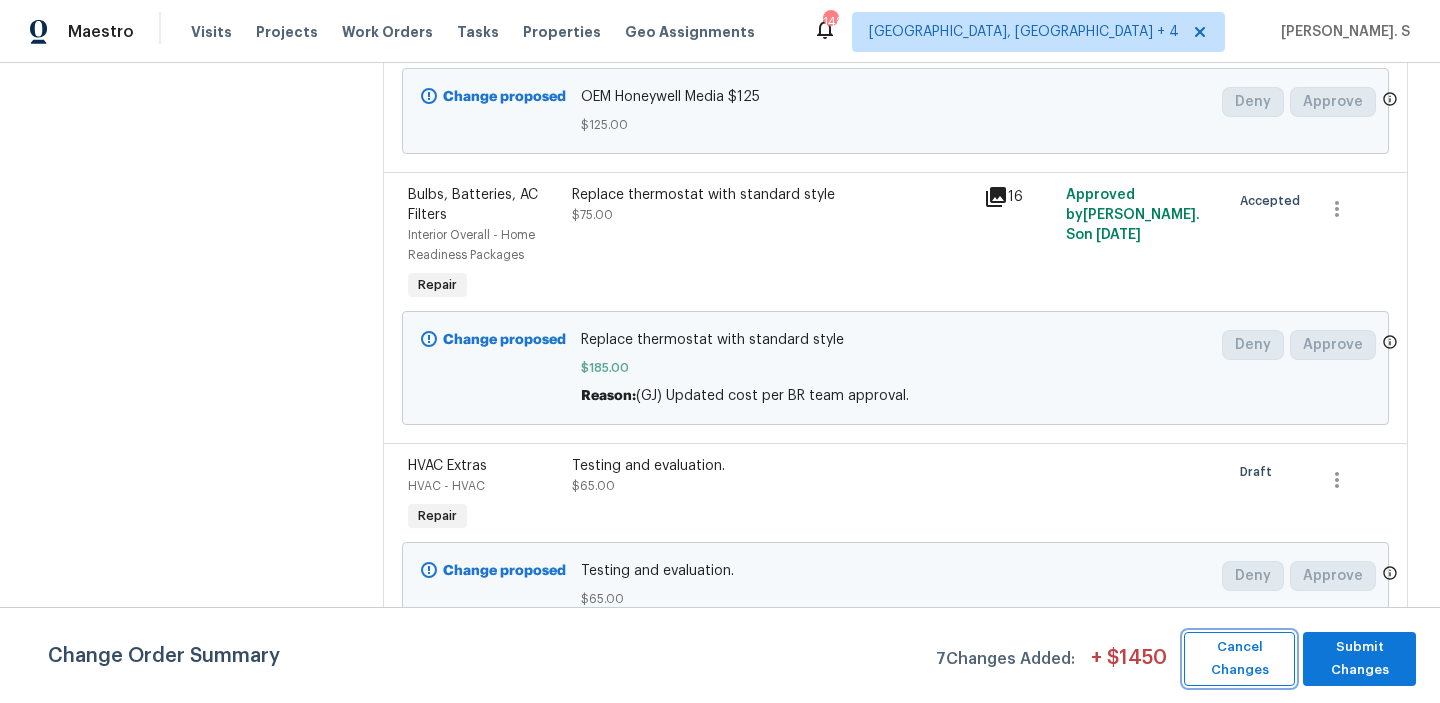 click on "Cancel Changes" at bounding box center (1239, 659) 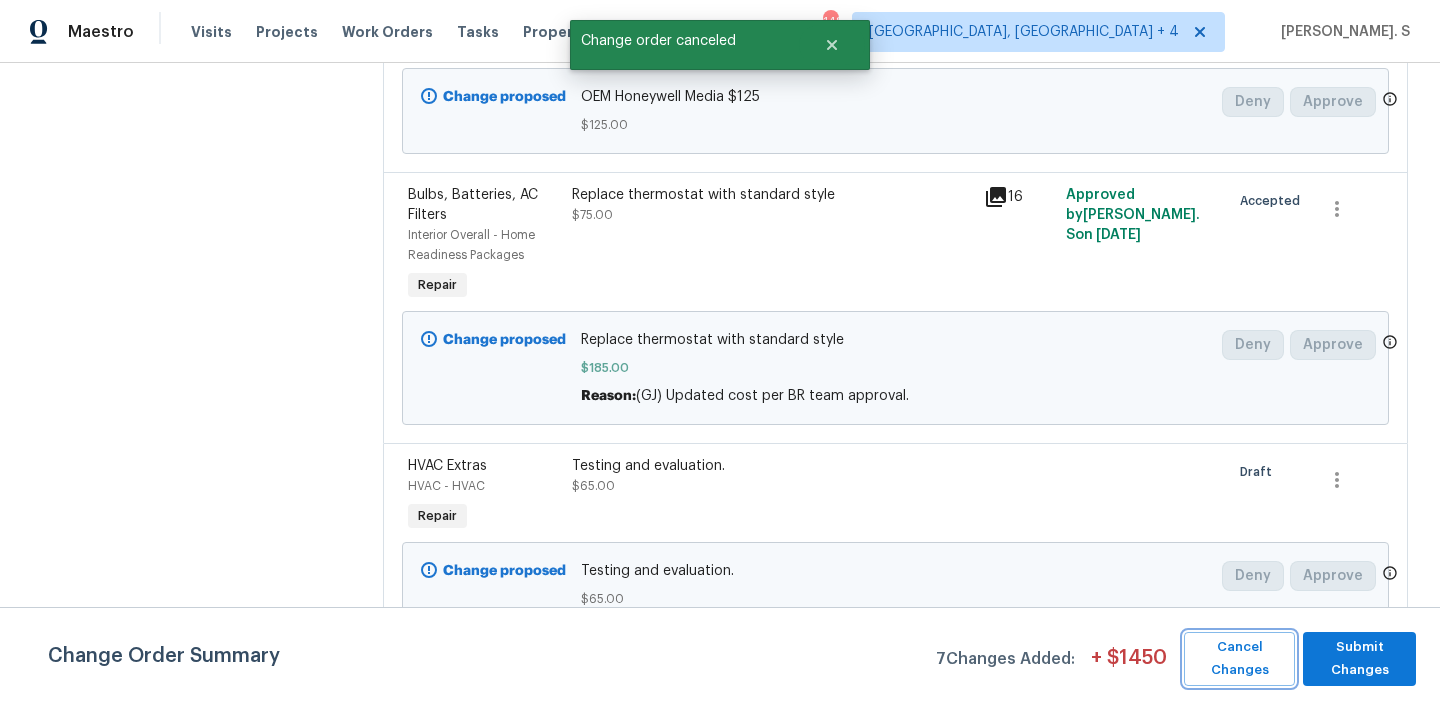 scroll, scrollTop: 0, scrollLeft: 0, axis: both 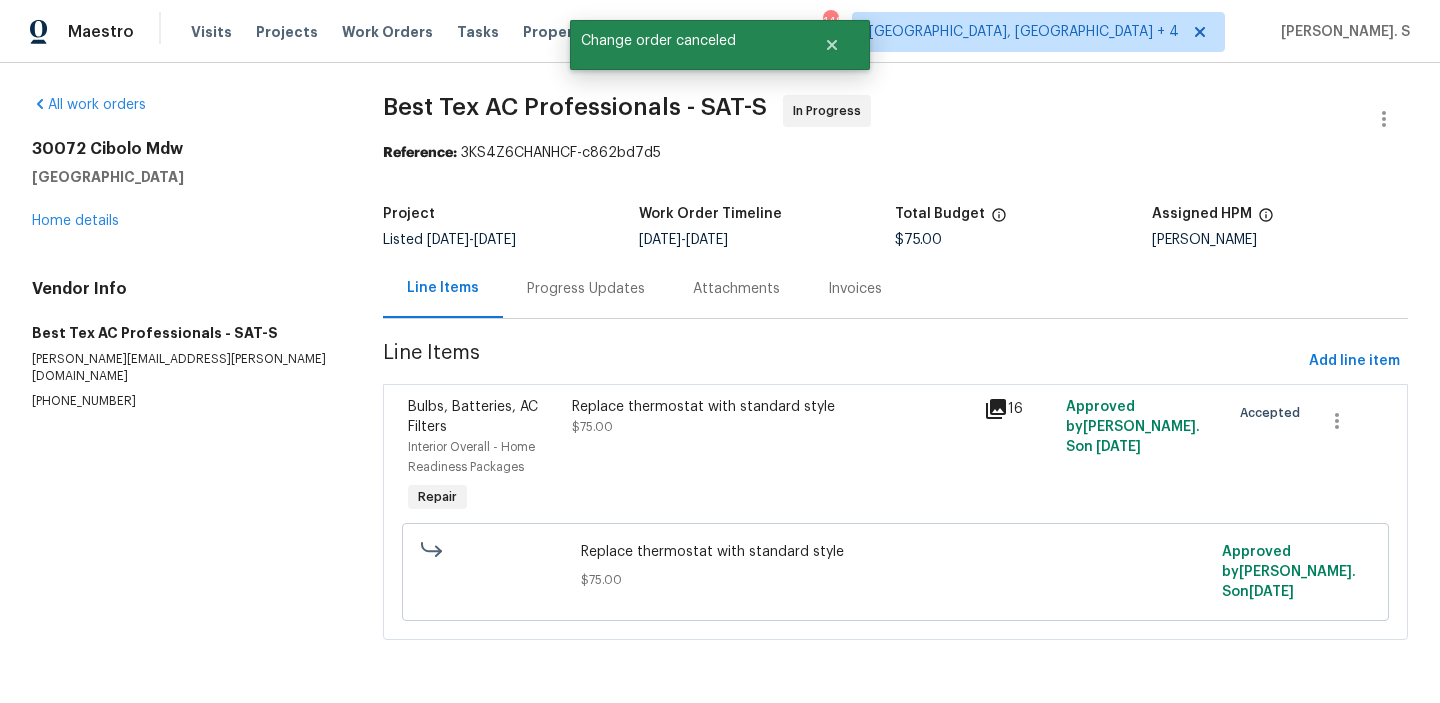 click on "Replace thermostat with standard style" at bounding box center [771, 407] 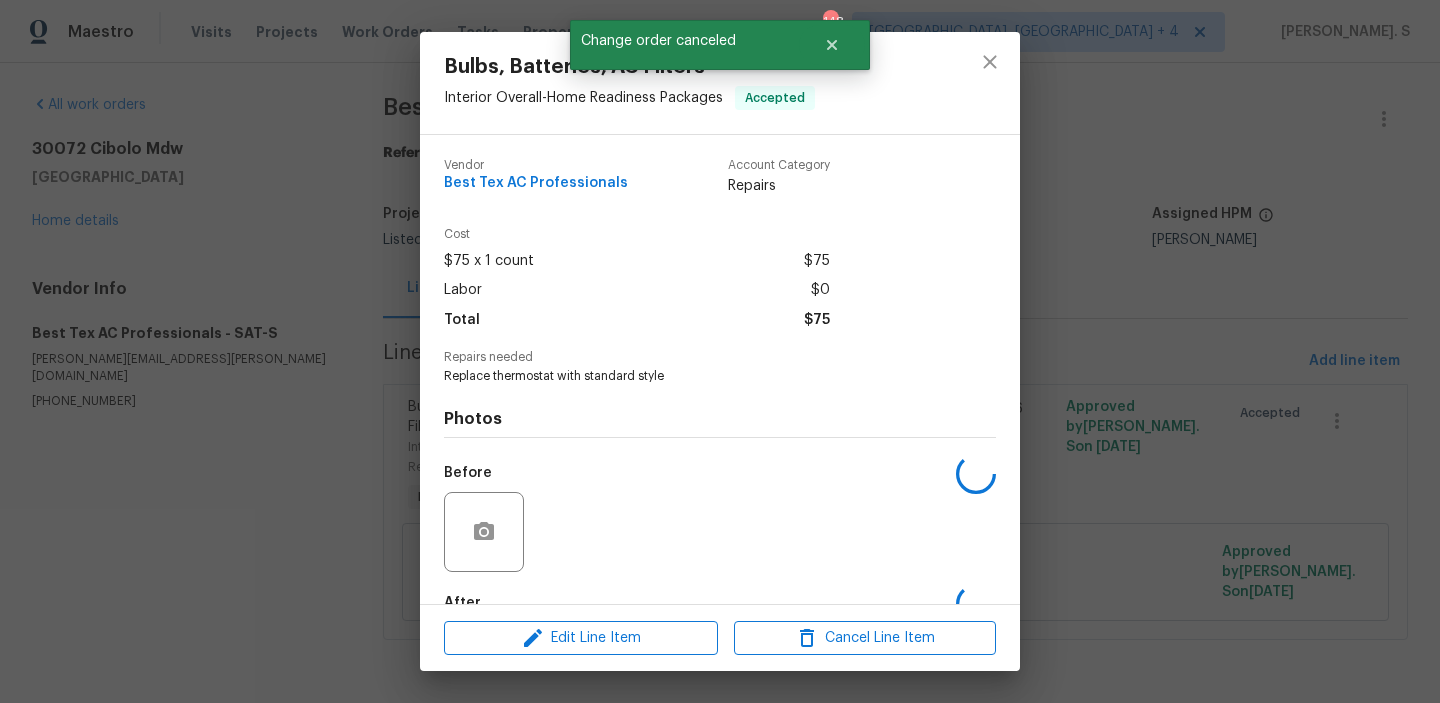 scroll, scrollTop: 118, scrollLeft: 0, axis: vertical 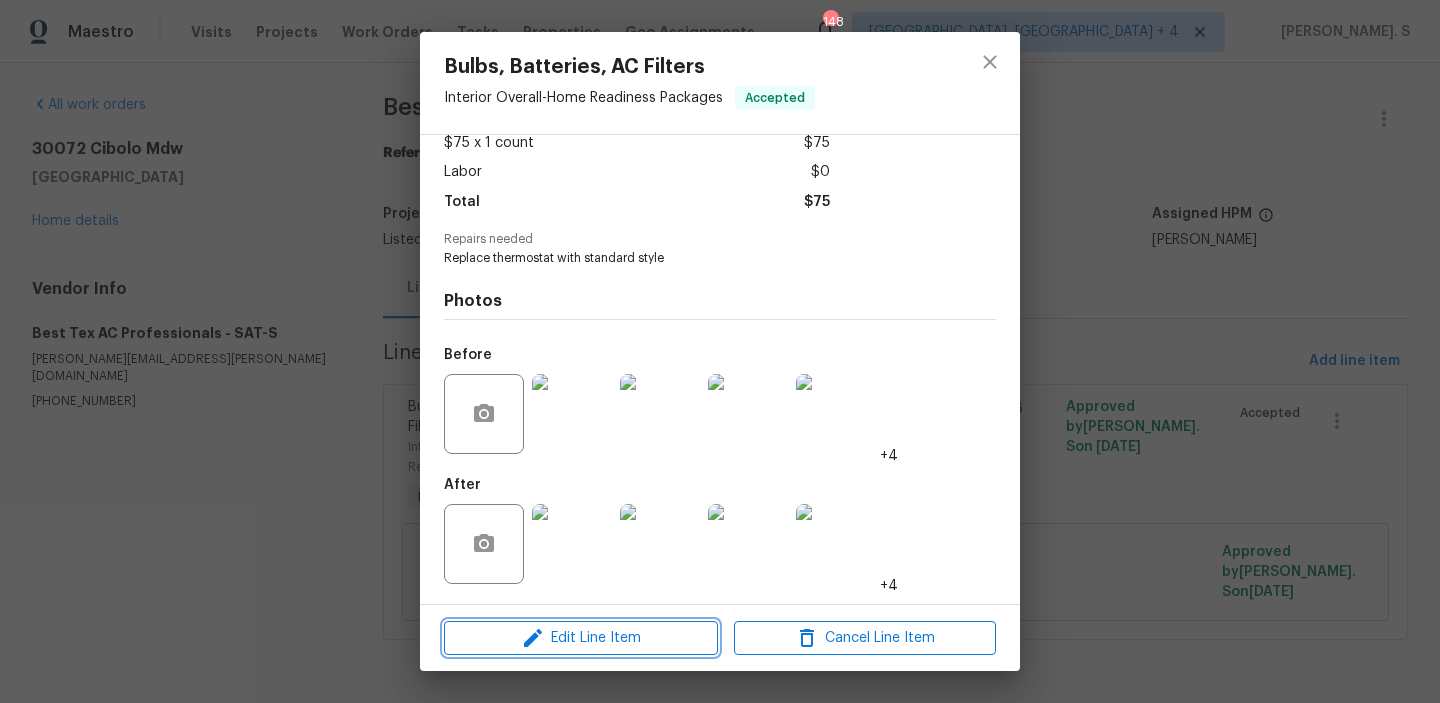 click on "Edit Line Item" at bounding box center (581, 638) 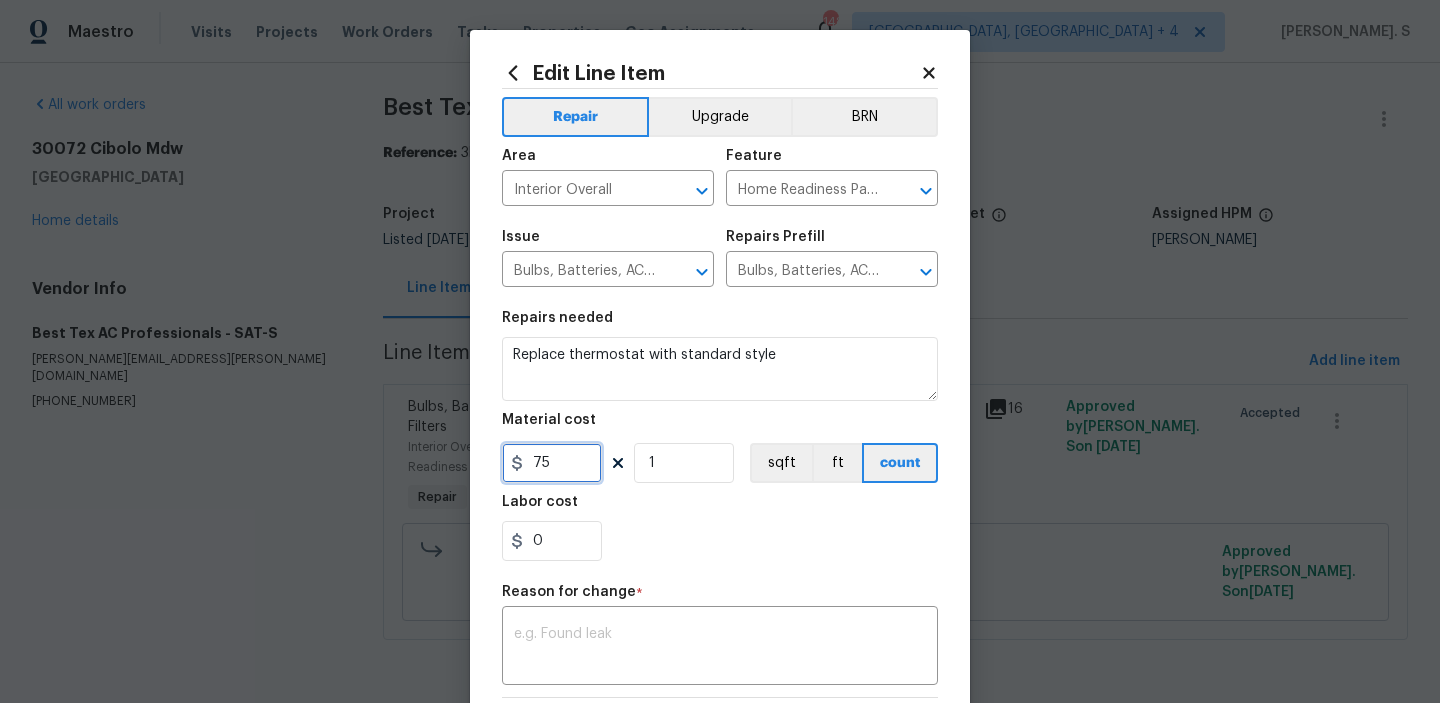 click on "75" at bounding box center (552, 463) 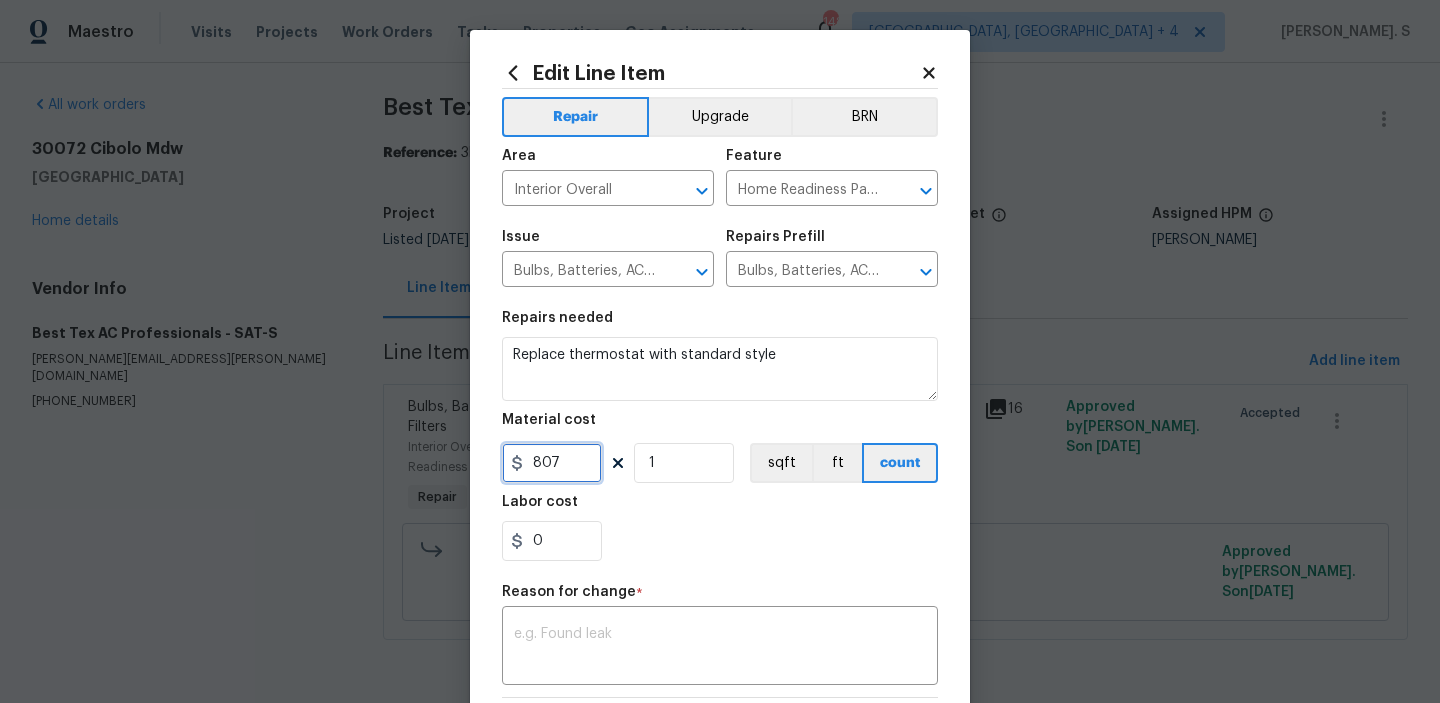 scroll, scrollTop: 181, scrollLeft: 0, axis: vertical 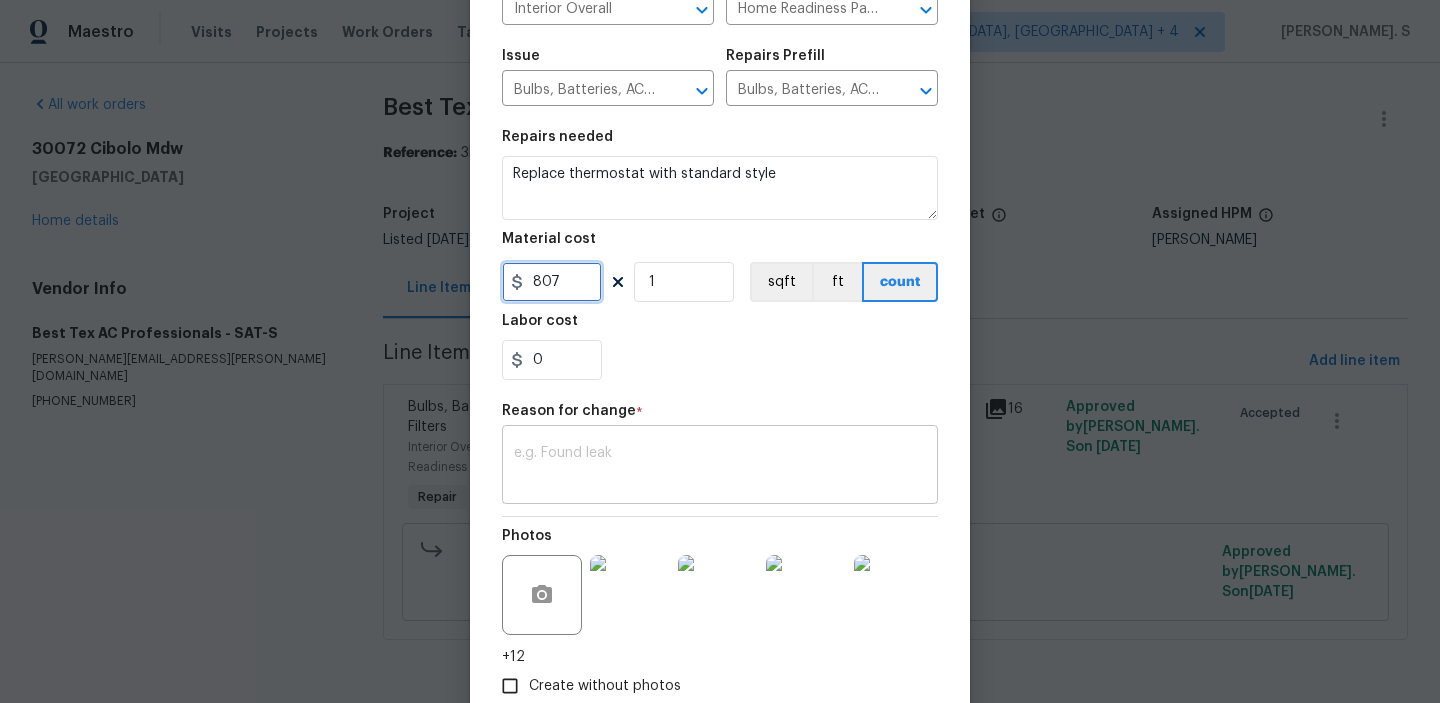 type on "807" 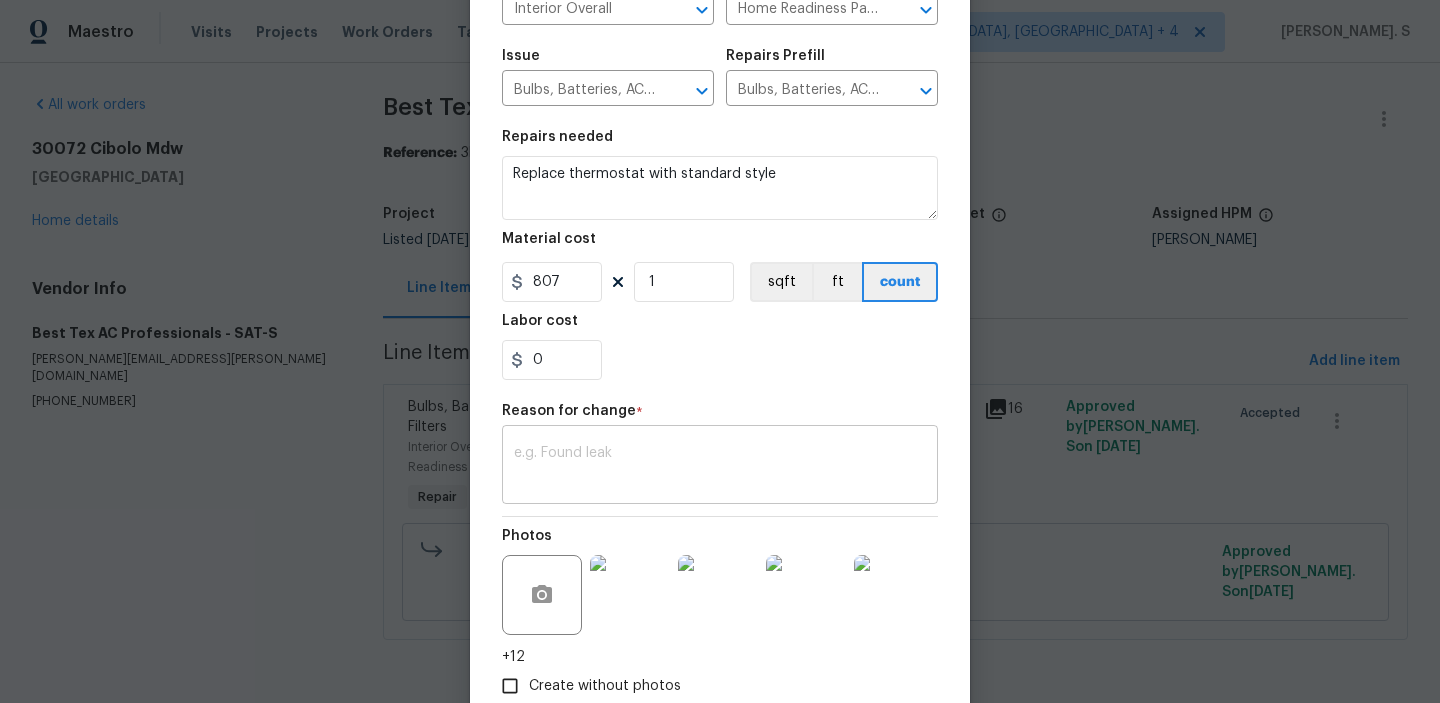 click at bounding box center [720, 467] 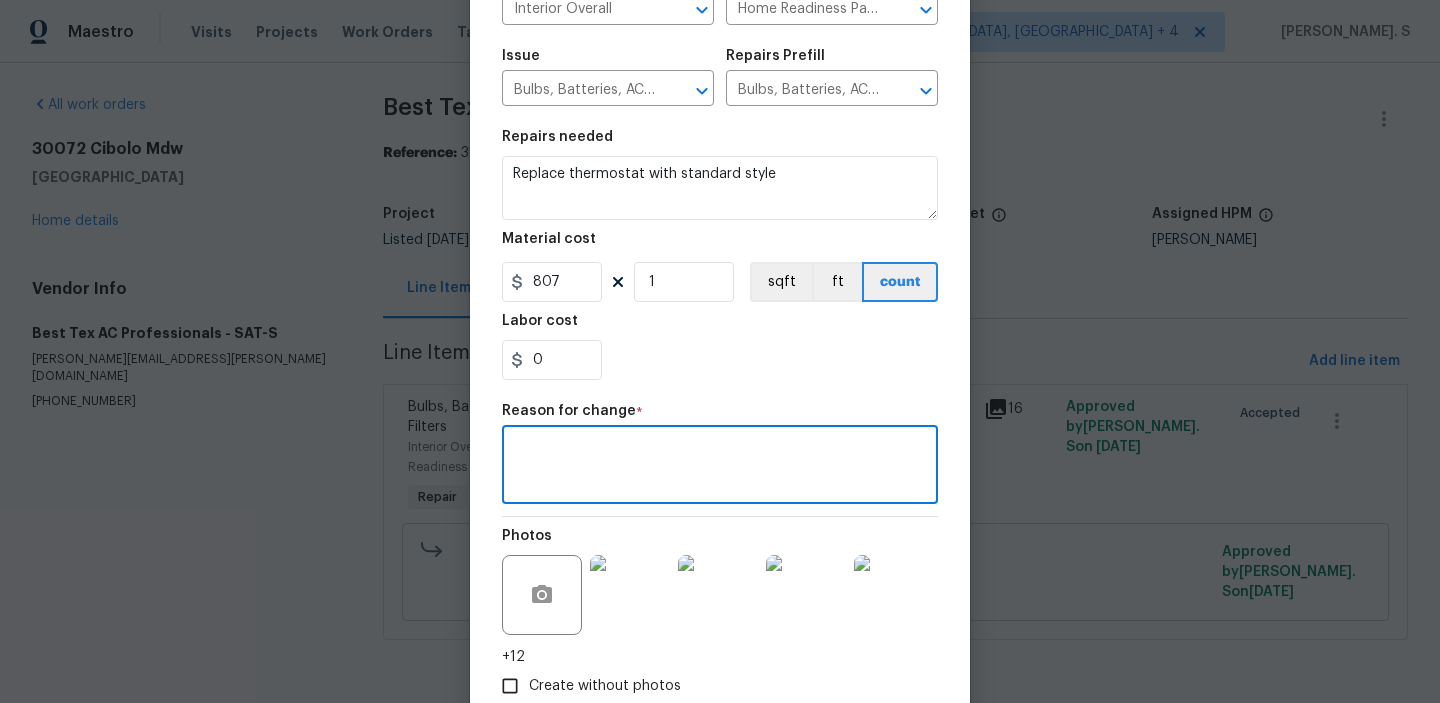 paste on "Additional Recommended Budget: $468.00" 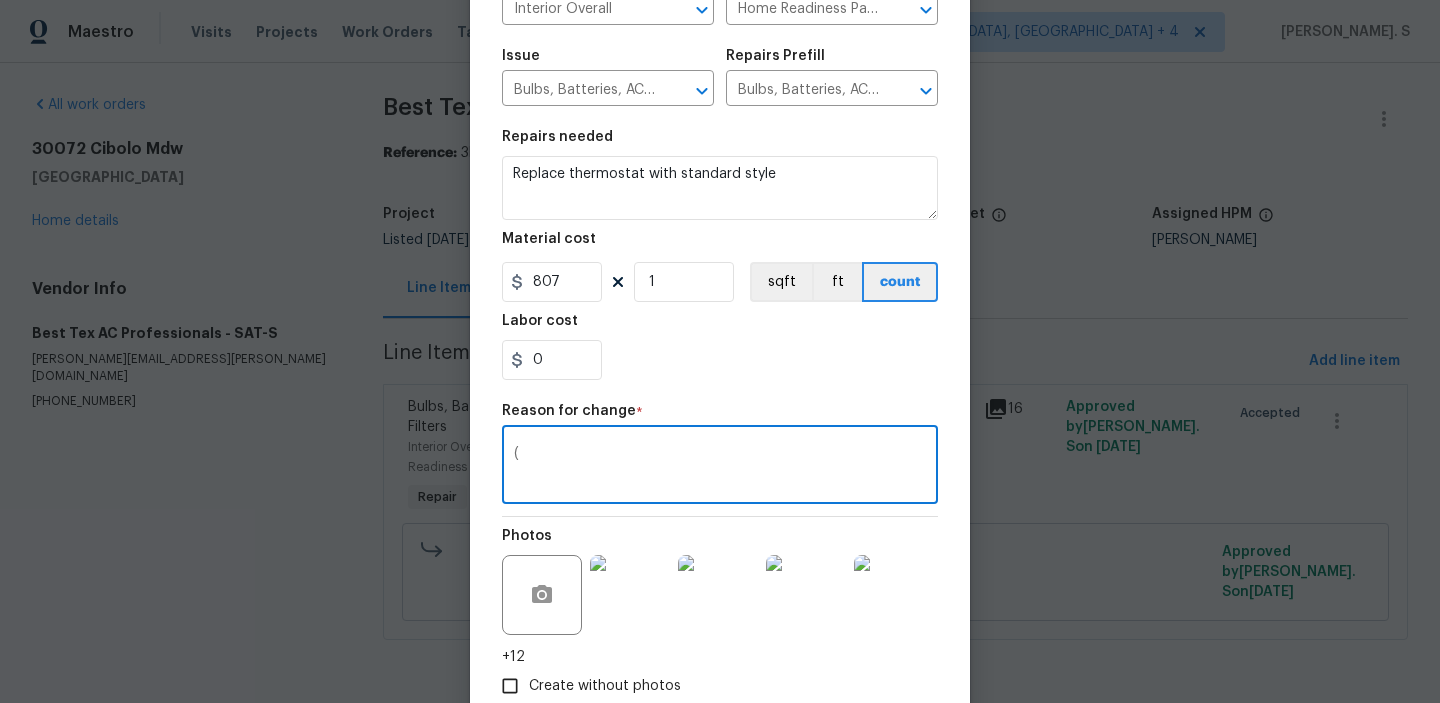paste on "GJ) Updated cost per BR team approval." 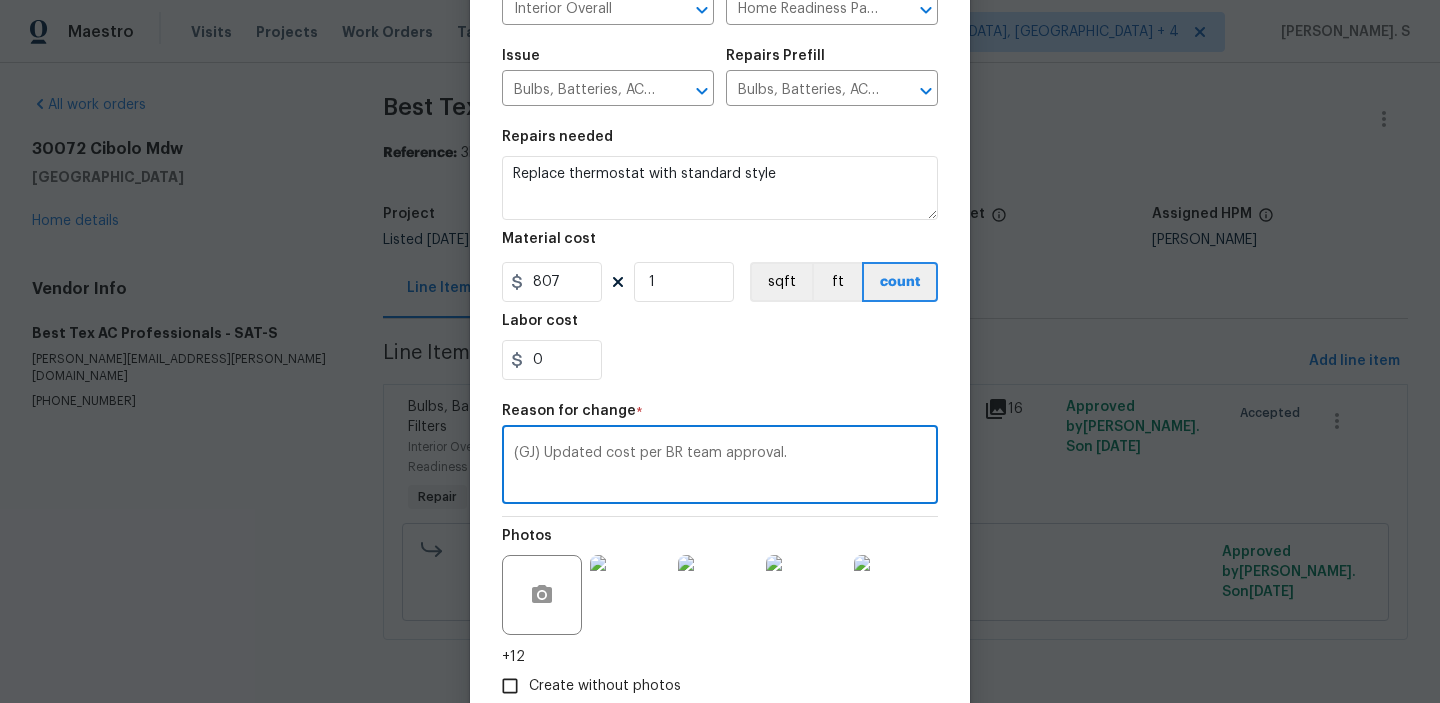 scroll, scrollTop: 303, scrollLeft: 0, axis: vertical 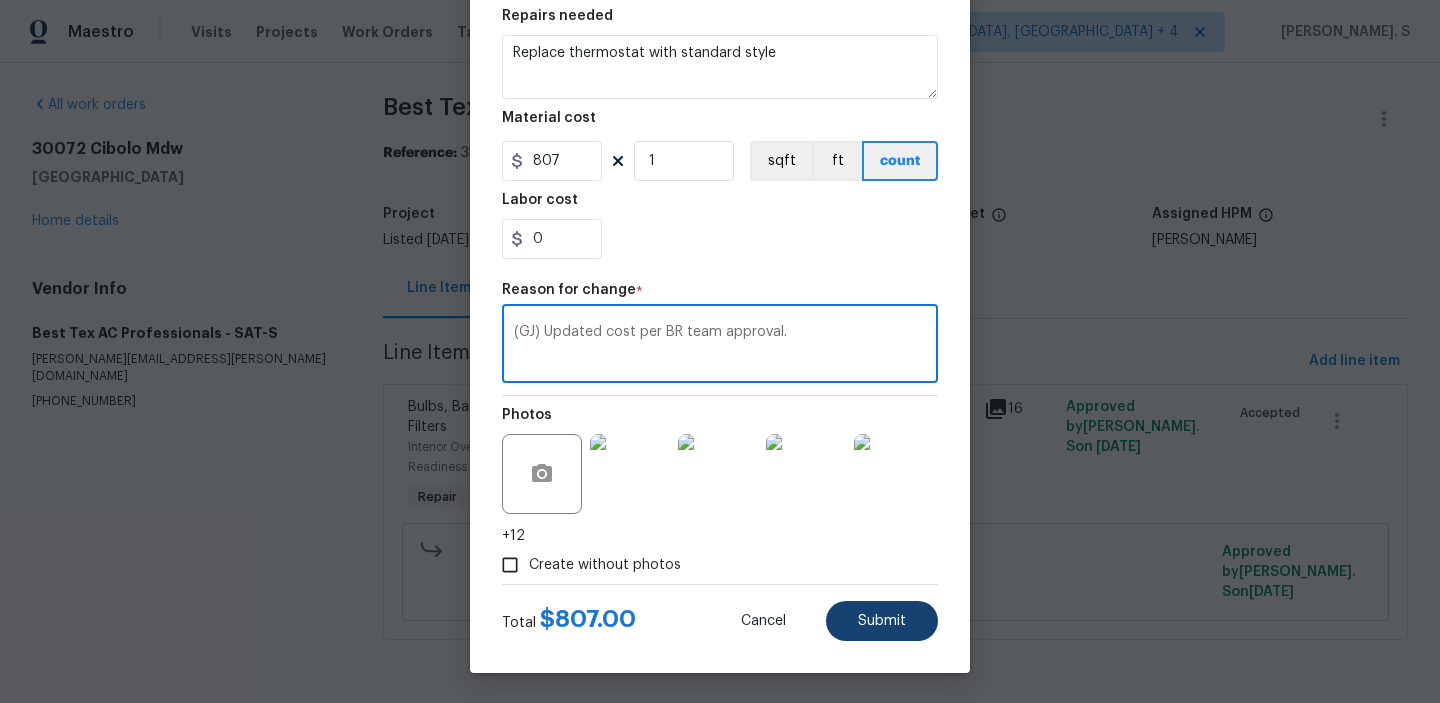 type on "(GJ) Updated cost per BR team approval." 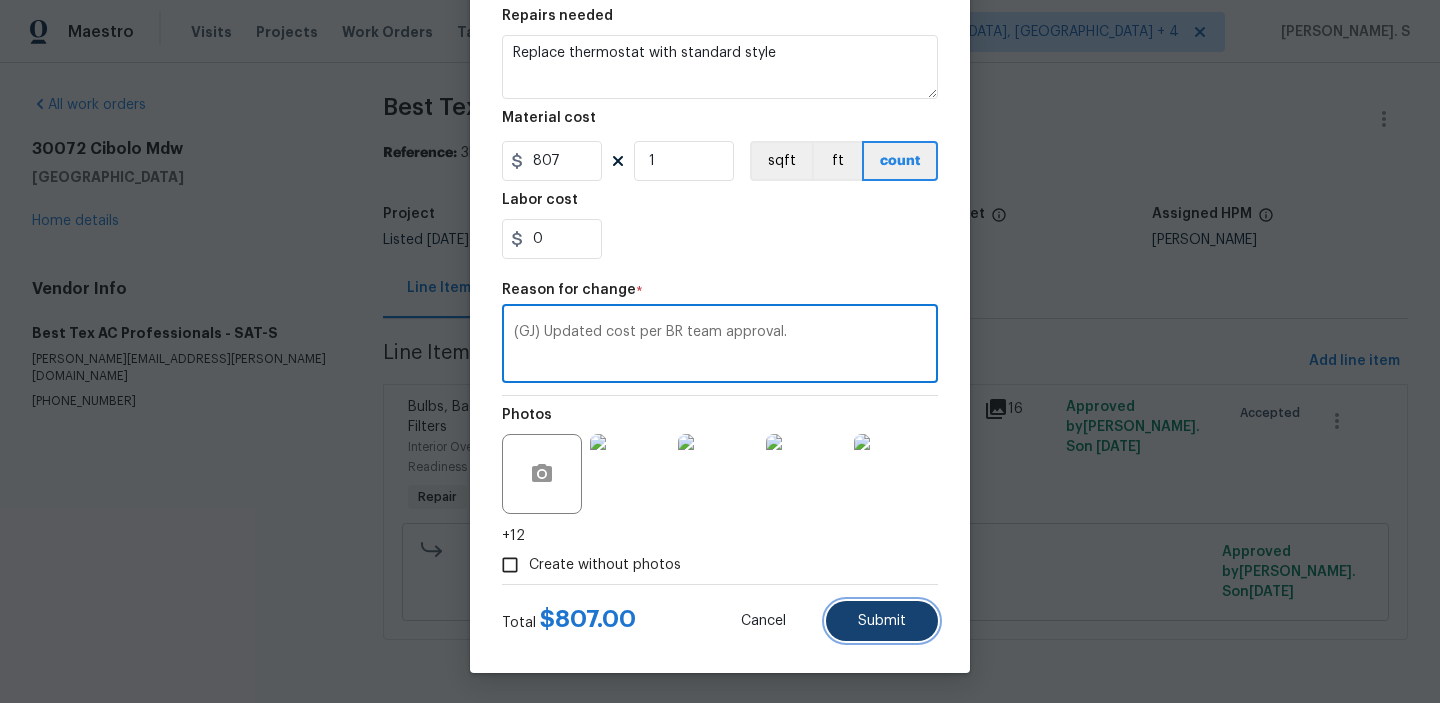 click on "Submit" at bounding box center (882, 621) 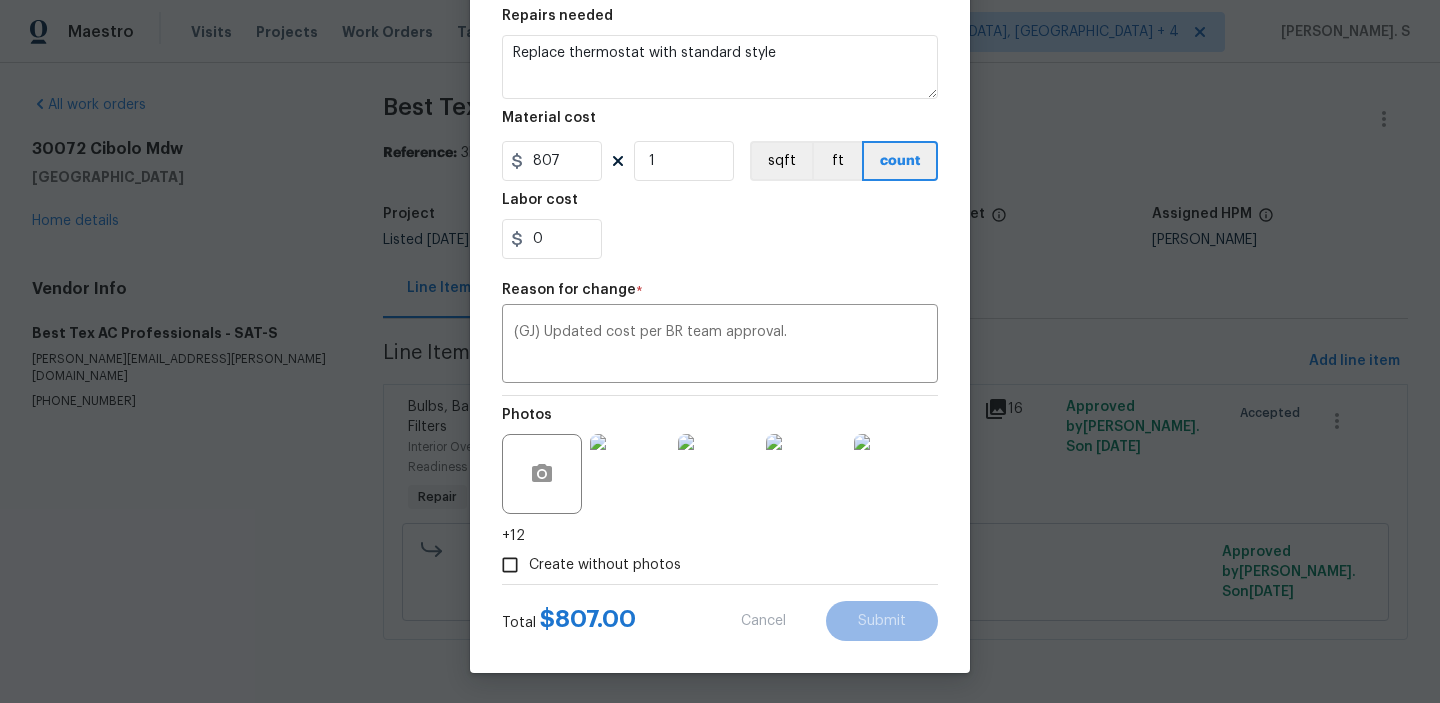 click on "Maestro Visits Projects Work Orders Tasks Properties Geo Assignments 148 Greensboro, NC + 4 Glory Joyce. S All work orders 30072 Cibolo Mdw Fair Oaks Ranch, TX 78015 Home details Vendor Info Best Tex AC Professionals - SAT-S denise.gonzales@besttexac.com (210) 854-2299 Best Tex AC Professionals - SAT-S In Progress Reference:   3KS4Z6CHANHCF-c862bd7d5 Project Listed   7/9/2025  -  7/11/2025 Work Order Timeline 7/9/2025  -  7/11/2025 Total Budget $75.00 Assigned HPM Felix Ramos Line Items Progress Updates Attachments Invoices Line Items Add line item Bulbs, Batteries, AC Filters Interior Overall - Home Readiness Packages Repair Replace thermostat with standard style $75.00   16 Approved by  Glory Joyce. S  on   7/9/2025 Accepted Replace thermostat with standard style $75.00 Approved by  Glory Joyce. S  on  7/9/2025
Edit Line Item Repair Upgrade BRN Area Interior Overall ​ Feature Home Readiness Packages ​ Issue Bulbs, Batteries, AC Filters ​ Repairs Prefill ​ Repairs needed Material cost 807 1 ft" at bounding box center [720, 348] 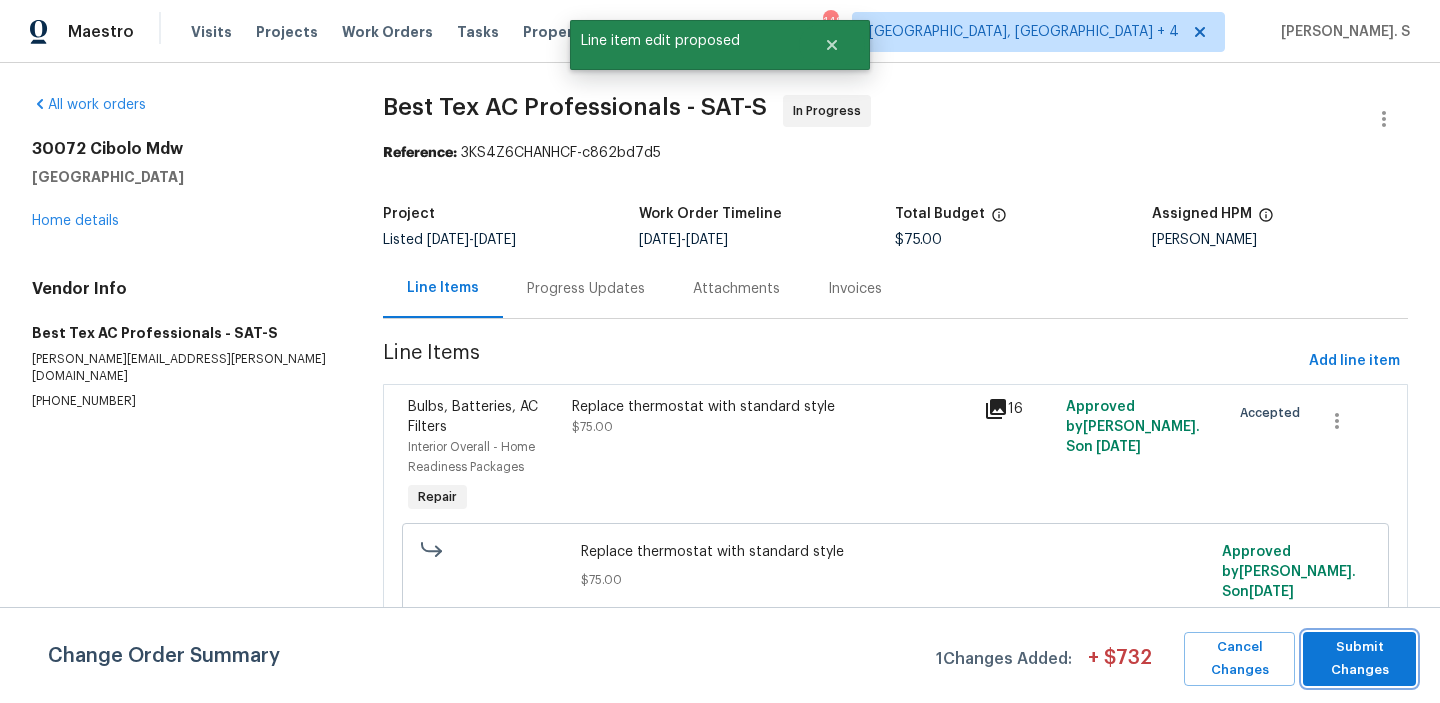 click on "Submit Changes" at bounding box center (1359, 659) 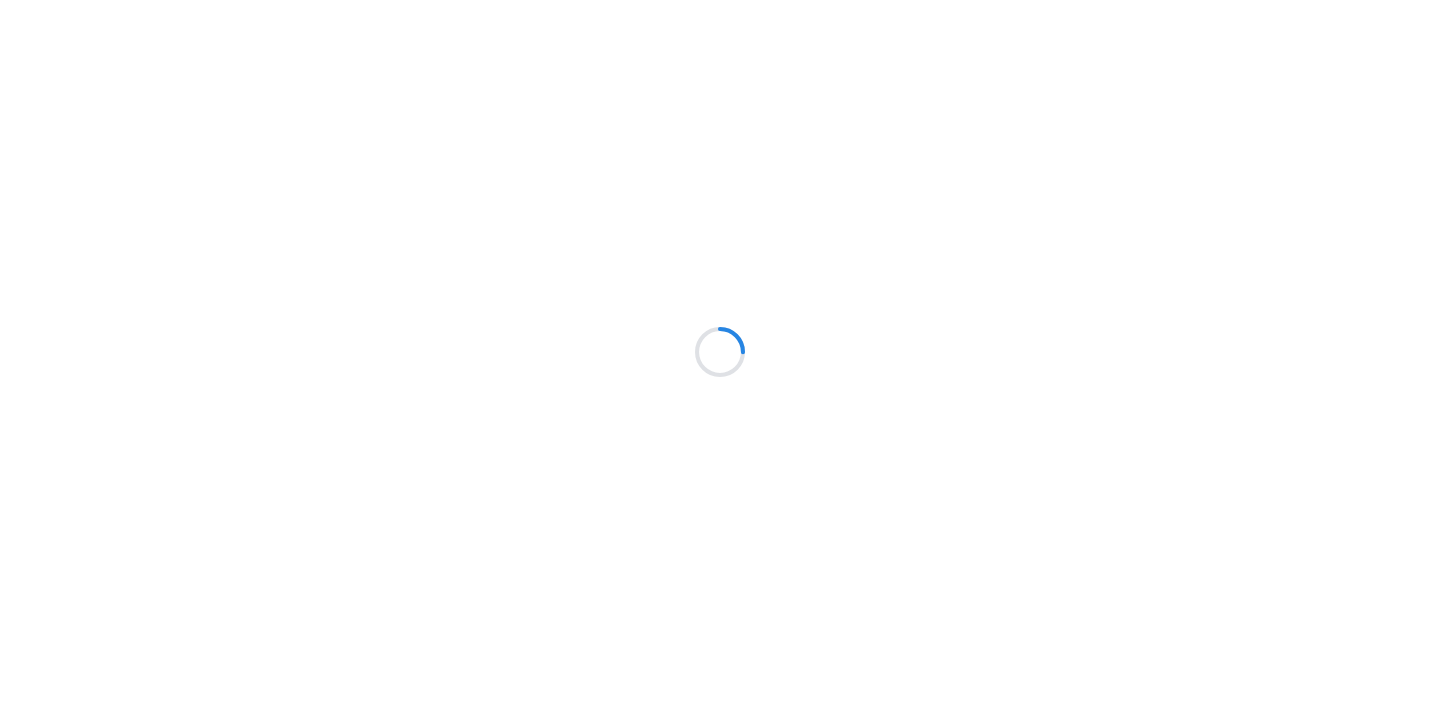 scroll, scrollTop: 0, scrollLeft: 0, axis: both 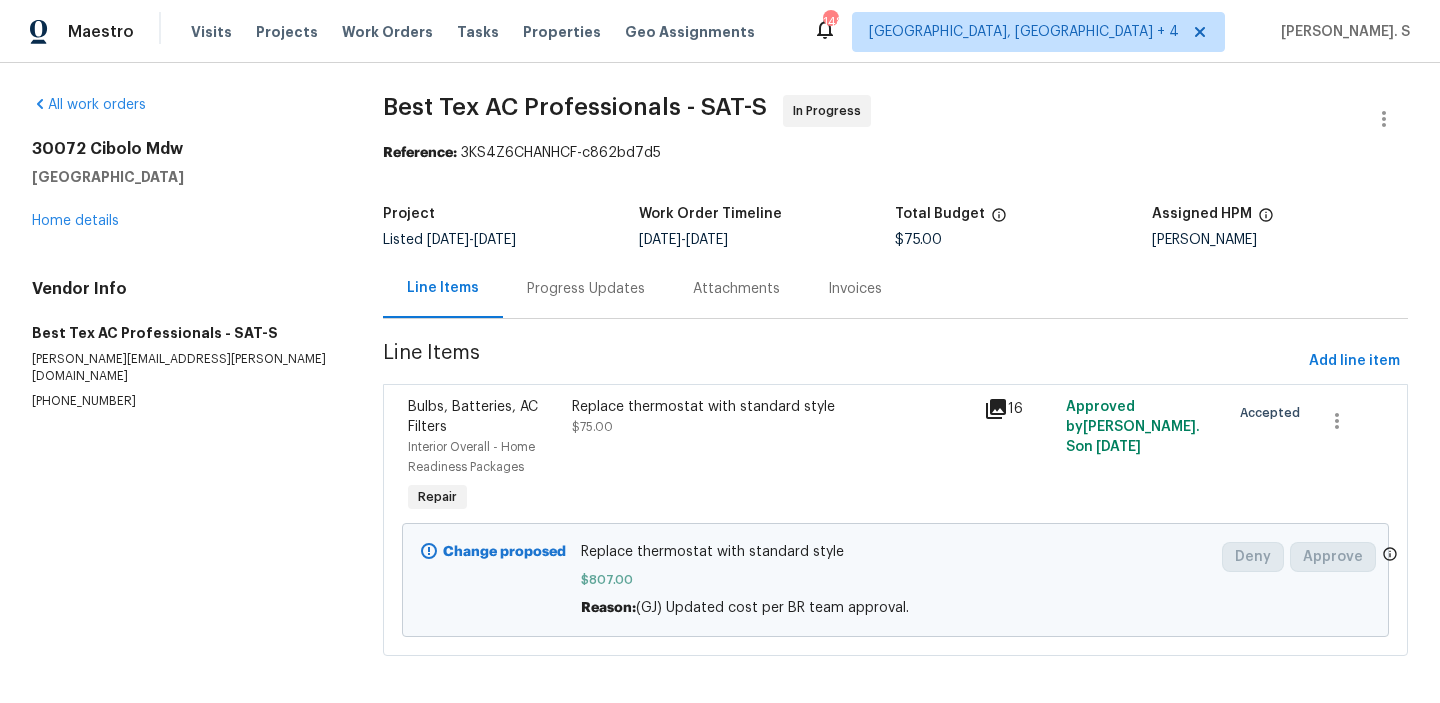 click on "Progress Updates" at bounding box center (586, 288) 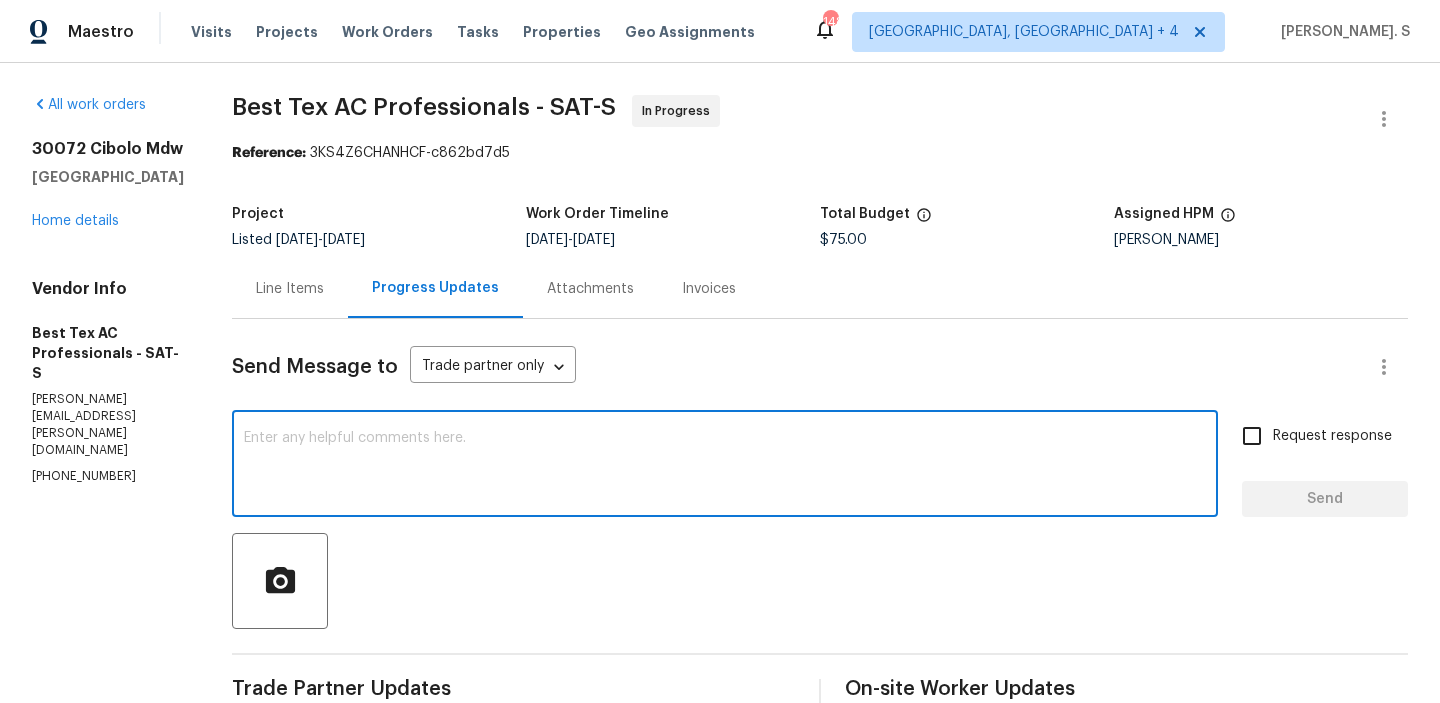 click at bounding box center [725, 466] 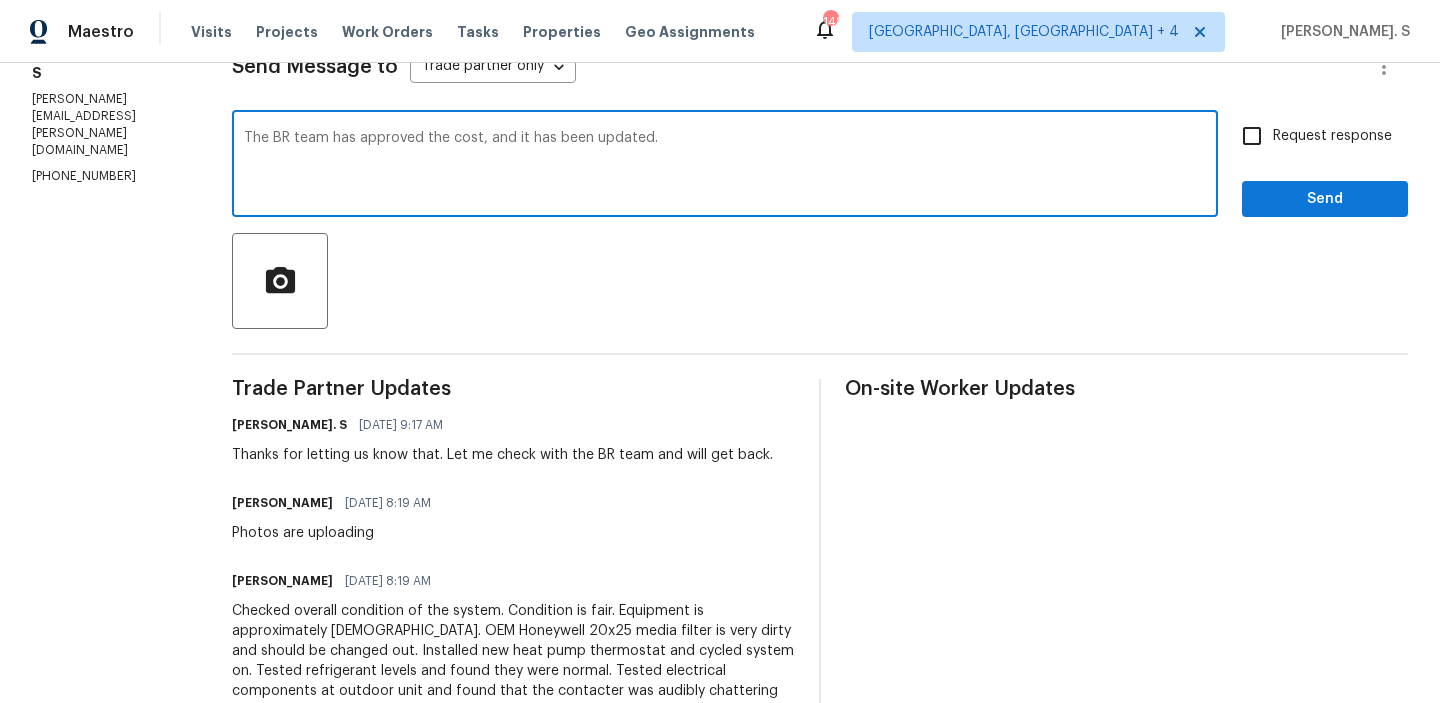 scroll, scrollTop: 0, scrollLeft: 0, axis: both 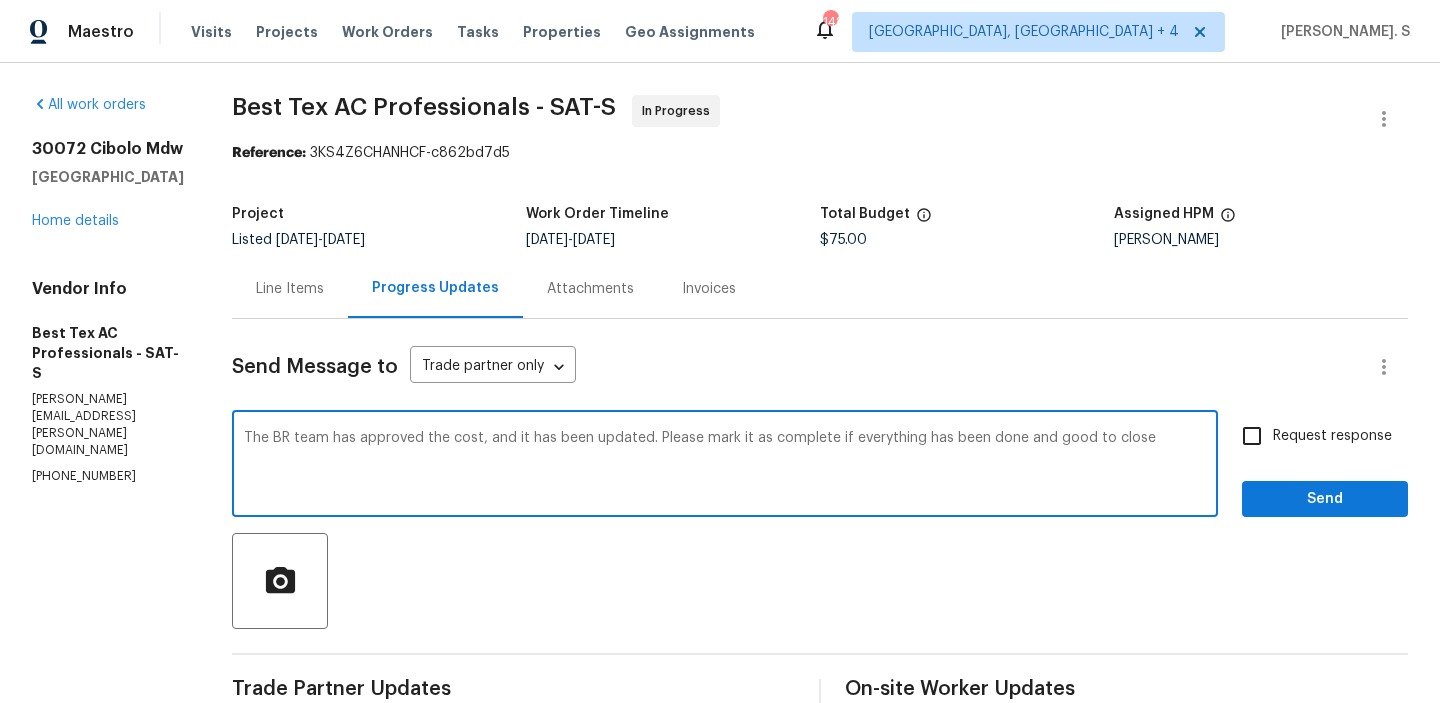 click on "The BR team has approved the cost, and it has been updated. Please mark it as complete if everything has been done and good to close" at bounding box center (725, 466) 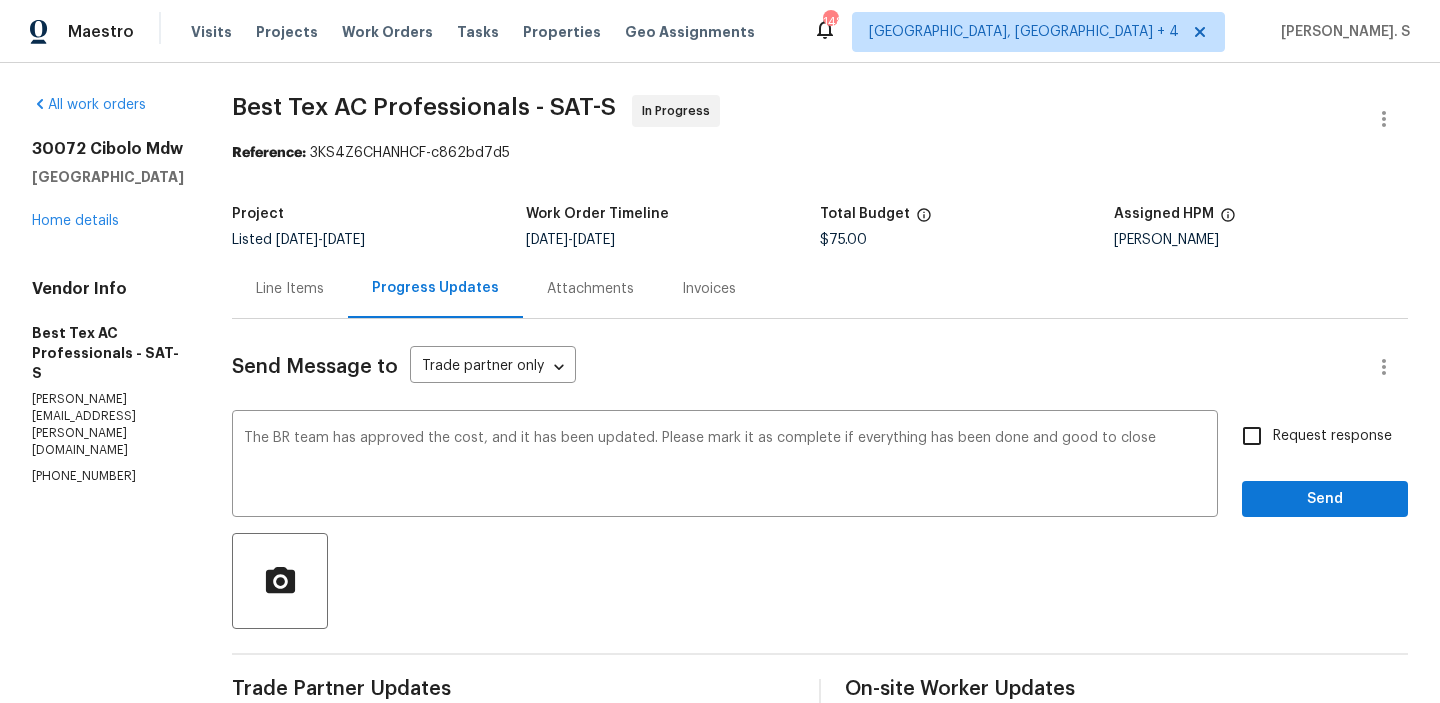 click on "Request response" at bounding box center (1332, 436) 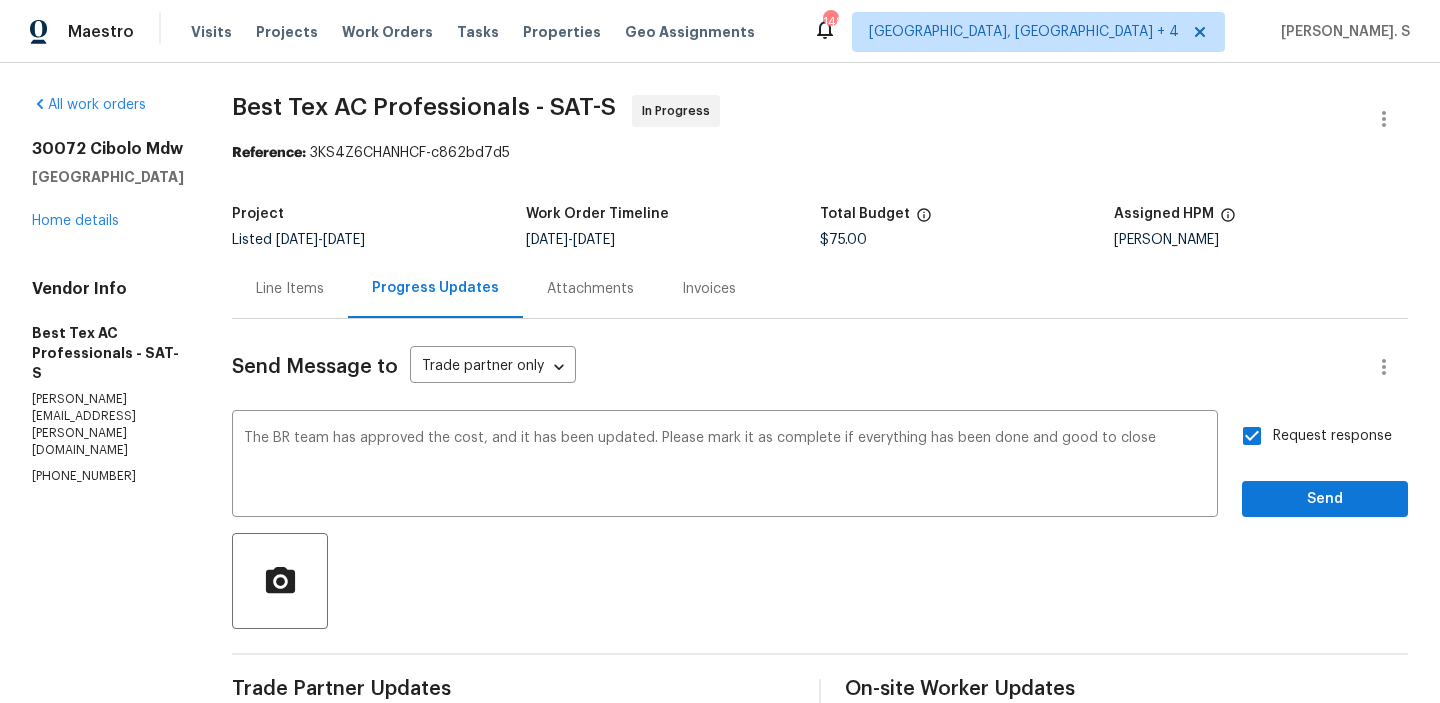 click on "Send Message to Trade partner only Trade partner only ​ The BR team has approved the cost, and it has been updated. Please mark it as complete if everything has been done and good to close x ​ Request response Send Trade Partner Updates Glory Joyce. S 07/10/2025 9:17 AM Thanks for letting us know that. Let me check with the BR team and will get back. Alberto Gomez 07/10/2025 8:19 AM Photos are uploading Alberto Gomez 07/10/2025 8:19 AM Glory Joyce. S 07/10/2025 8:05 AM May we have an update on the progress of the work order that has been scheduled for today? We look forward to your updates. Glory Joyce. S 07/09/2025 1:33 PM Thanks for accepting the work order and for scheduling it. Kindly keep us posted with the updates tomorrow. Alberto Gomez 07/09/2025 12:53 PM Work Order Received. Standby for today but scheduled for tomorrow morning. Glory Joyce. S 07/09/2025 12:44 PM On-site Worker Updates" at bounding box center [820, 968] 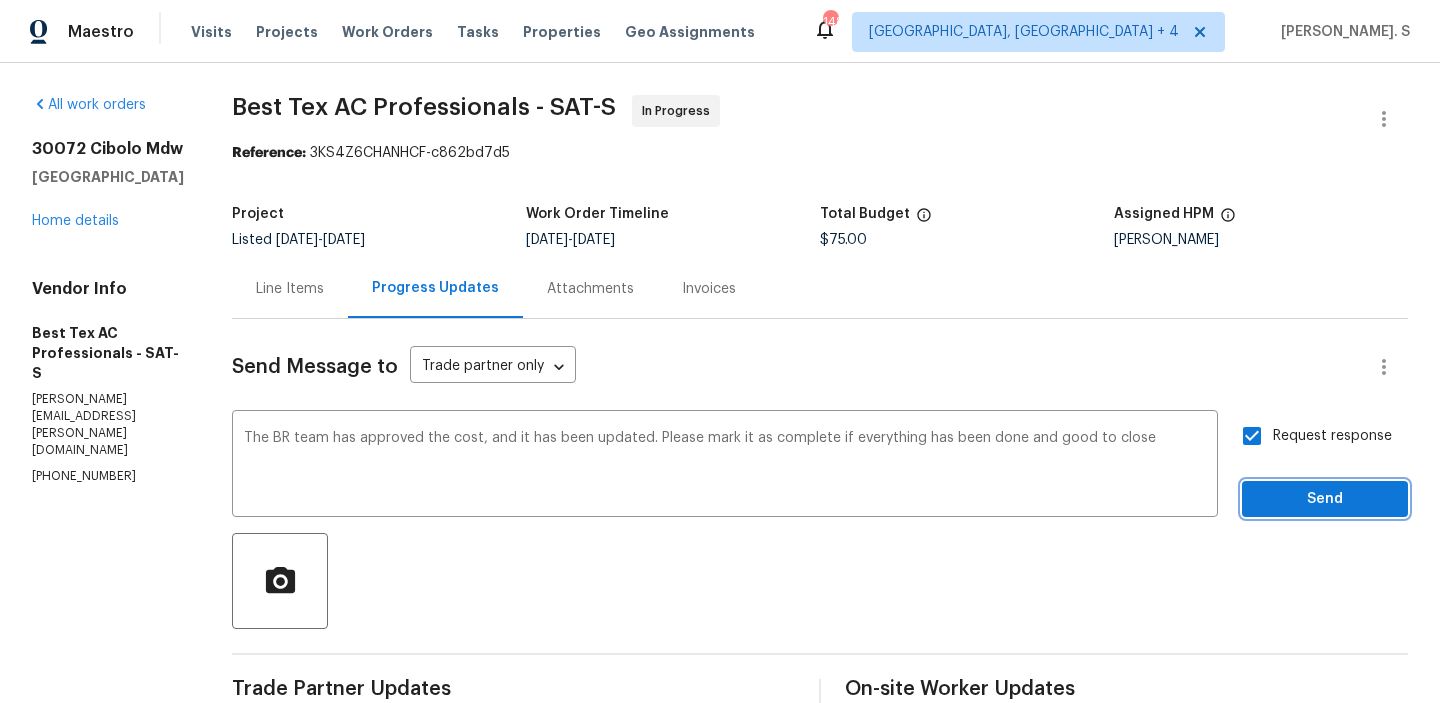 click on "Send" at bounding box center [1325, 499] 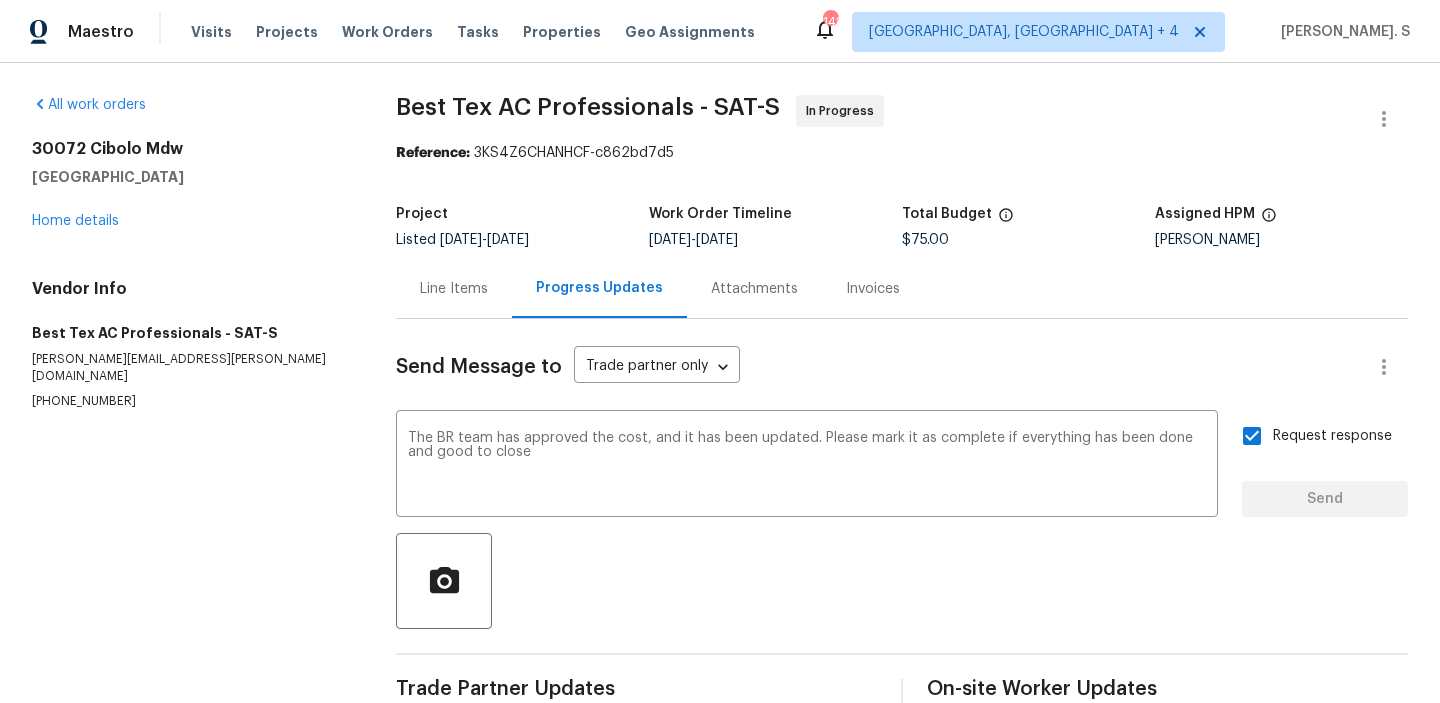 type 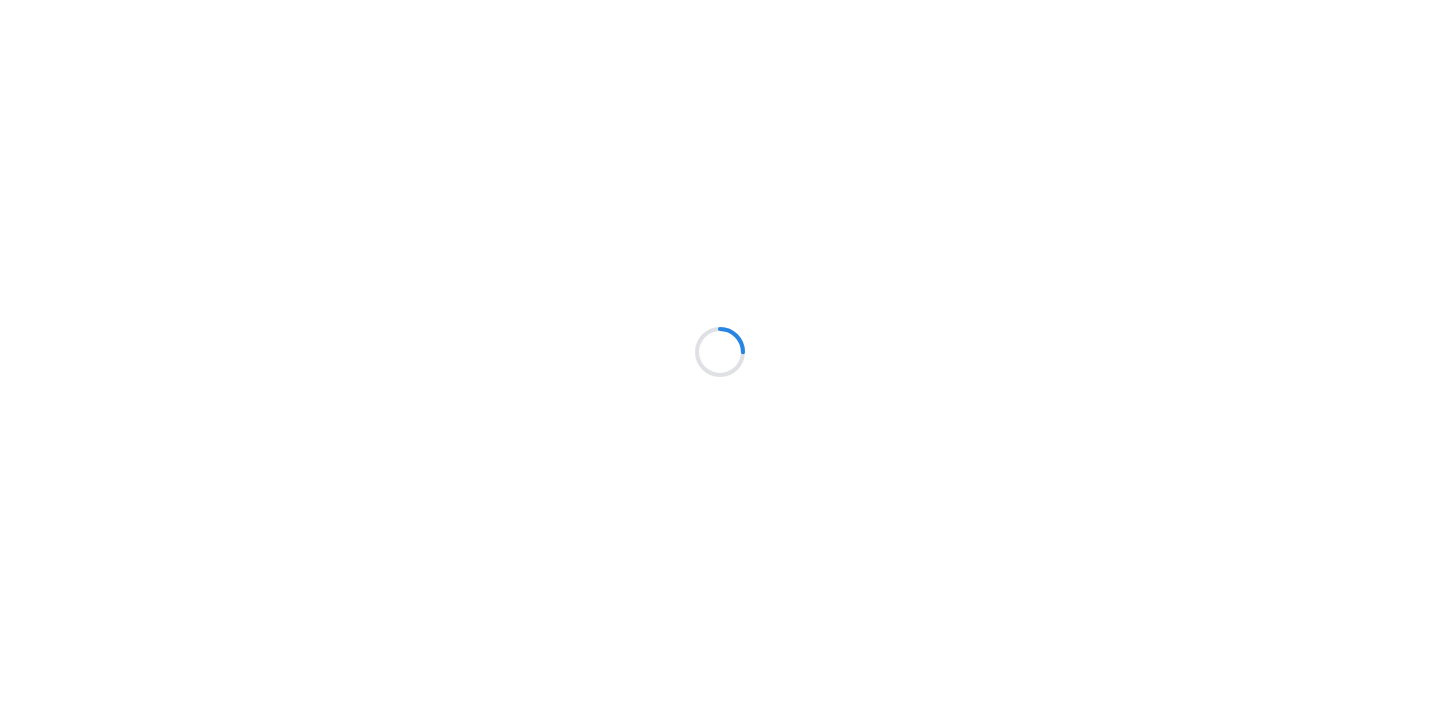scroll, scrollTop: 0, scrollLeft: 0, axis: both 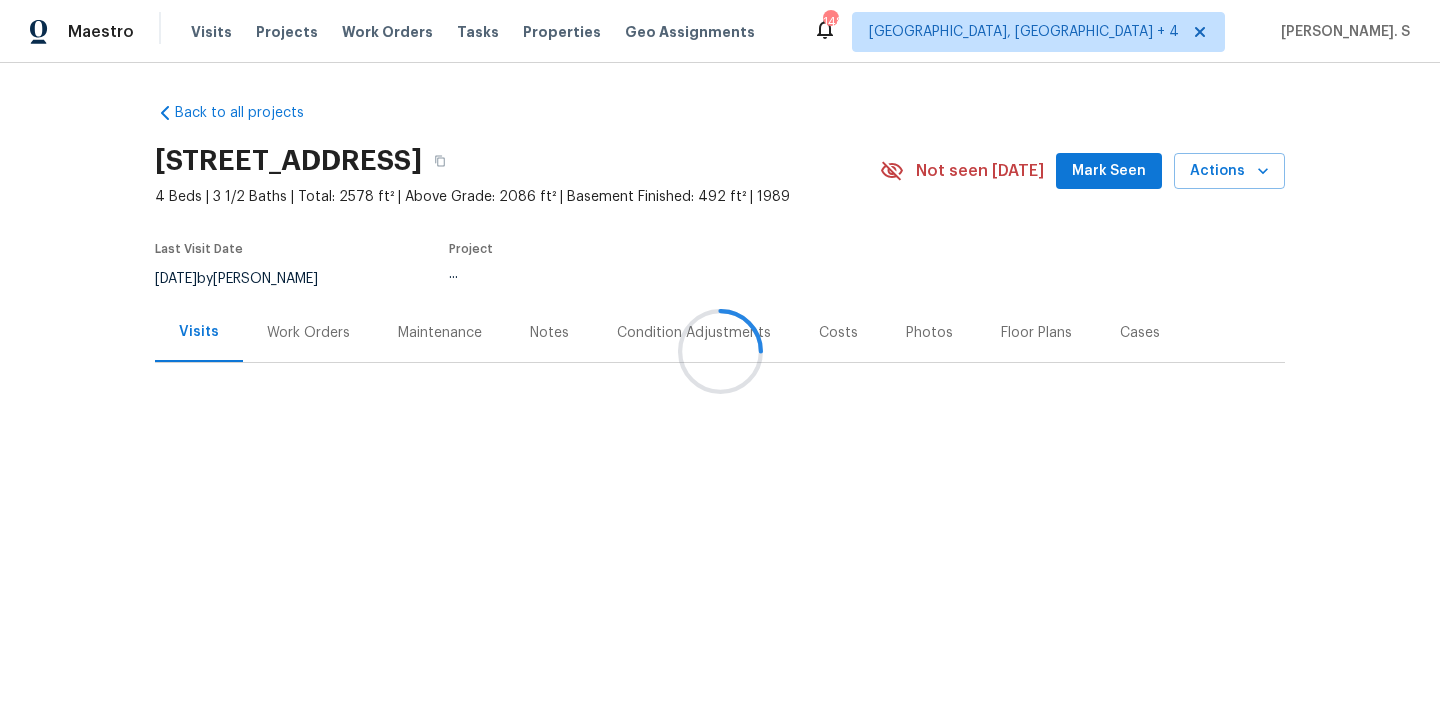 click at bounding box center (720, 351) 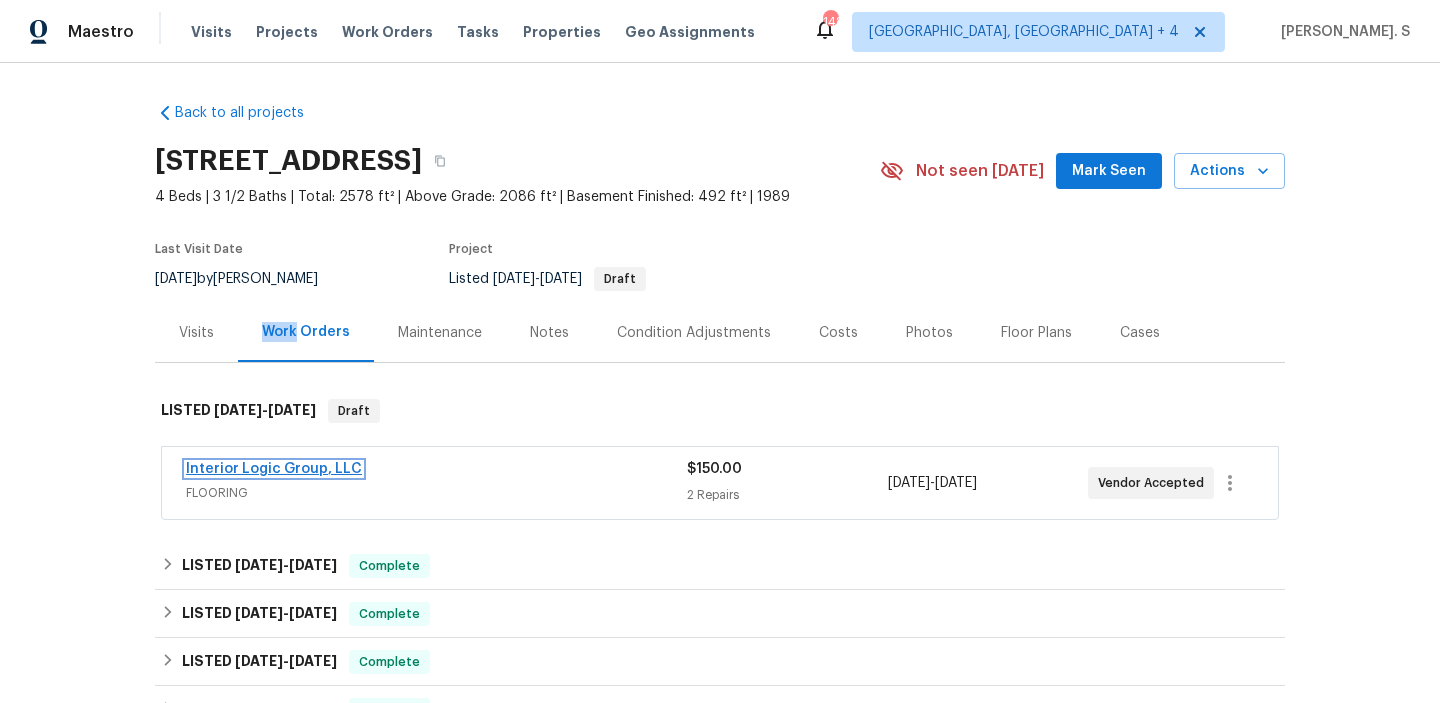 click on "Interior Logic Group, LLC" at bounding box center [274, 469] 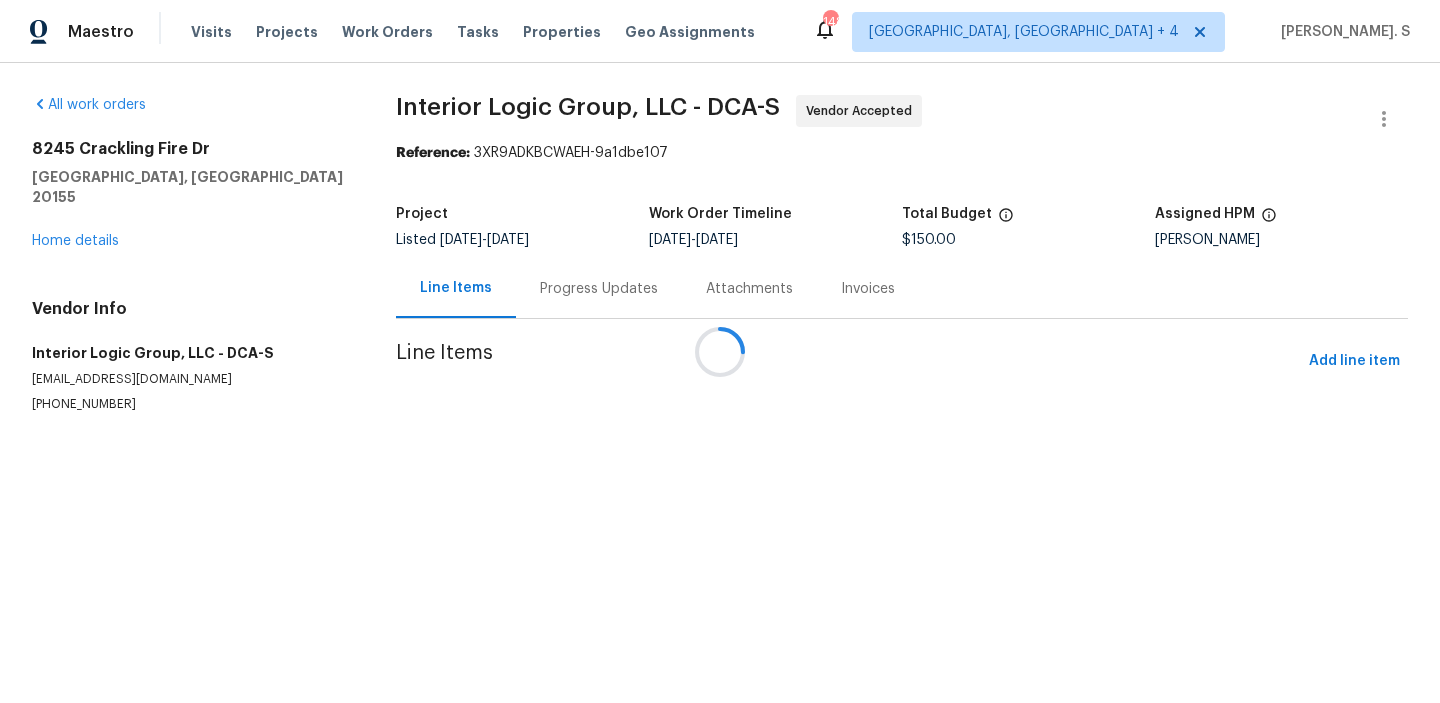 click on "Attachments" at bounding box center [749, 288] 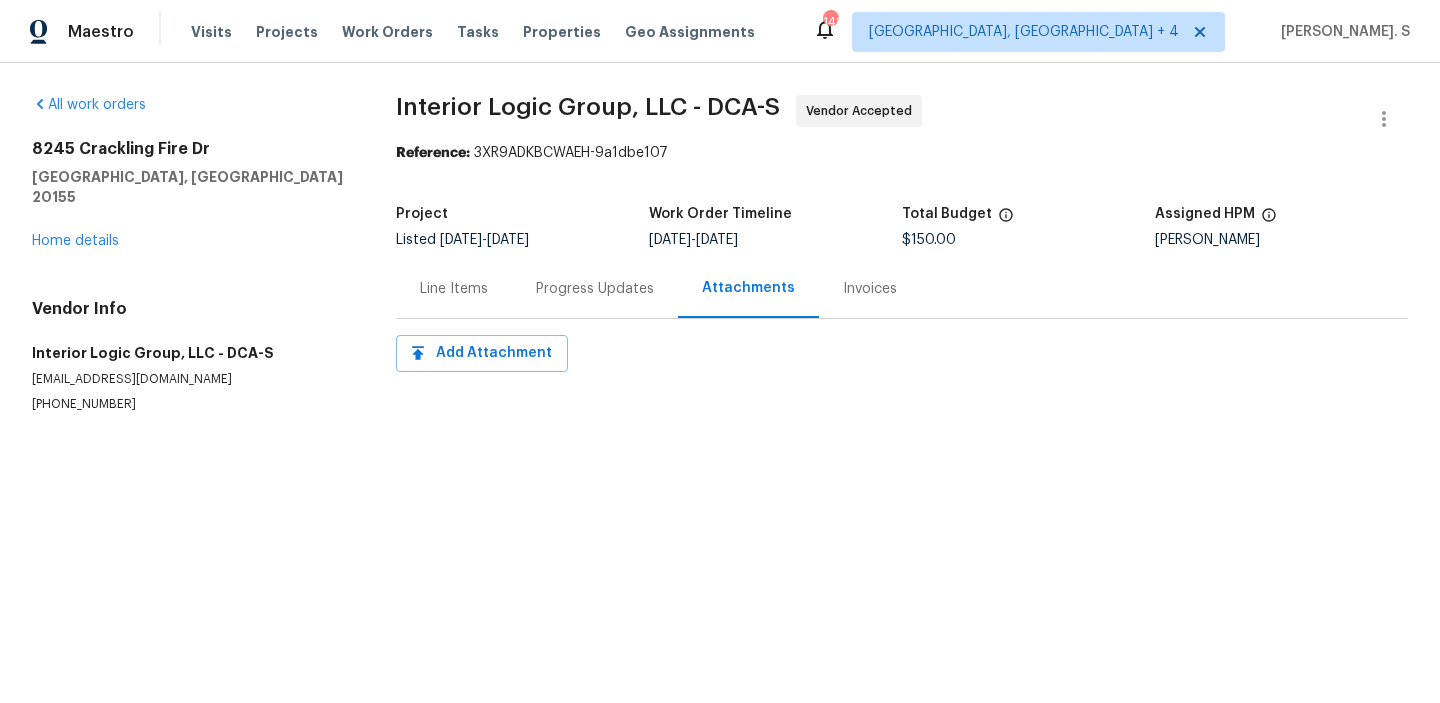 click on "Progress Updates" at bounding box center (595, 288) 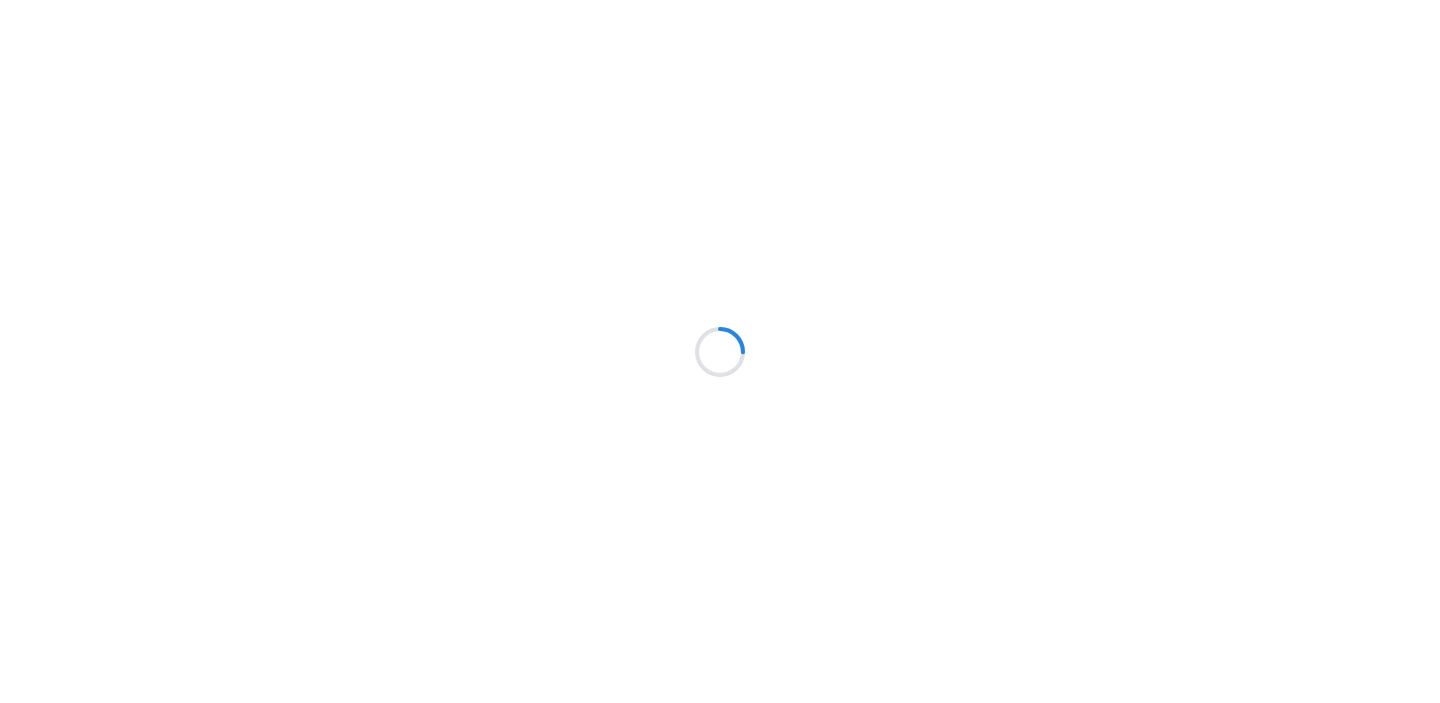 scroll, scrollTop: 0, scrollLeft: 0, axis: both 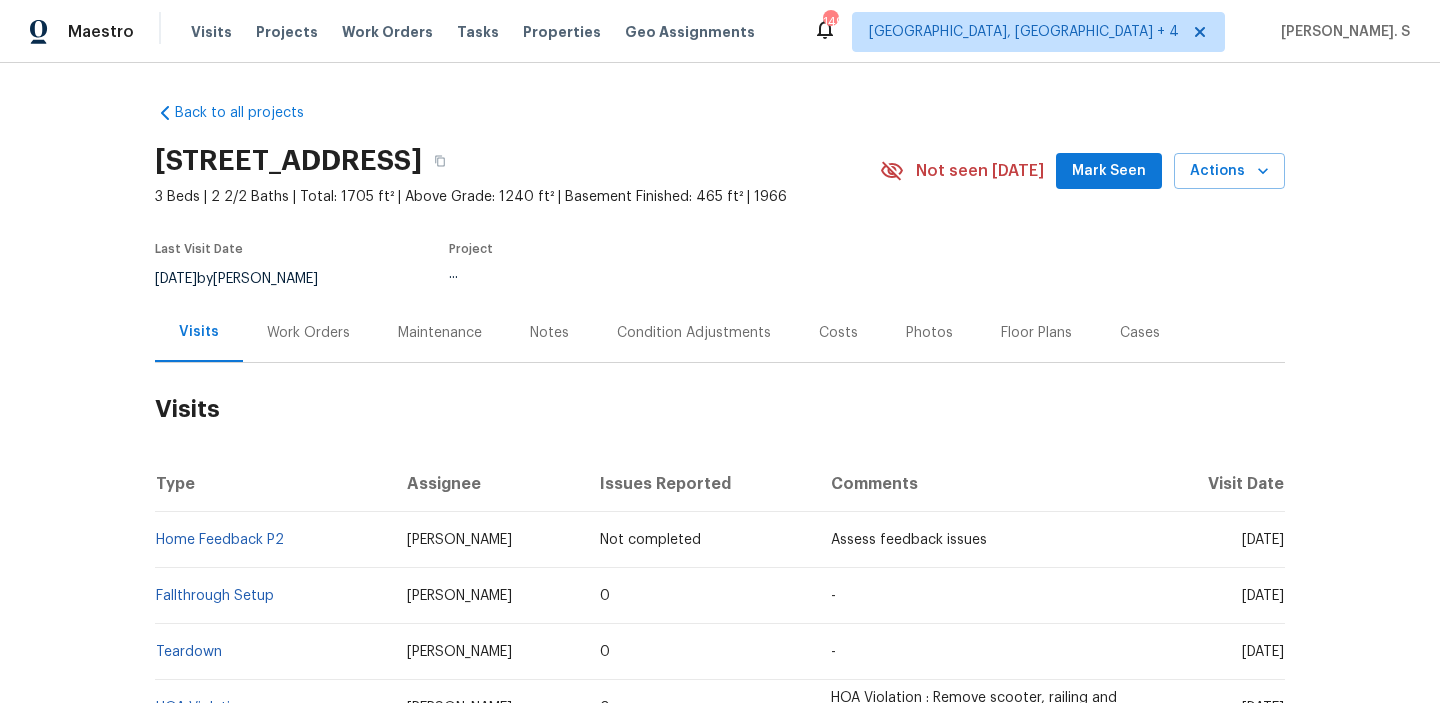 click on "Work Orders" at bounding box center [308, 332] 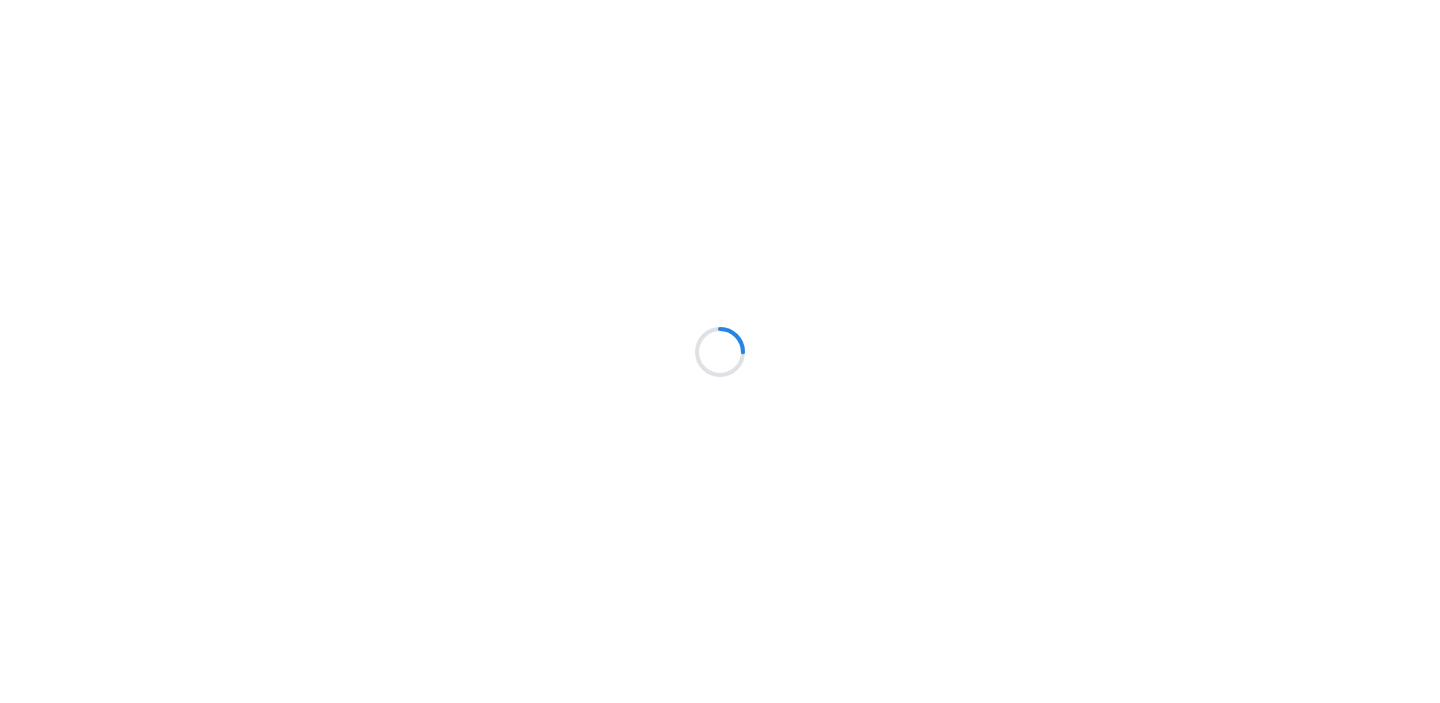 scroll, scrollTop: 0, scrollLeft: 0, axis: both 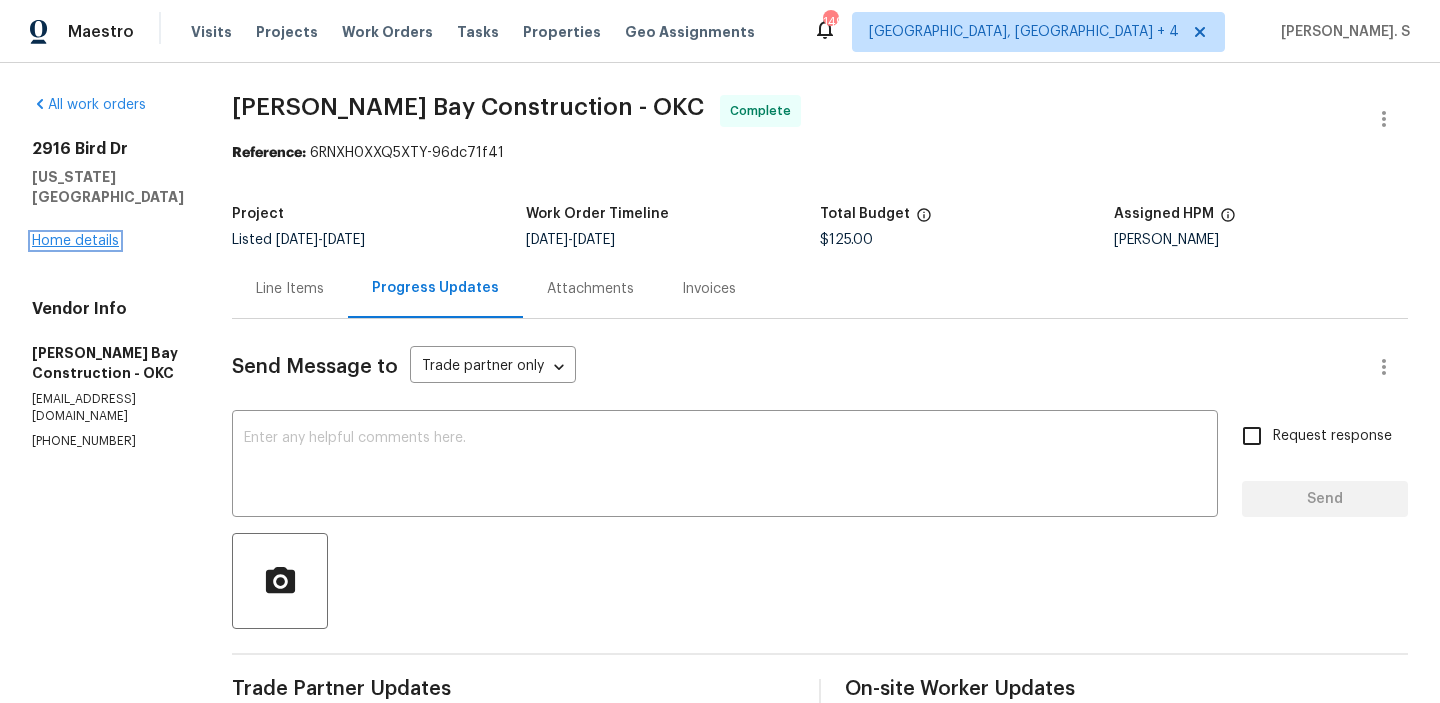 click on "Home details" at bounding box center [75, 241] 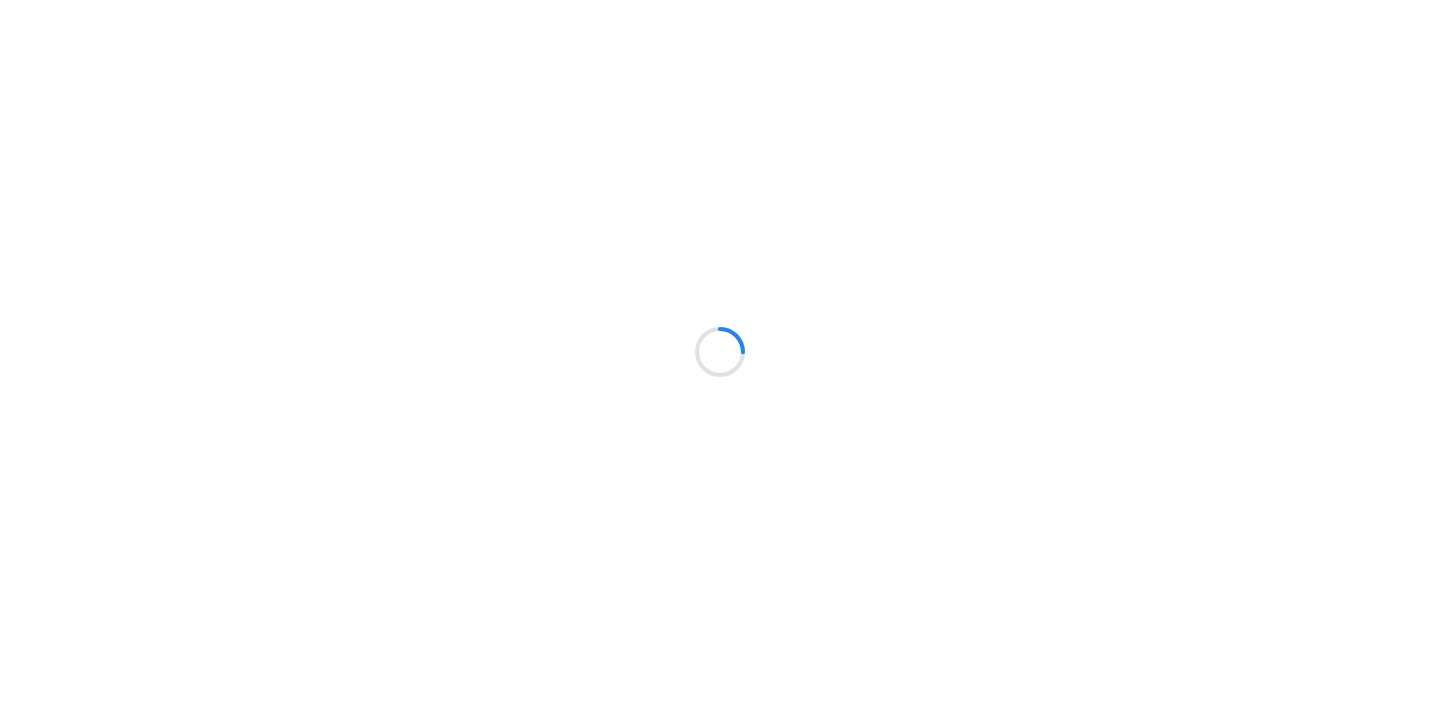 scroll, scrollTop: 0, scrollLeft: 0, axis: both 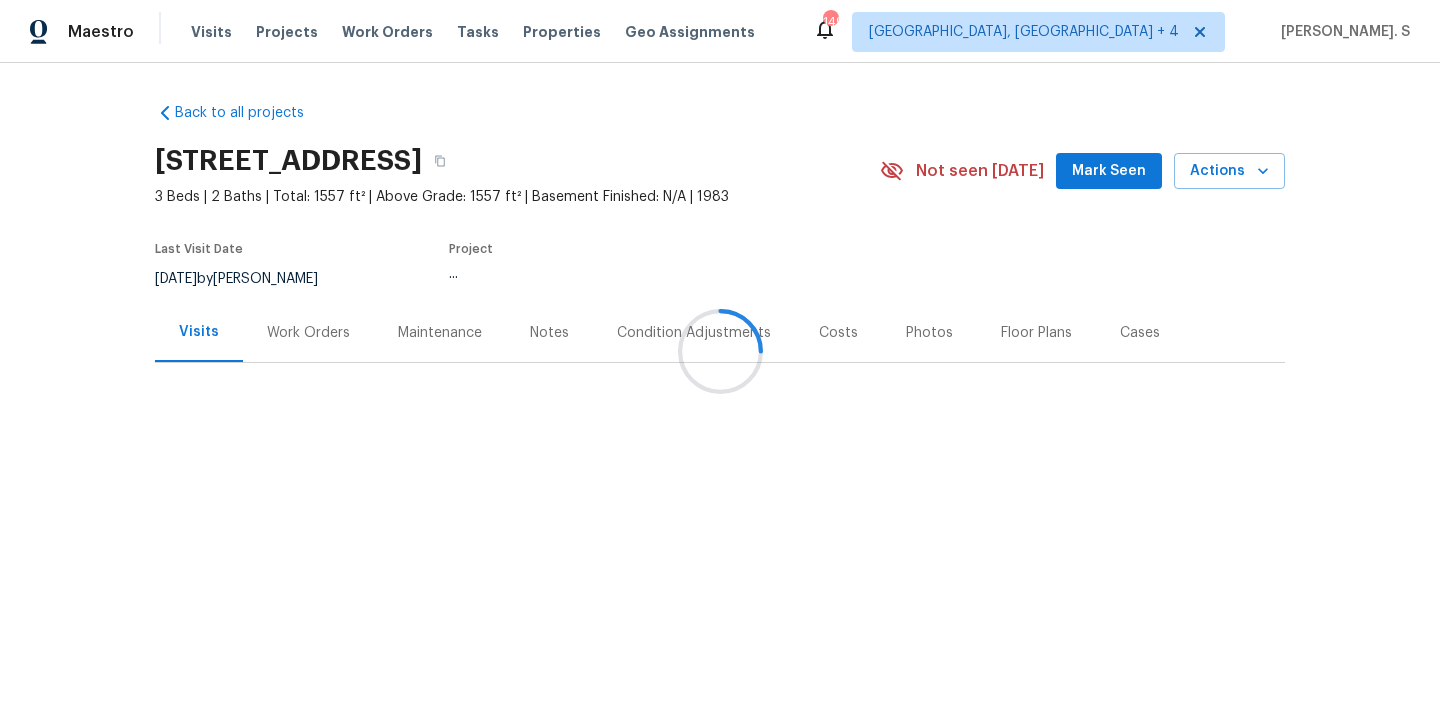 click on "Work Orders" at bounding box center (308, 332) 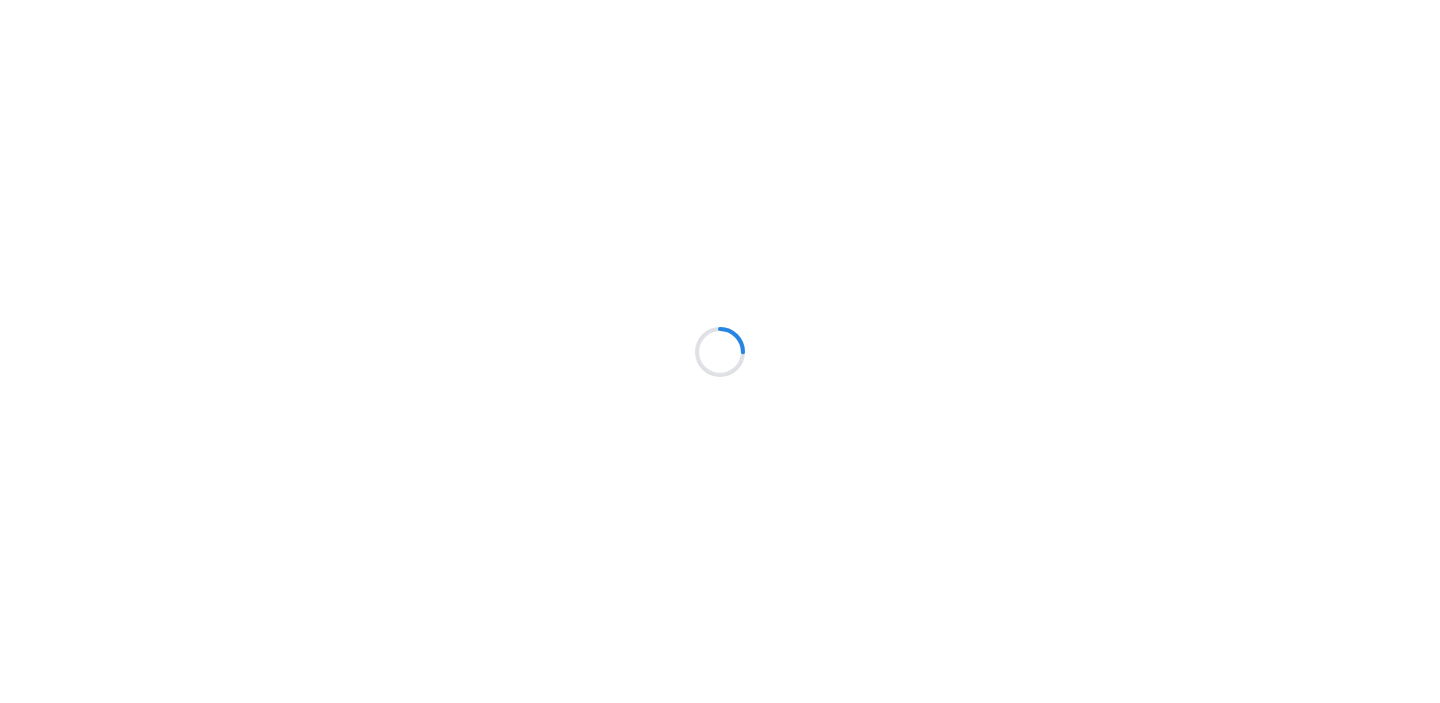 scroll, scrollTop: 0, scrollLeft: 0, axis: both 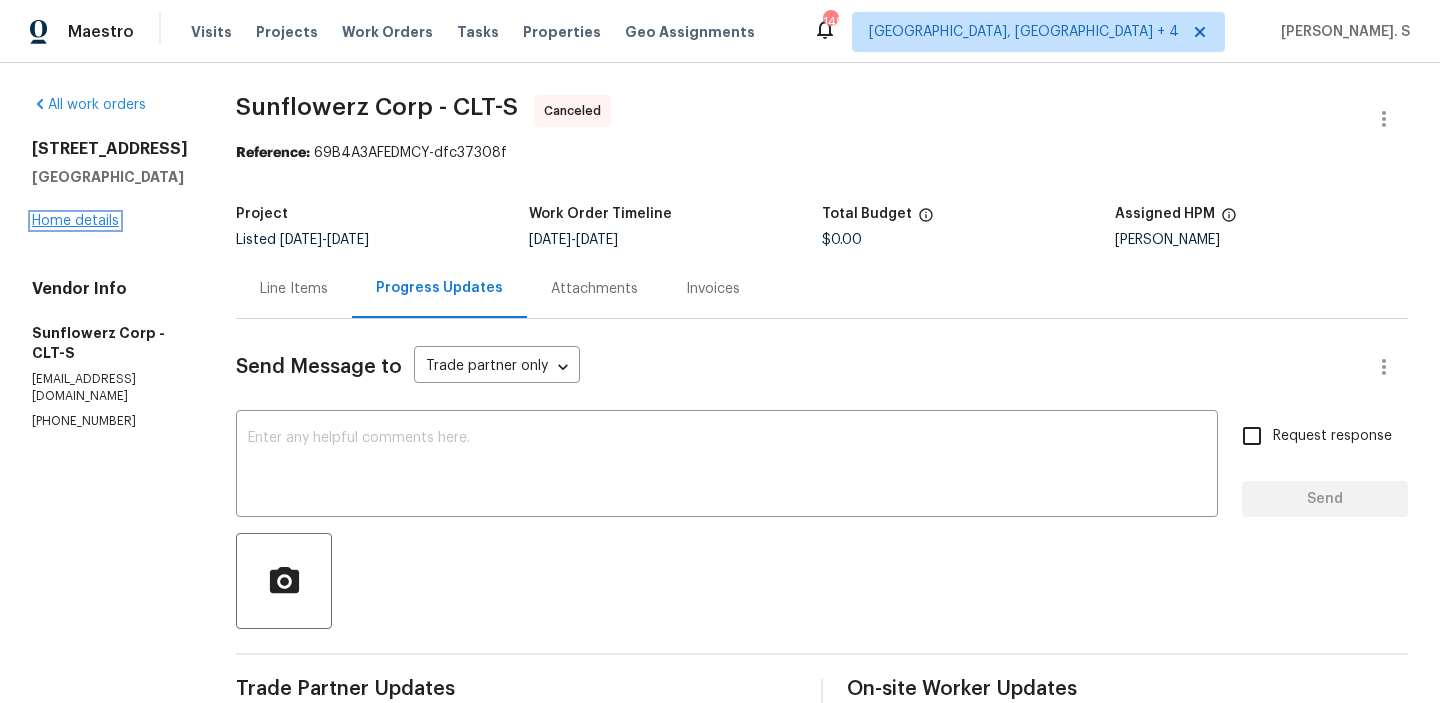 click on "Home details" at bounding box center [75, 221] 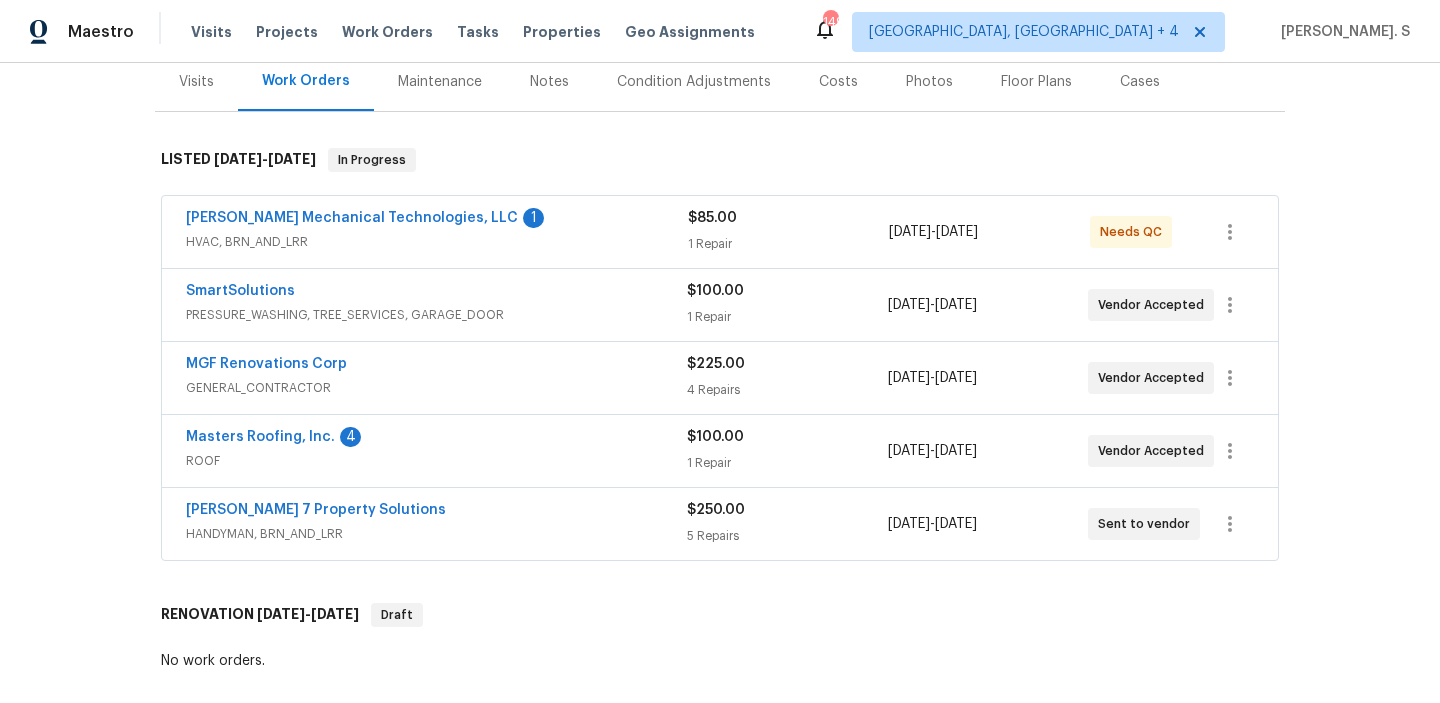 scroll, scrollTop: 256, scrollLeft: 0, axis: vertical 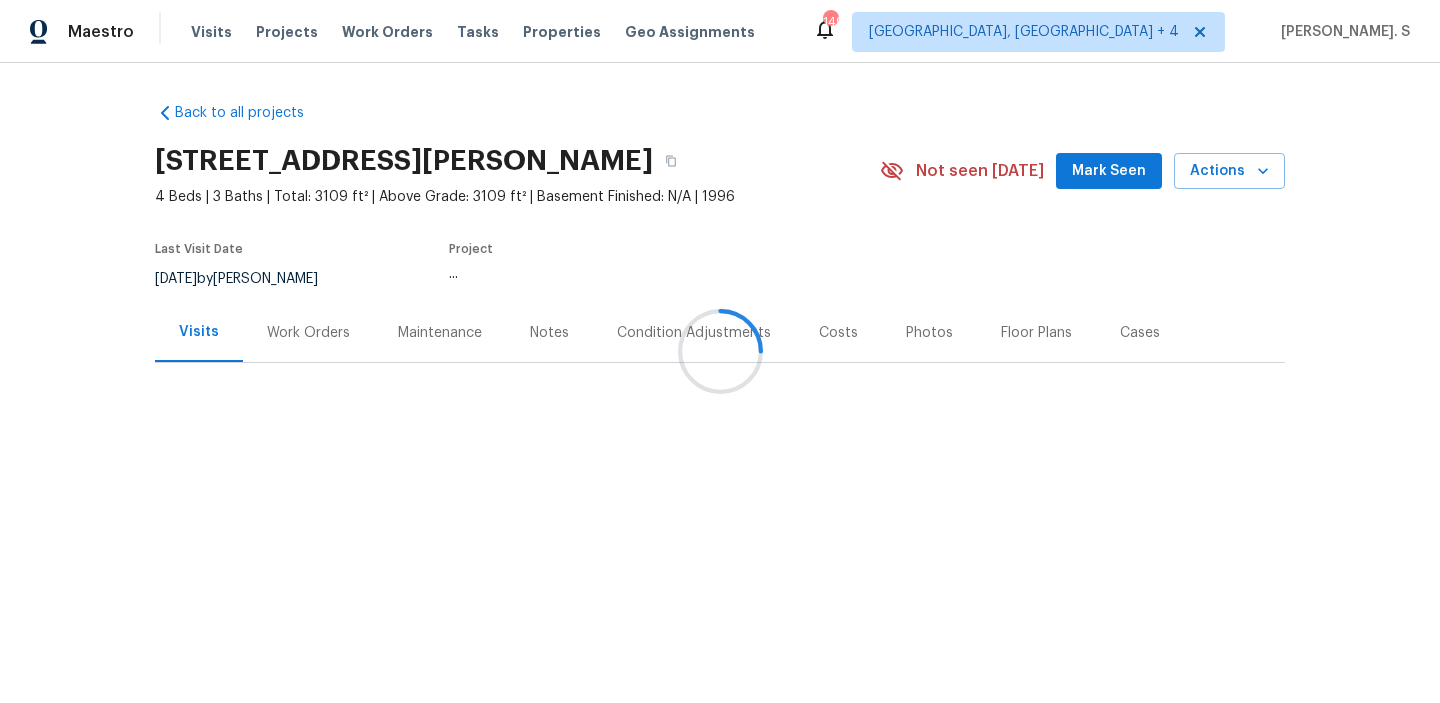 click at bounding box center (720, 351) 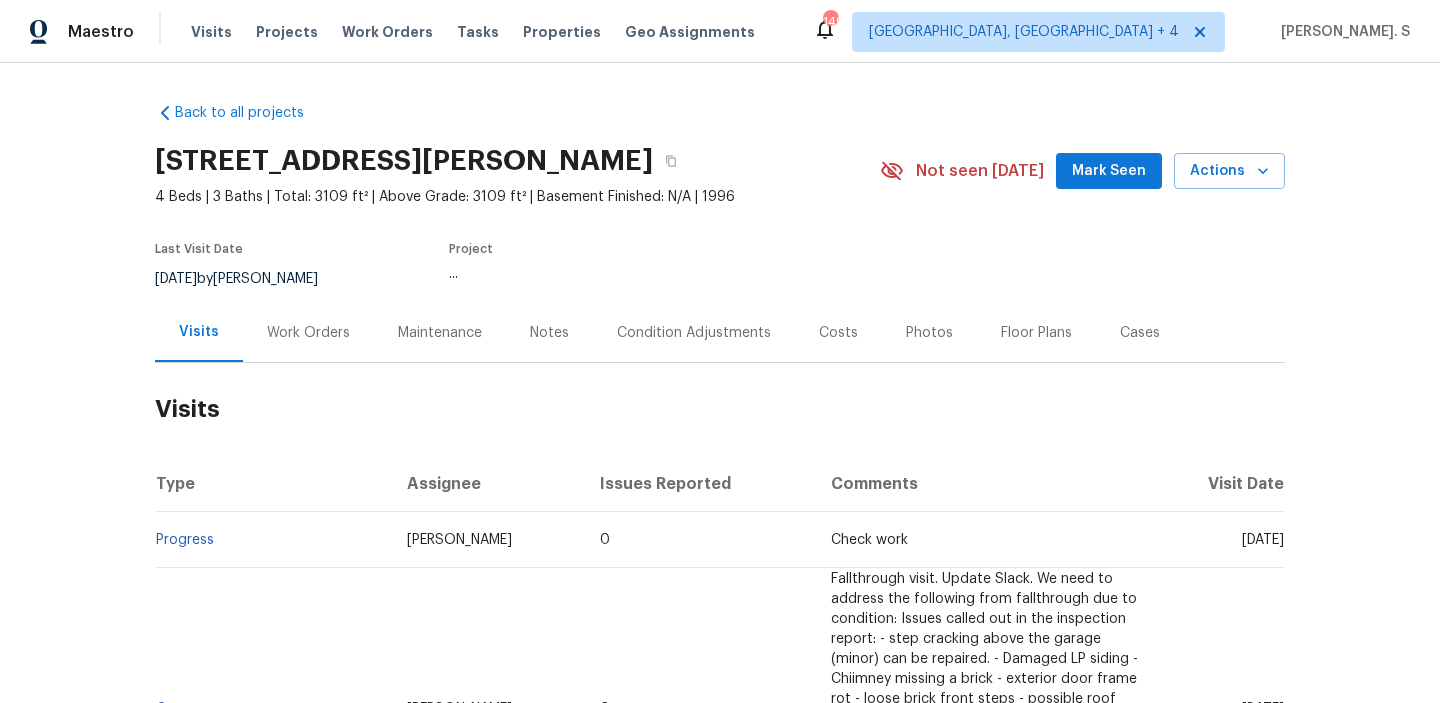 click on "Work Orders" at bounding box center [308, 332] 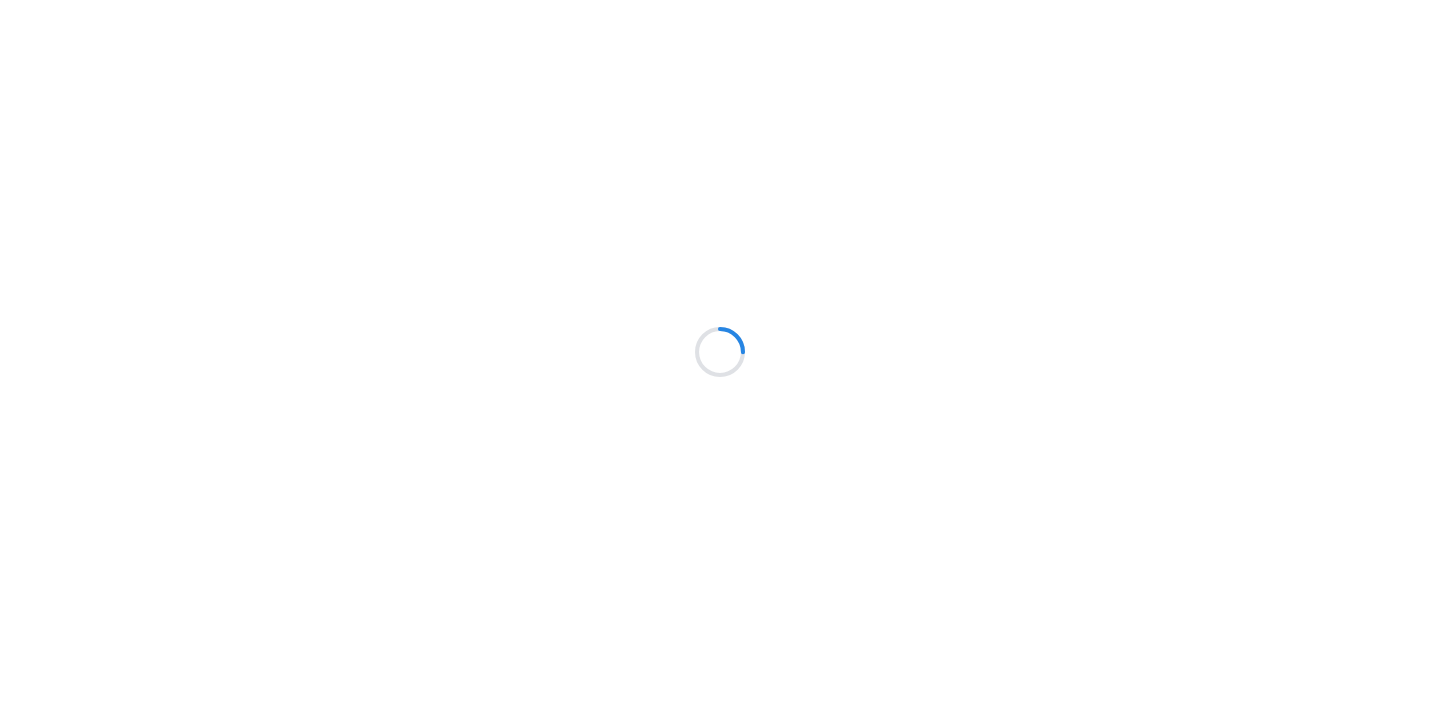 scroll, scrollTop: 0, scrollLeft: 0, axis: both 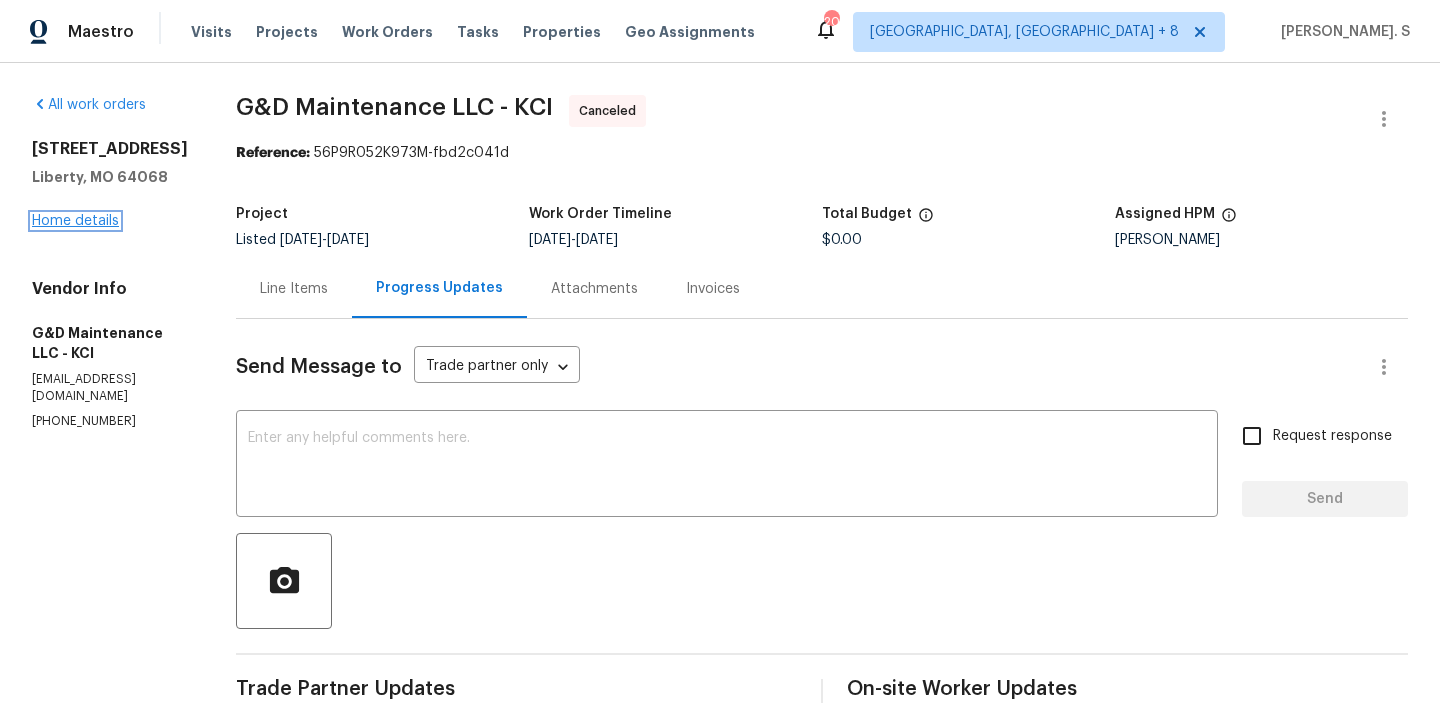 click on "Home details" at bounding box center (75, 221) 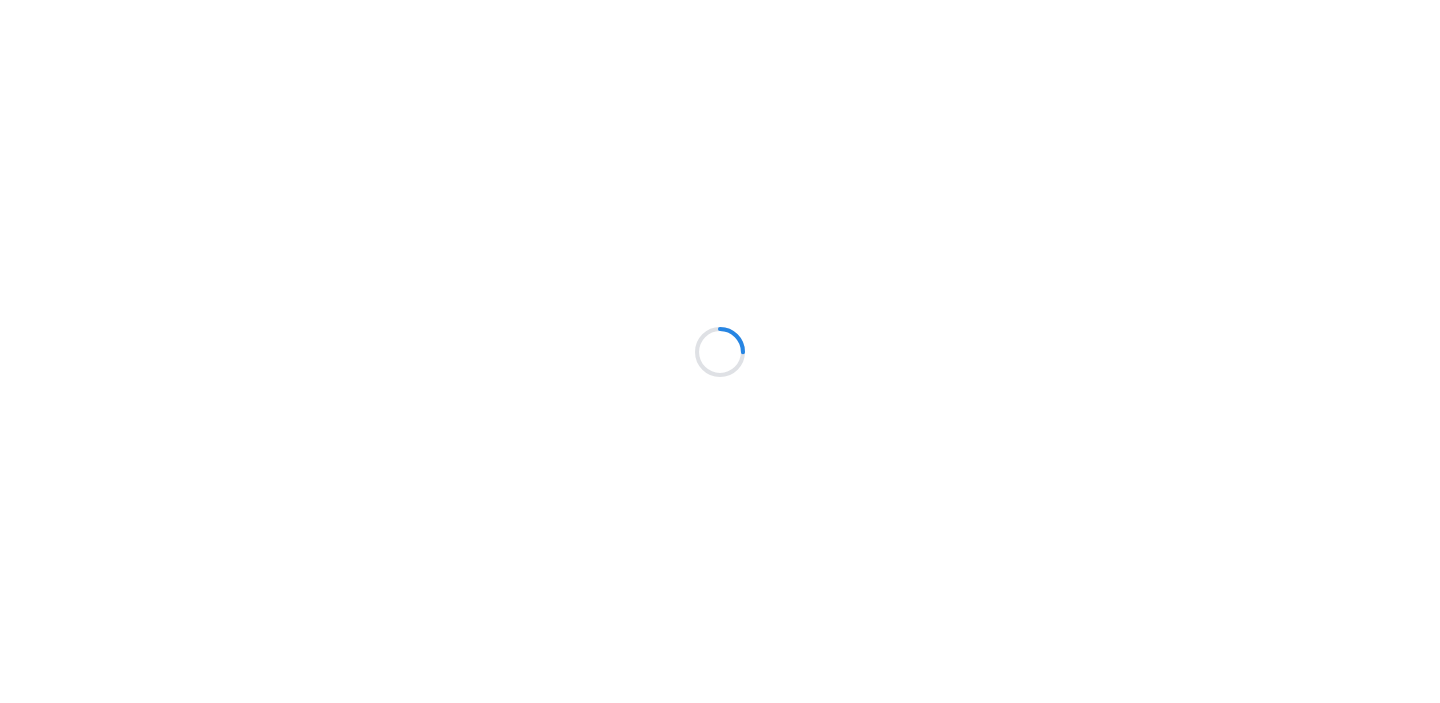 scroll, scrollTop: 0, scrollLeft: 0, axis: both 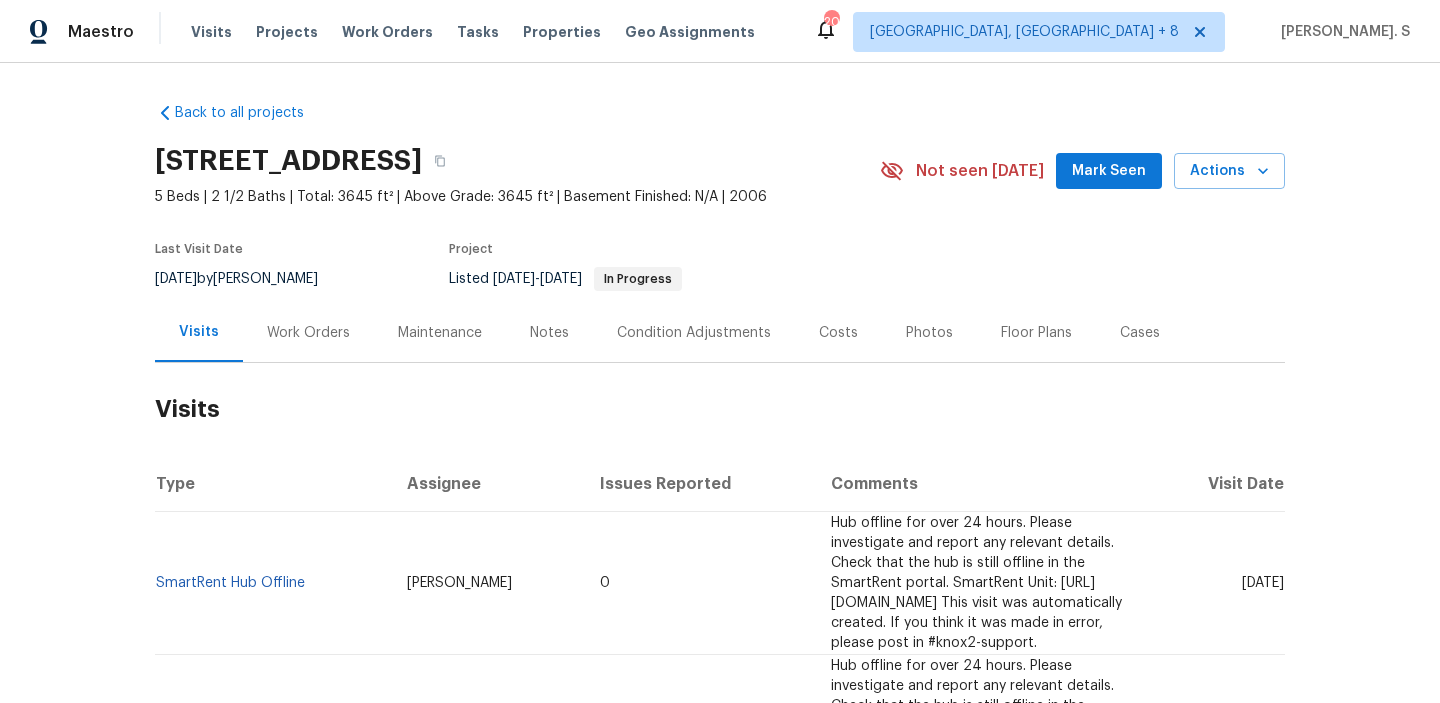 click on "Work Orders" at bounding box center (308, 332) 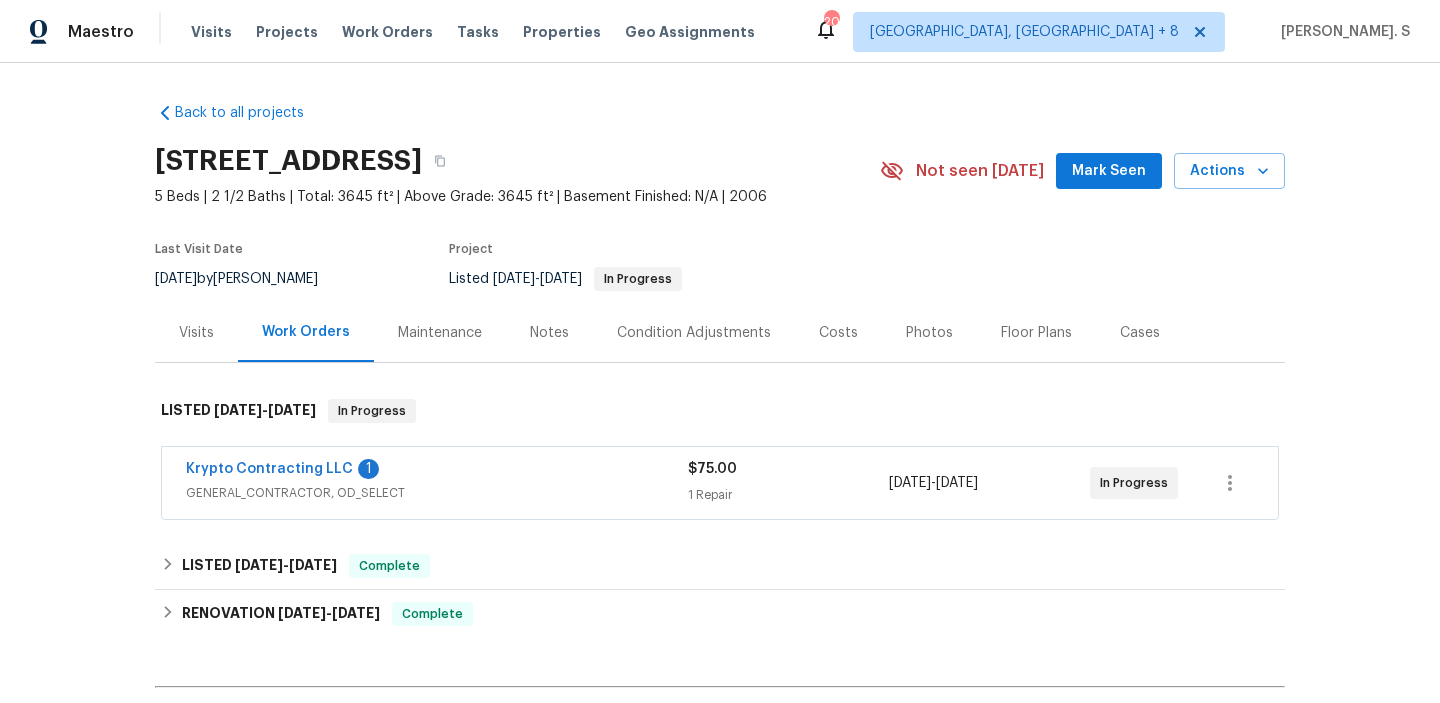 click on "Krypto Contracting LLC 1 GENERAL_CONTRACTOR, OD_SELECT $75.00 1 Repair [DATE]  -  [DATE] In Progress" at bounding box center [720, 483] 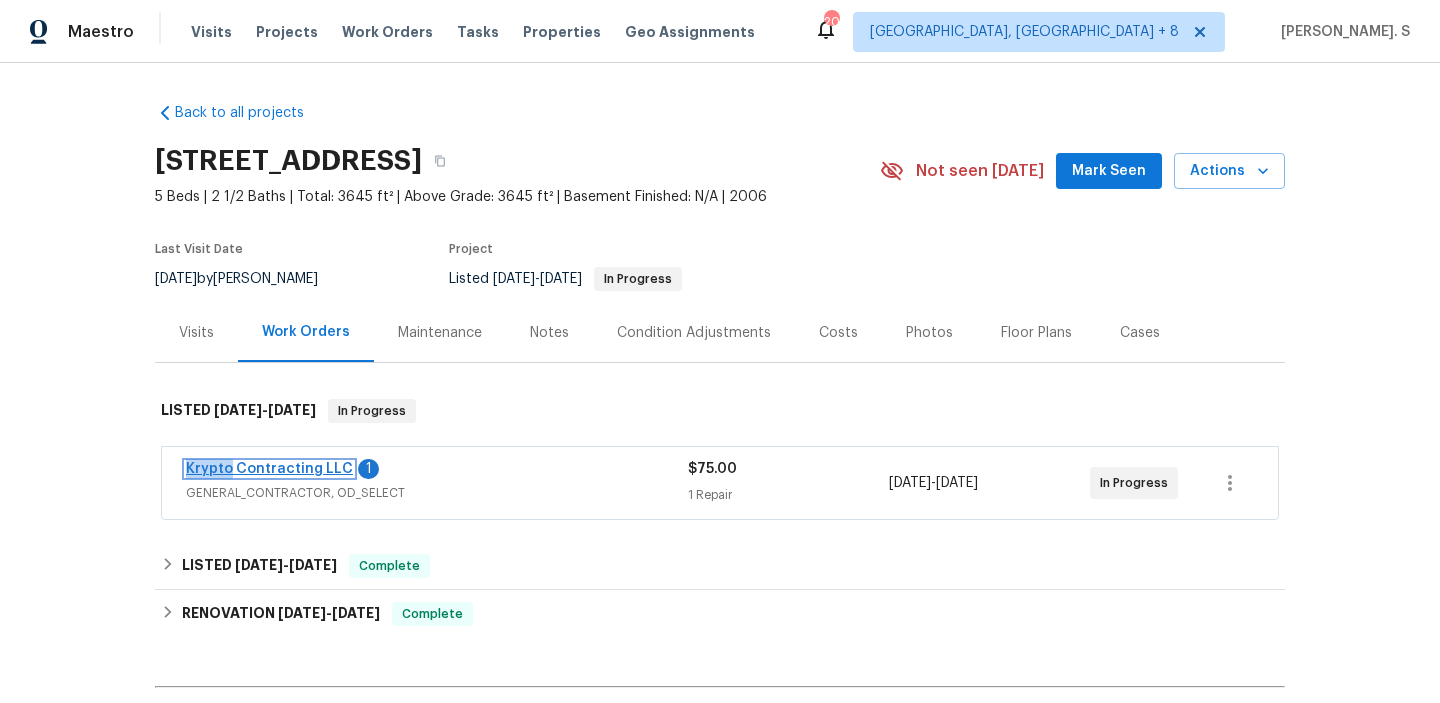 click on "Krypto Contracting LLC" at bounding box center [269, 469] 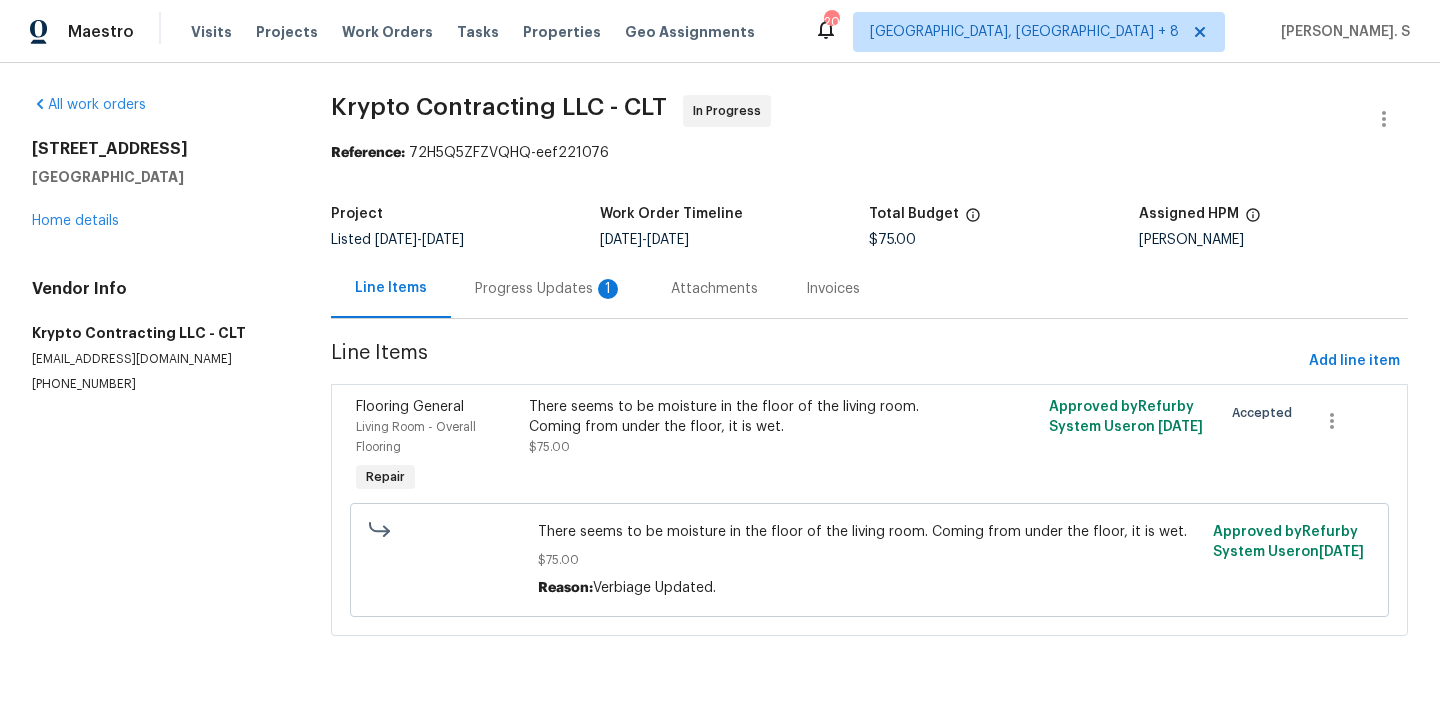 click on "Progress Updates 1" at bounding box center [549, 289] 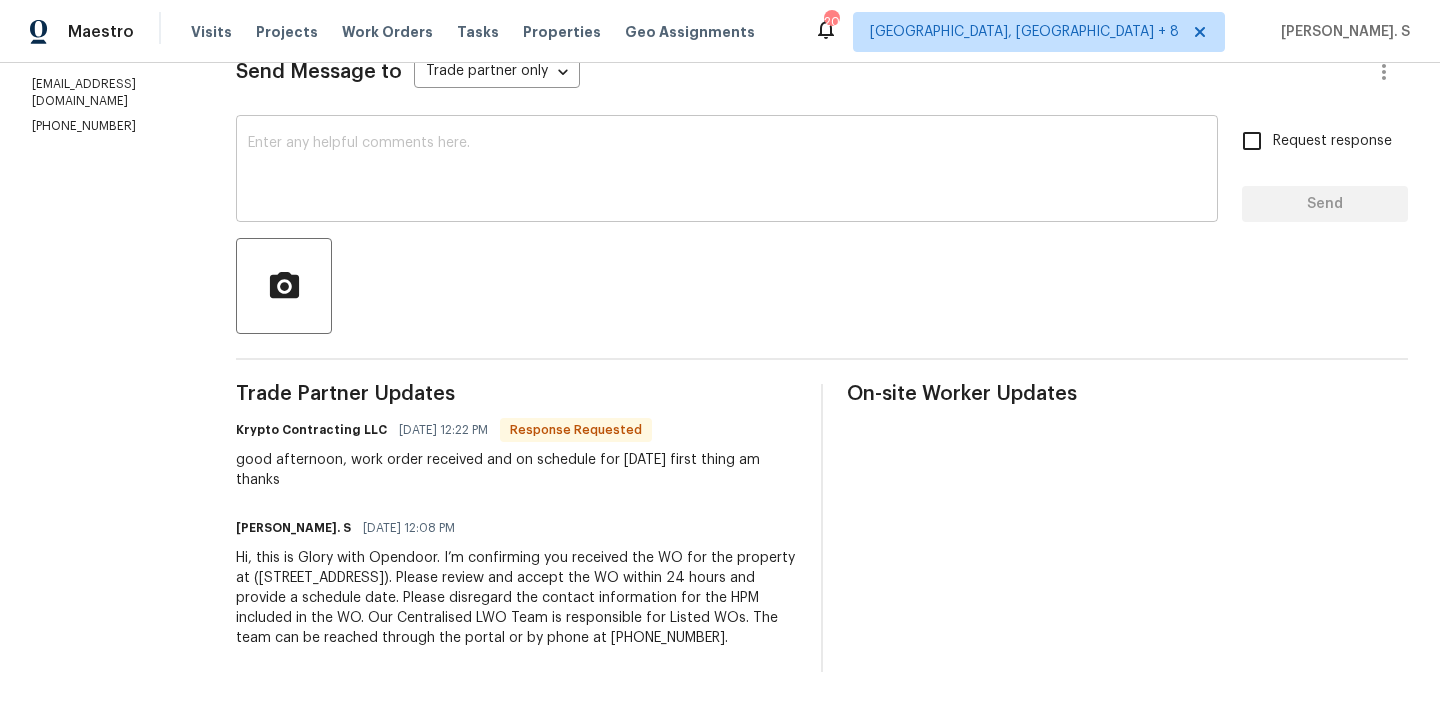 scroll, scrollTop: 316, scrollLeft: 0, axis: vertical 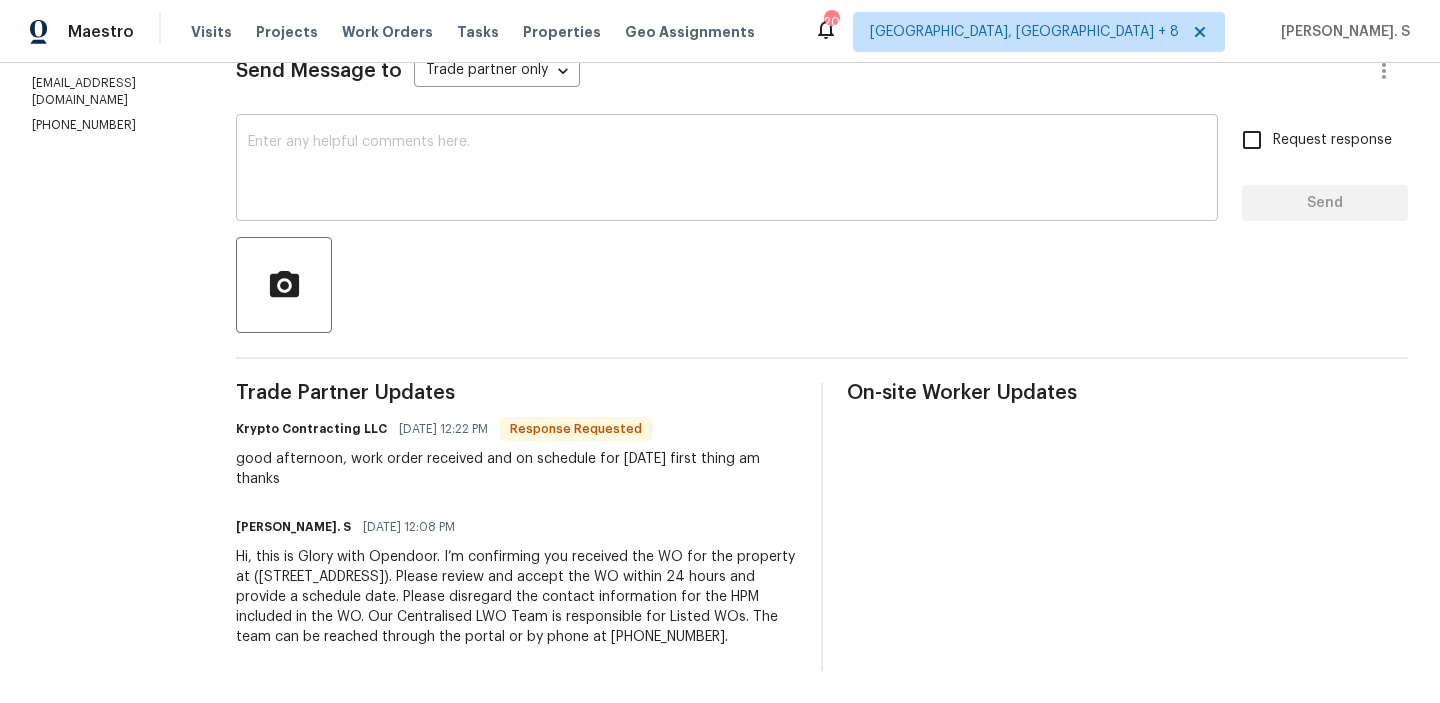 click at bounding box center [727, 170] 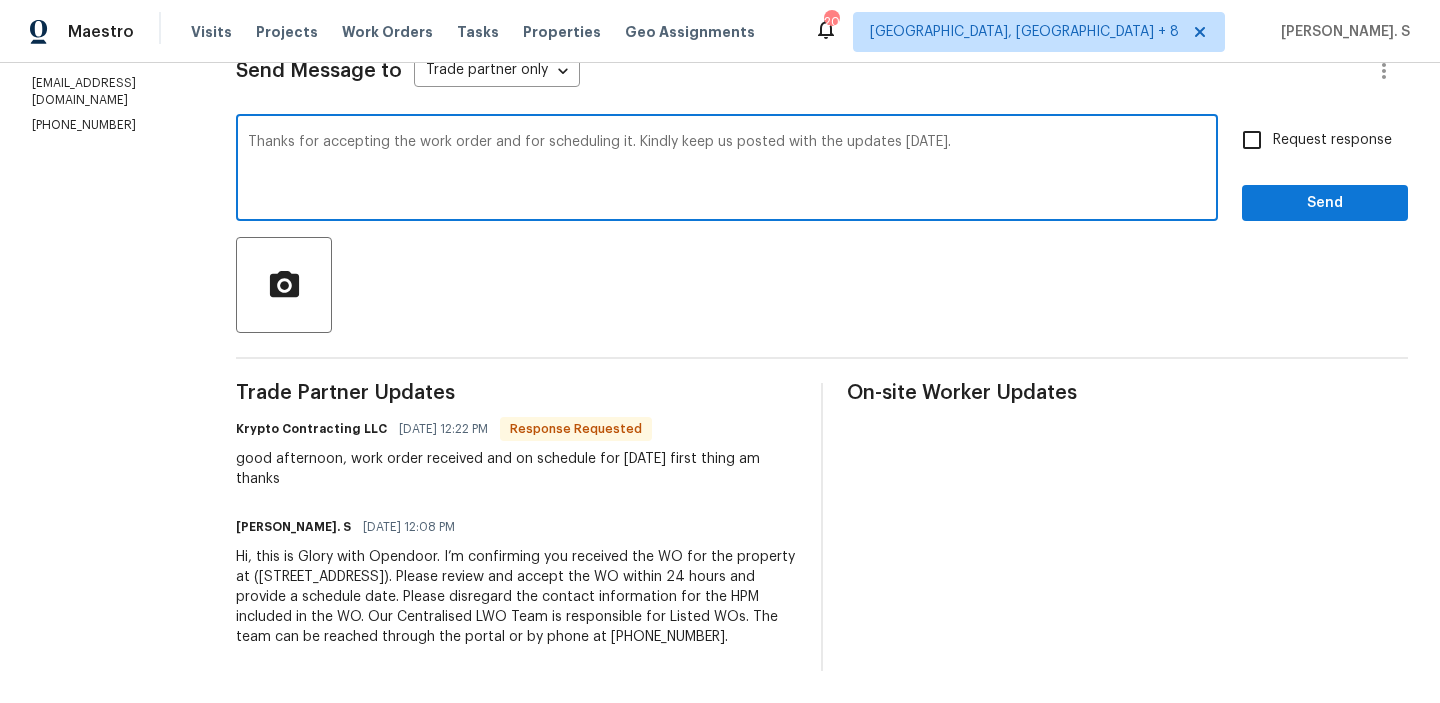 type on "Thanks for accepting the work order and for scheduling it. Kindly keep us posted with the updates on Monday." 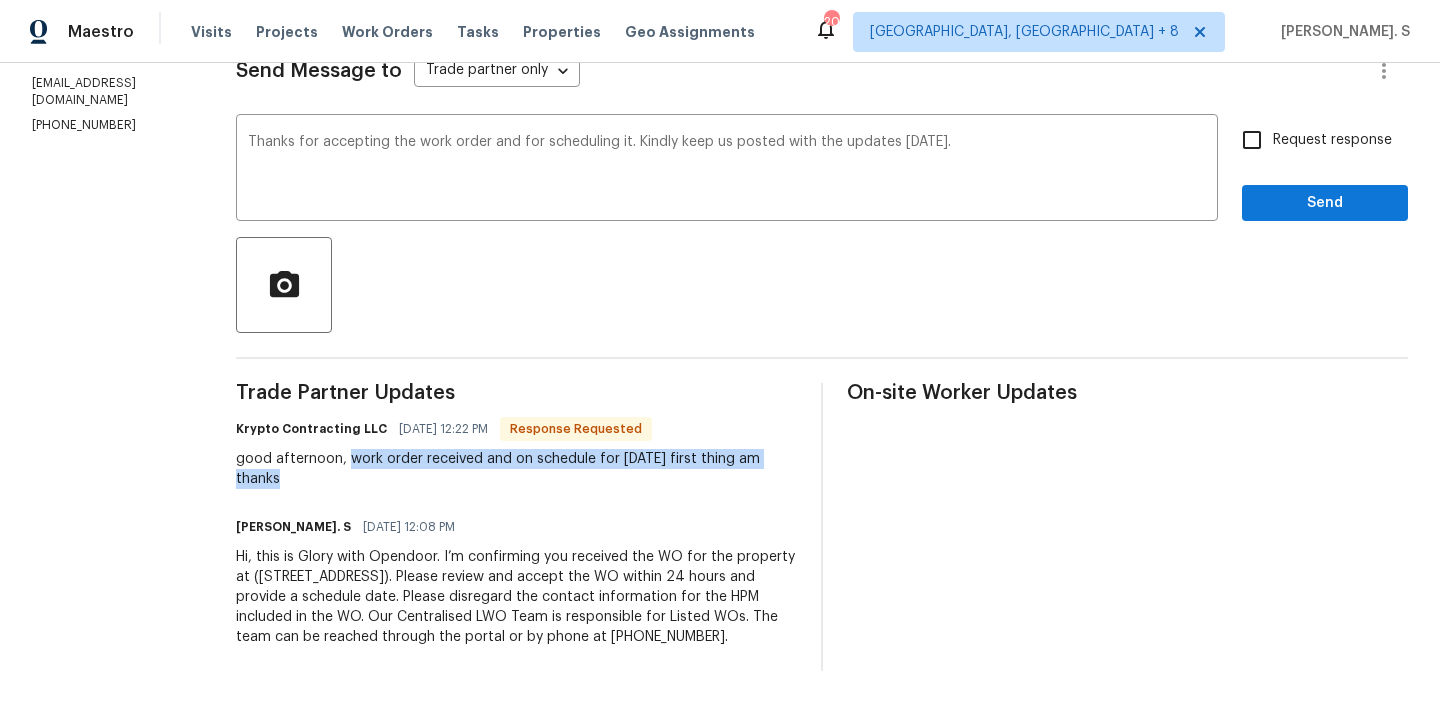 drag, startPoint x: 361, startPoint y: 448, endPoint x: 423, endPoint y: 462, distance: 63.560993 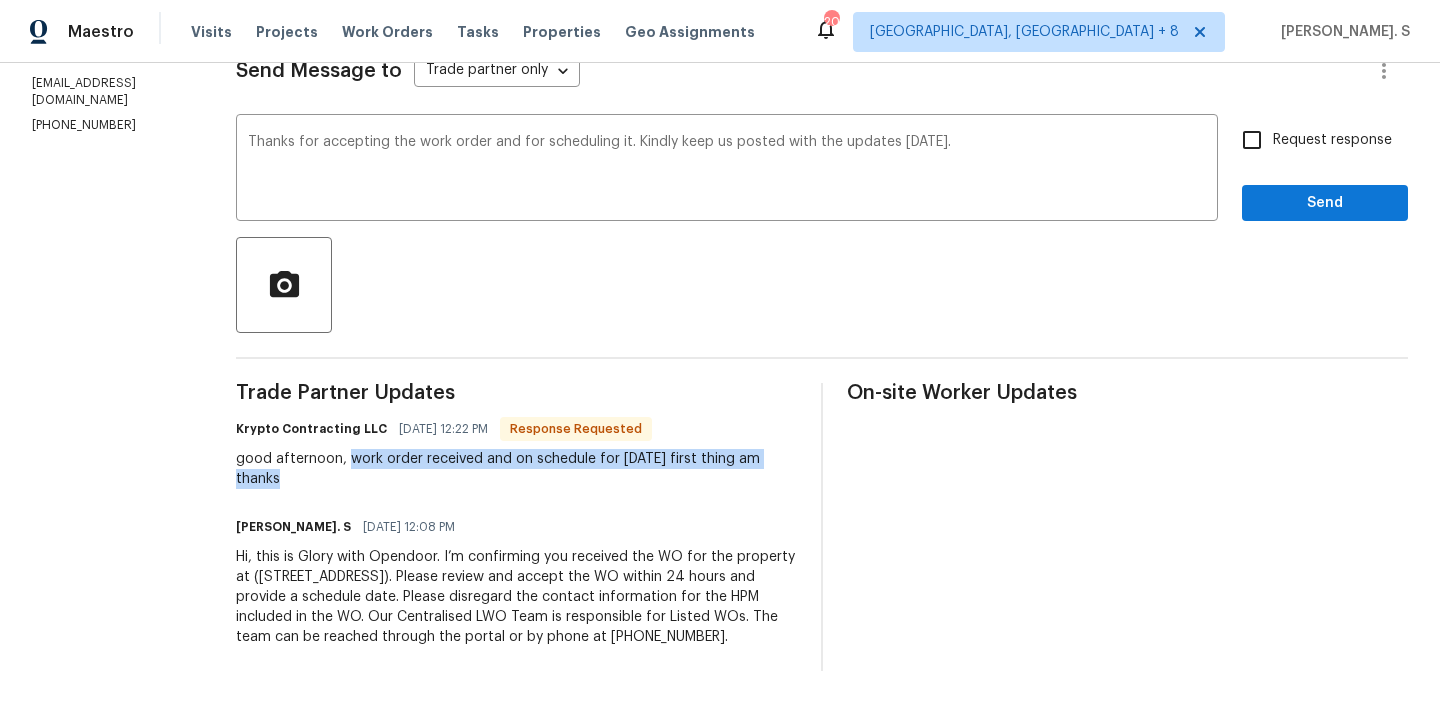 click on "Request response" at bounding box center [1252, 140] 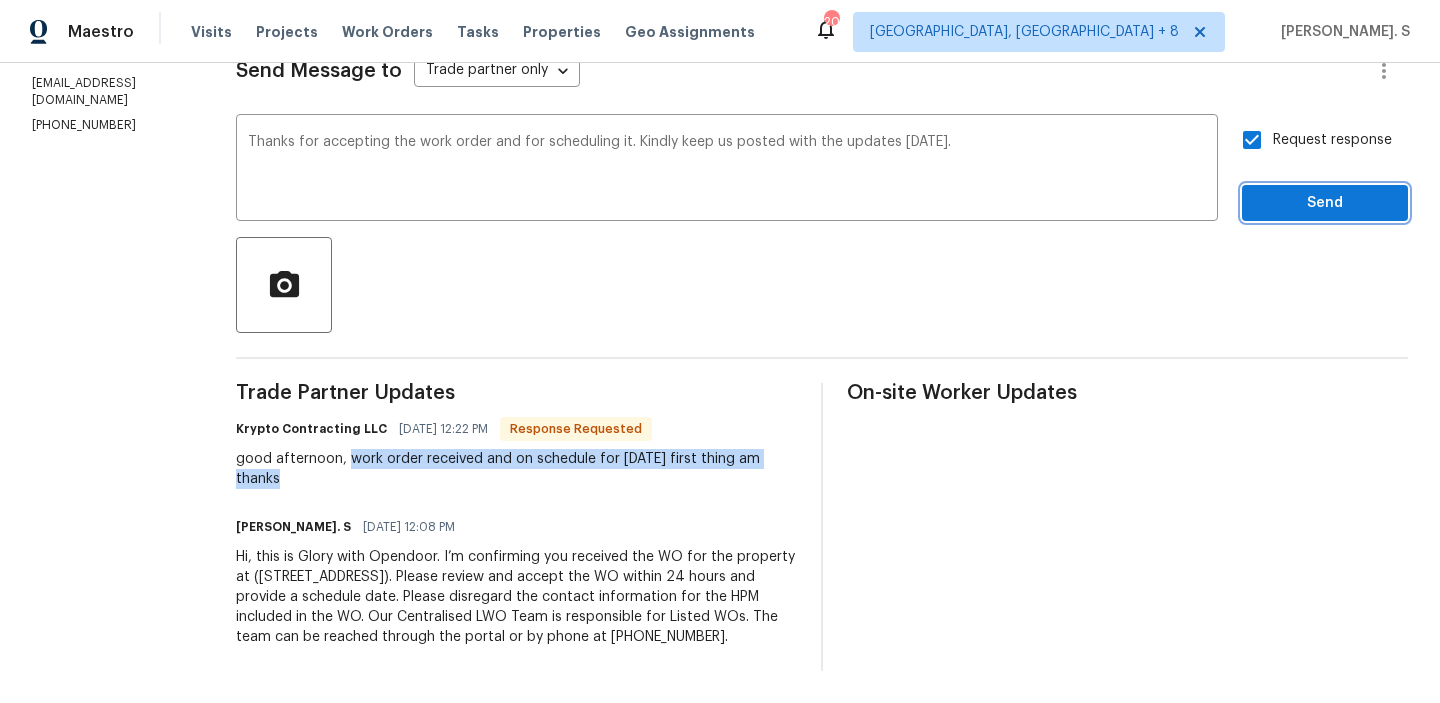 click on "Send" at bounding box center [1325, 203] 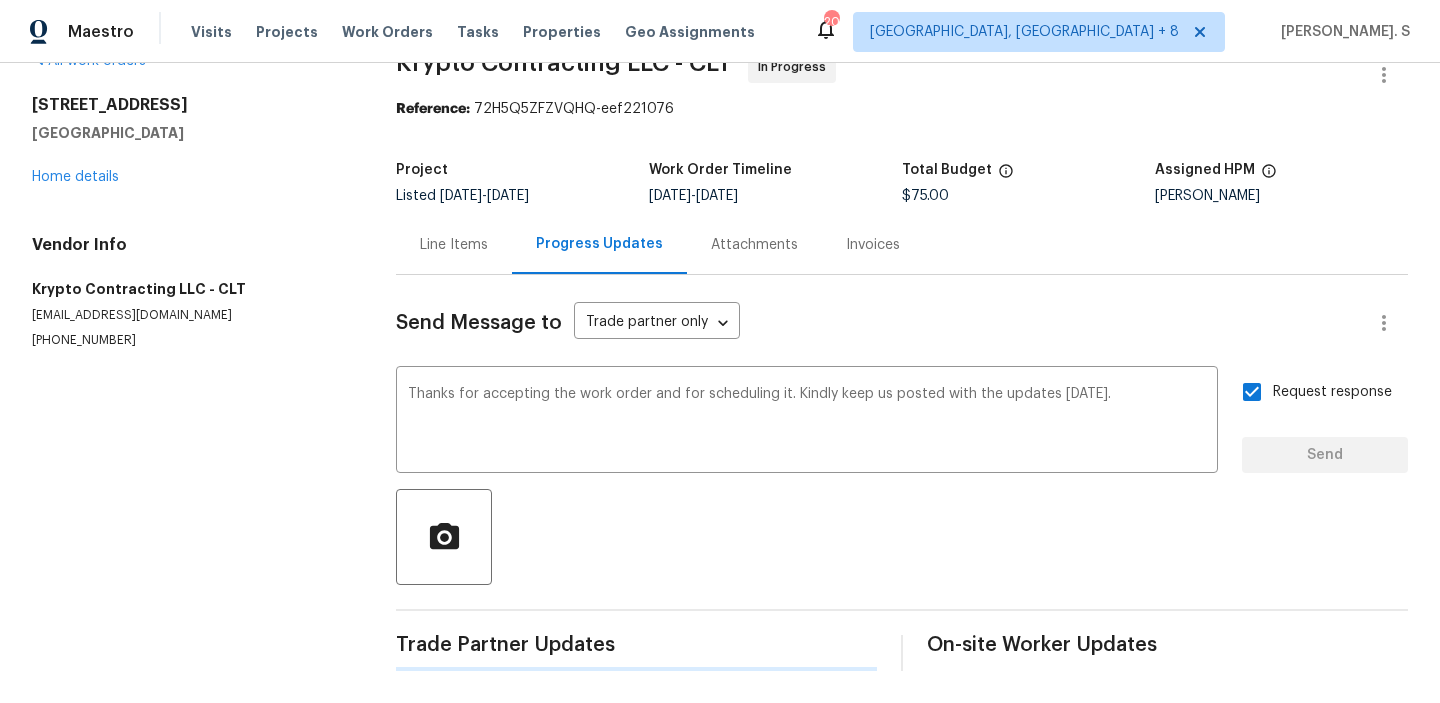 scroll, scrollTop: 44, scrollLeft: 0, axis: vertical 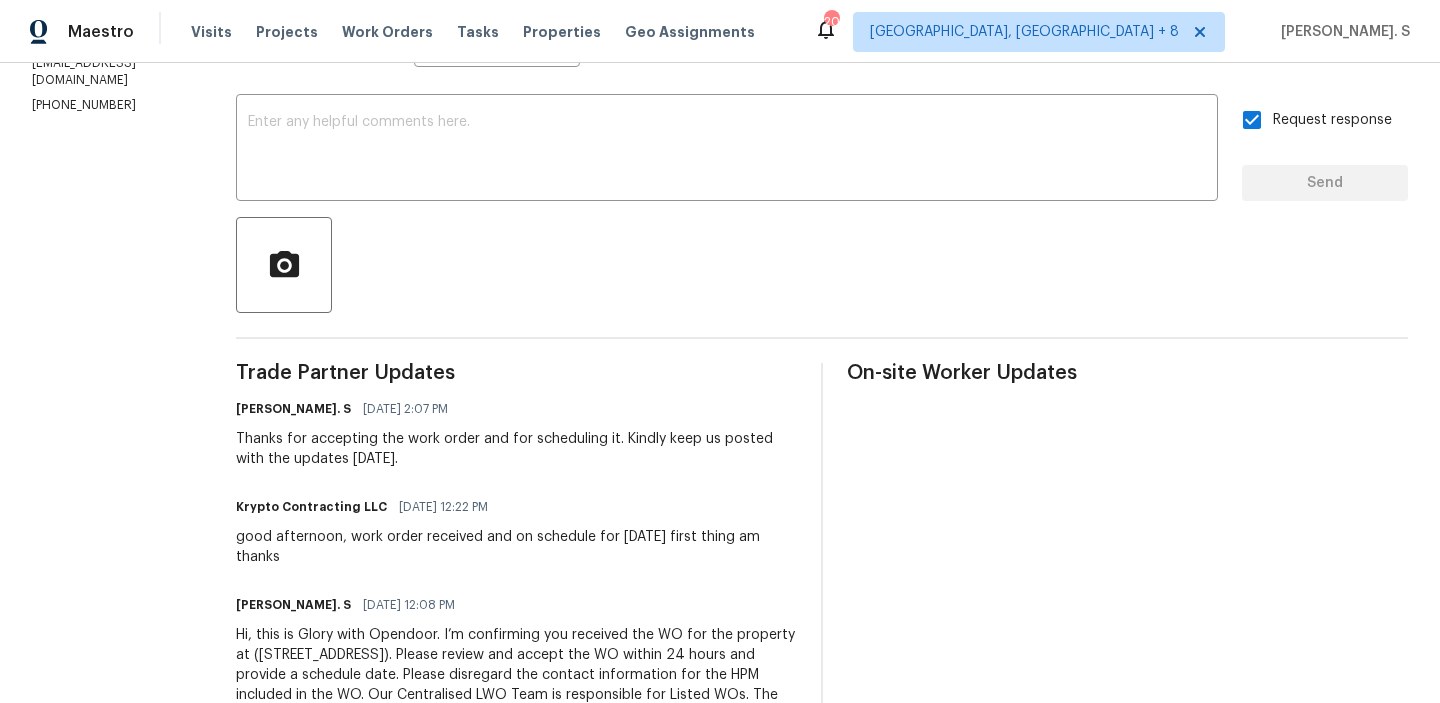 drag, startPoint x: 261, startPoint y: 435, endPoint x: 495, endPoint y: 453, distance: 234.69128 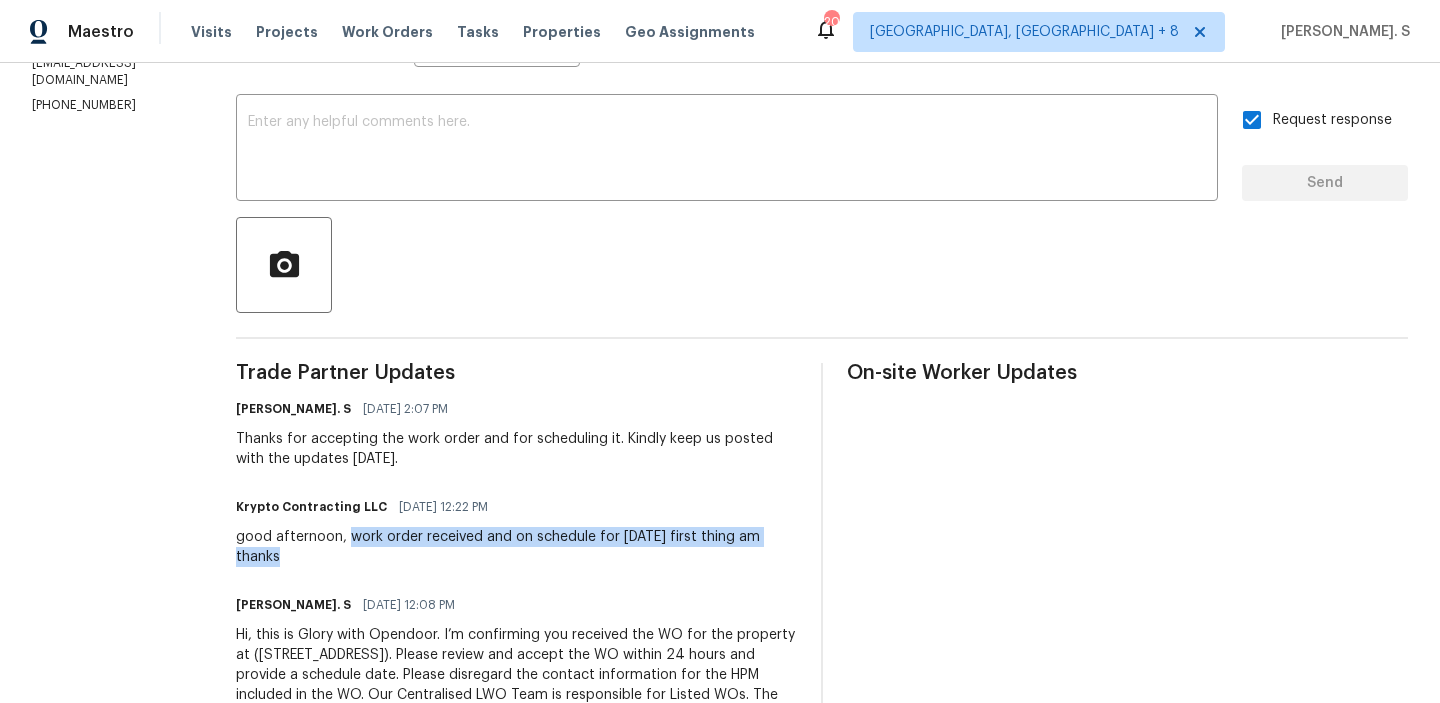copy on "work order received and on schedule for monday first thing am
thanks" 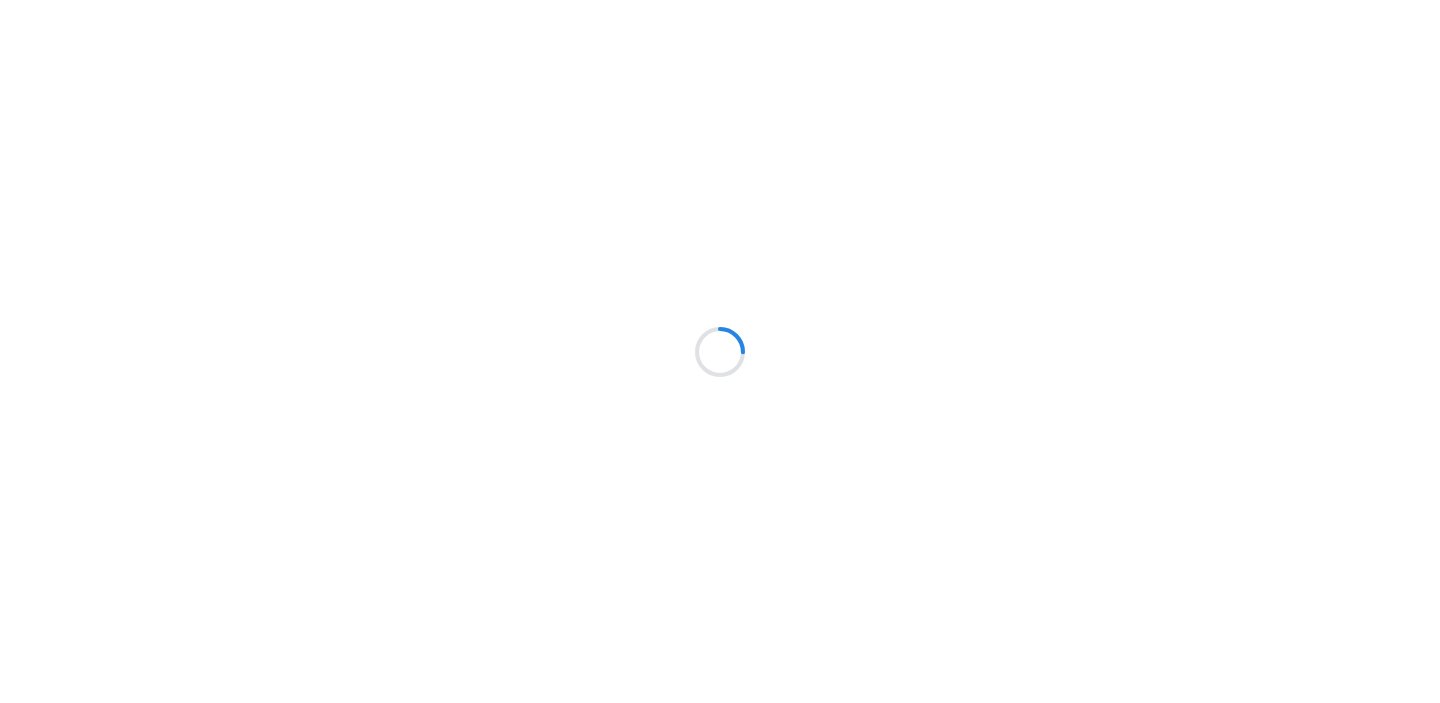 scroll, scrollTop: 0, scrollLeft: 0, axis: both 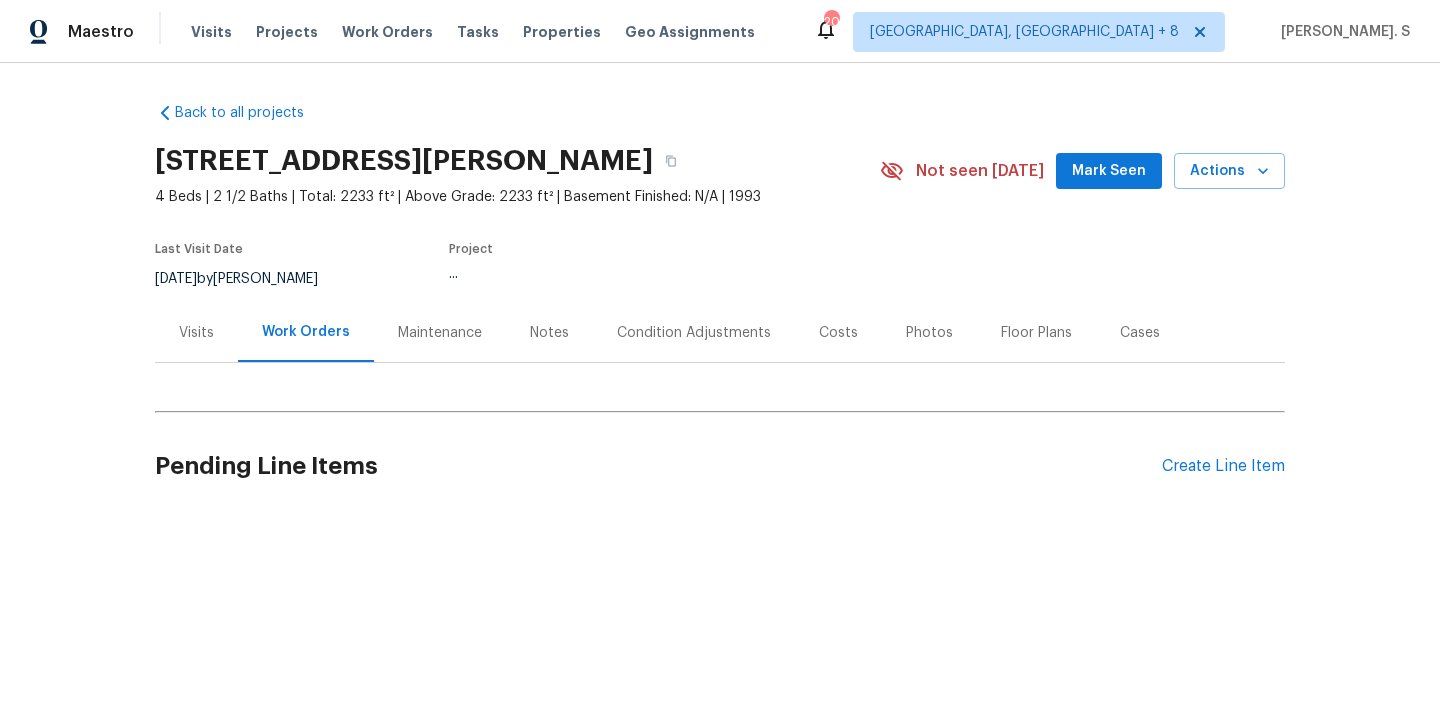 click on "Work Orders" at bounding box center [306, 332] 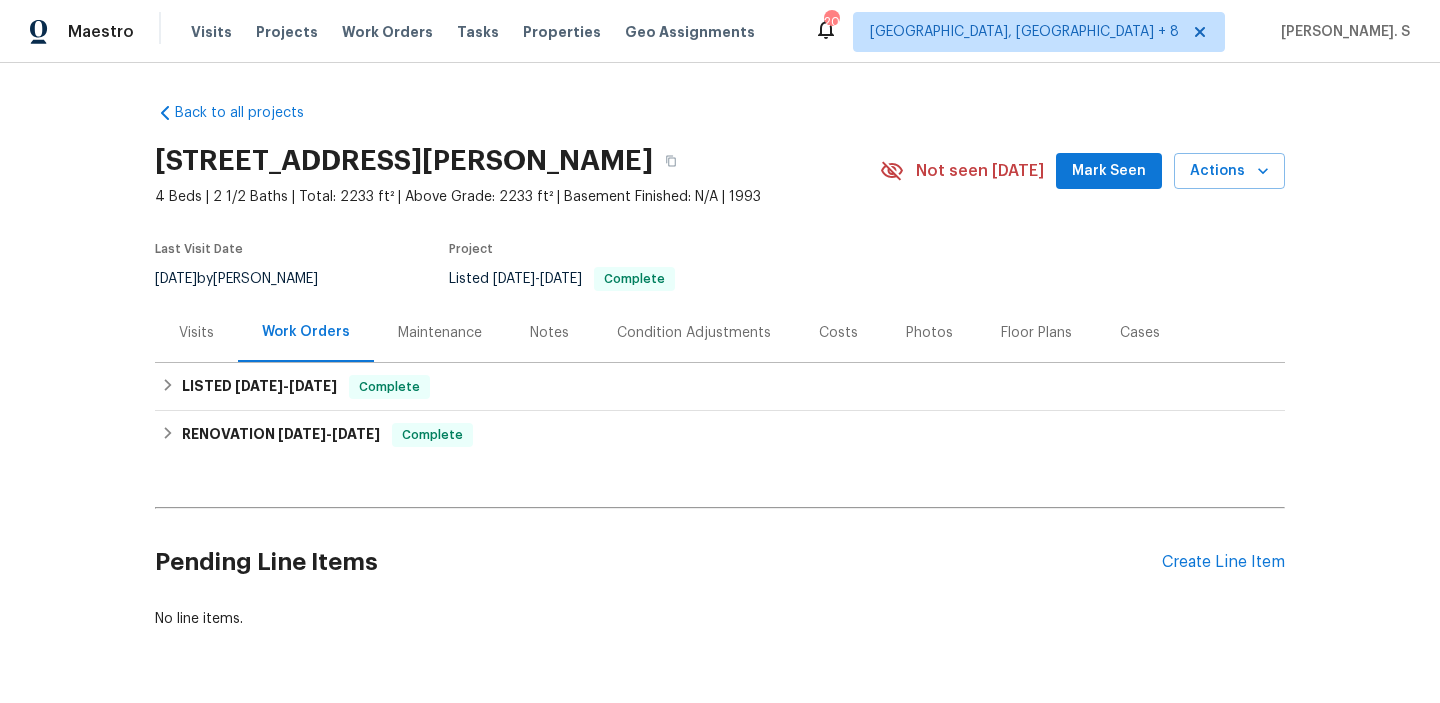 scroll, scrollTop: 62, scrollLeft: 0, axis: vertical 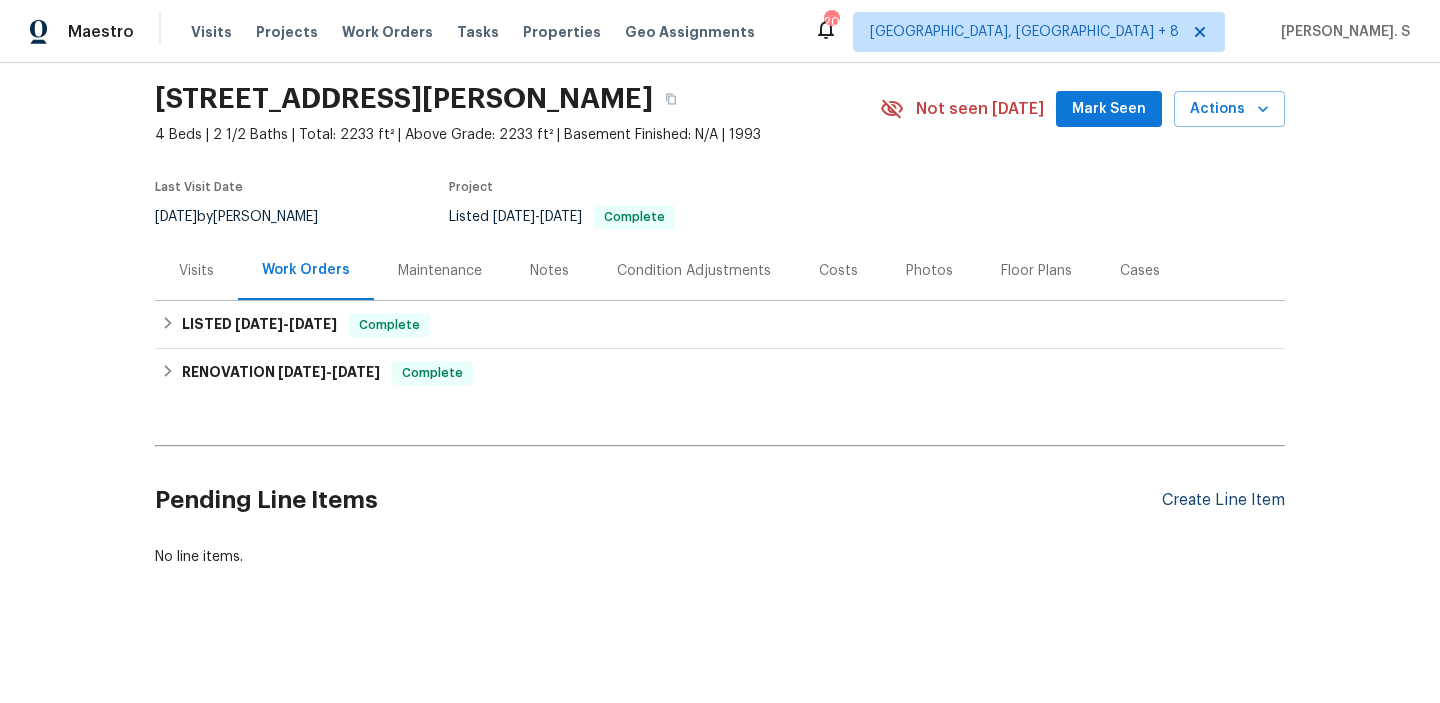 click on "Create Line Item" at bounding box center (1223, 500) 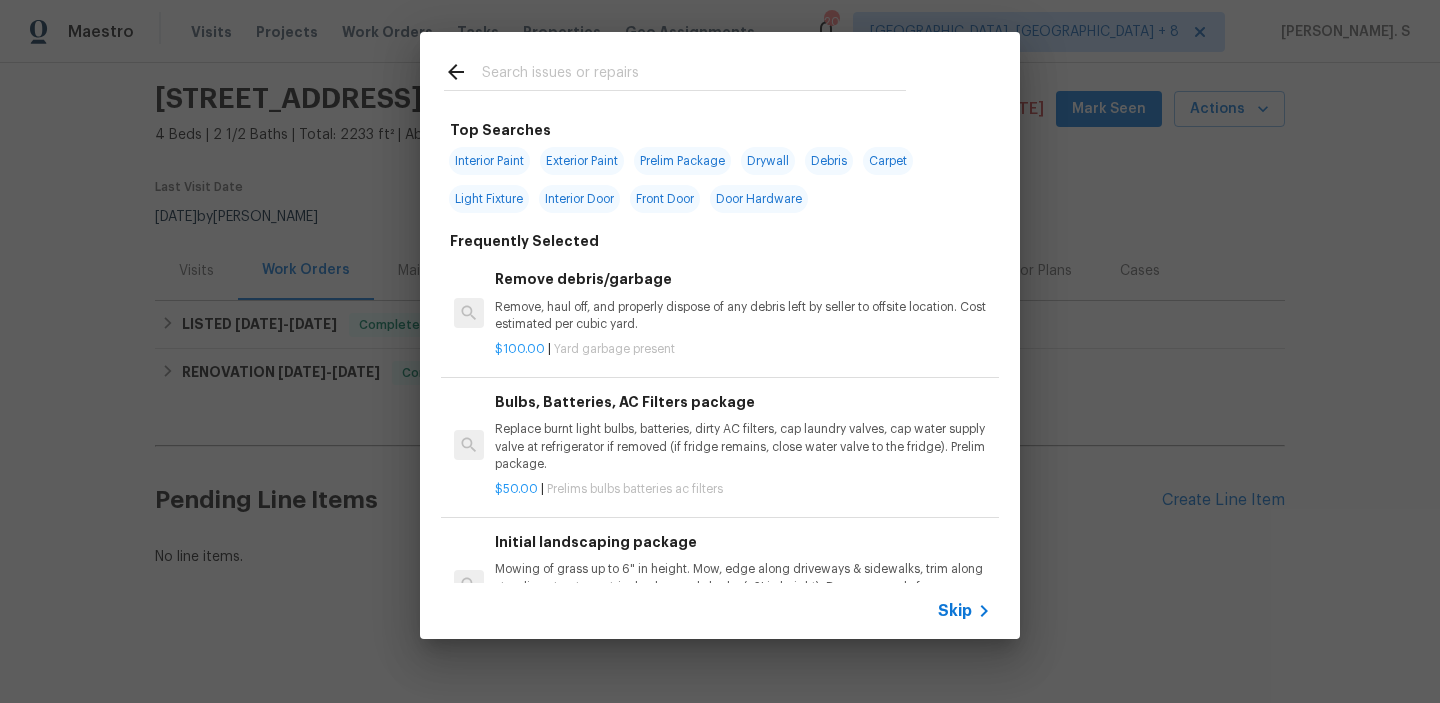 click on "Remove, haul off, and properly dispose of any debris left by seller to offsite location. Cost estimated per cubic yard." at bounding box center [743, 316] 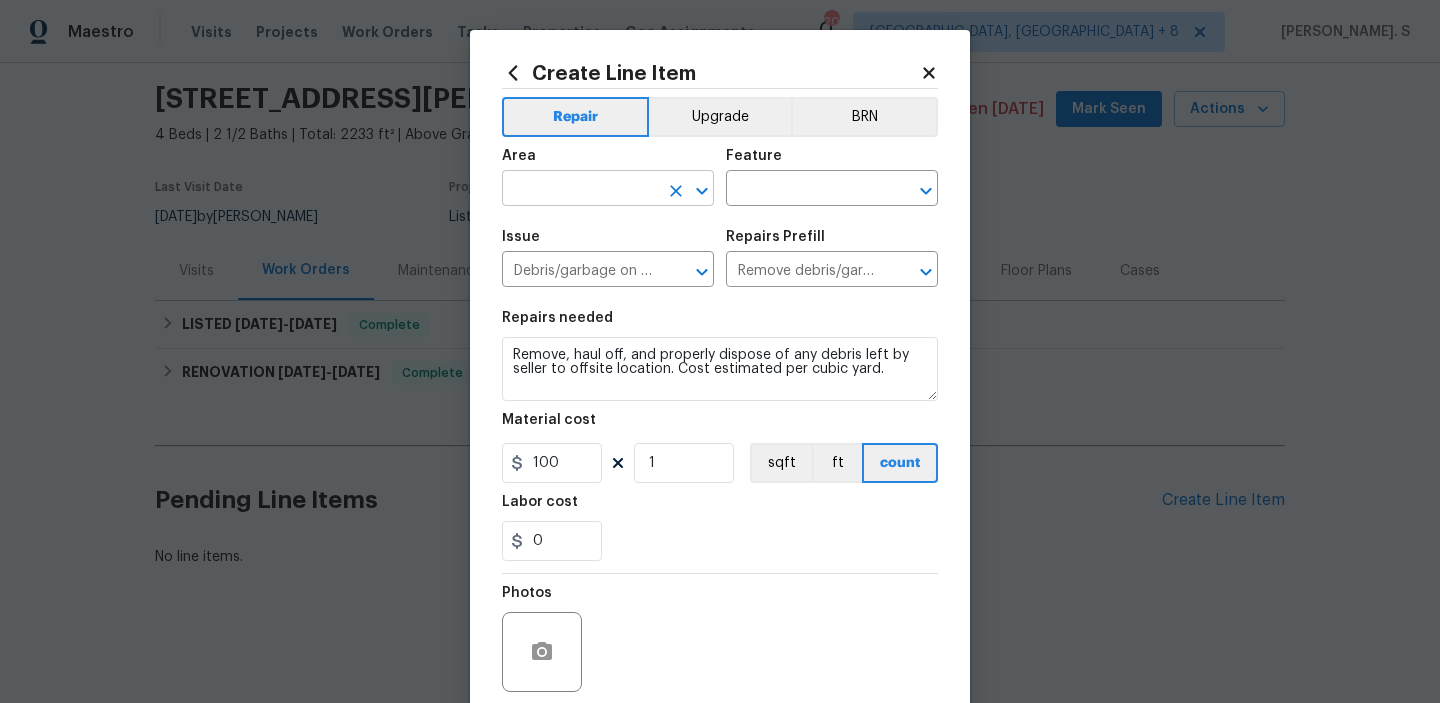 click 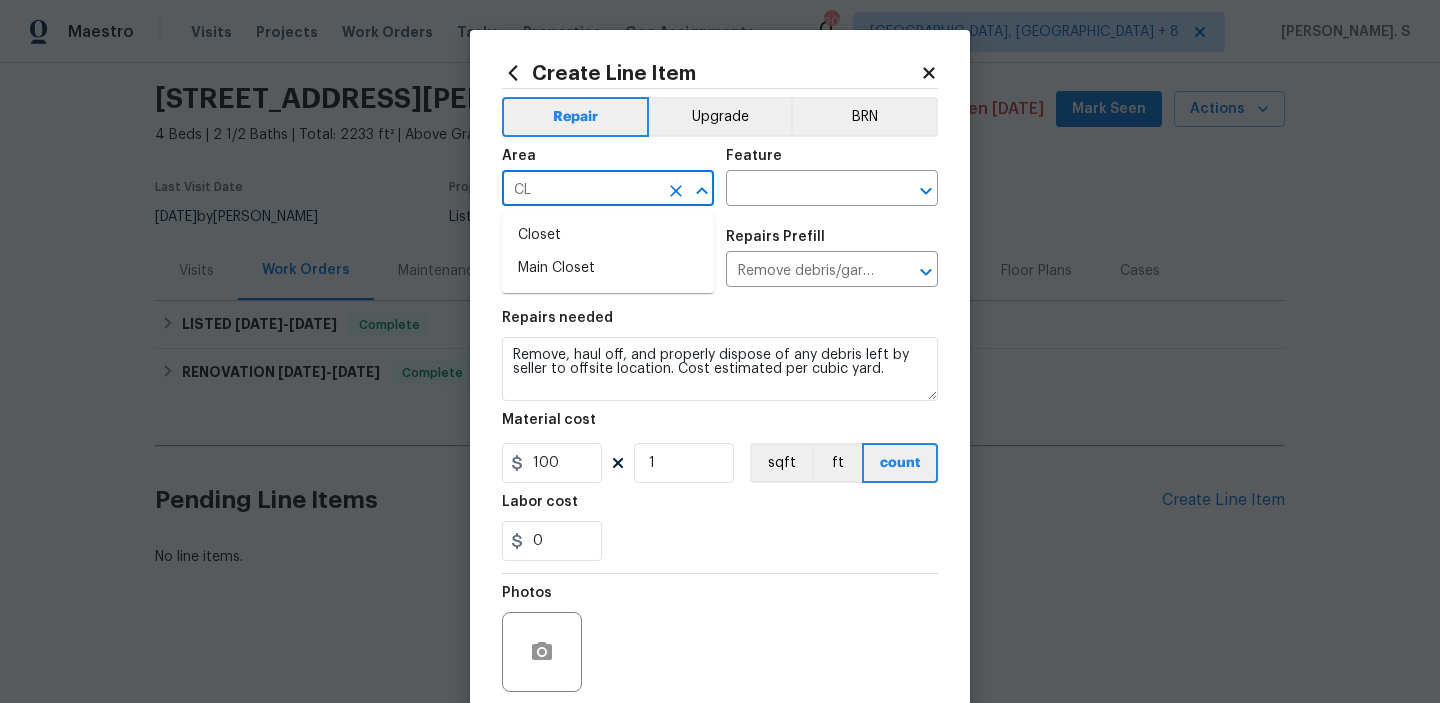 click 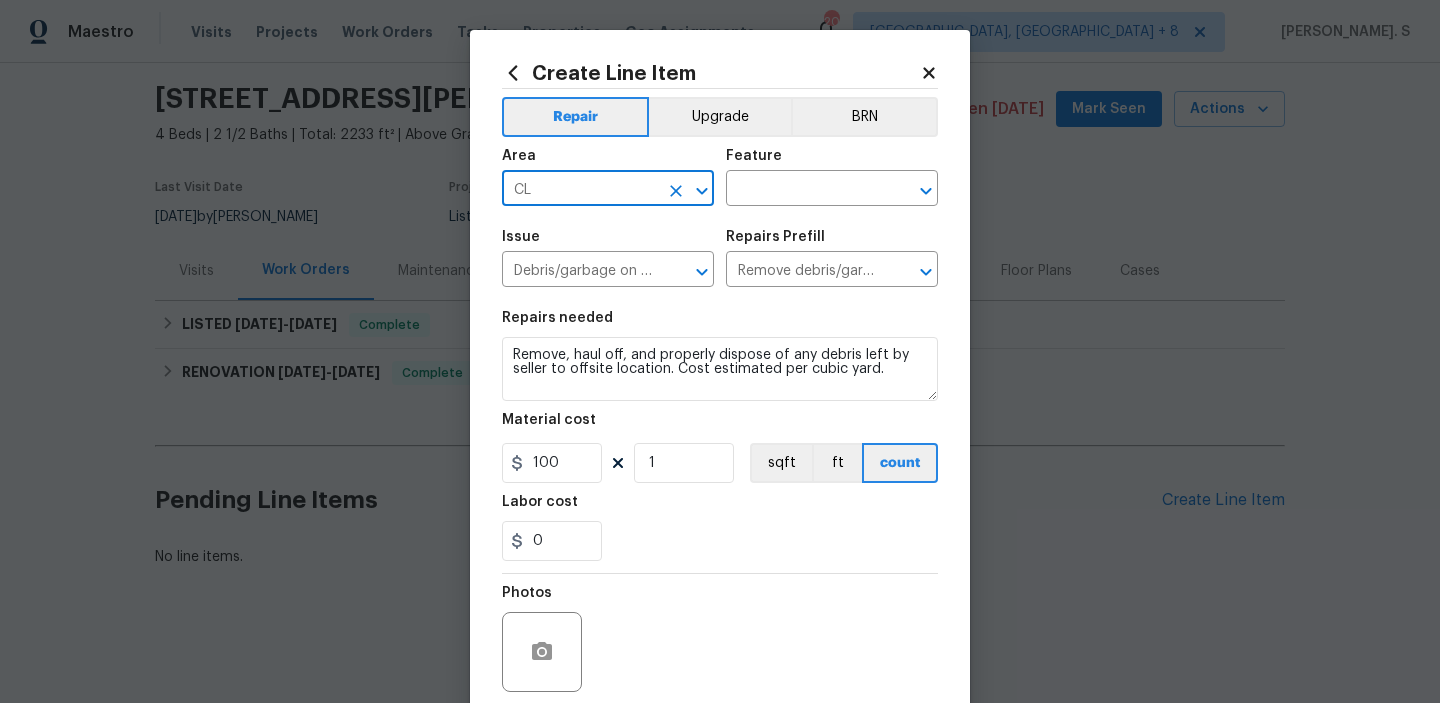 type on "C" 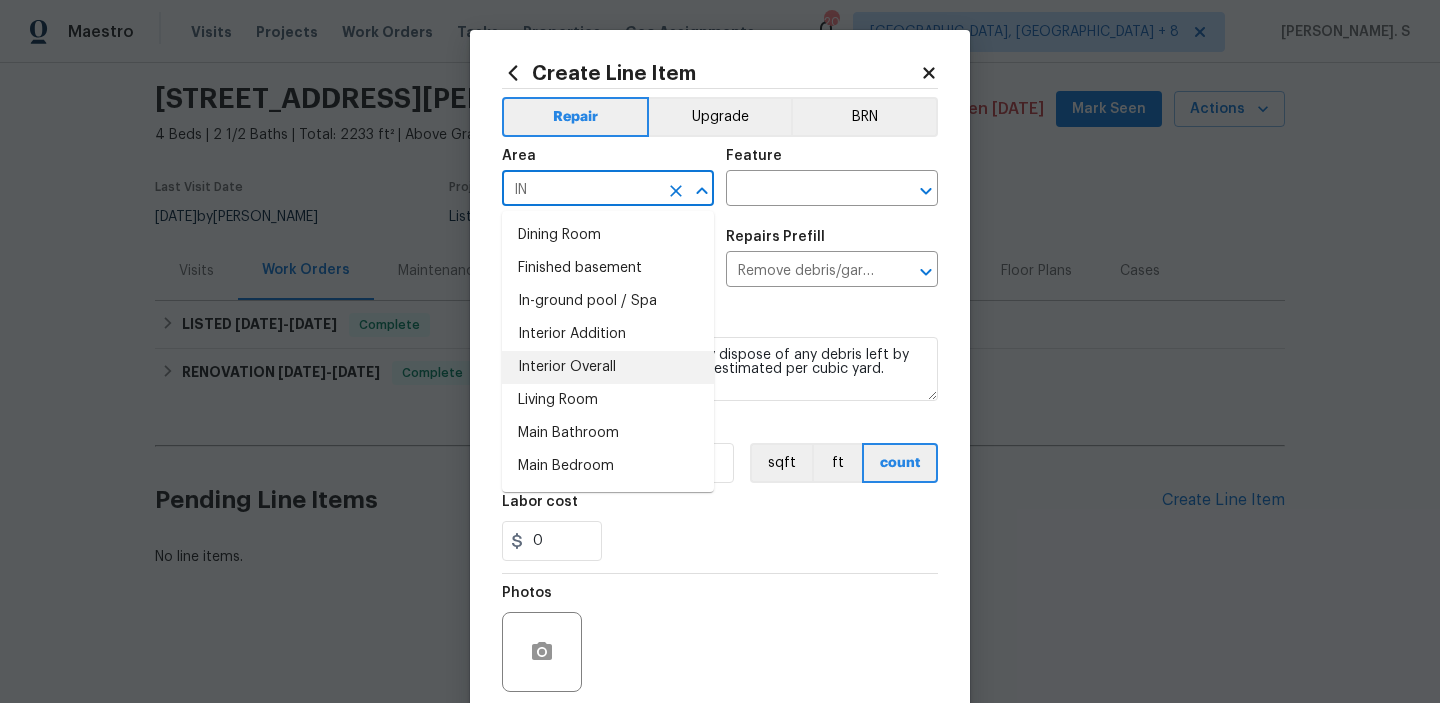 click on "Interior Overall" at bounding box center (608, 367) 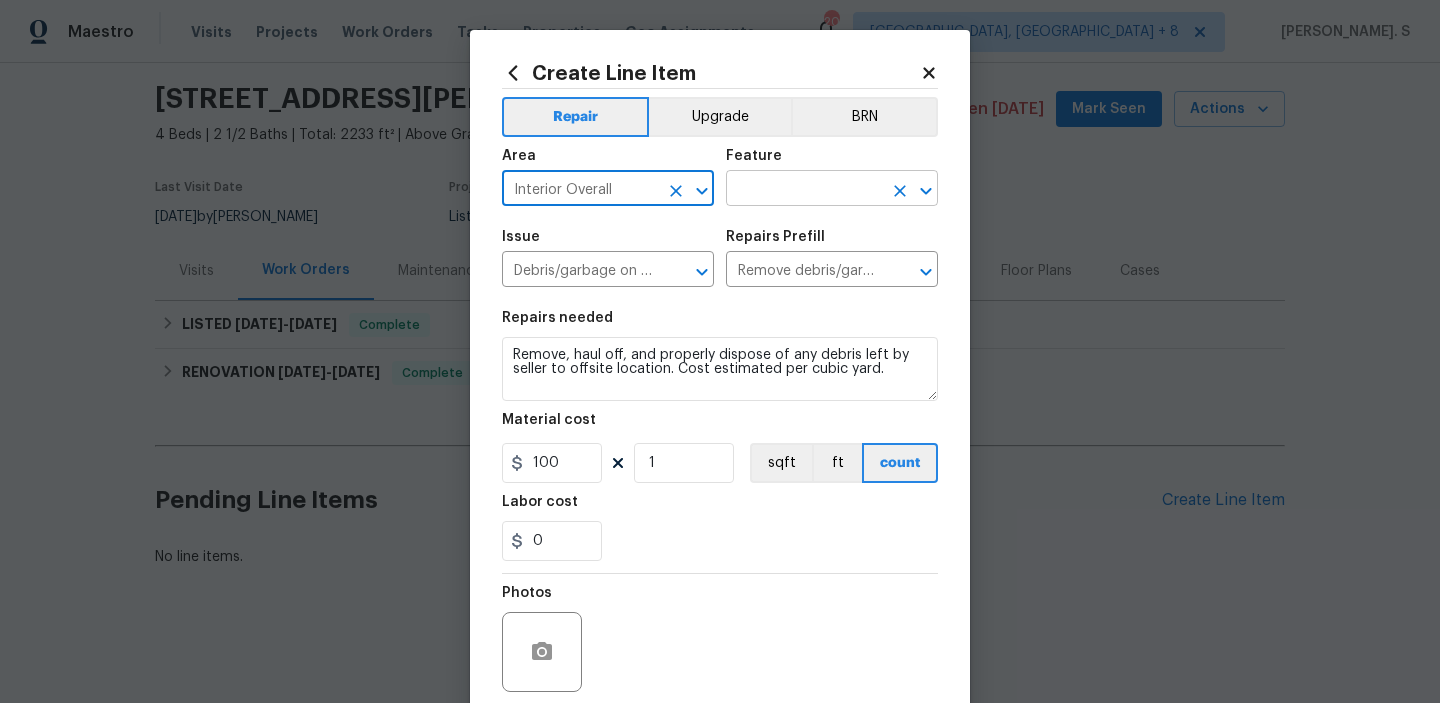 click at bounding box center [912, 191] 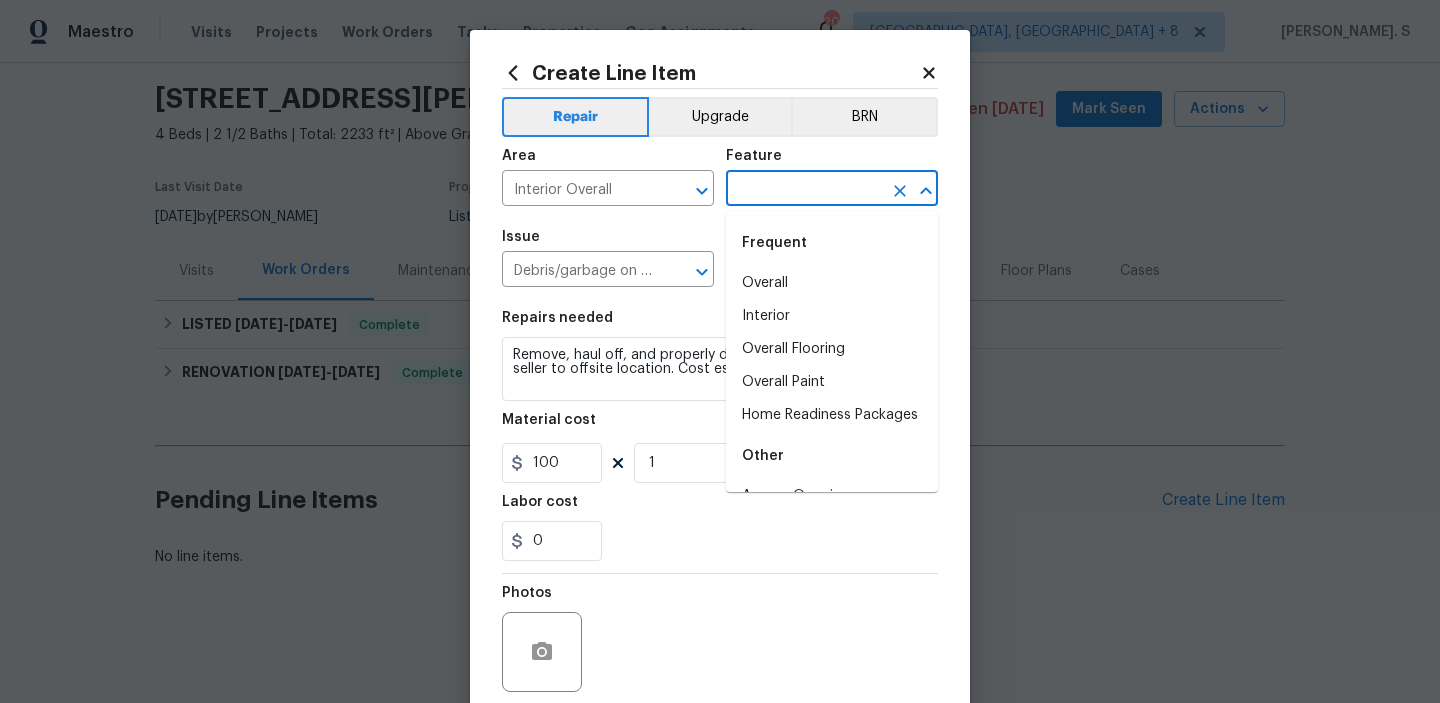 click at bounding box center (912, 191) 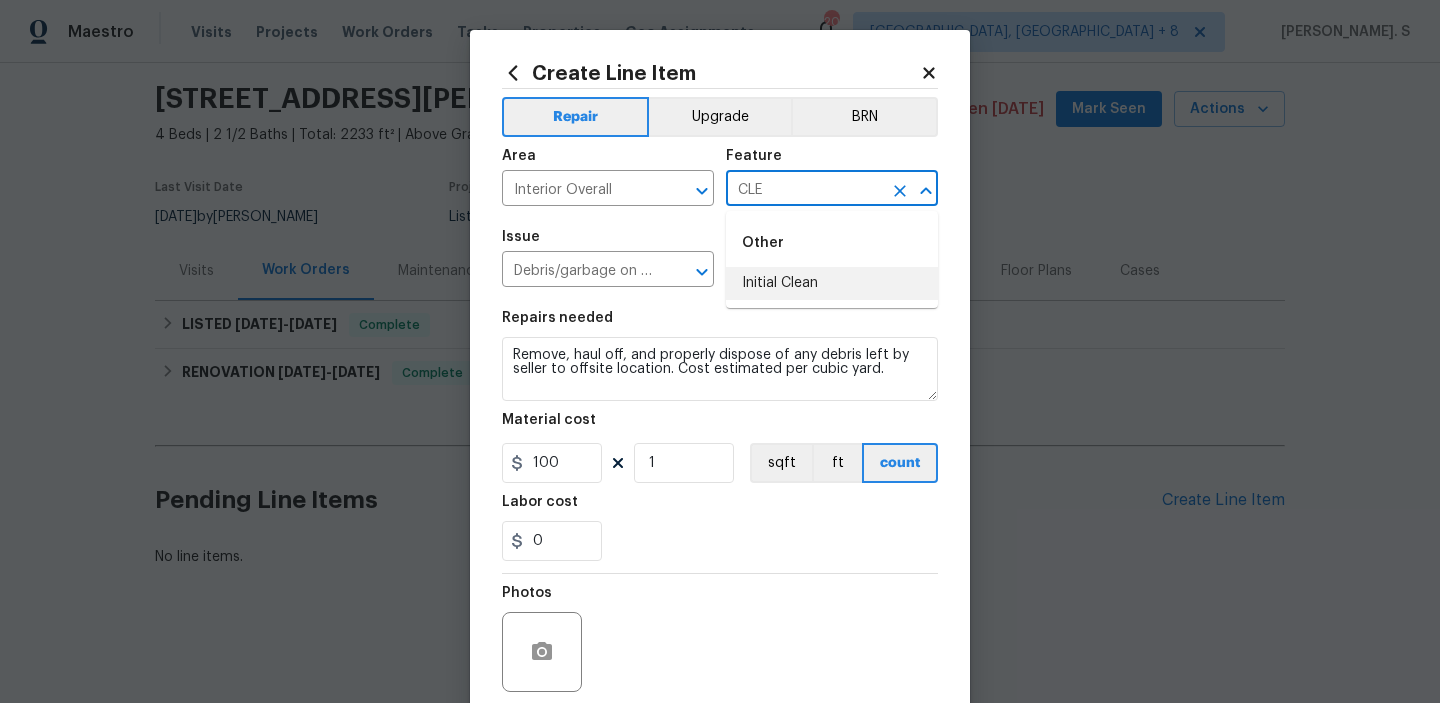 click on "Other Initial Clean" at bounding box center [832, 259] 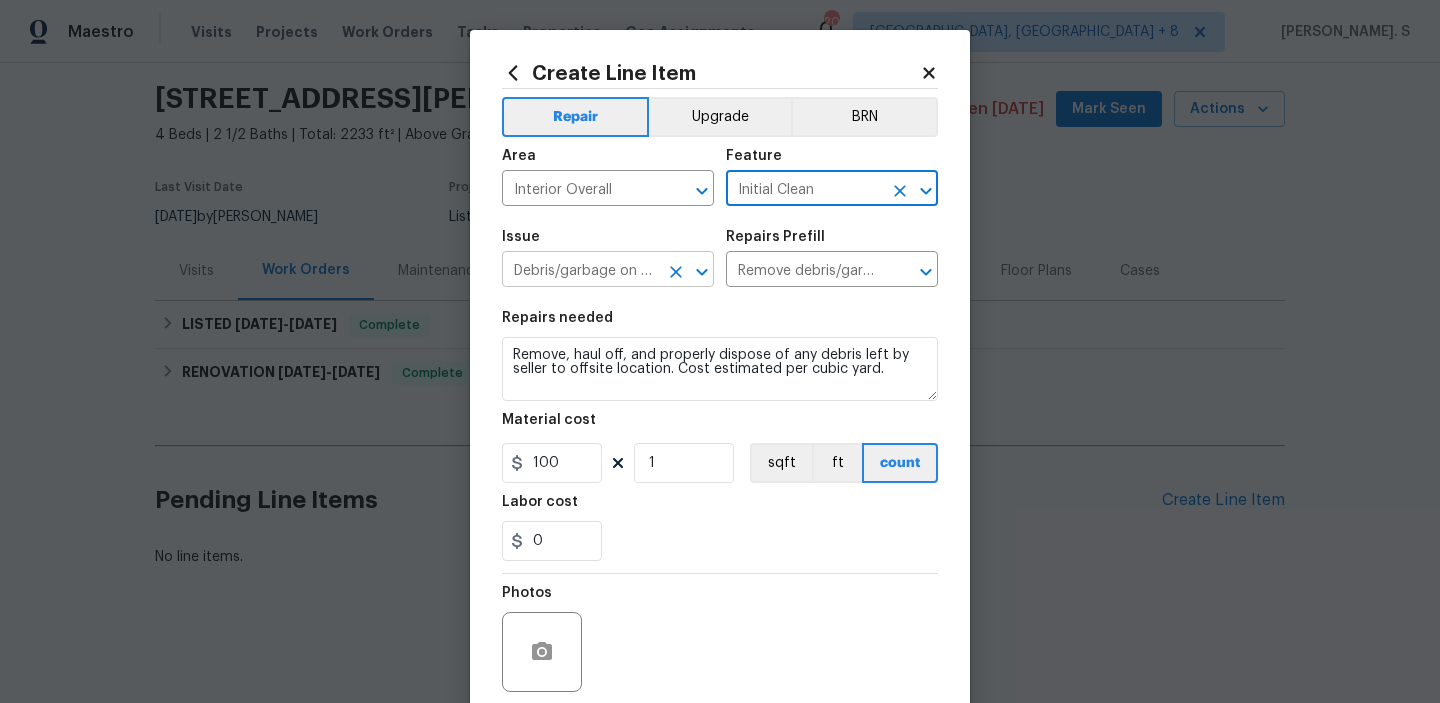 click 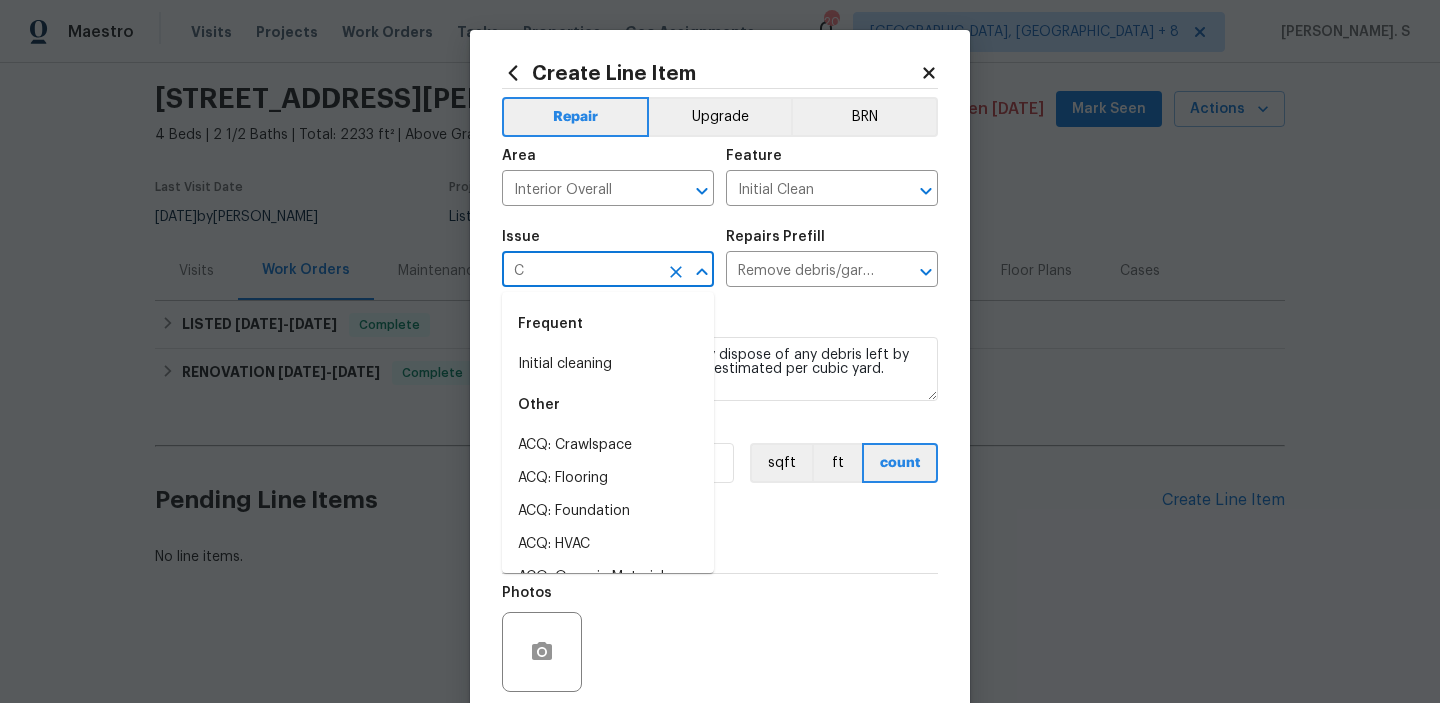 scroll, scrollTop: 0, scrollLeft: 0, axis: both 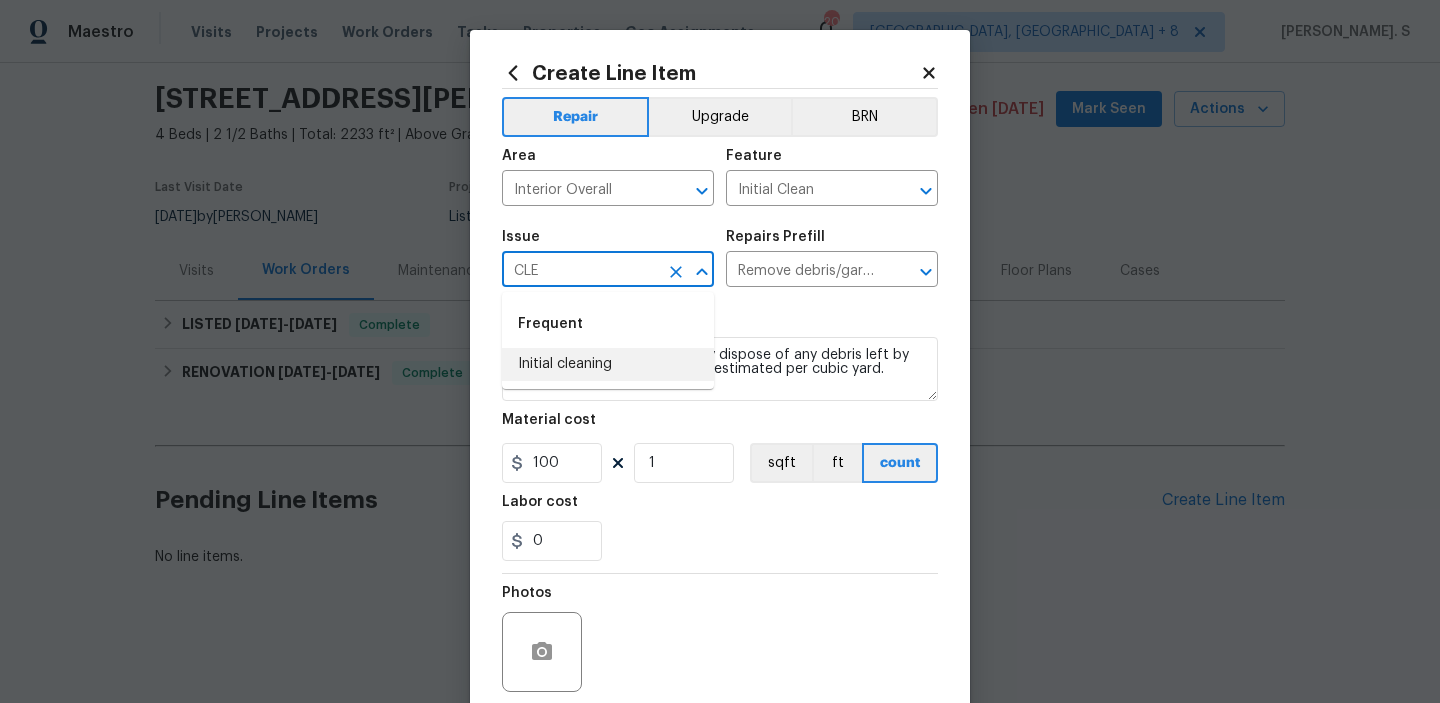 click on "Initial cleaning" at bounding box center [608, 364] 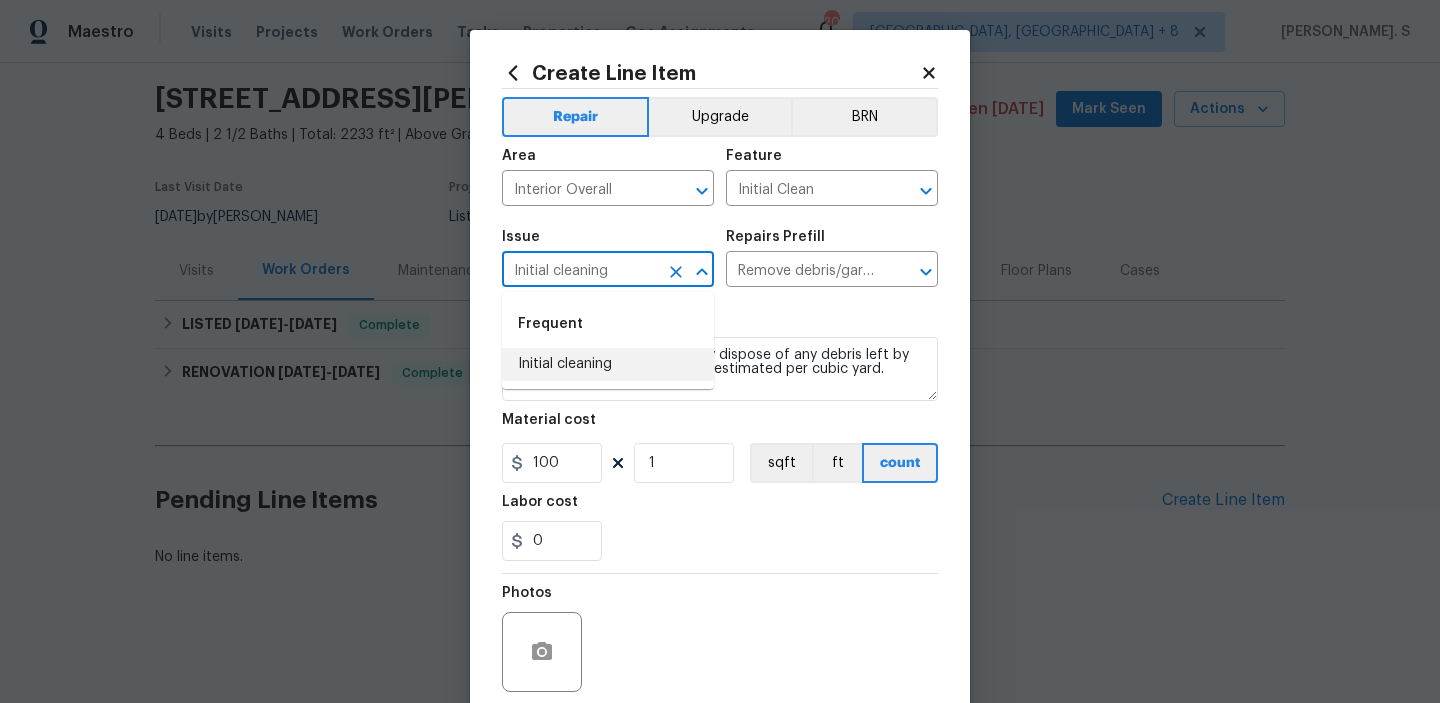 type 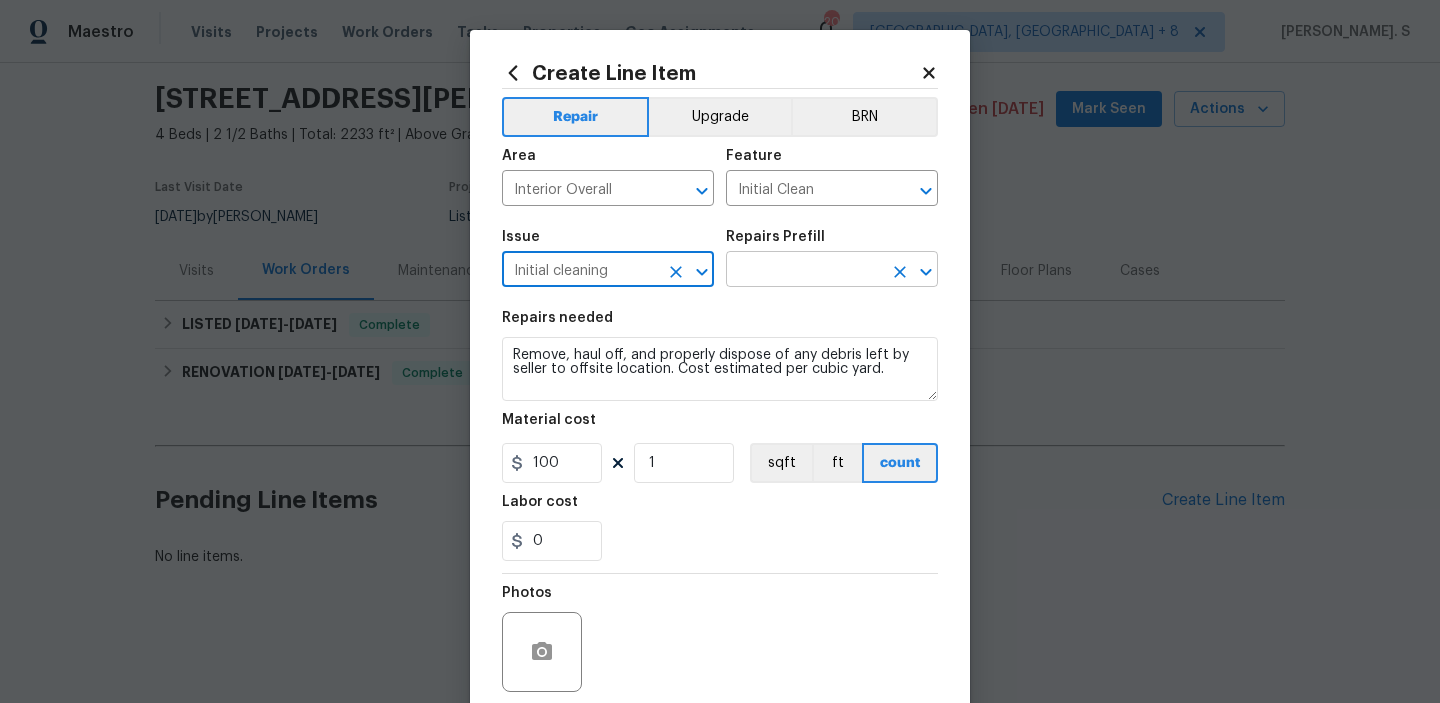 click 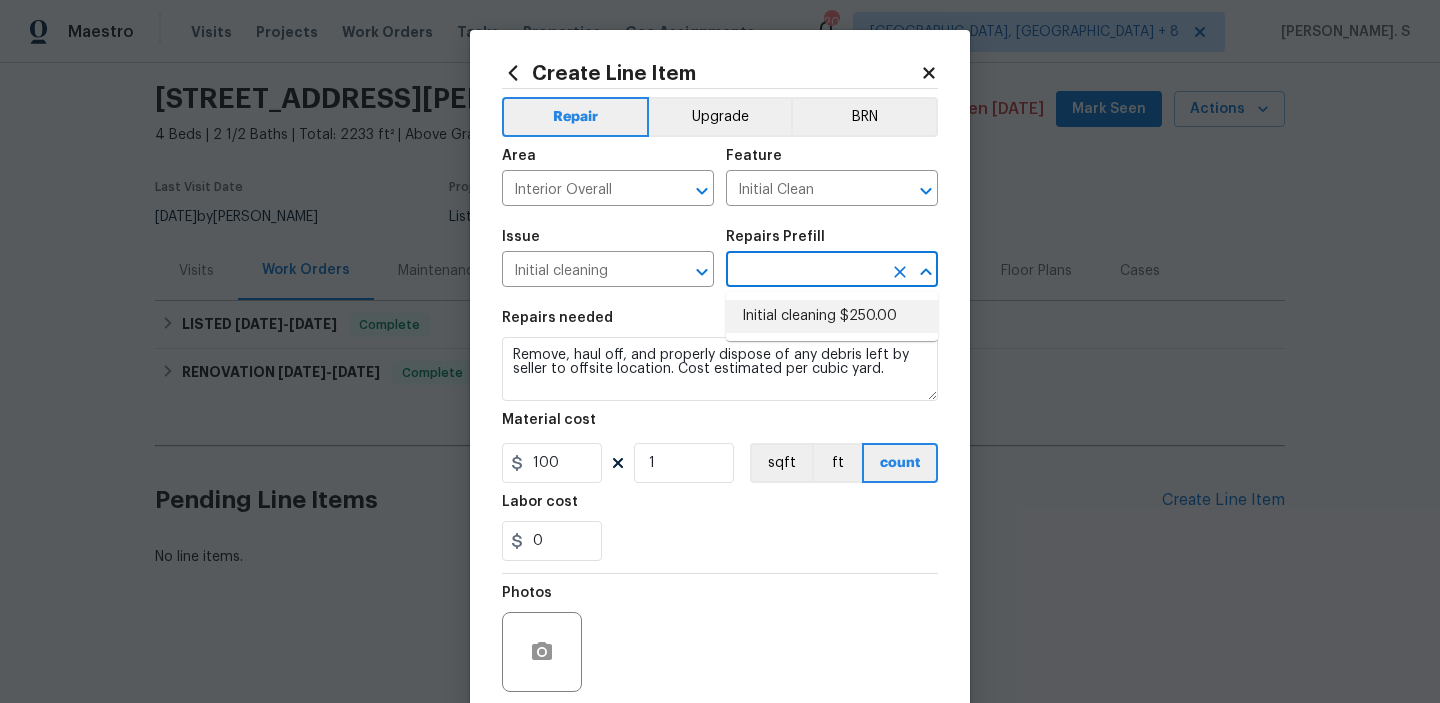 click on "Initial cleaning $250.00" at bounding box center (832, 316) 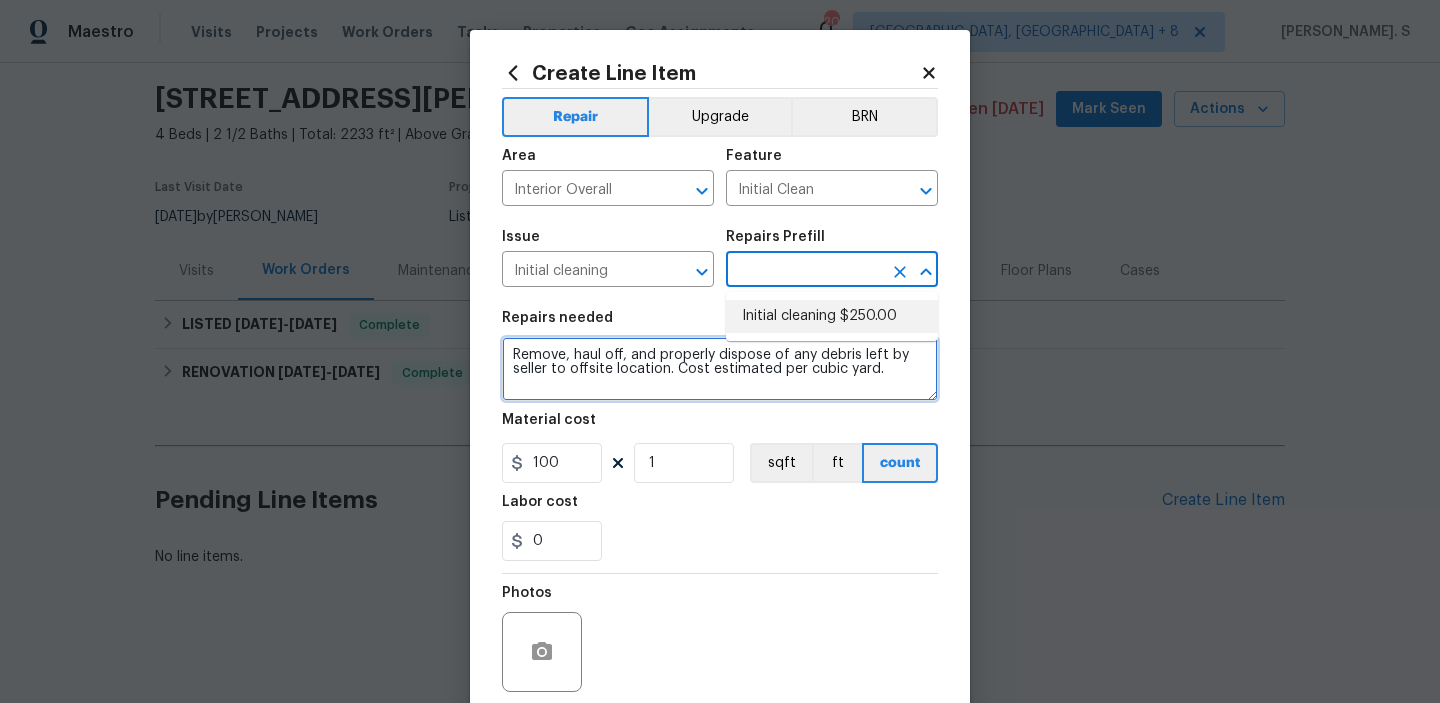 click on "Remove, haul off, and properly dispose of any debris left by seller to offsite location. Cost estimated per cubic yard." at bounding box center (720, 369) 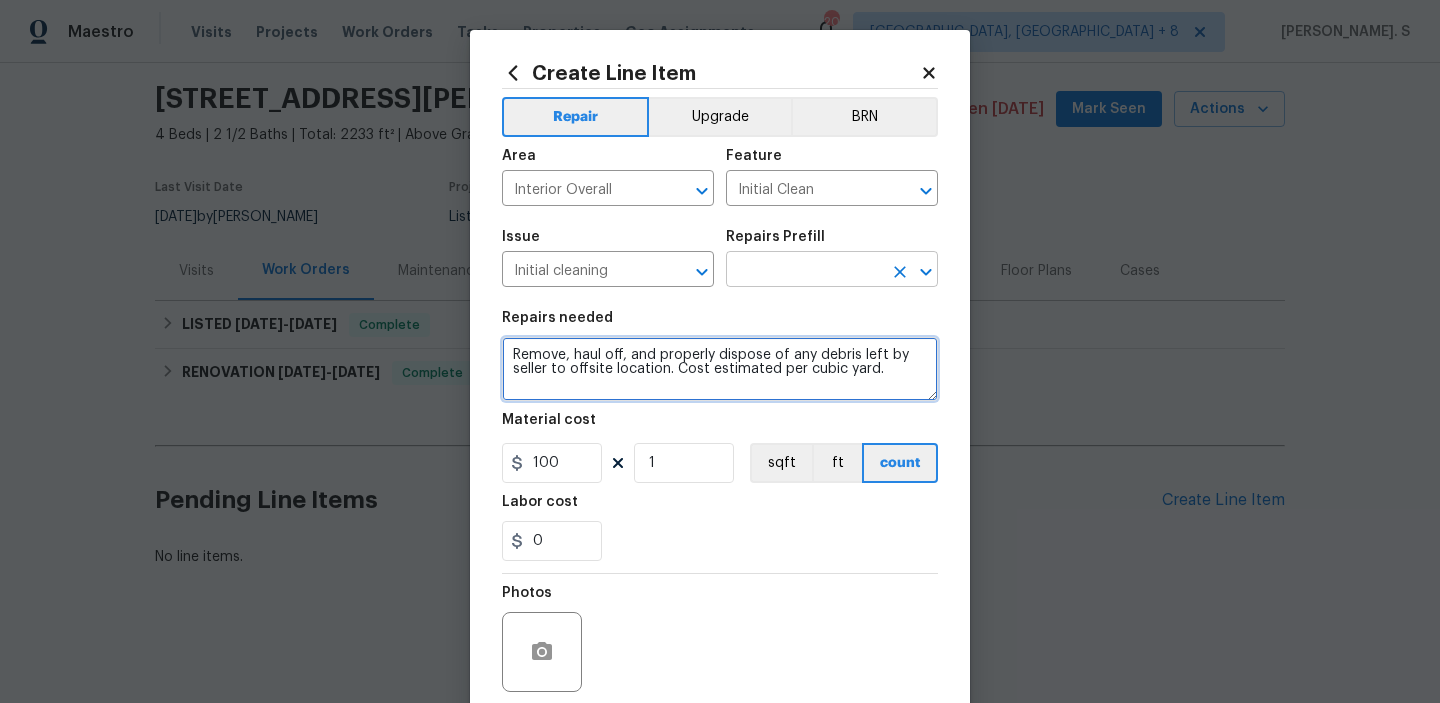 click 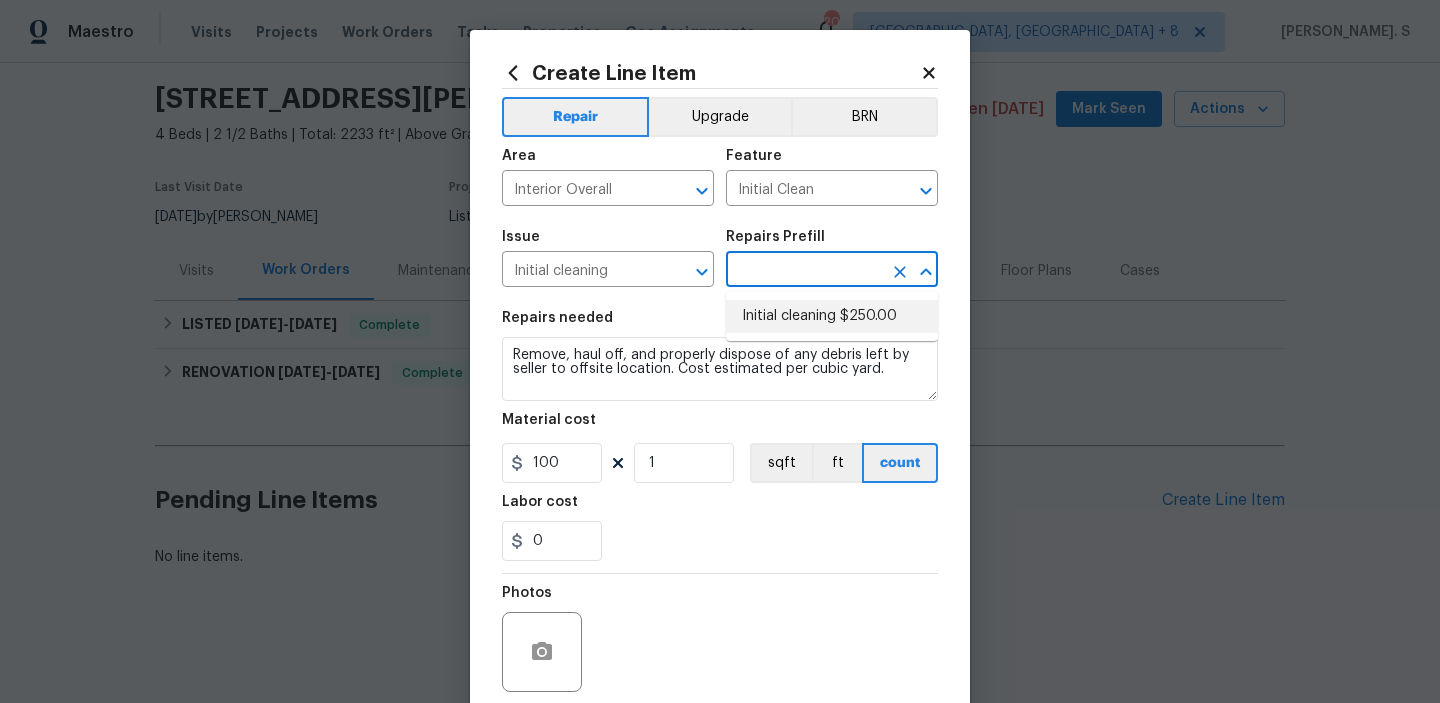 click on "Initial cleaning $250.00" at bounding box center [832, 316] 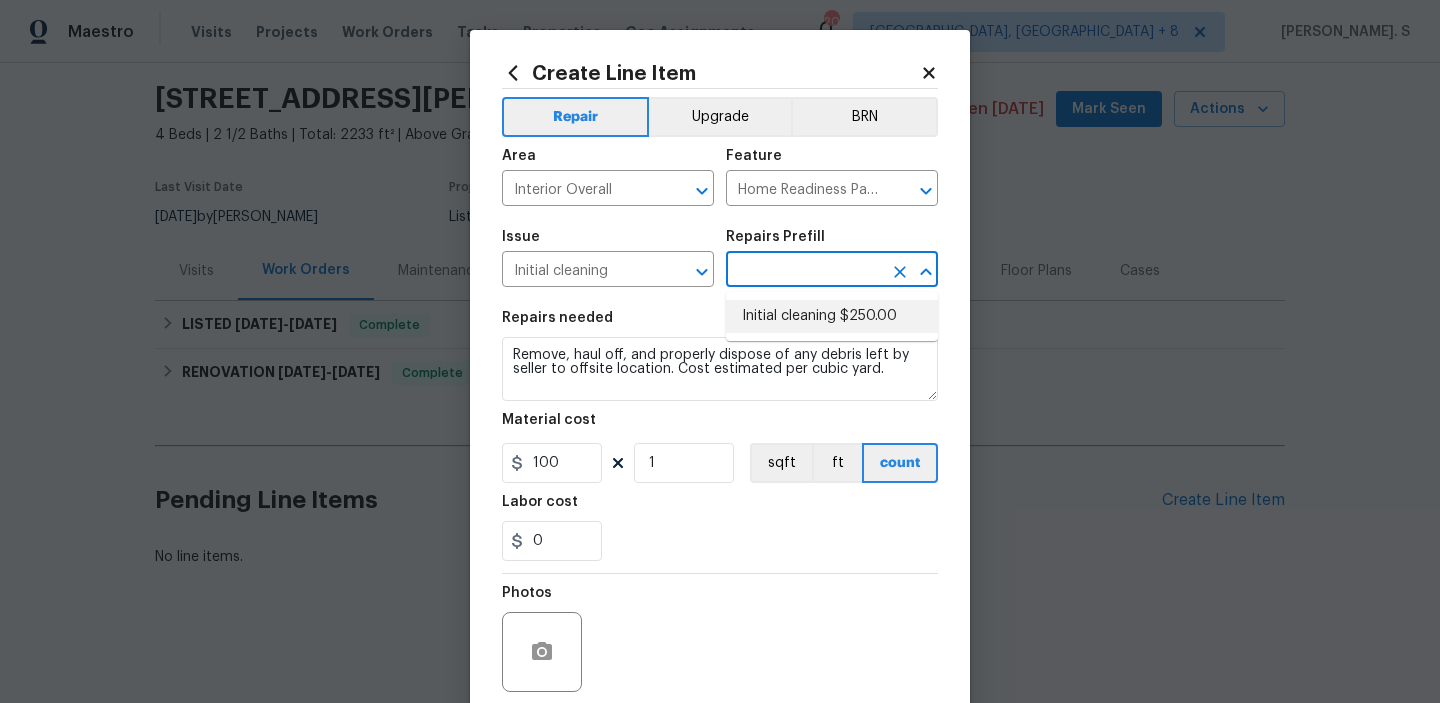 type on "Initial cleaning $250.00" 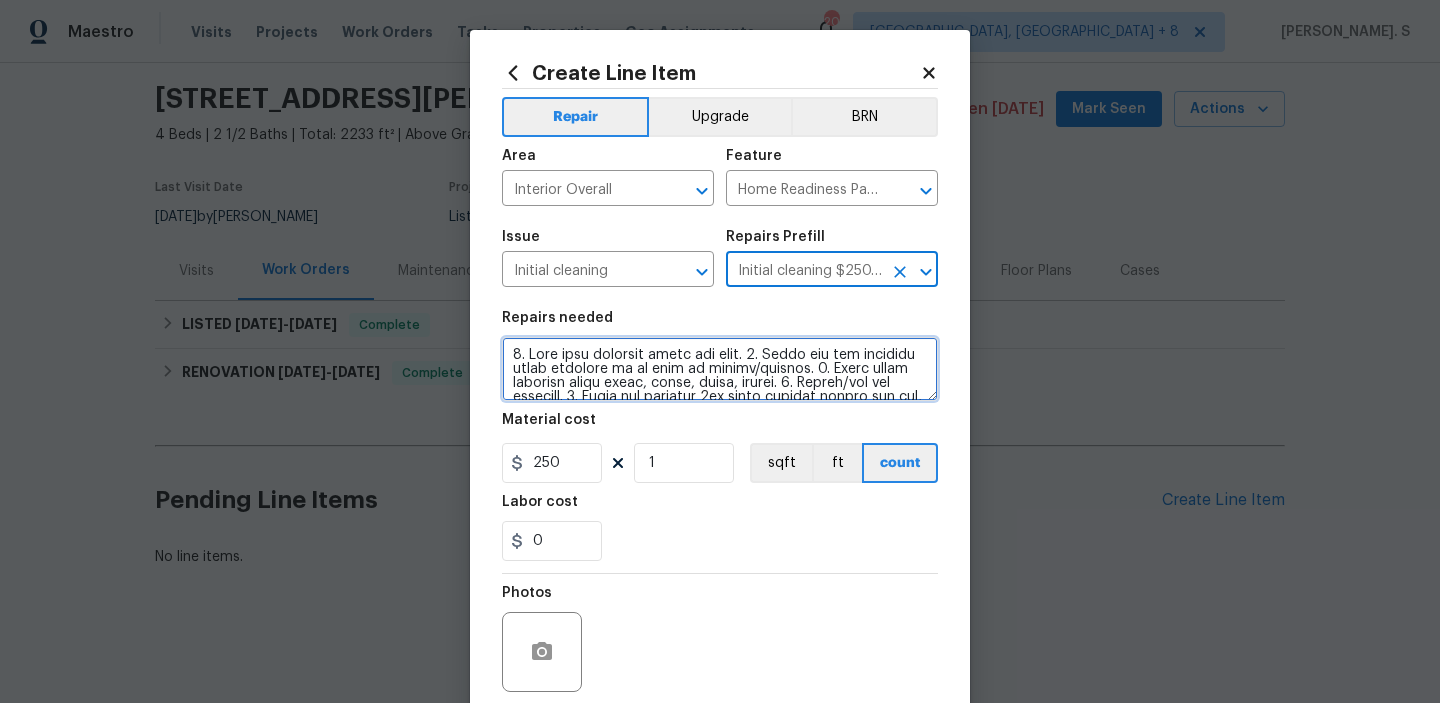 click at bounding box center (720, 369) 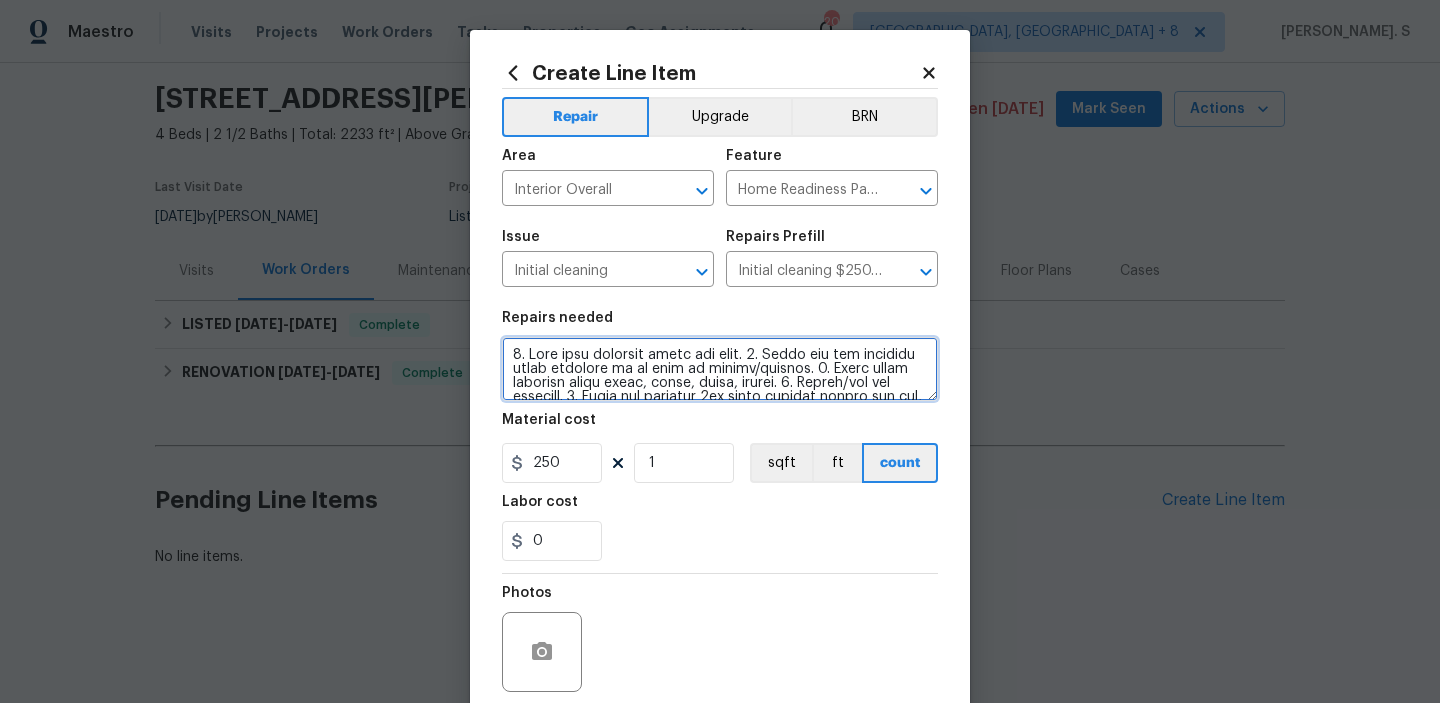 click at bounding box center (720, 369) 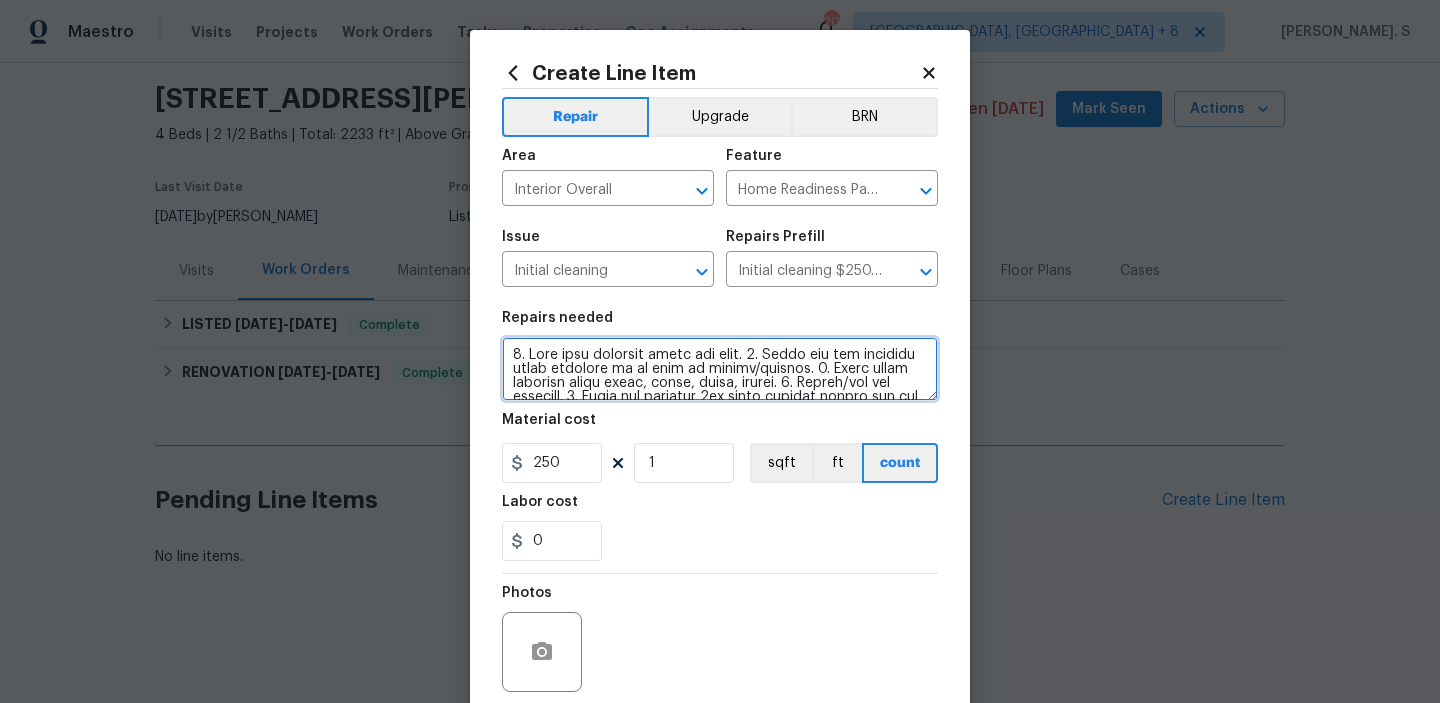 click at bounding box center [720, 369] 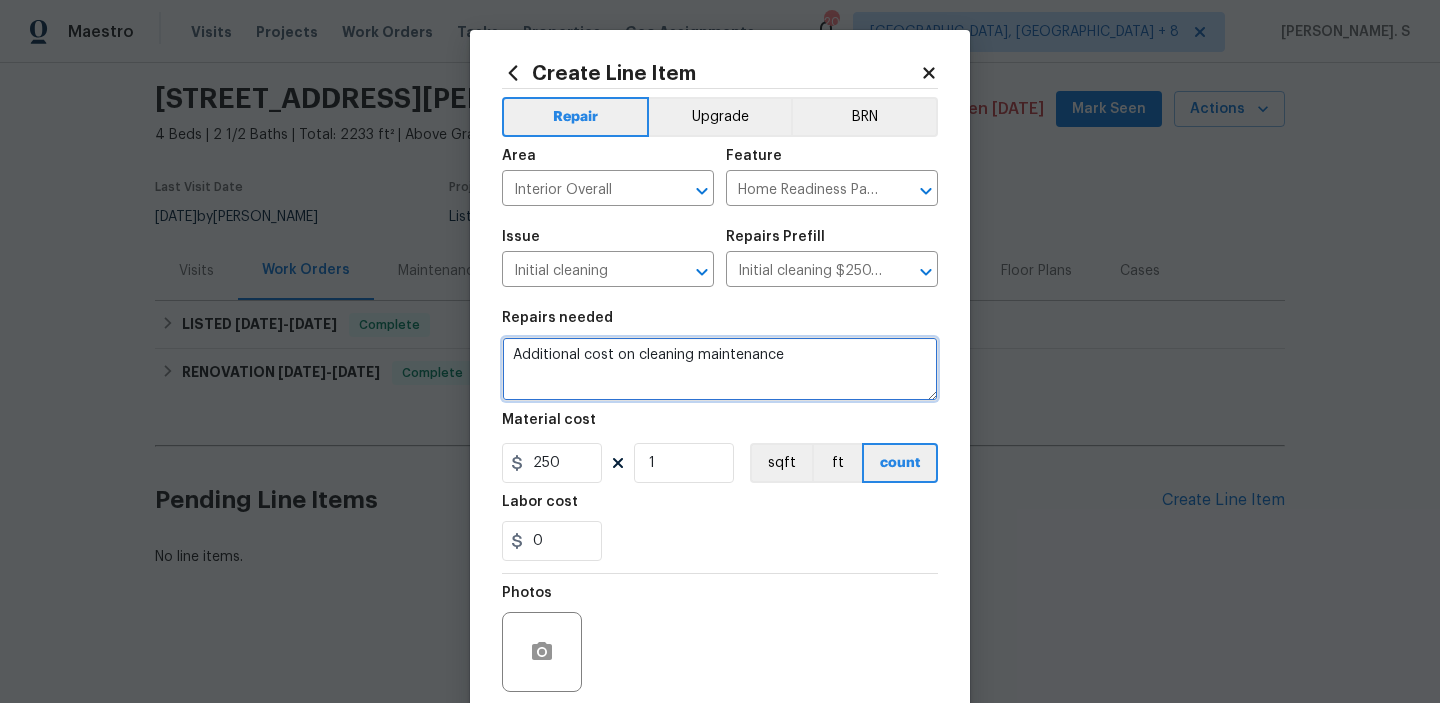type on "Additional cost on cleaning maintenance" 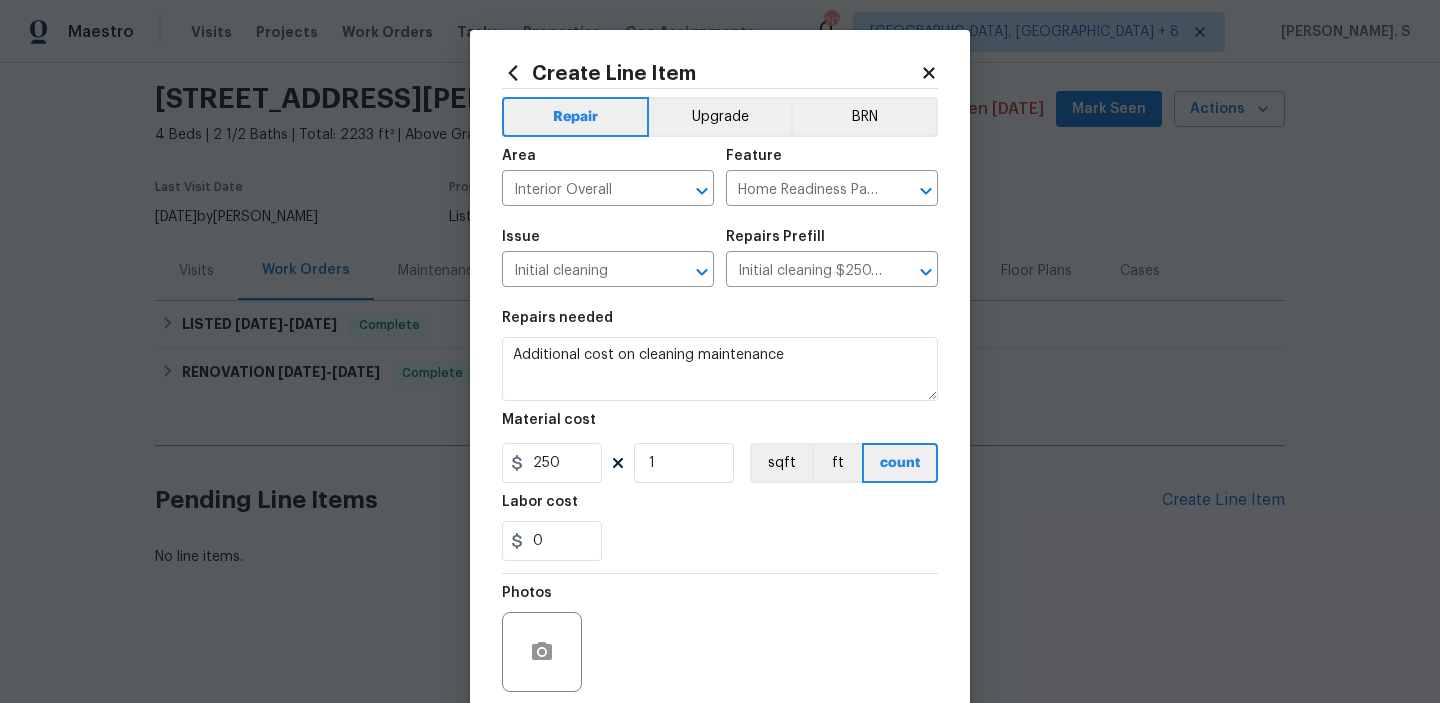 click on "Material cost" at bounding box center (549, 420) 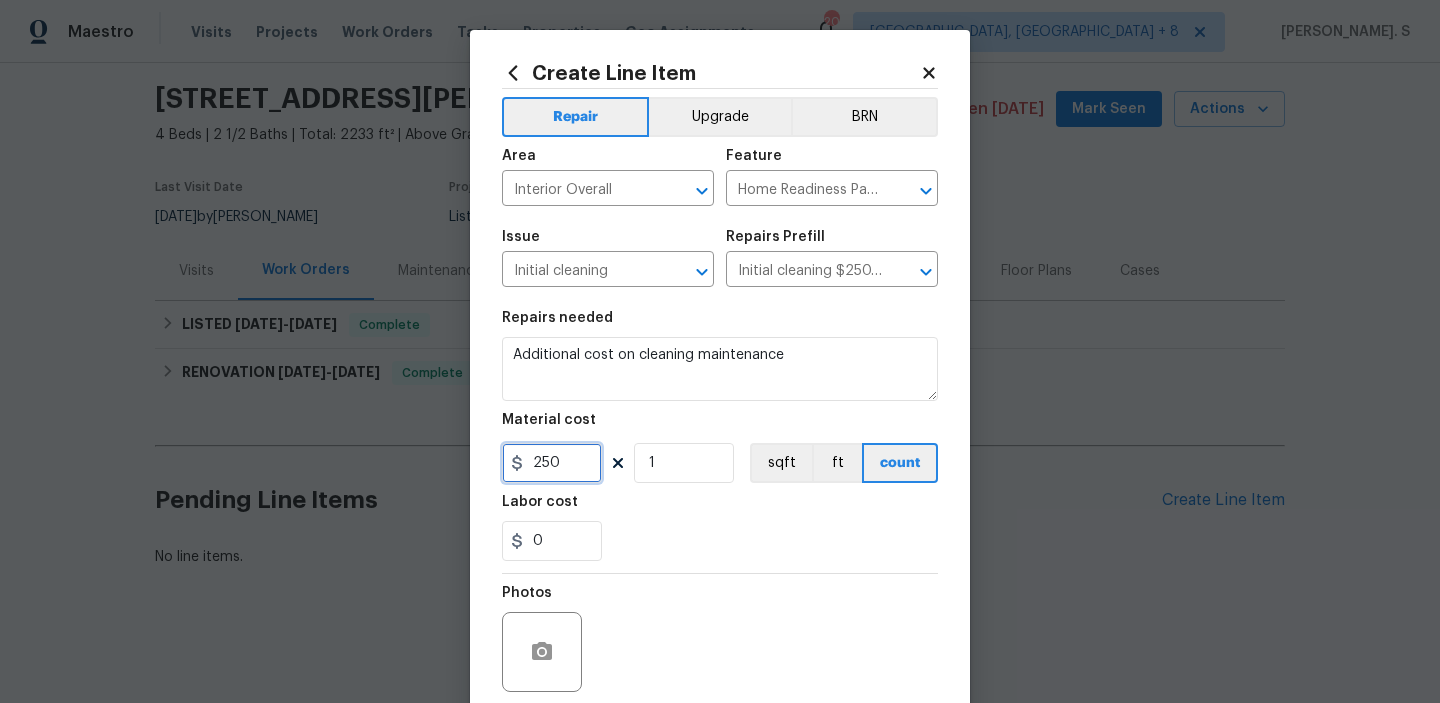 click on "250" at bounding box center (552, 463) 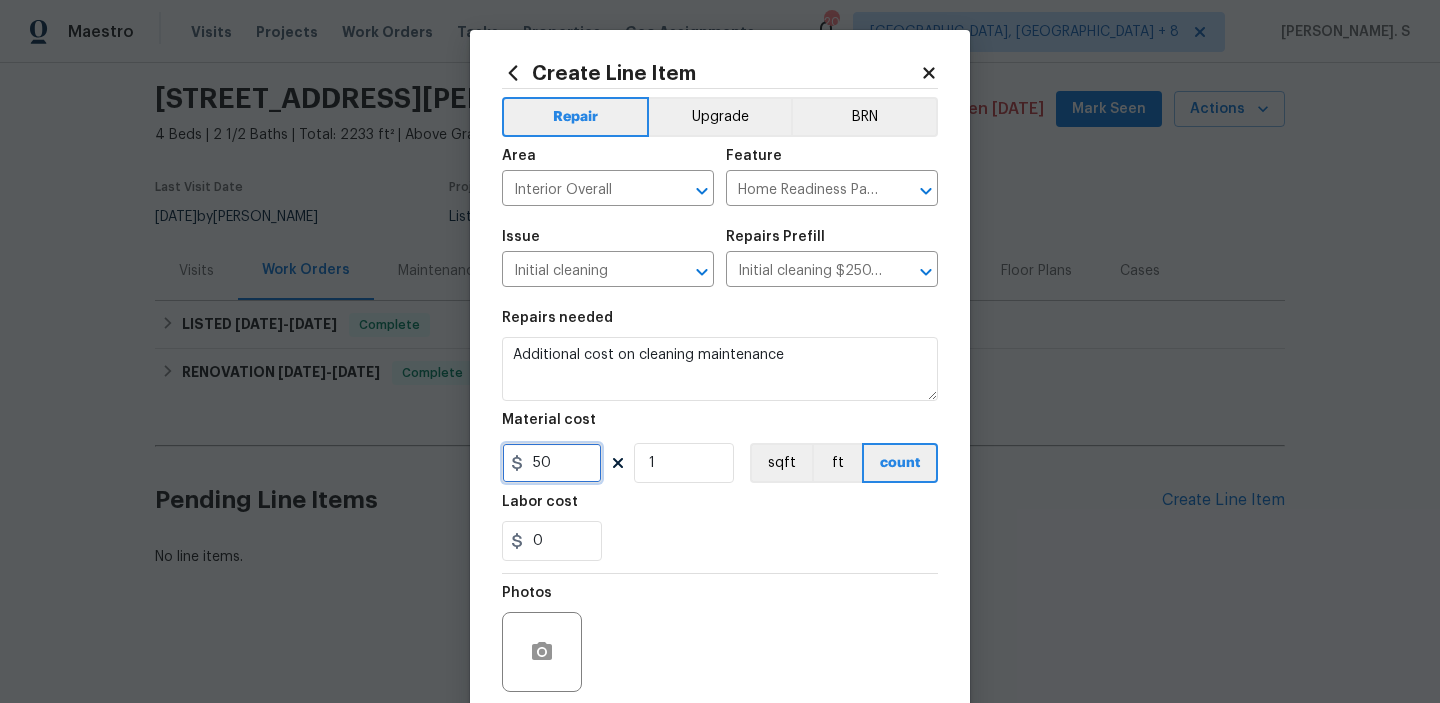 scroll, scrollTop: 159, scrollLeft: 0, axis: vertical 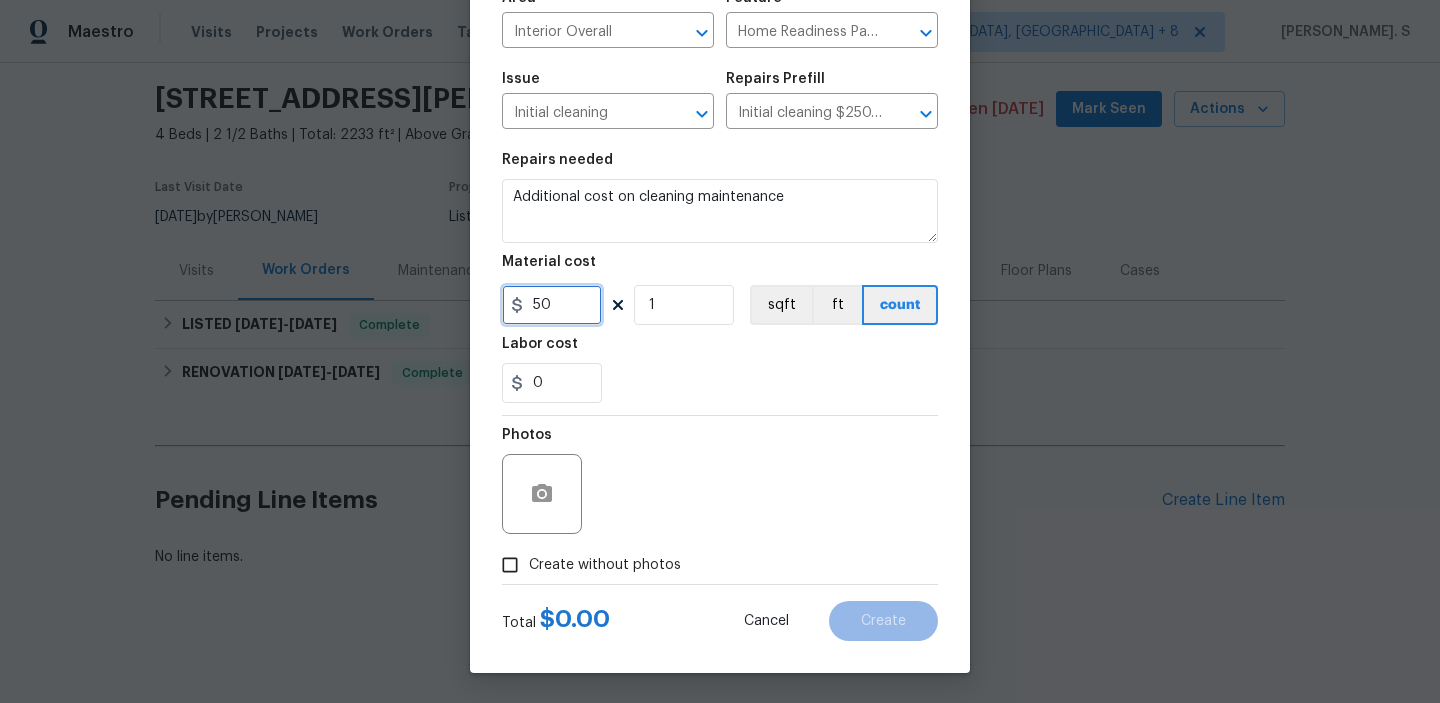 type on "50" 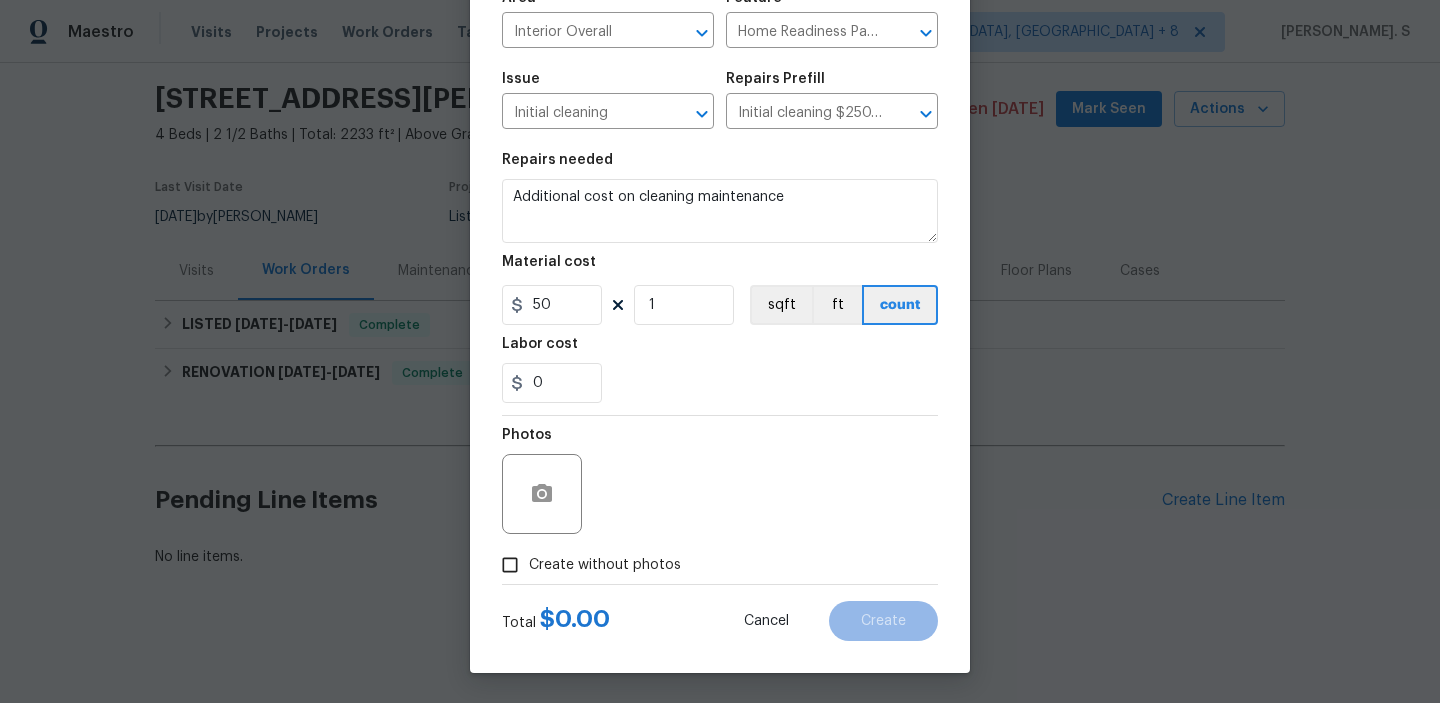 click on "Create without photos" at bounding box center [605, 565] 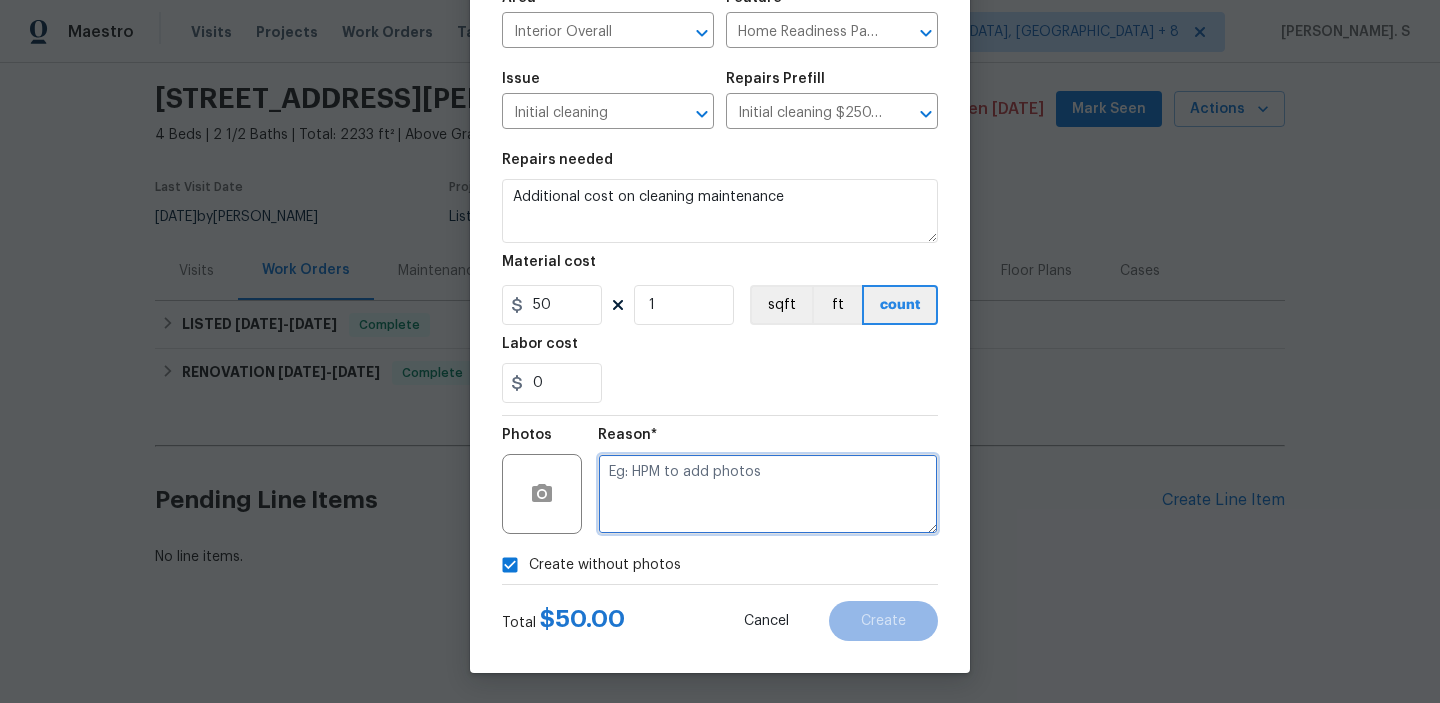 click at bounding box center (768, 494) 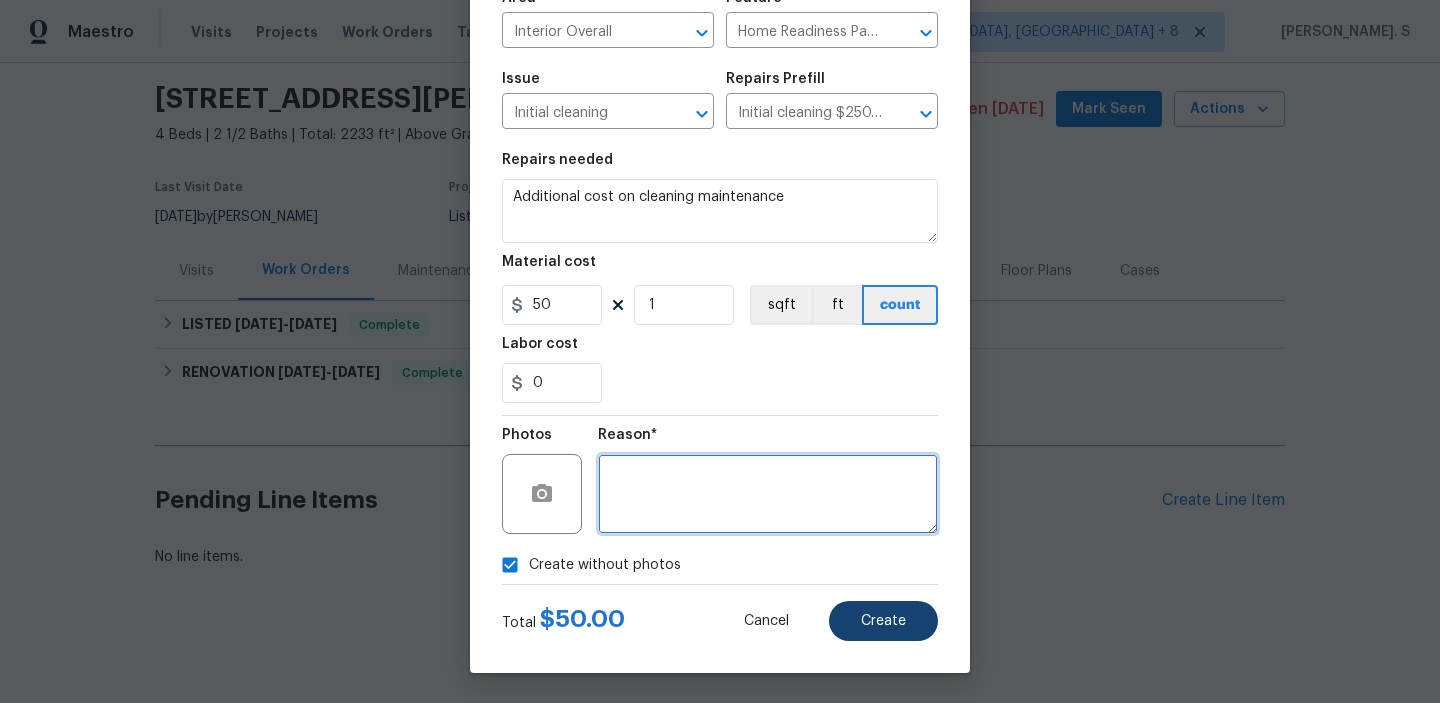 type 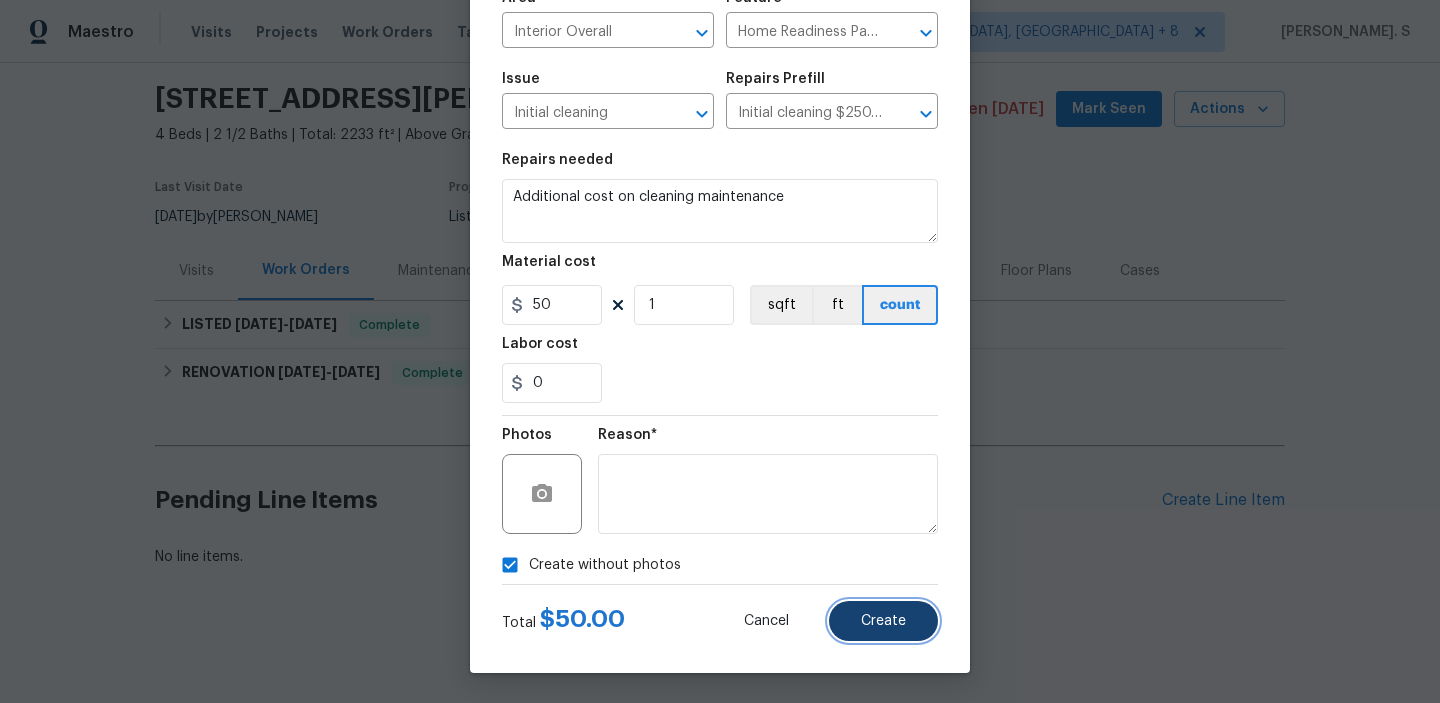 click on "Create" at bounding box center [883, 621] 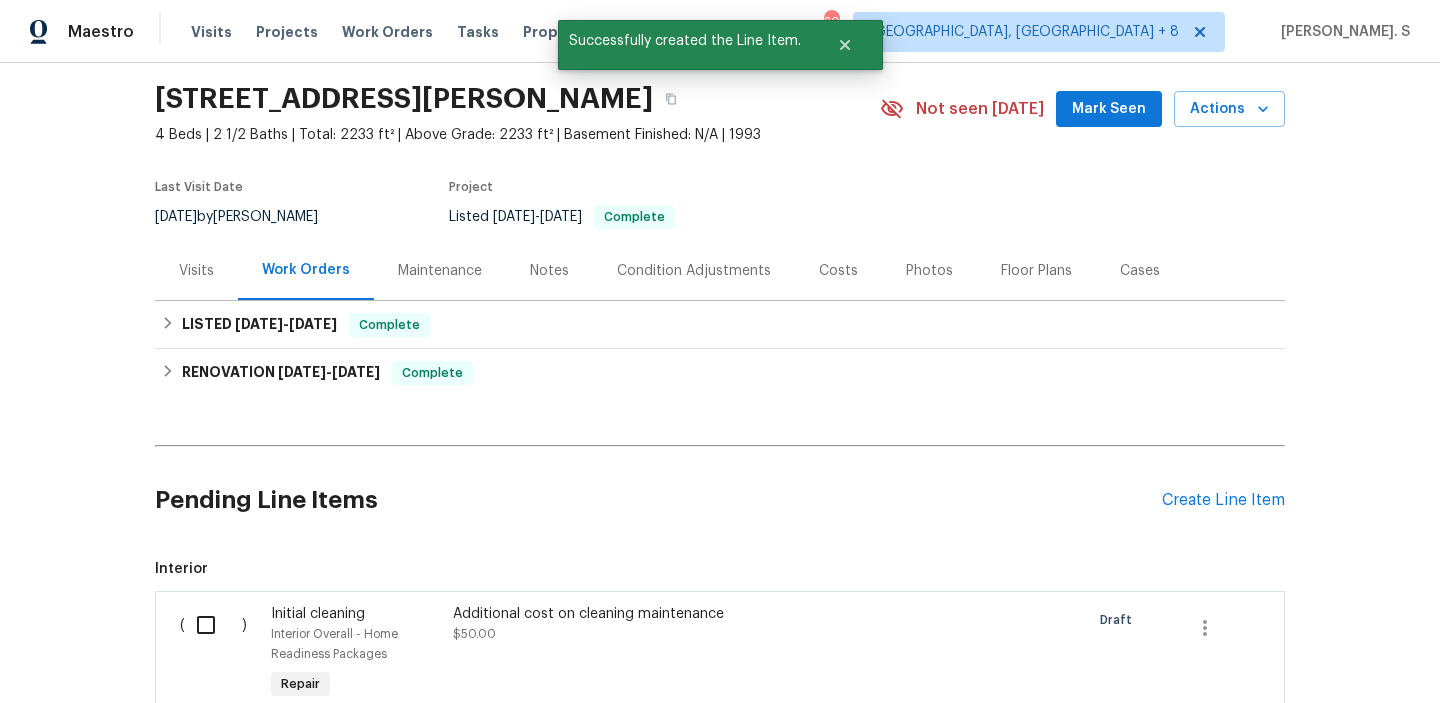 scroll, scrollTop: 311, scrollLeft: 0, axis: vertical 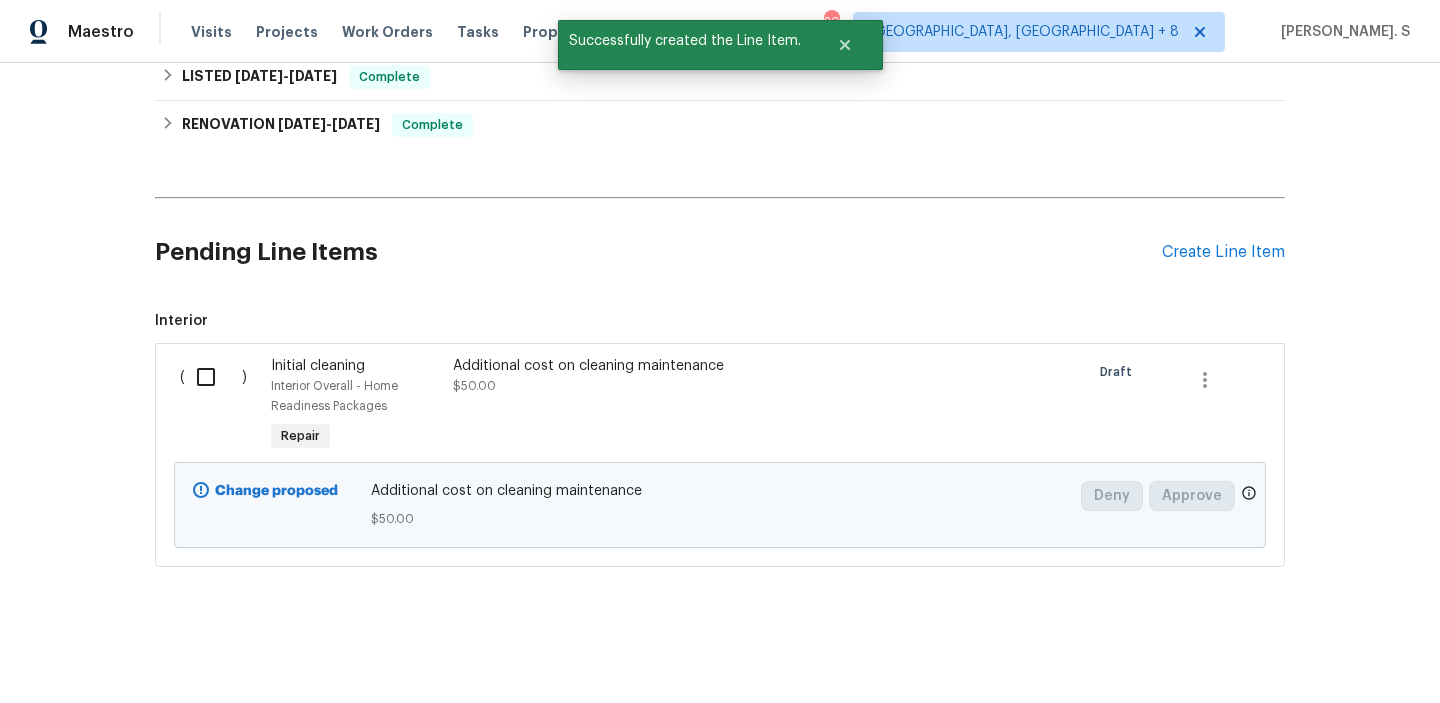 click at bounding box center [213, 377] 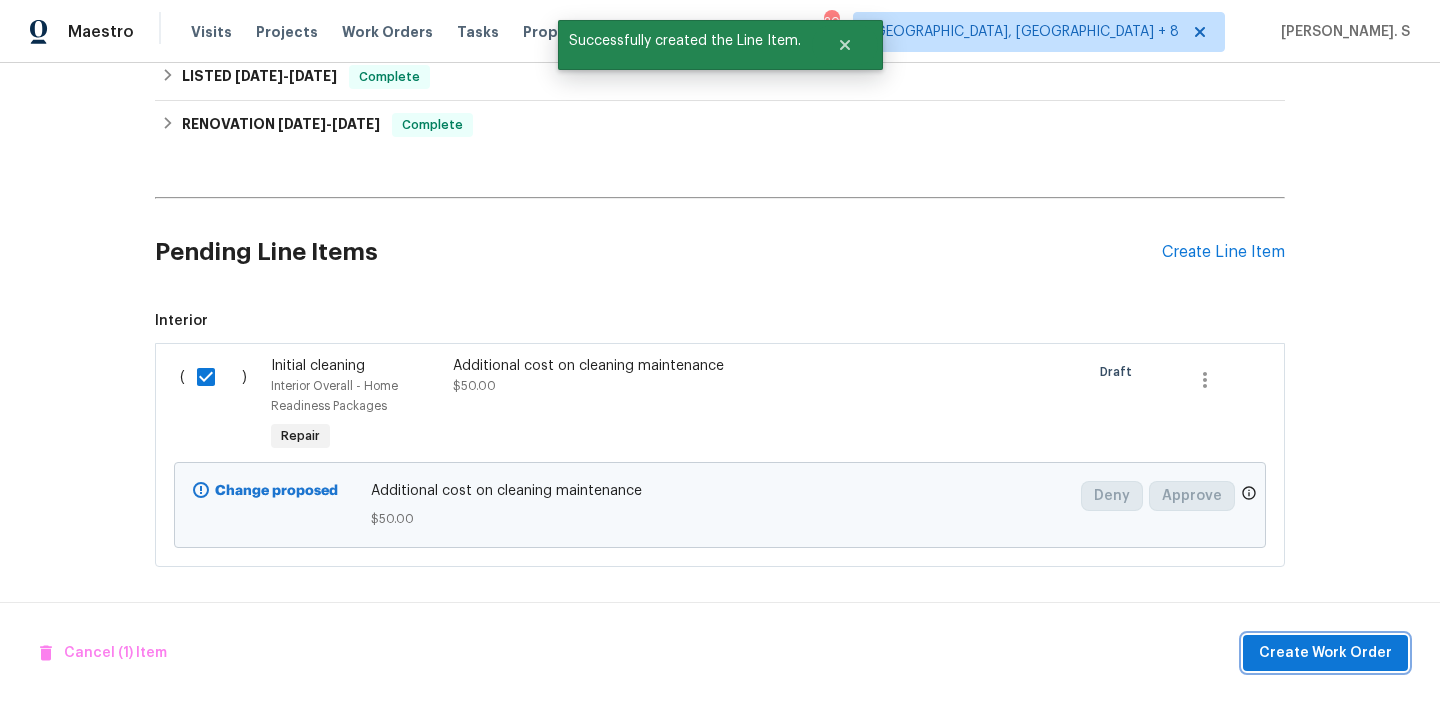 click on "Create Work Order" at bounding box center [1325, 653] 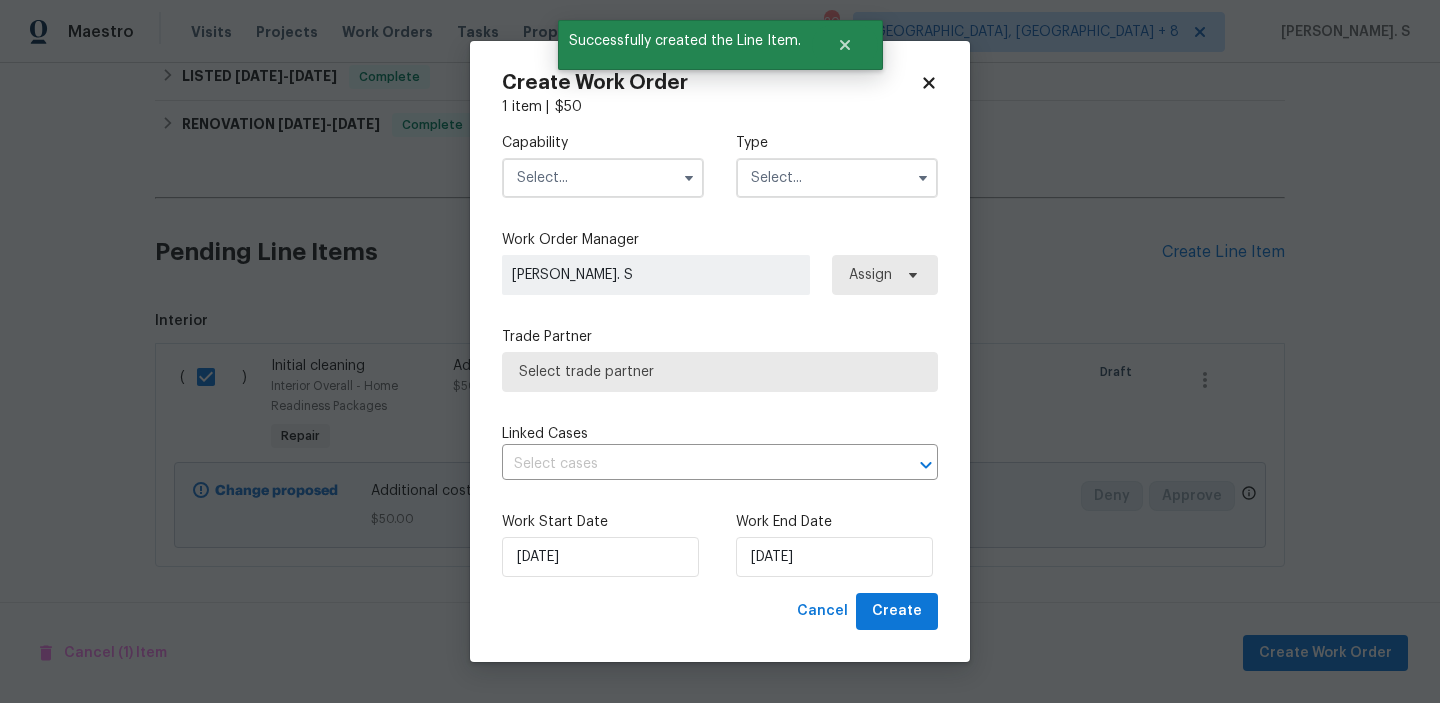 click at bounding box center (689, 178) 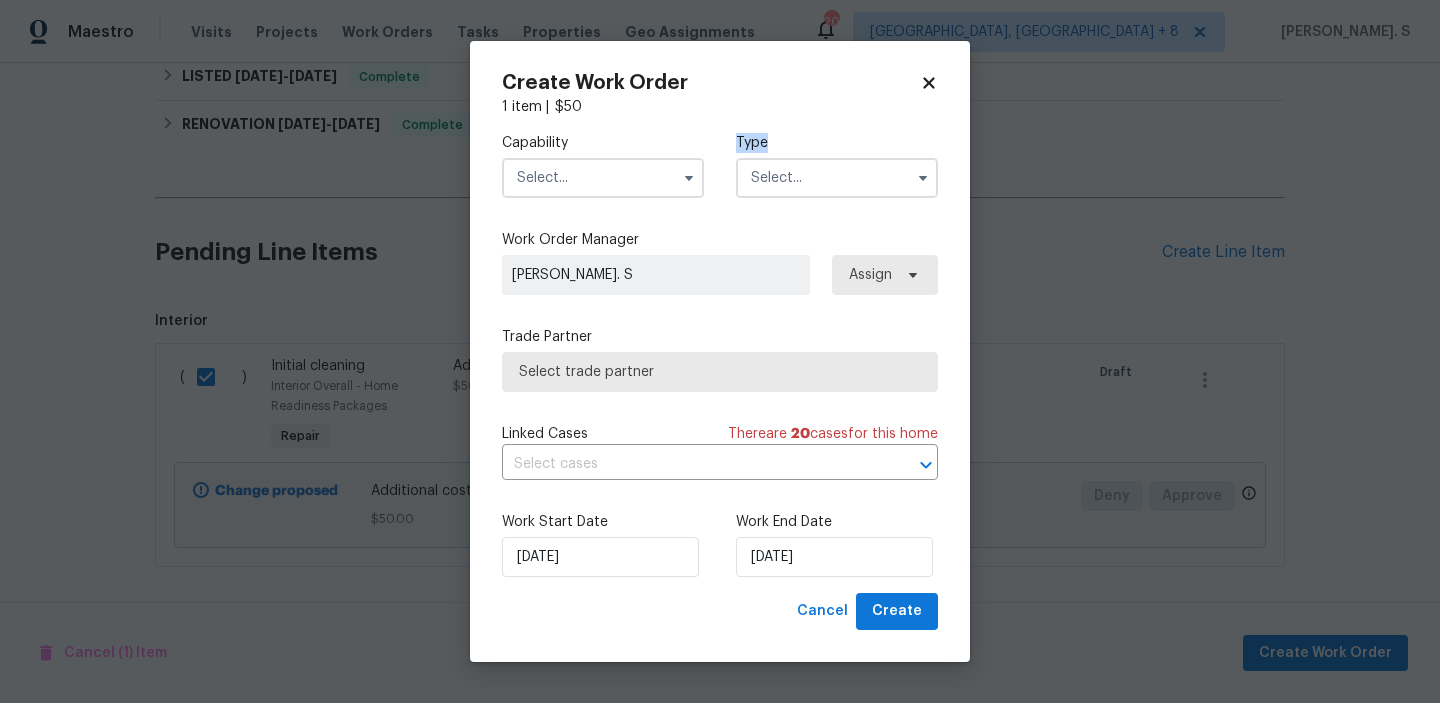 click at bounding box center [689, 178] 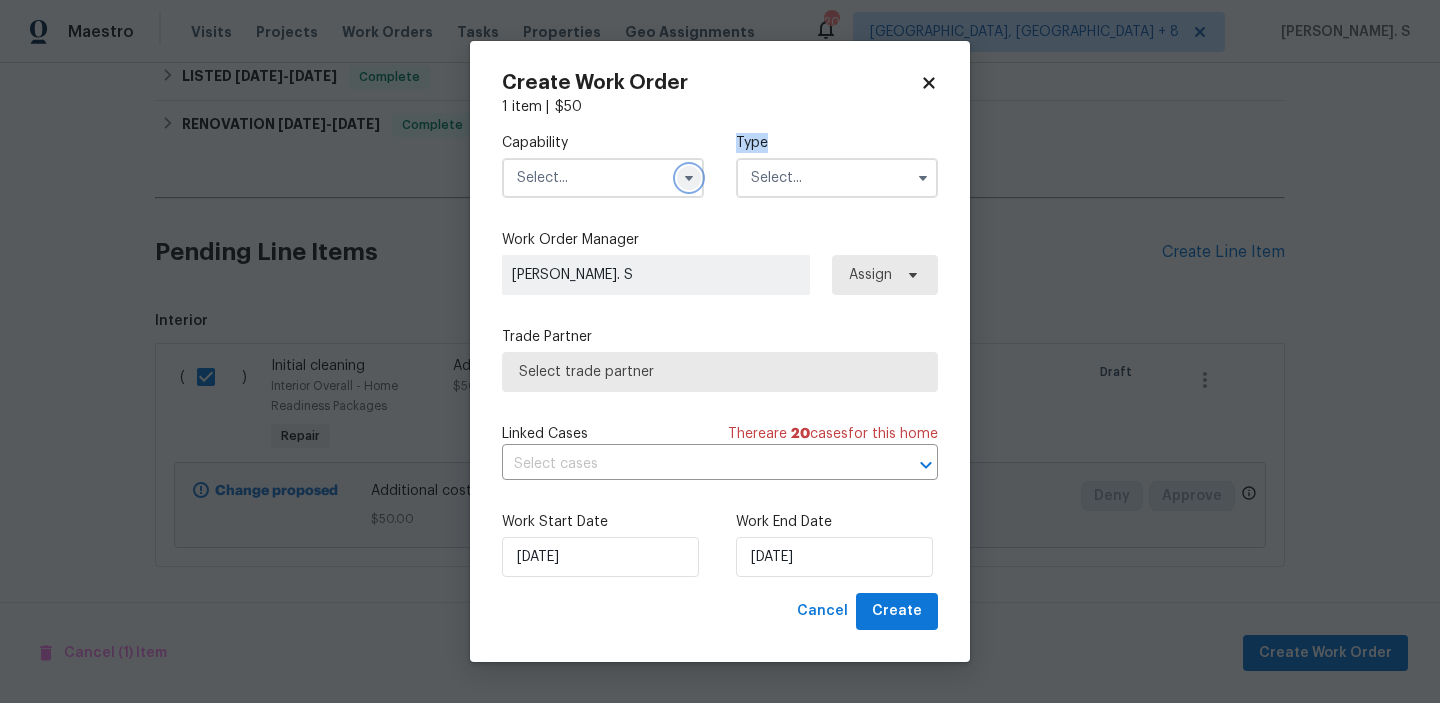 click at bounding box center [689, 178] 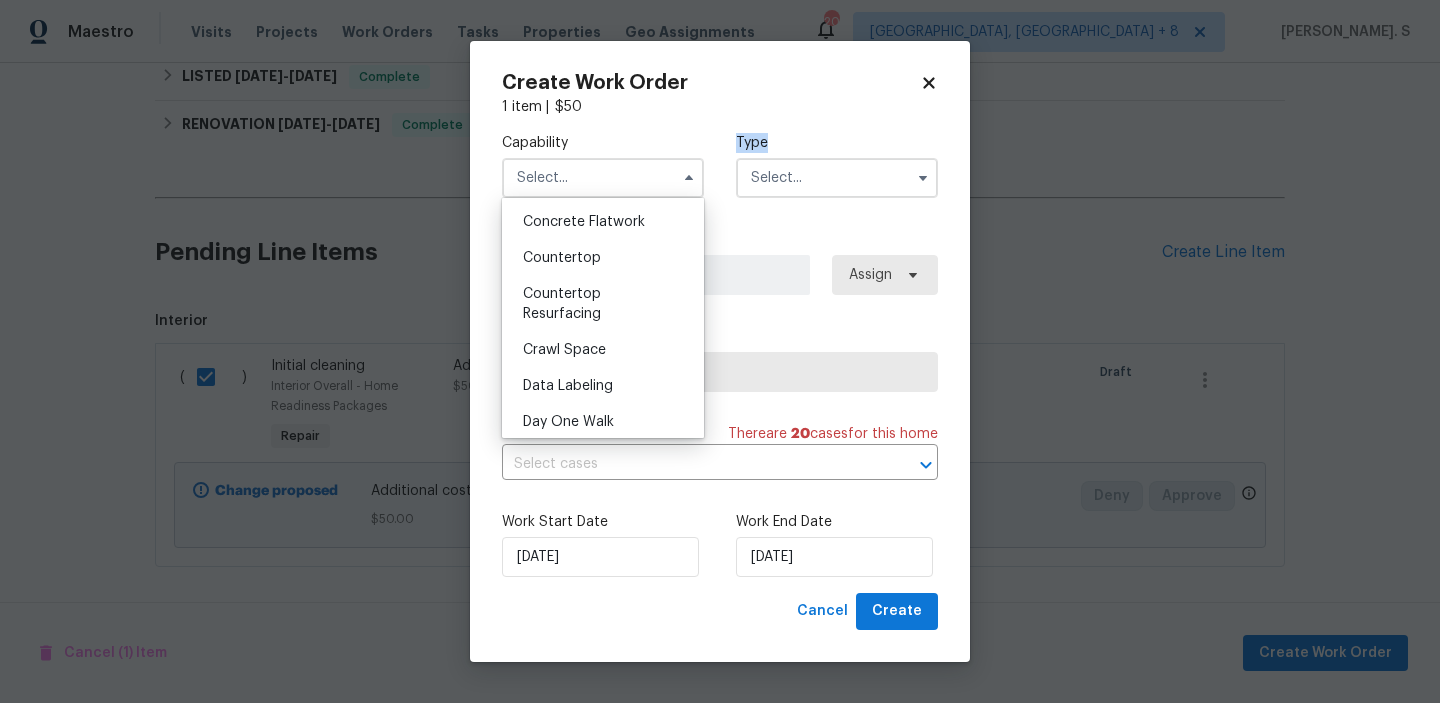 scroll, scrollTop: 204, scrollLeft: 0, axis: vertical 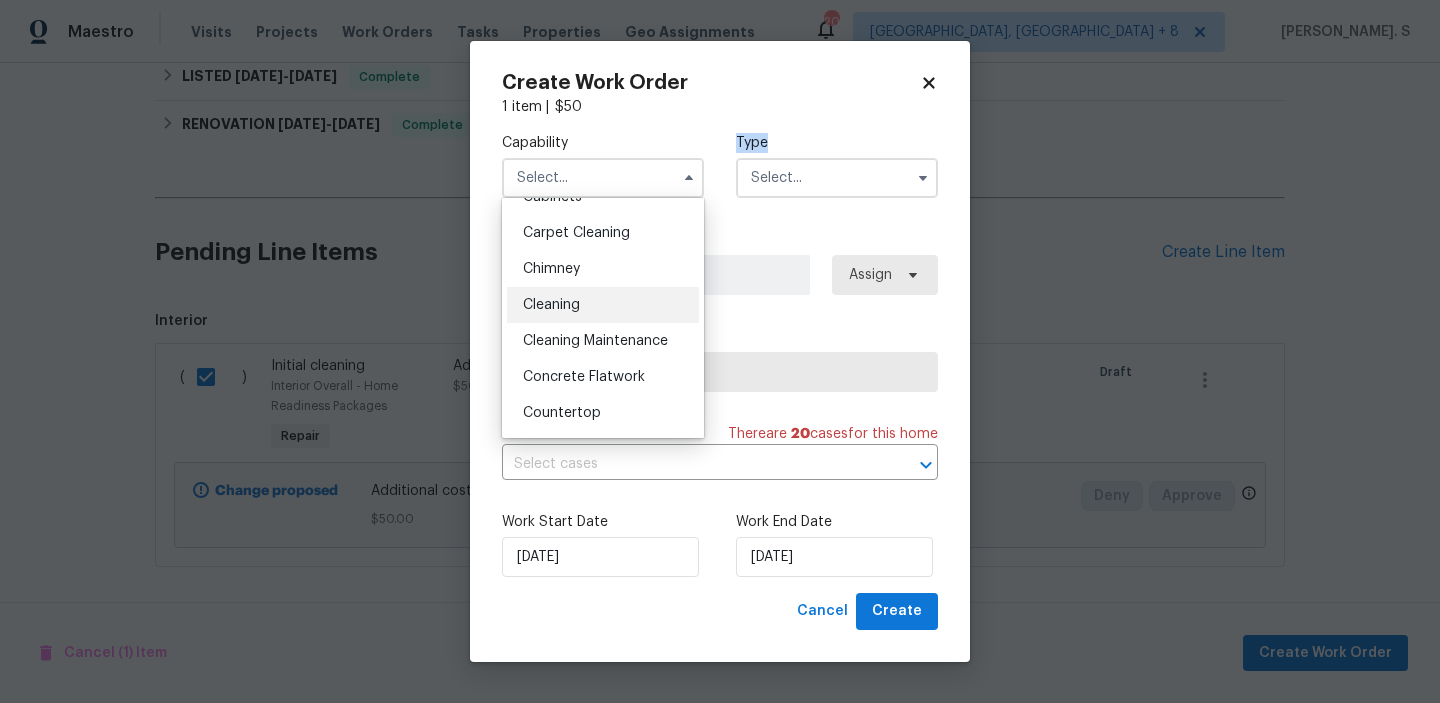 click on "Cleaning" at bounding box center (603, 305) 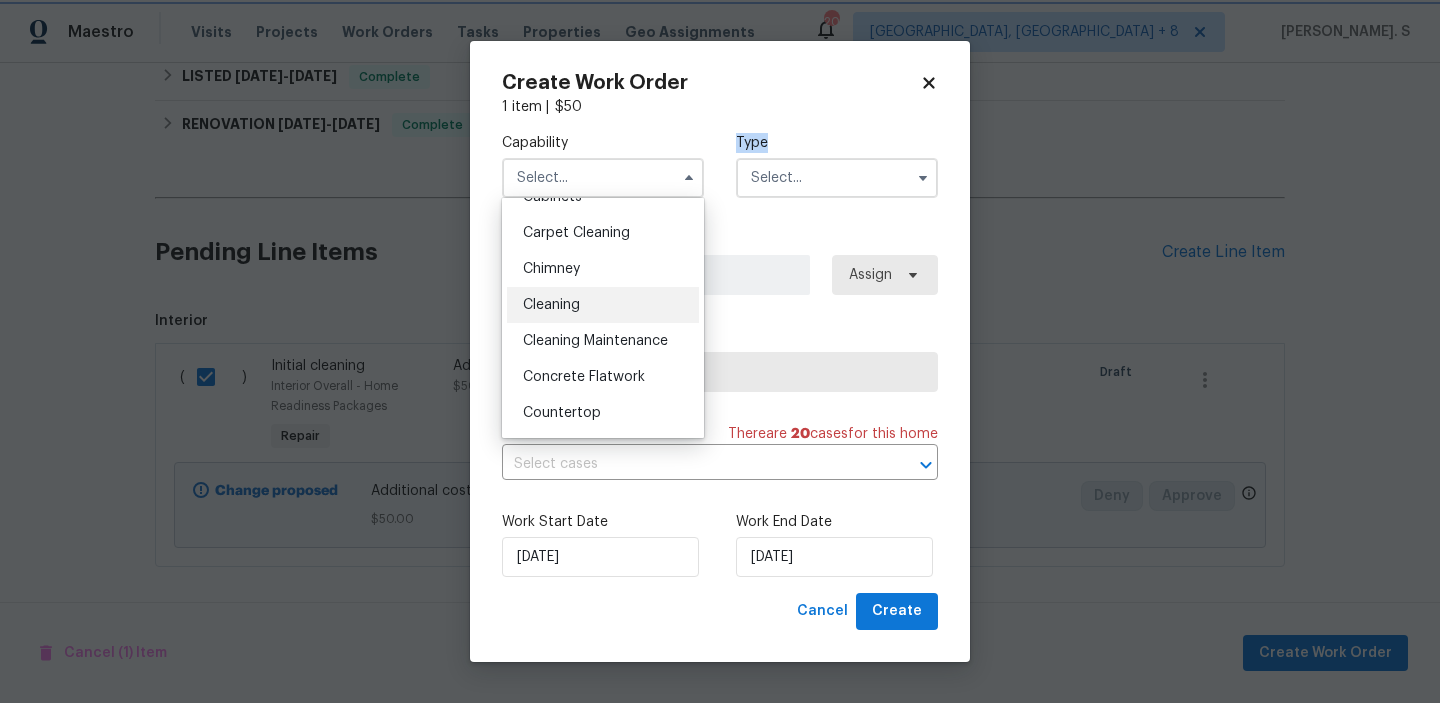 type on "Cleaning" 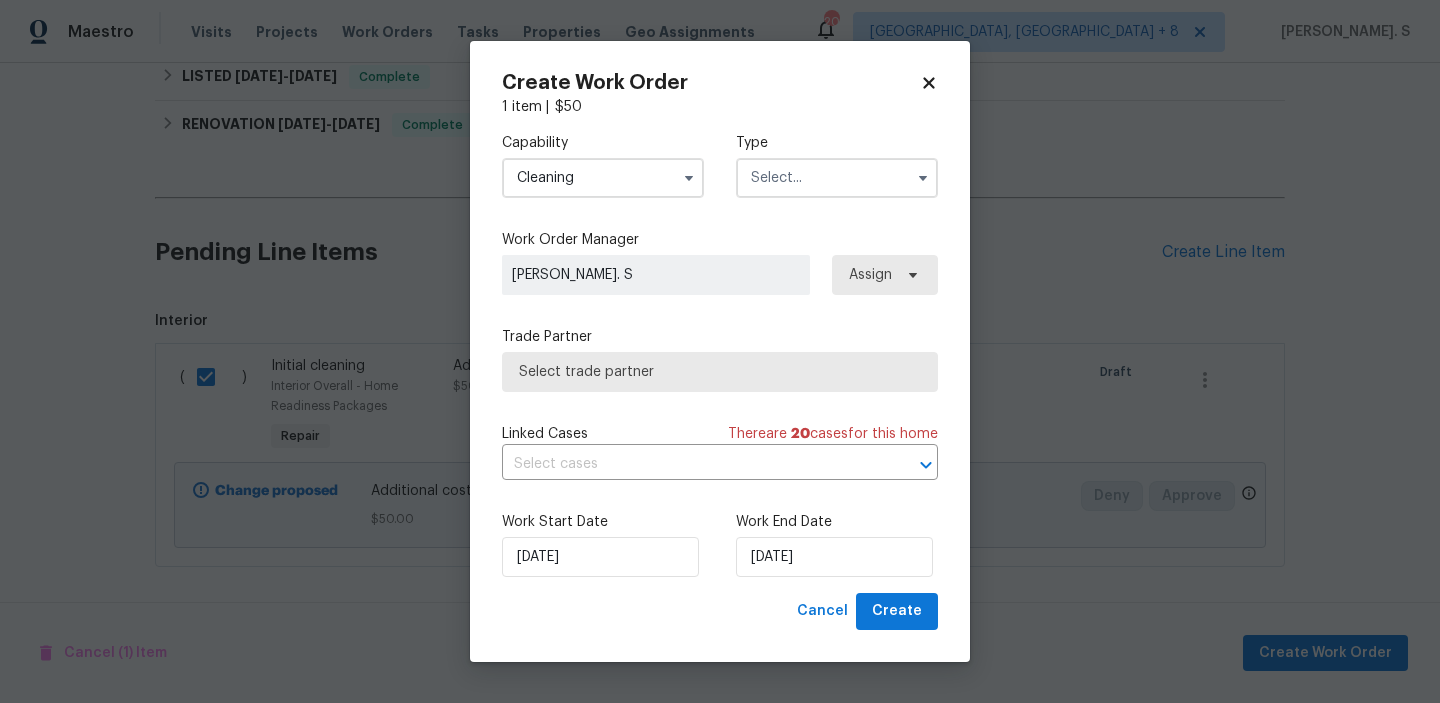 click at bounding box center (837, 178) 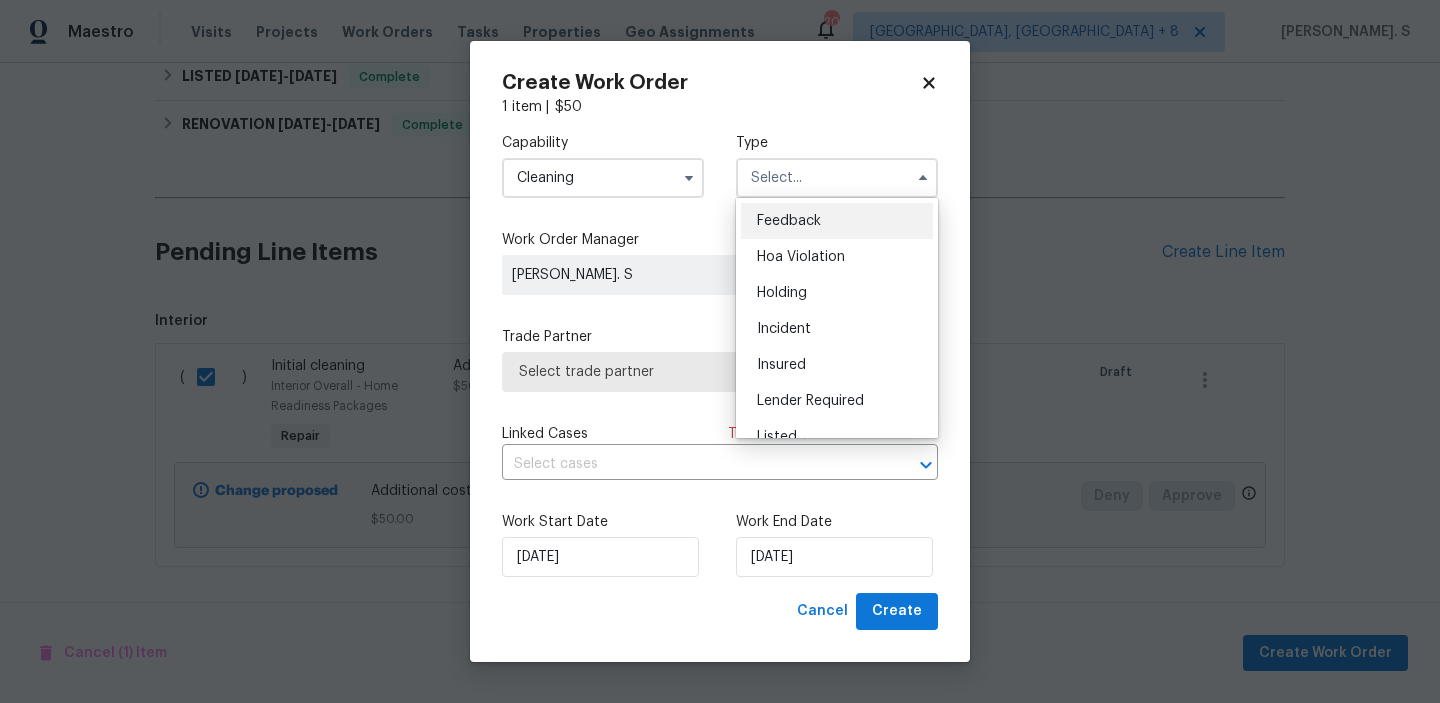 click on "Feedback" at bounding box center [837, 221] 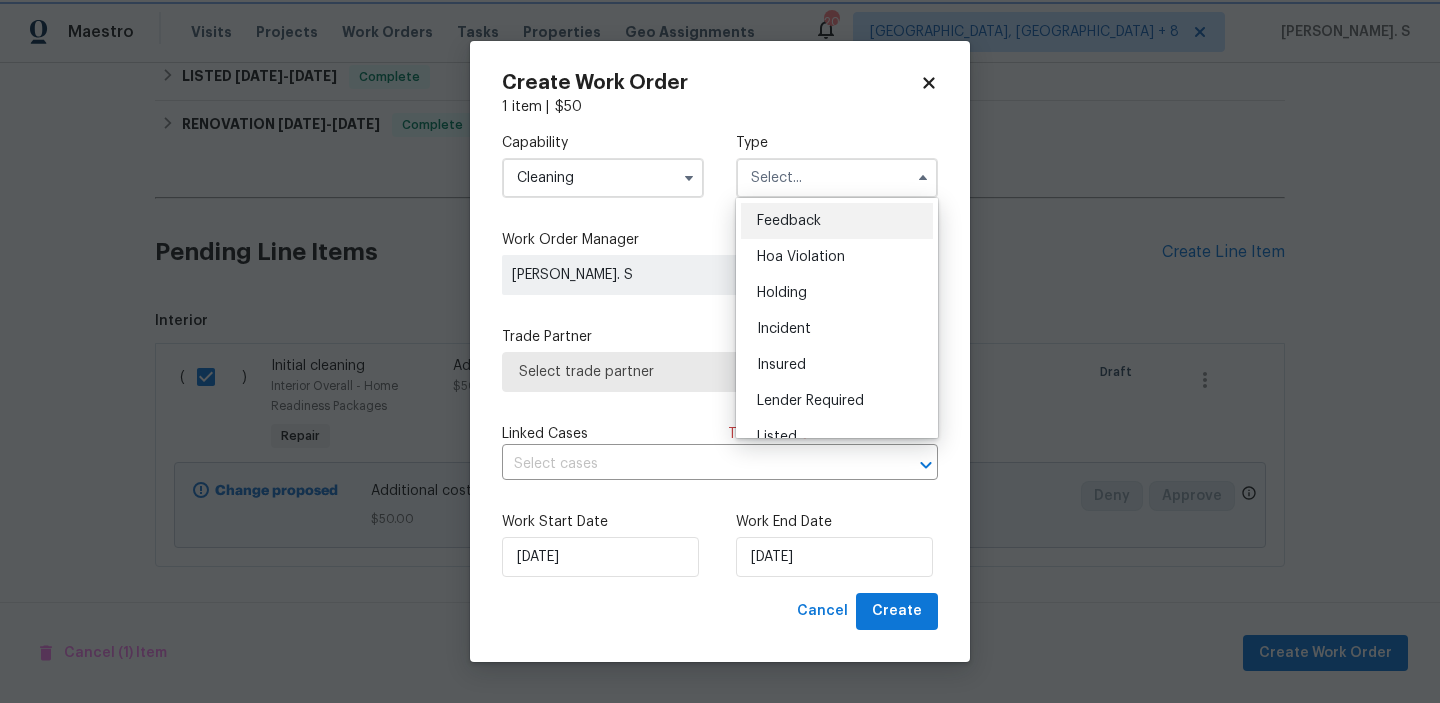 type on "Feedback" 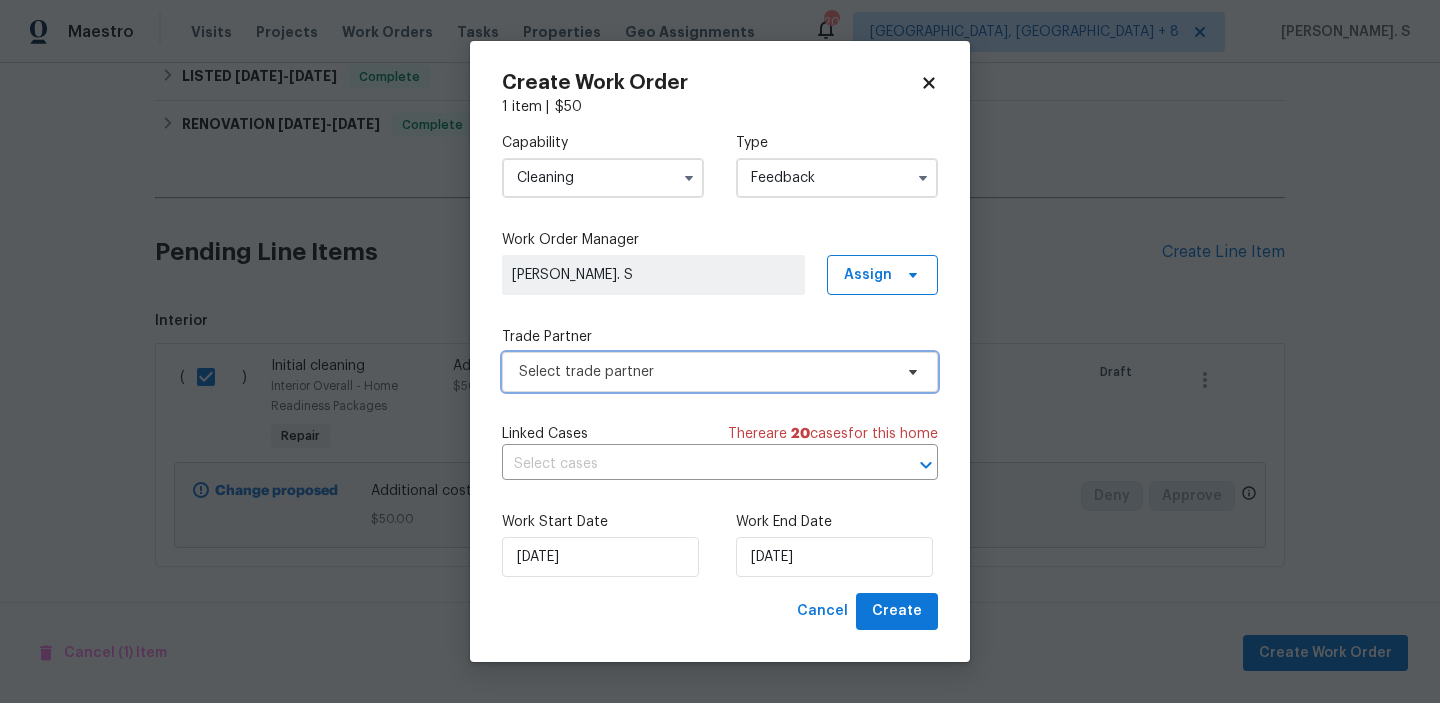 click on "Select trade partner" at bounding box center (705, 372) 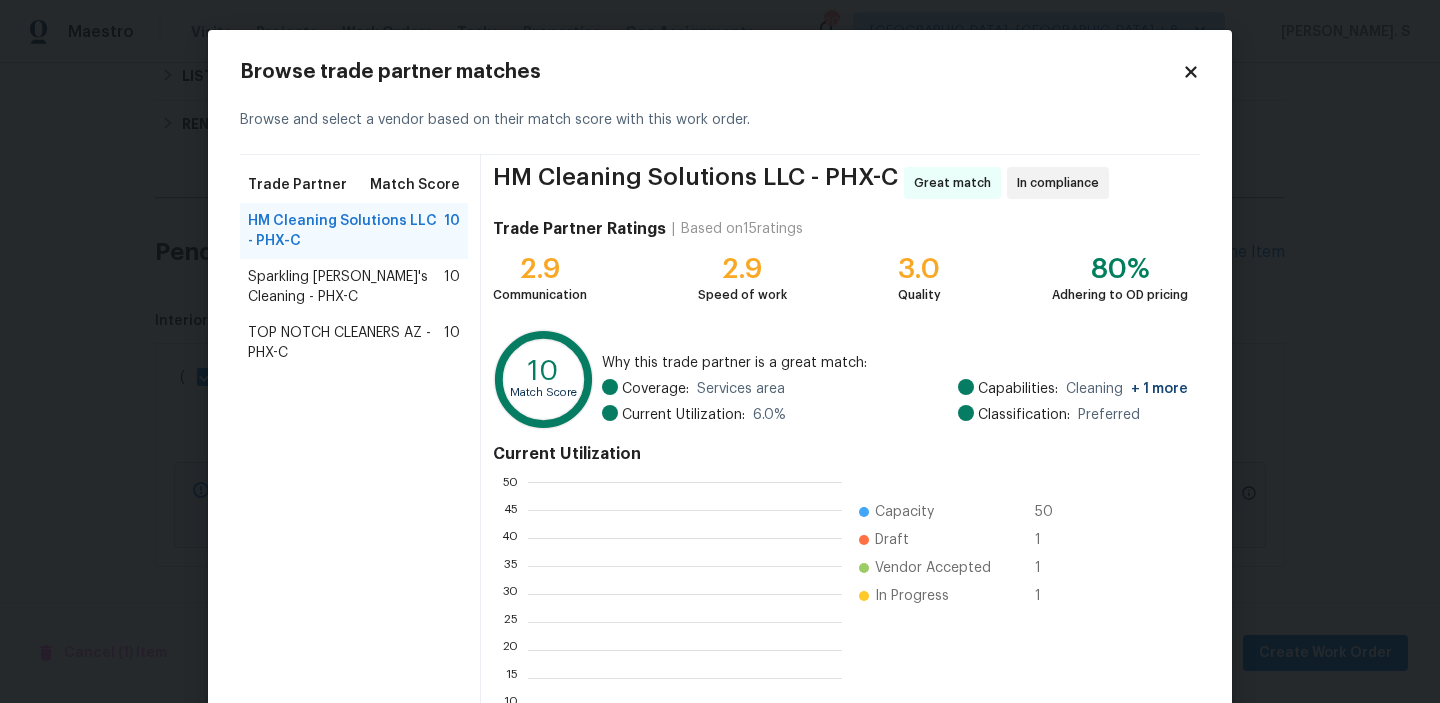 scroll, scrollTop: 2, scrollLeft: 1, axis: both 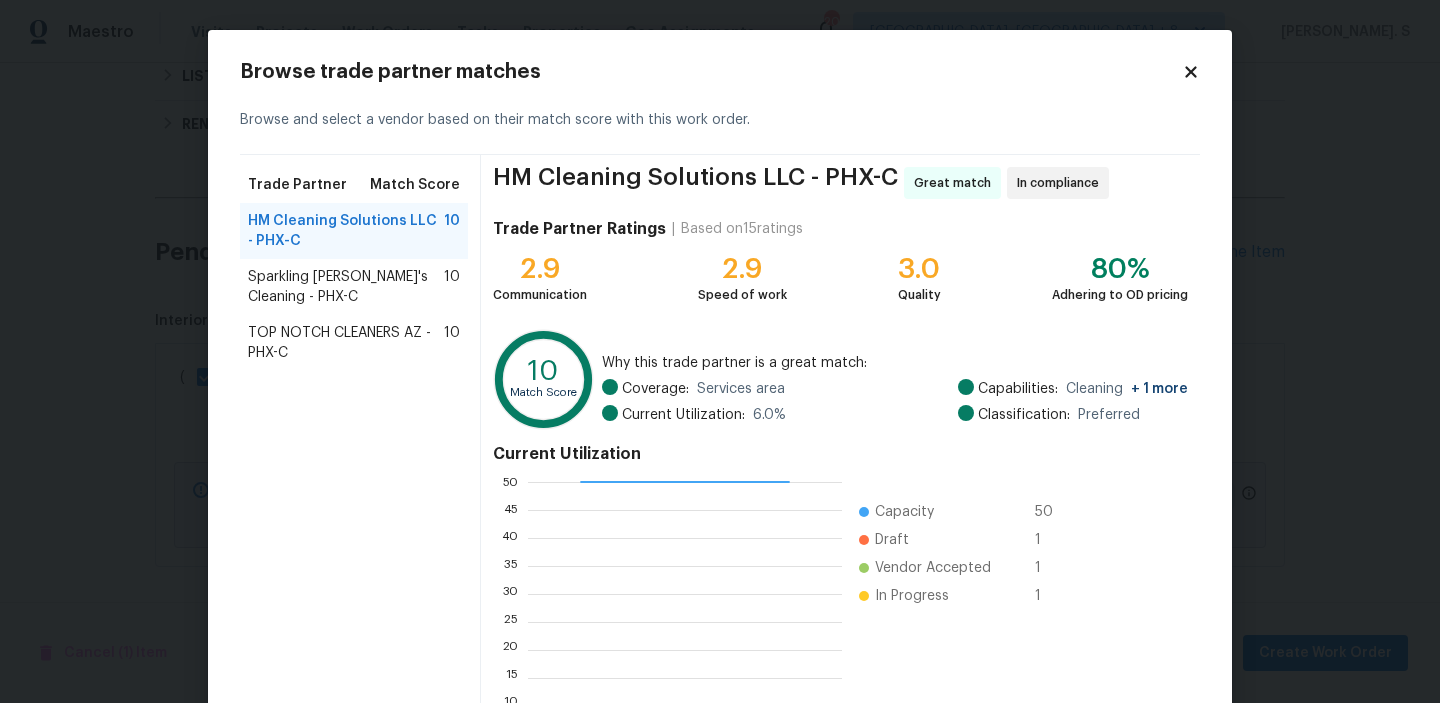 click on "Sparkling [PERSON_NAME]'s Cleaning - PHX-C" at bounding box center (346, 287) 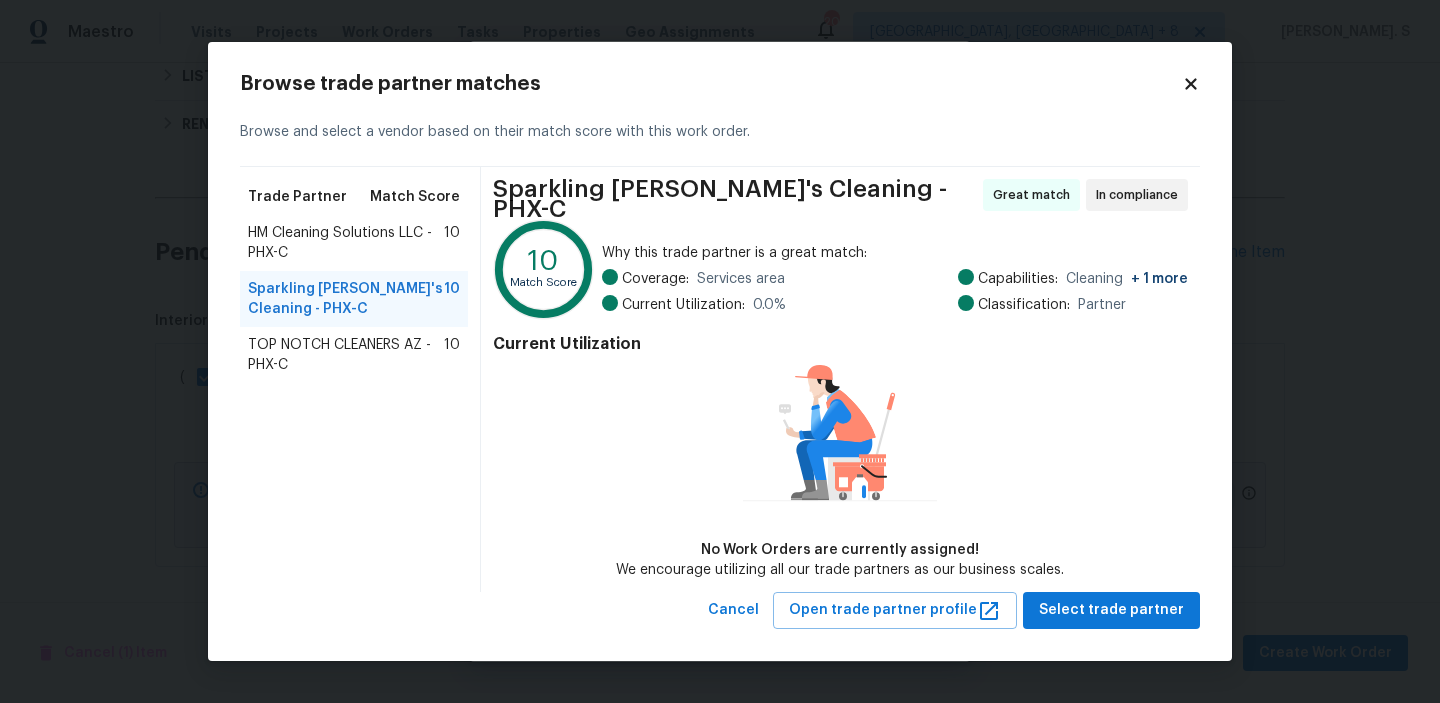 click on "Browse trade partner matches Browse and select a vendor based on their match score with this work order. Trade Partner Match Score HM Cleaning Solutions LLC - PHX-C 10 Sparkling Amanda's Cleaning - PHX-C 10 TOP NOTCH CLEANERS AZ - PHX-C 10 Sparkling Amanda's Cleaning - PHX-C Great match In compliance 10 Match Score Why this trade partner is a great match: Coverage: Services area Current Utilization: 0.0 % Capabilities: Cleaning + 1 more Classification: Partner Current Utilization No Work Orders are currently assigned! We encourage utilizing all our trade partners as our business scales. Cancel Open trade partner profile Select trade partner" at bounding box center [720, 351] 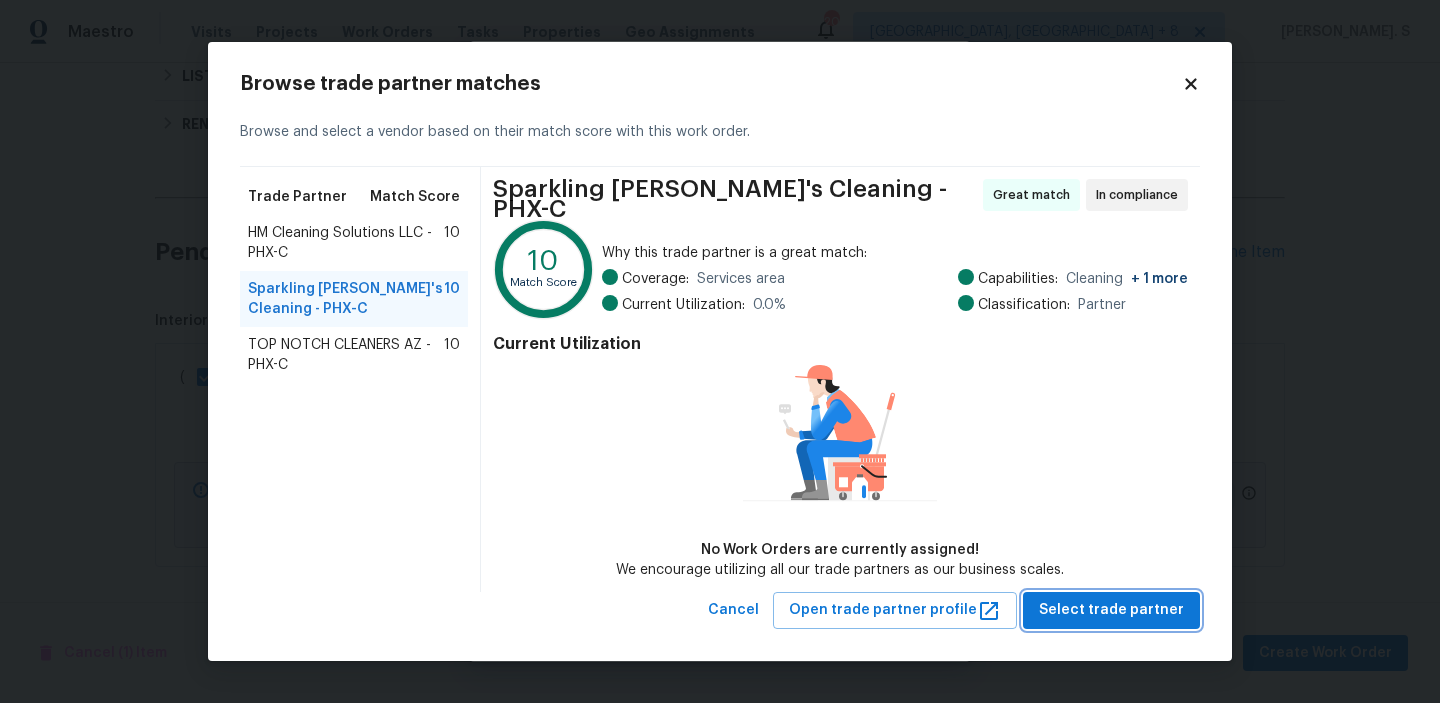 click on "Select trade partner" at bounding box center (1111, 610) 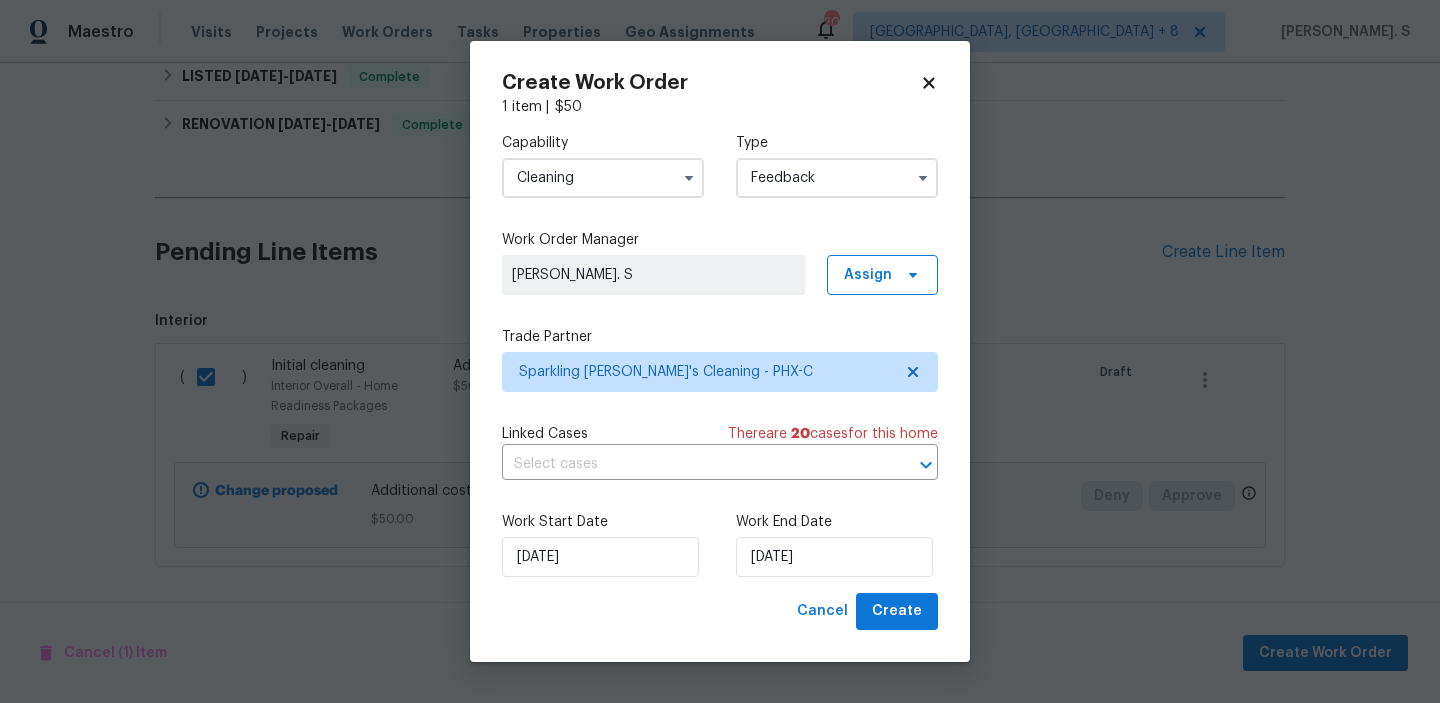 click on "Linked Cases There  are   20  case s  for this home" at bounding box center (720, 434) 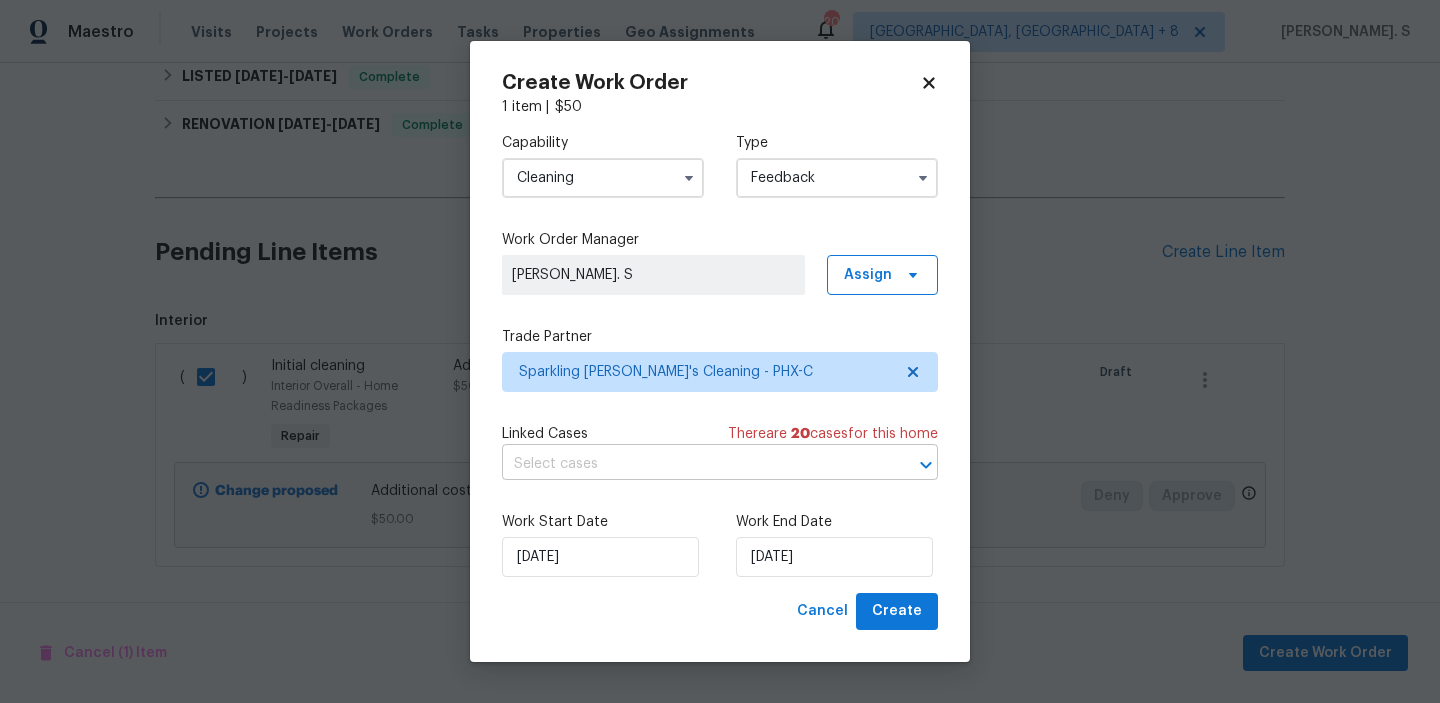 click at bounding box center [692, 464] 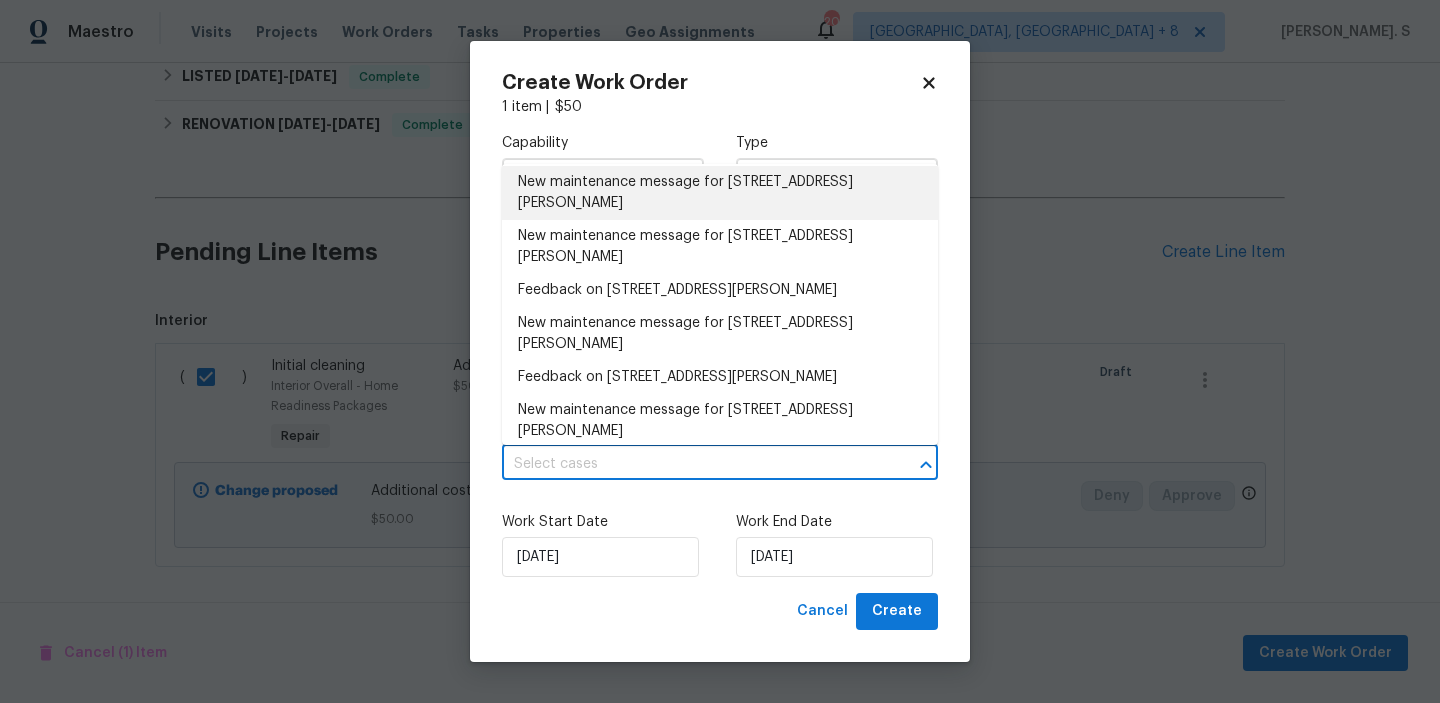 scroll, scrollTop: 149, scrollLeft: 0, axis: vertical 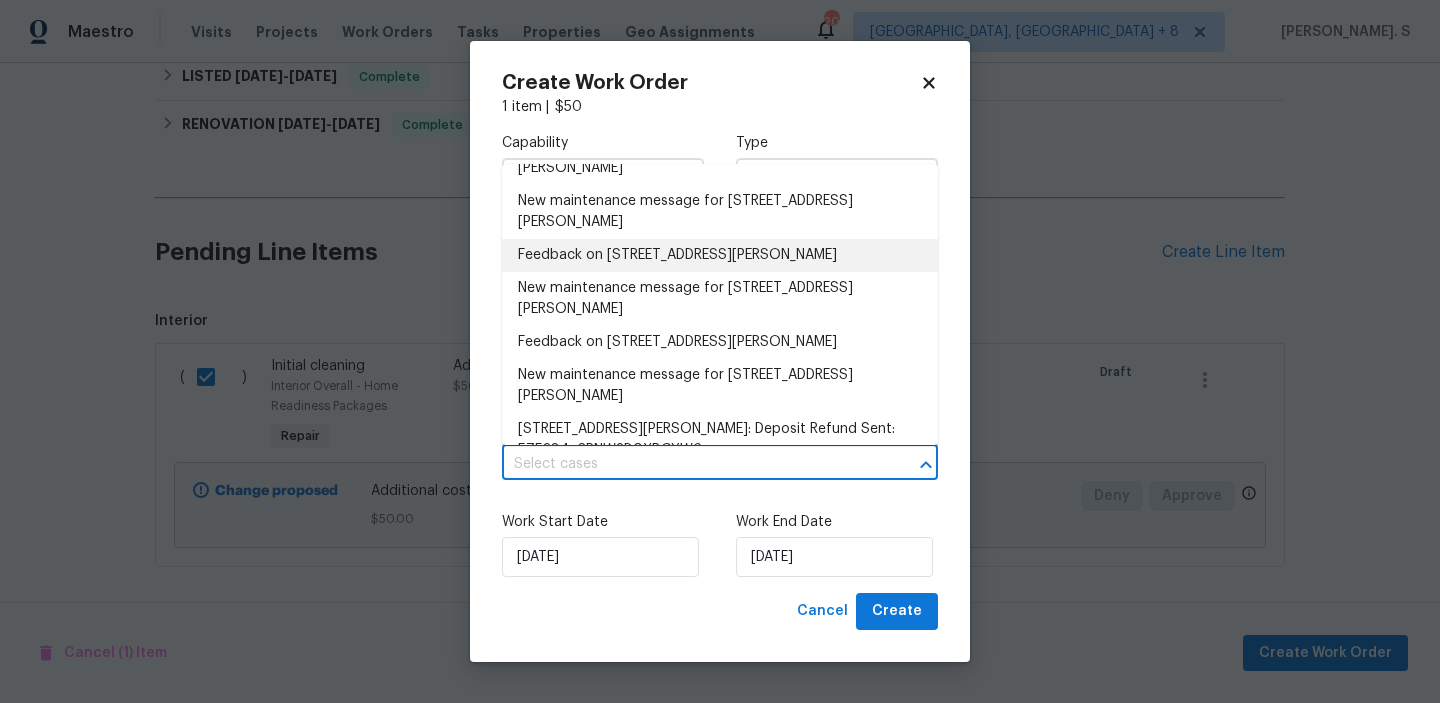 click on "Feedback on [STREET_ADDRESS][PERSON_NAME]" at bounding box center [720, 255] 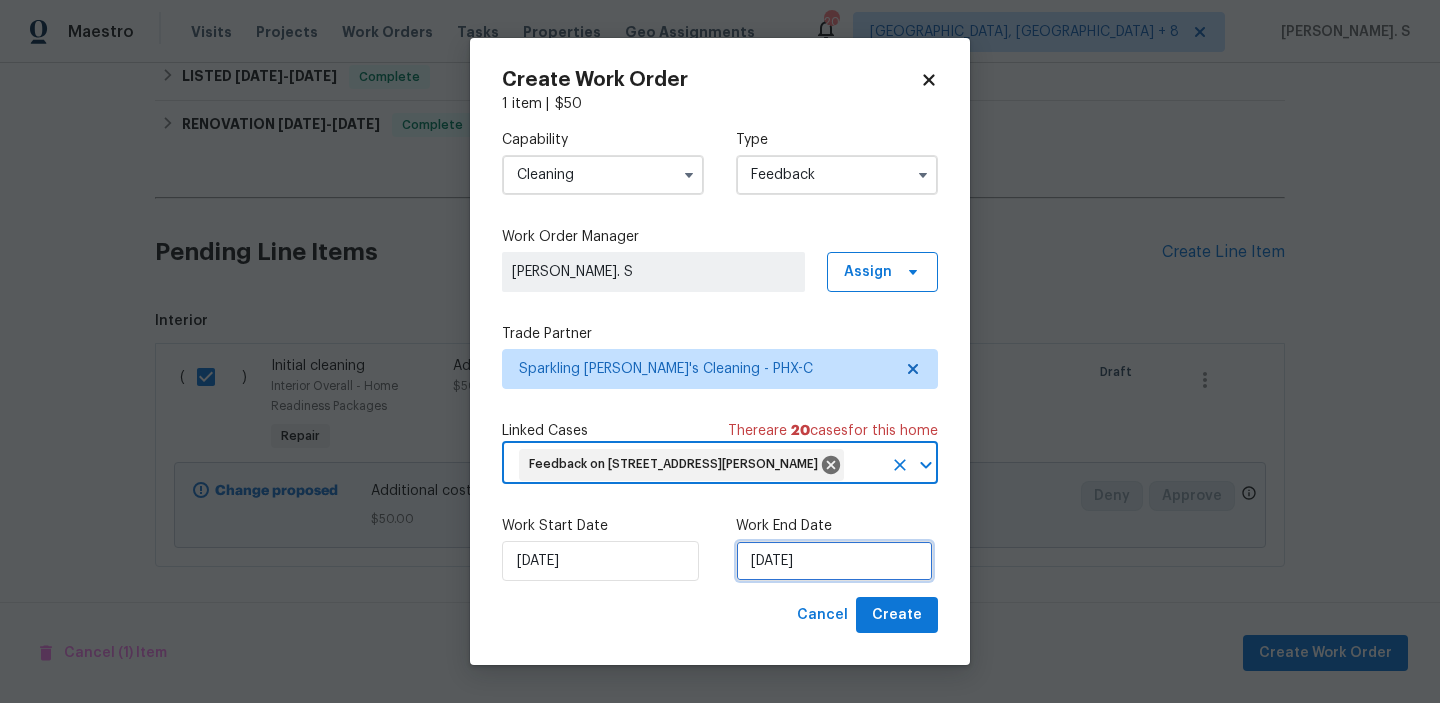 click on "[DATE]" at bounding box center [834, 561] 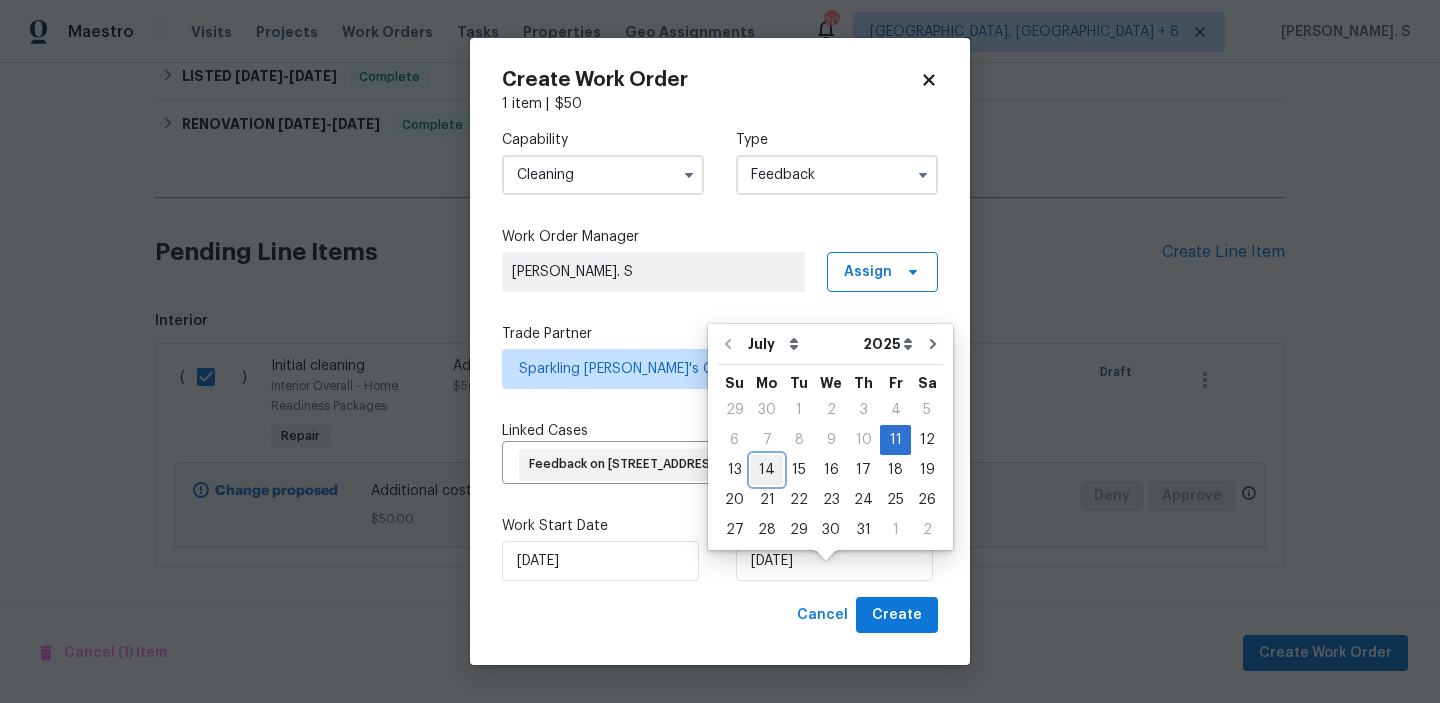 click on "14" at bounding box center (767, 470) 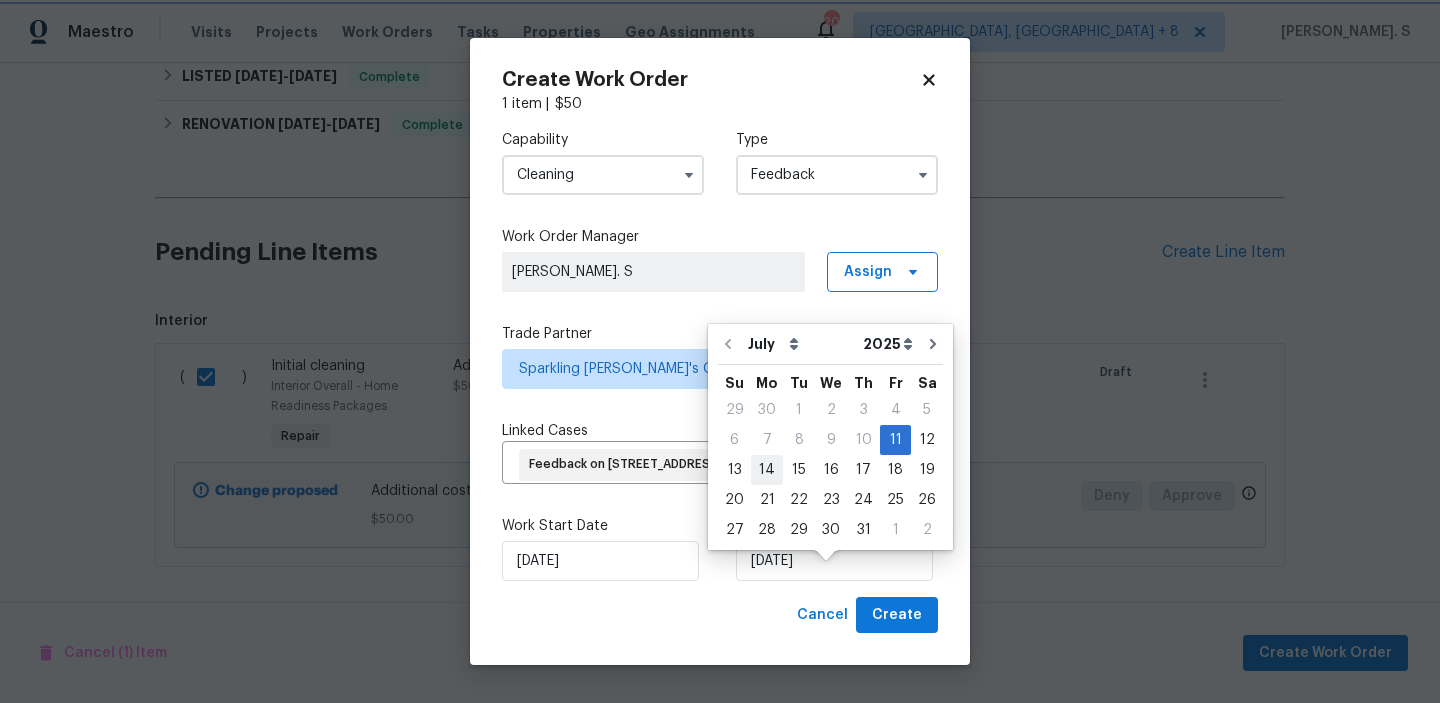 type on "[DATE]" 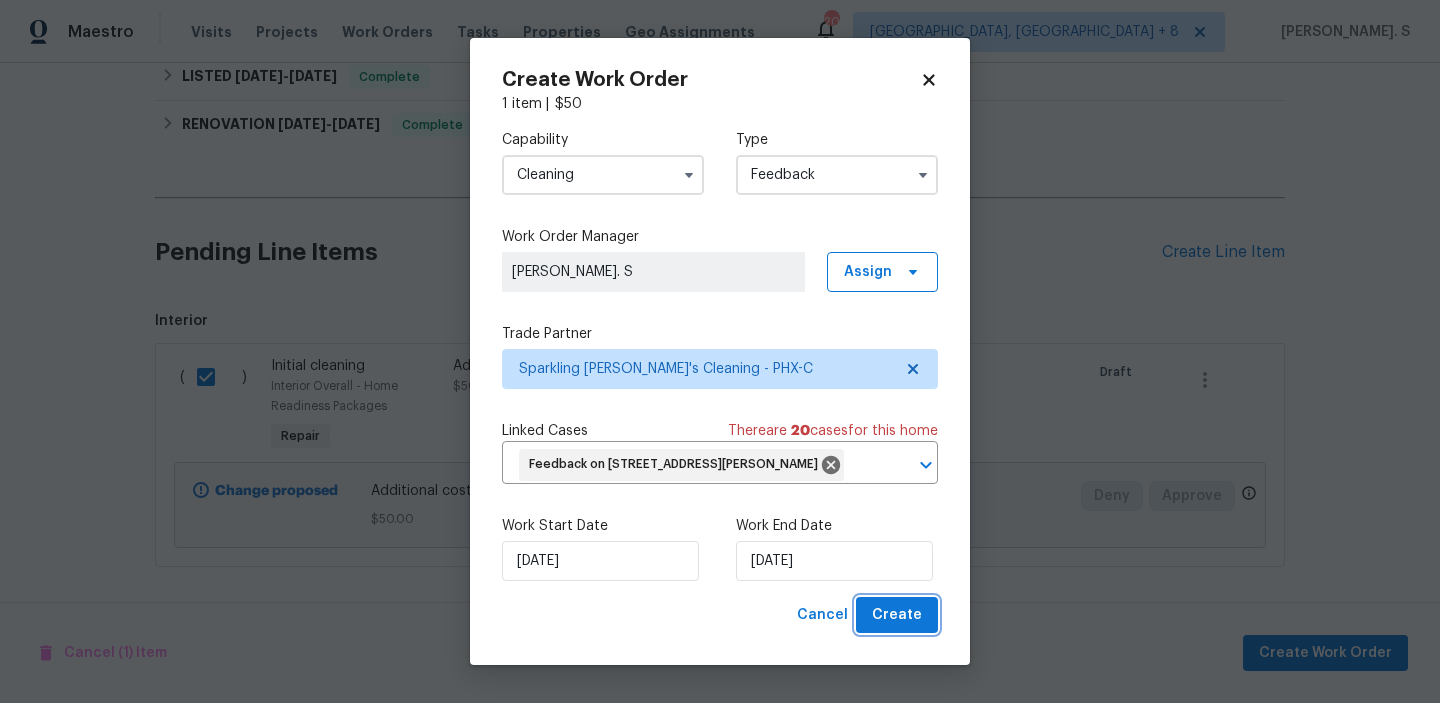 click on "Create" at bounding box center [897, 615] 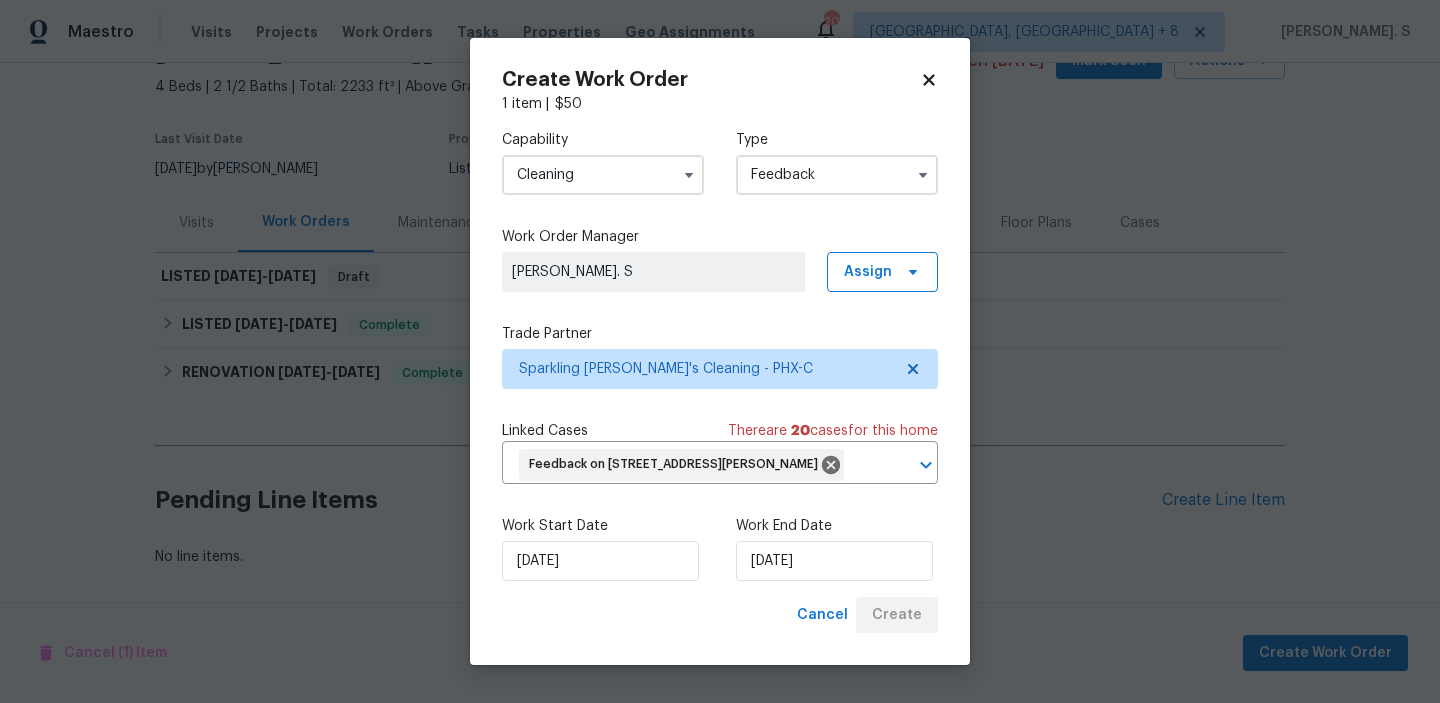 scroll, scrollTop: 110, scrollLeft: 0, axis: vertical 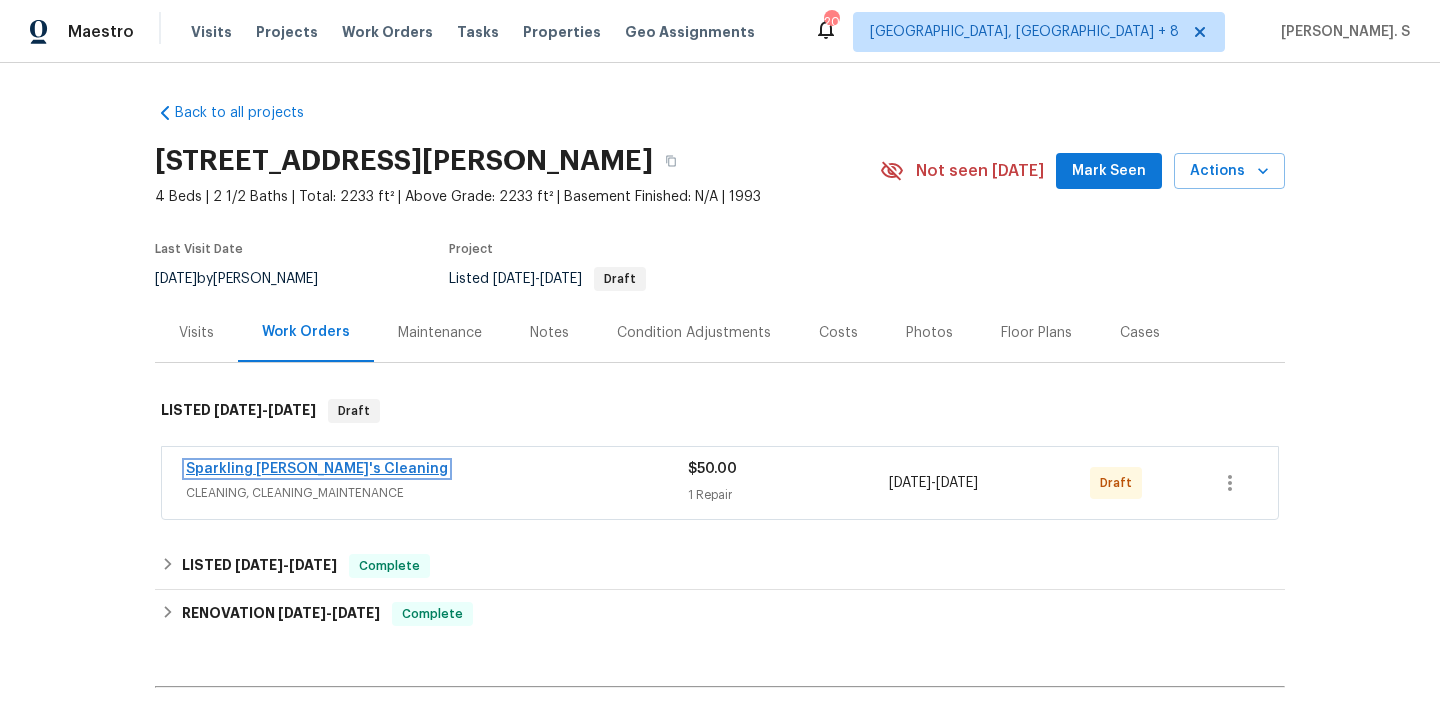 click on "Sparkling [PERSON_NAME]'s Cleaning" at bounding box center (317, 469) 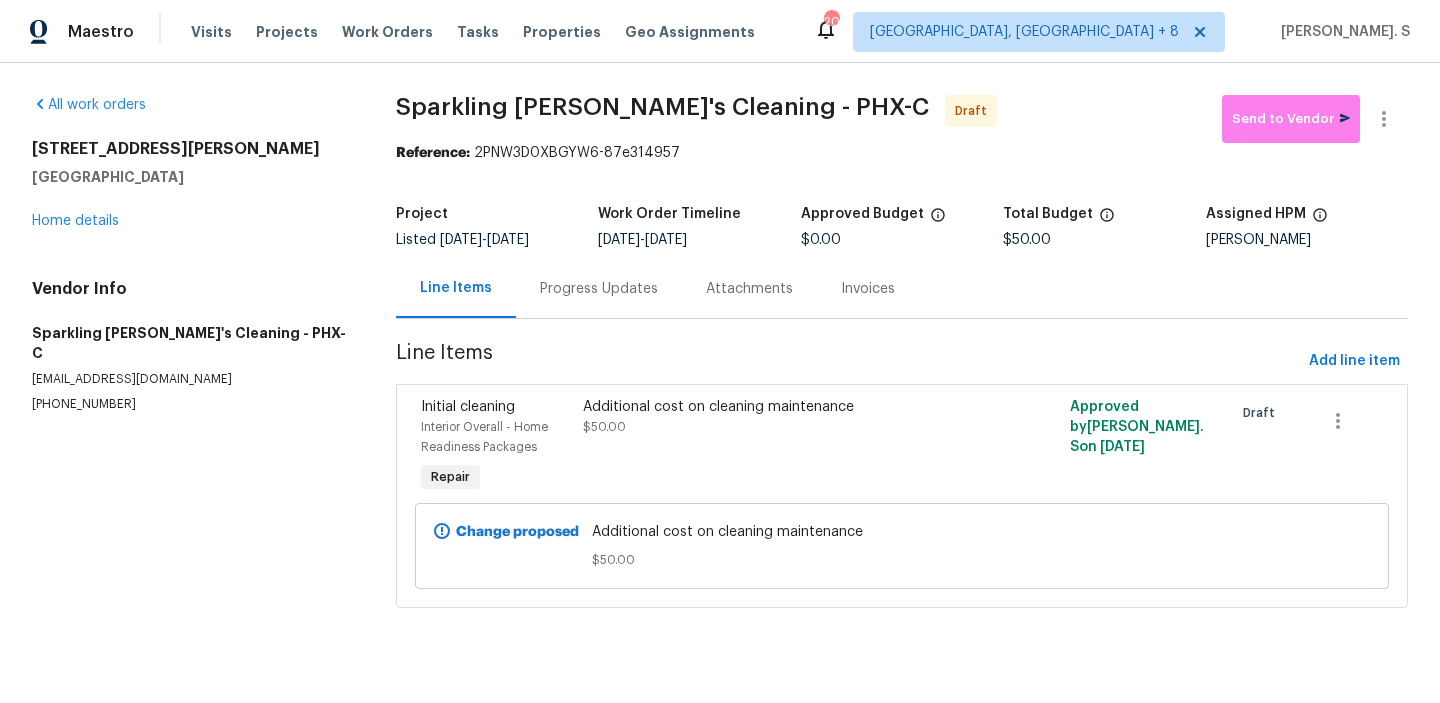 click on "Progress Updates" at bounding box center [599, 289] 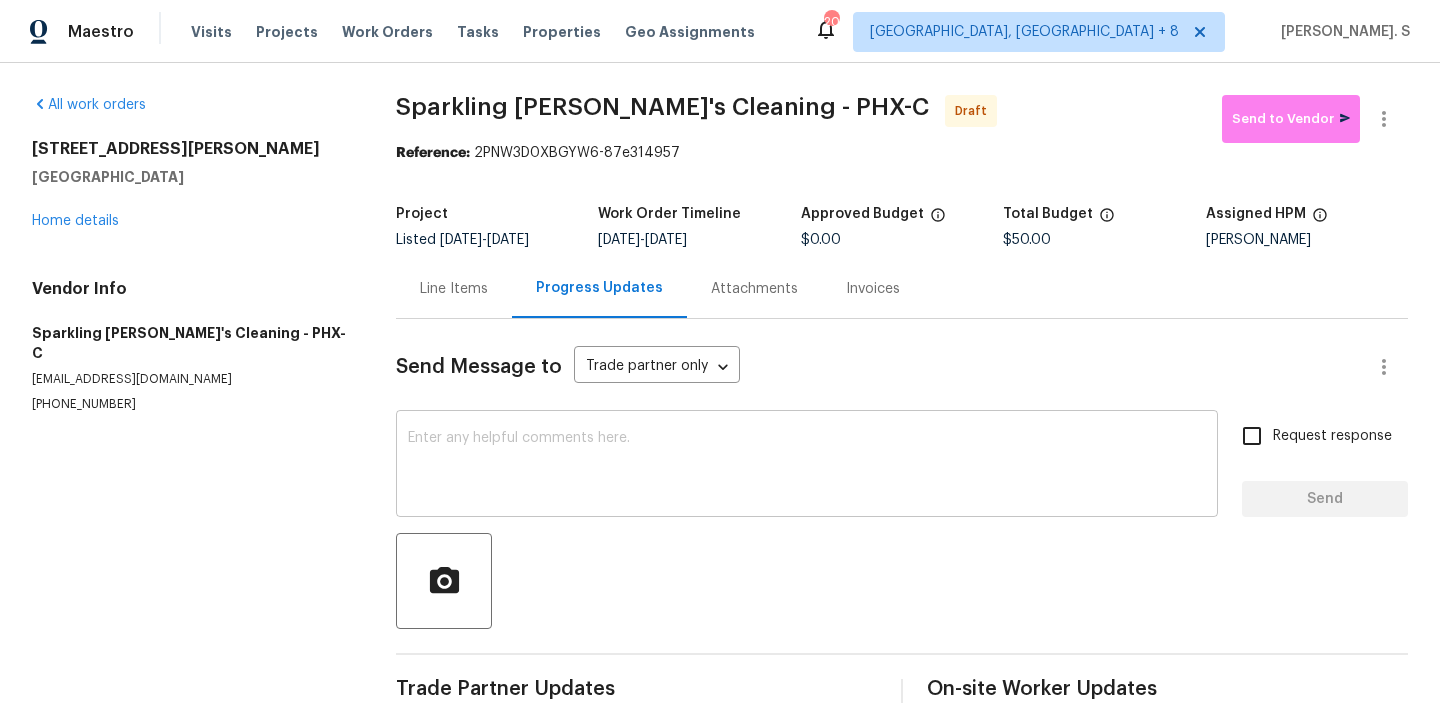 click at bounding box center [807, 466] 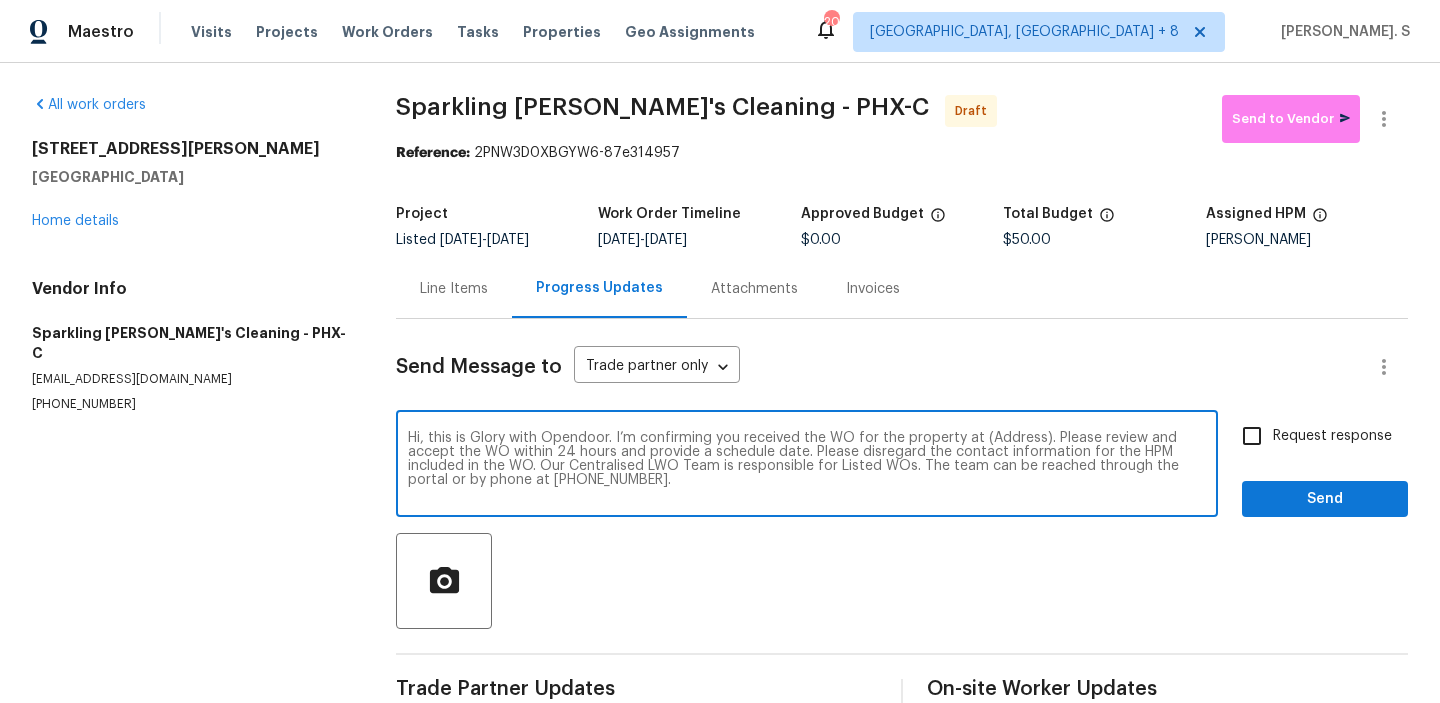 click on "Hi, this is Glory with Opendoor. I’m confirming you received the WO for the property at (Address). Please review and accept the WO within 24 hours and provide a schedule date. Please disregard the contact information for the HPM included in the WO. Our Centralised LWO Team is responsible for Listed WOs. The team can be reached through the portal or by phone at [PHONE_NUMBER]." at bounding box center (807, 466) 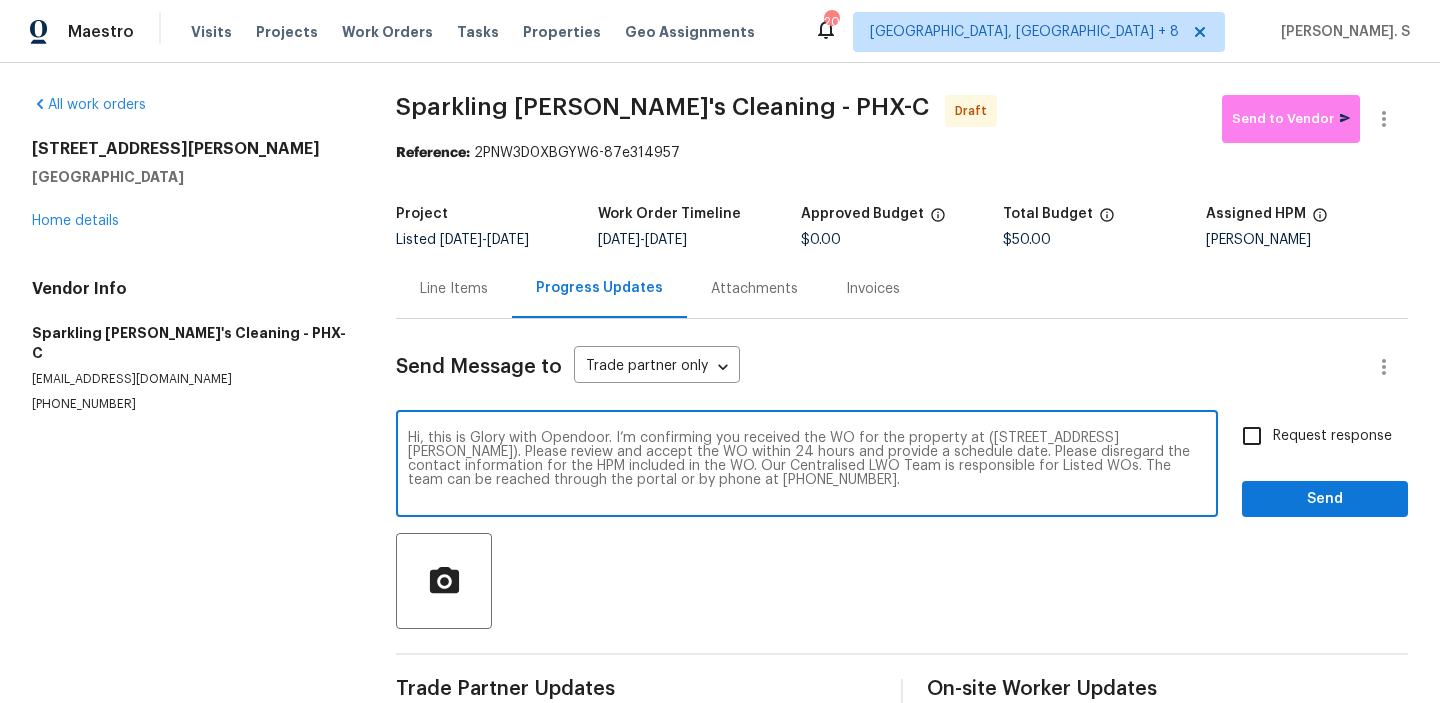 type on "Hi, this is Glory with Opendoor. I’m confirming you received the WO for the property at ([STREET_ADDRESS][PERSON_NAME]). Please review and accept the WO within 24 hours and provide a schedule date. Please disregard the contact information for the HPM included in the WO. Our Centralised LWO Team is responsible for Listed WOs. The team can be reached through the portal or by phone at [PHONE_NUMBER]." 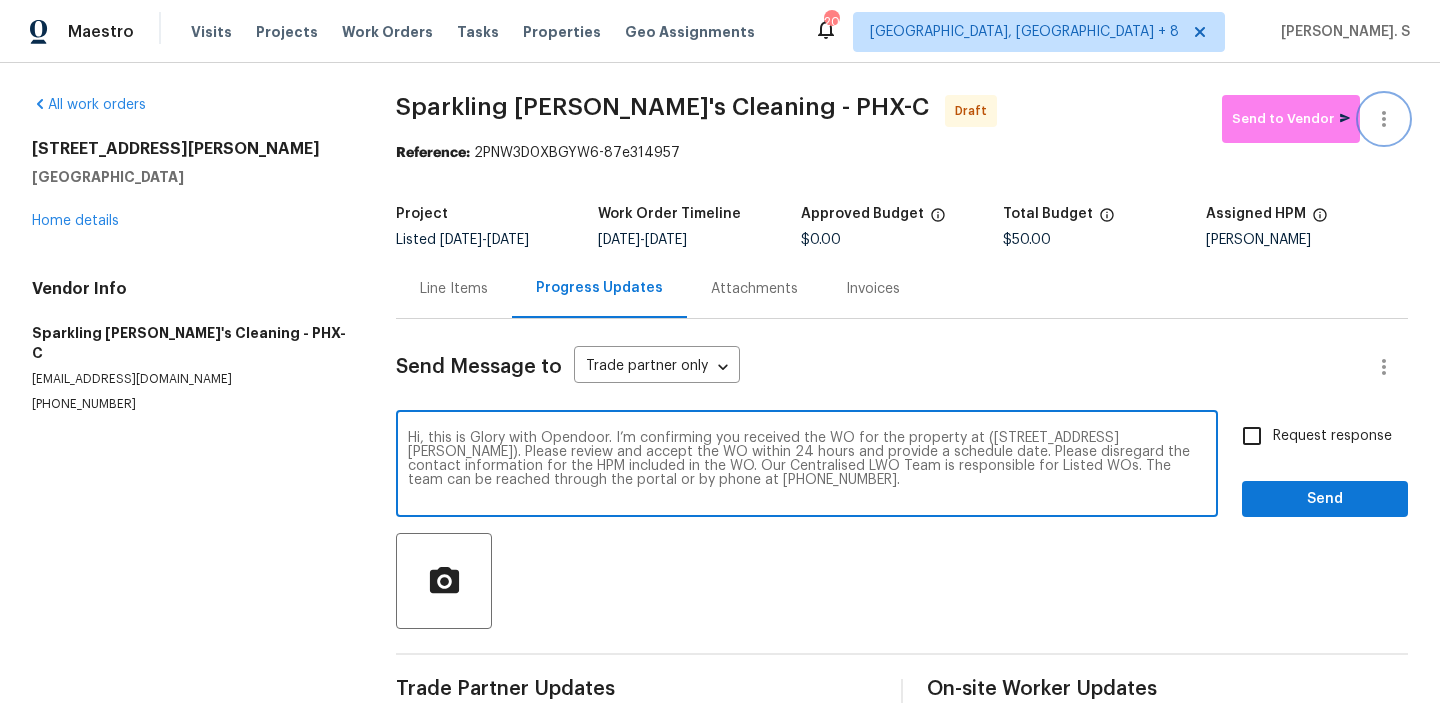 click at bounding box center [1384, 119] 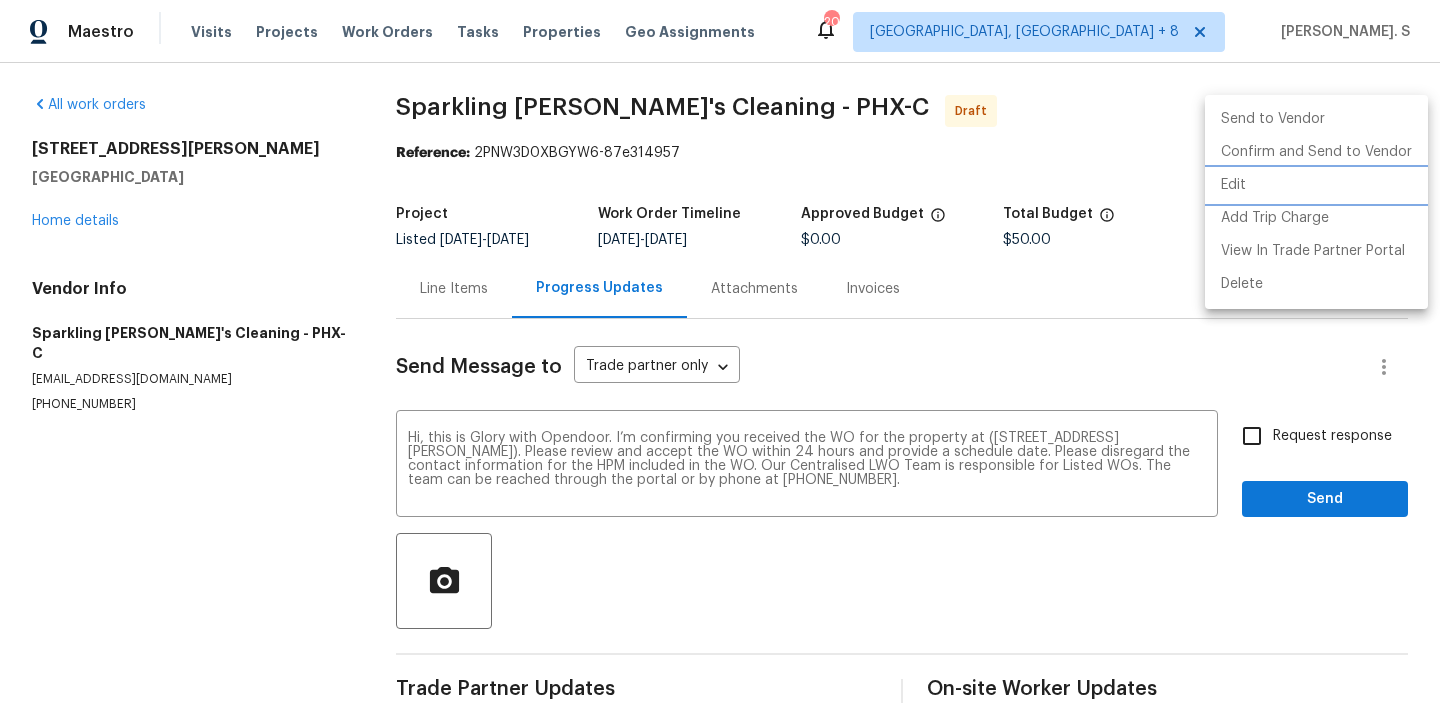 click on "Edit" at bounding box center [1316, 185] 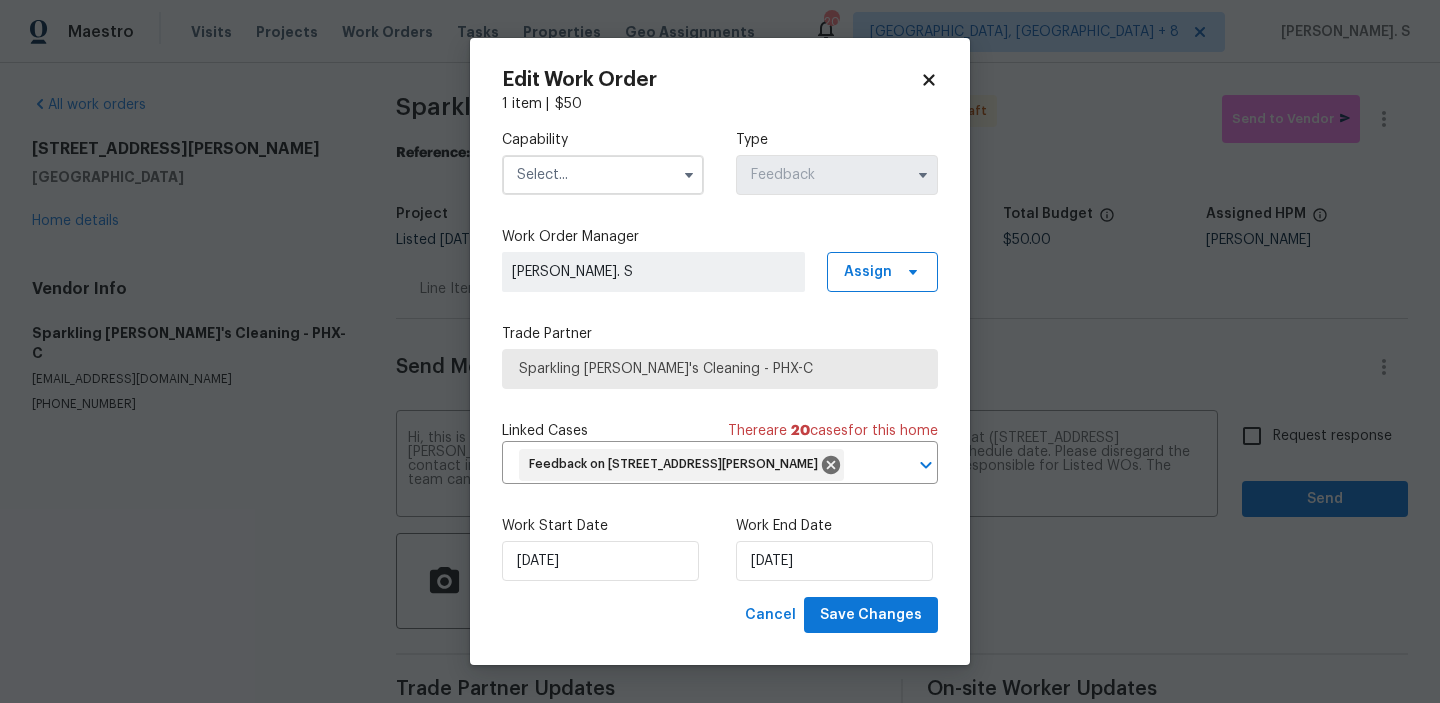 click at bounding box center [603, 175] 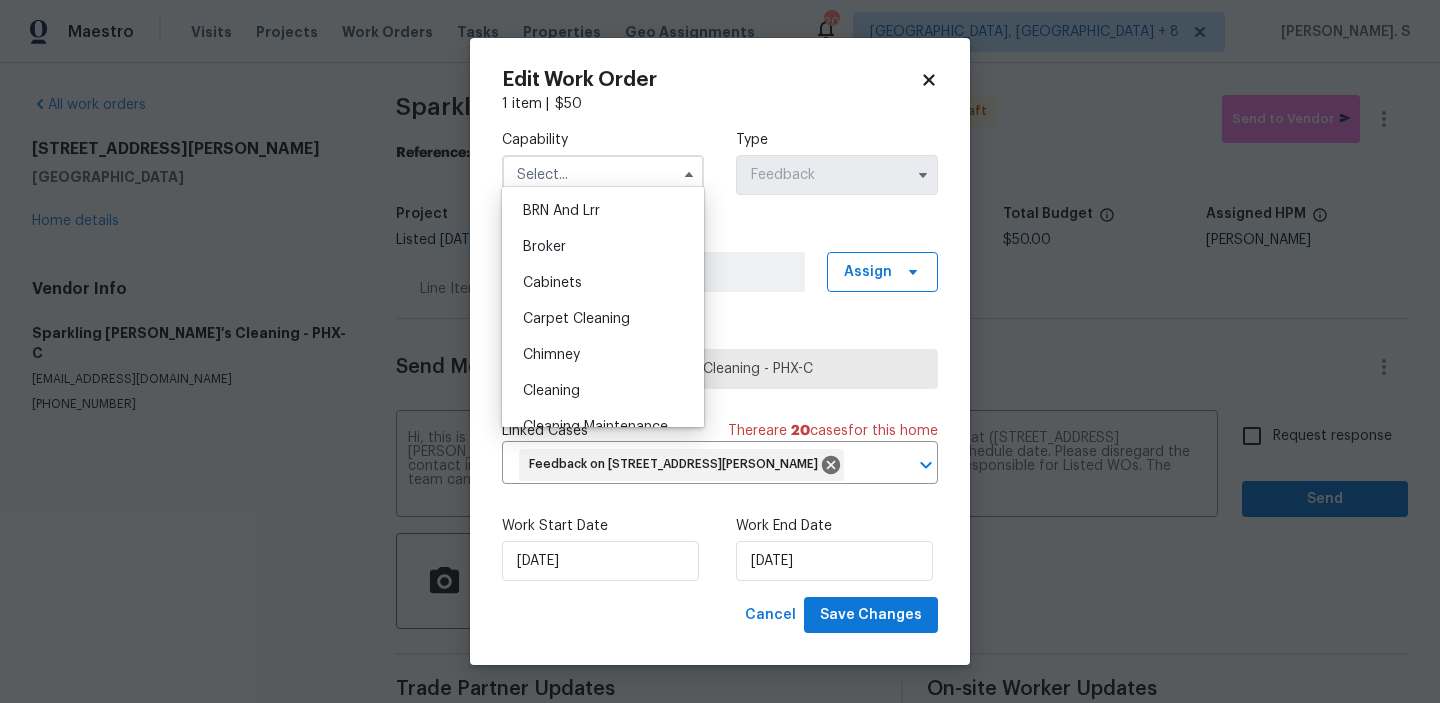 scroll, scrollTop: 137, scrollLeft: 0, axis: vertical 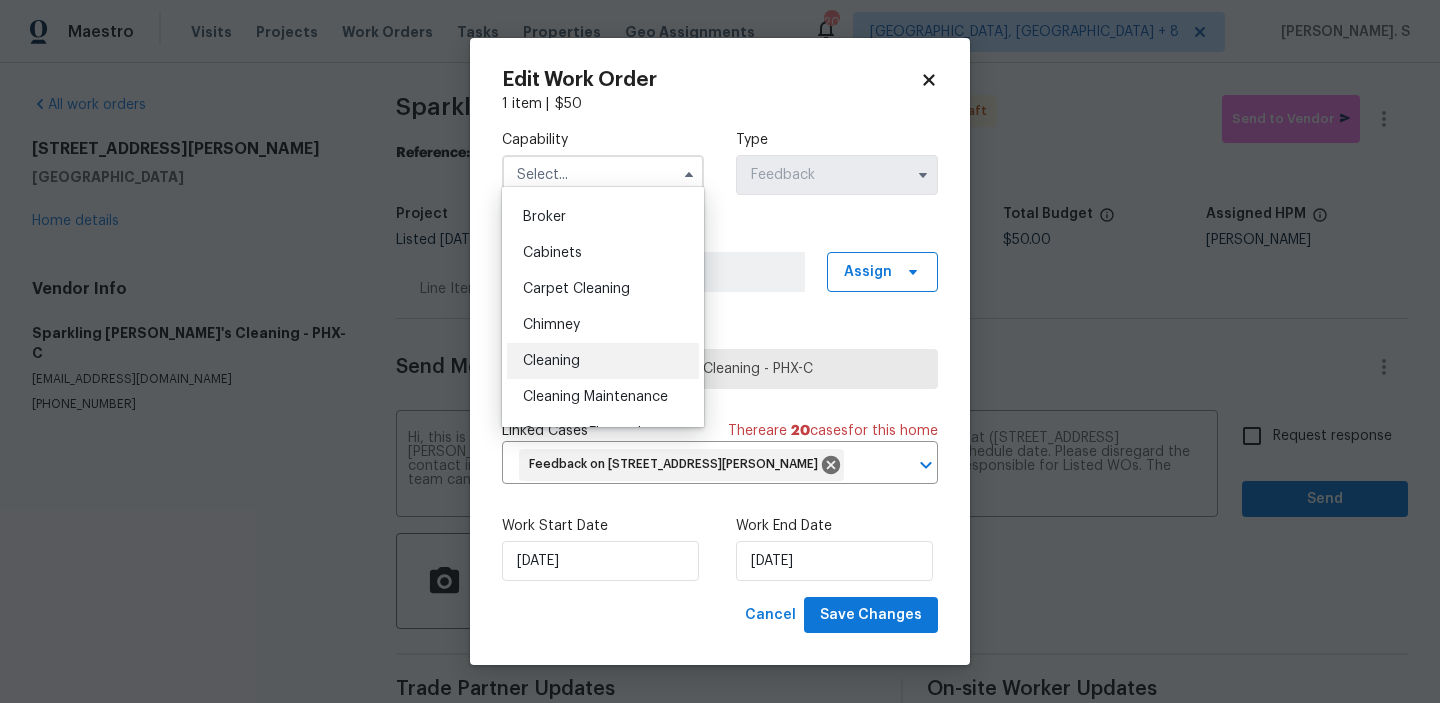 click on "Cleaning" at bounding box center [603, 361] 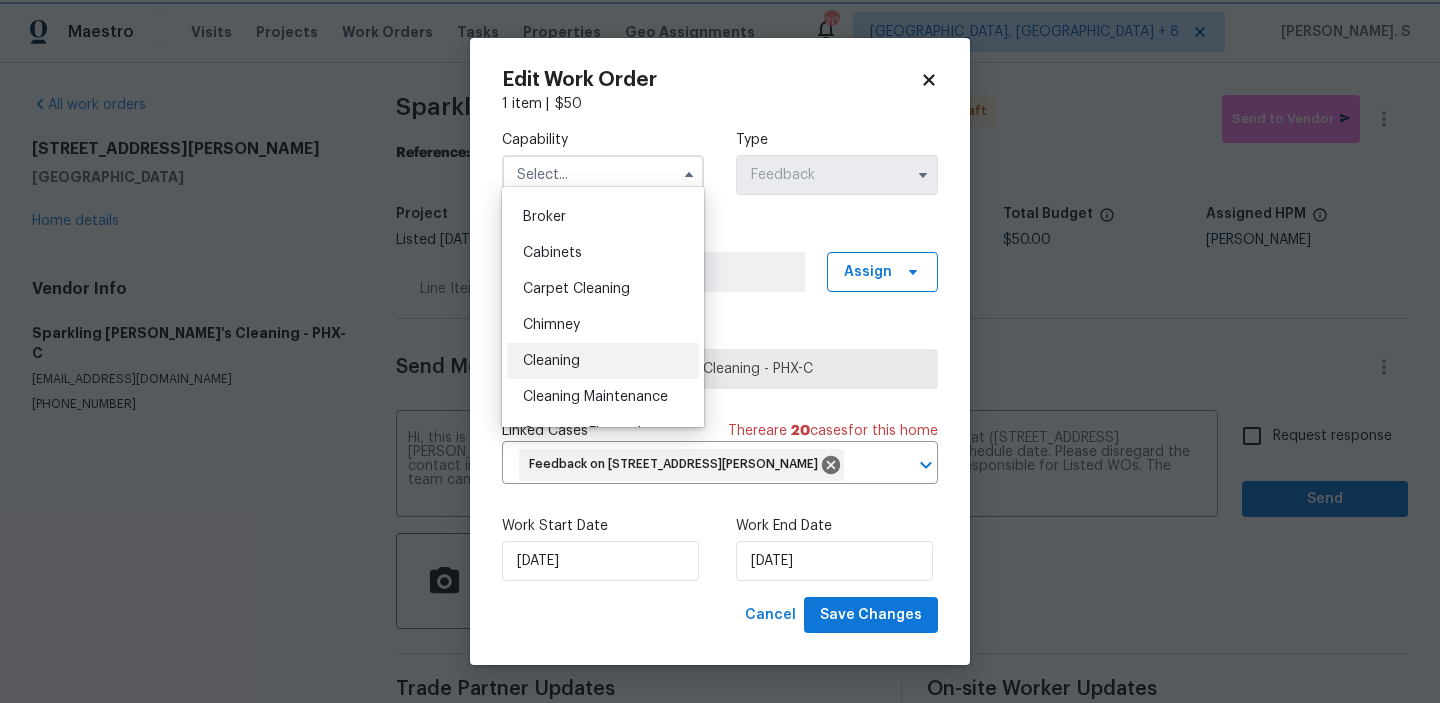 type on "Cleaning" 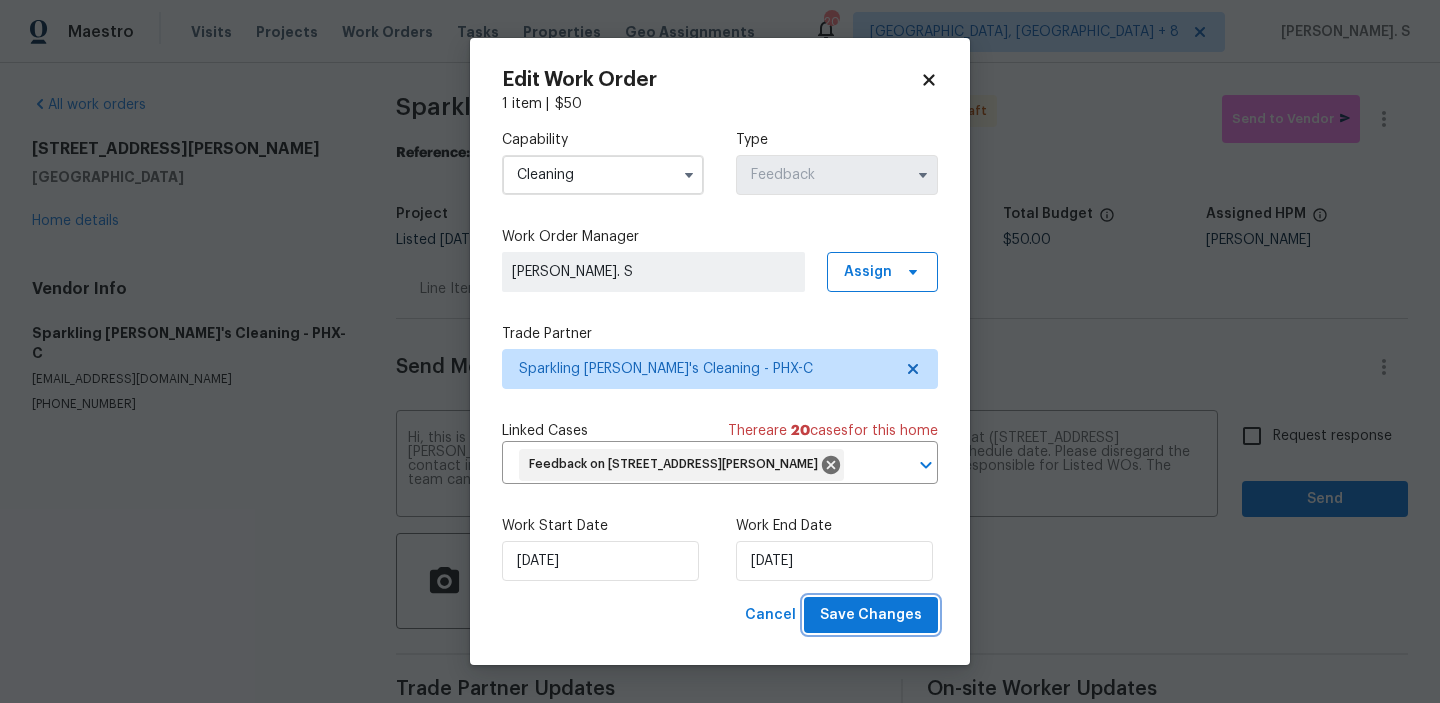 click on "Save Changes" at bounding box center [871, 615] 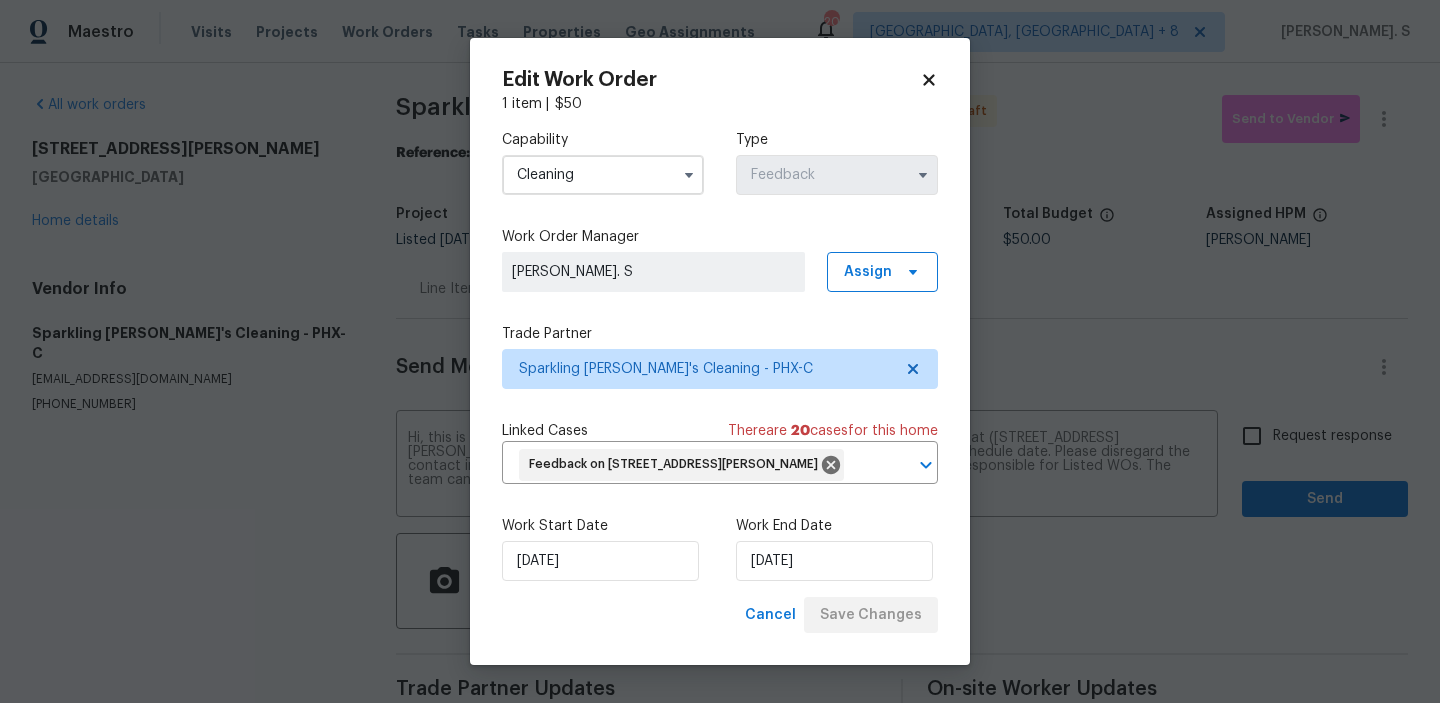 click on "Maestro Visits Projects Work Orders Tasks Properties Geo Assignments 207 [GEOGRAPHIC_DATA], [GEOGRAPHIC_DATA] + 8 Glory [PERSON_NAME]. S All work orders [STREET_ADDRESS][PERSON_NAME] Home details Vendor Info Sparkling [PERSON_NAME]'s Cleaning - PHX-C [EMAIL_ADDRESS][DOMAIN_NAME] [PHONE_NUMBER] Sparkling [PERSON_NAME]'s Cleaning - PHX-C Draft Send to Vendor   Reference:   2PNW3D0XBGYW6-87e314957 Project Listed   [DATE]  -  [DATE] Work Order Timeline [DATE]  -  [DATE] Approved Budget $0.00 Total Budget $50.00 Assigned HPM [PERSON_NAME] Line Items Progress Updates Attachments Invoices Send Message to Trade partner only Trade partner only ​ x ​ Request response Send Trade Partner Updates On-site Worker Updates
Edit Work Order 1 item | $ 50 Capability   Cleaning Type   Feedback Work Order Manager   [PERSON_NAME]. S Assign Trade Partner   Sparkling [PERSON_NAME]'s Cleaning - PHX-C Linked Cases There  are   20  case s  for this home   Feedback on [STREET_ADDRESS][PERSON_NAME] ​ Work Start Date   [DATE] Work End Date" at bounding box center (720, 351) 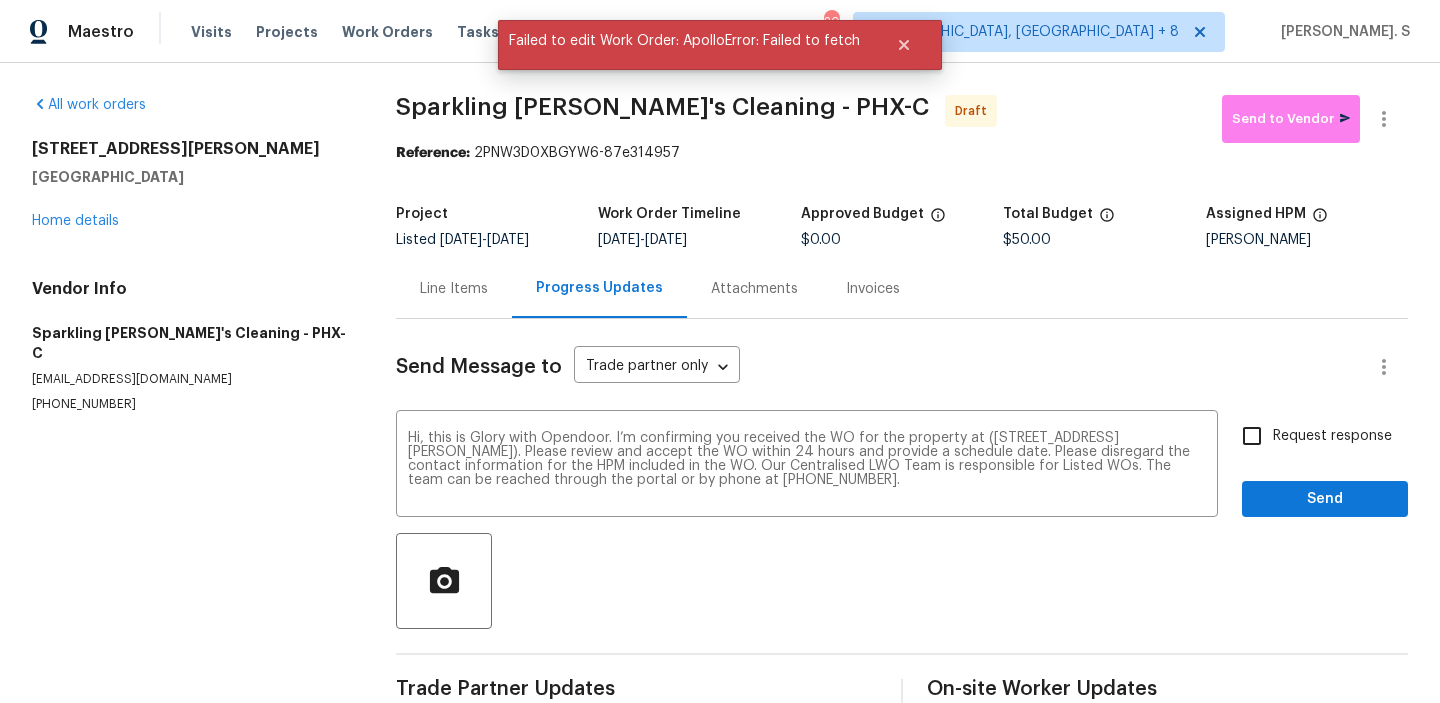 click on "Request response" at bounding box center (1311, 436) 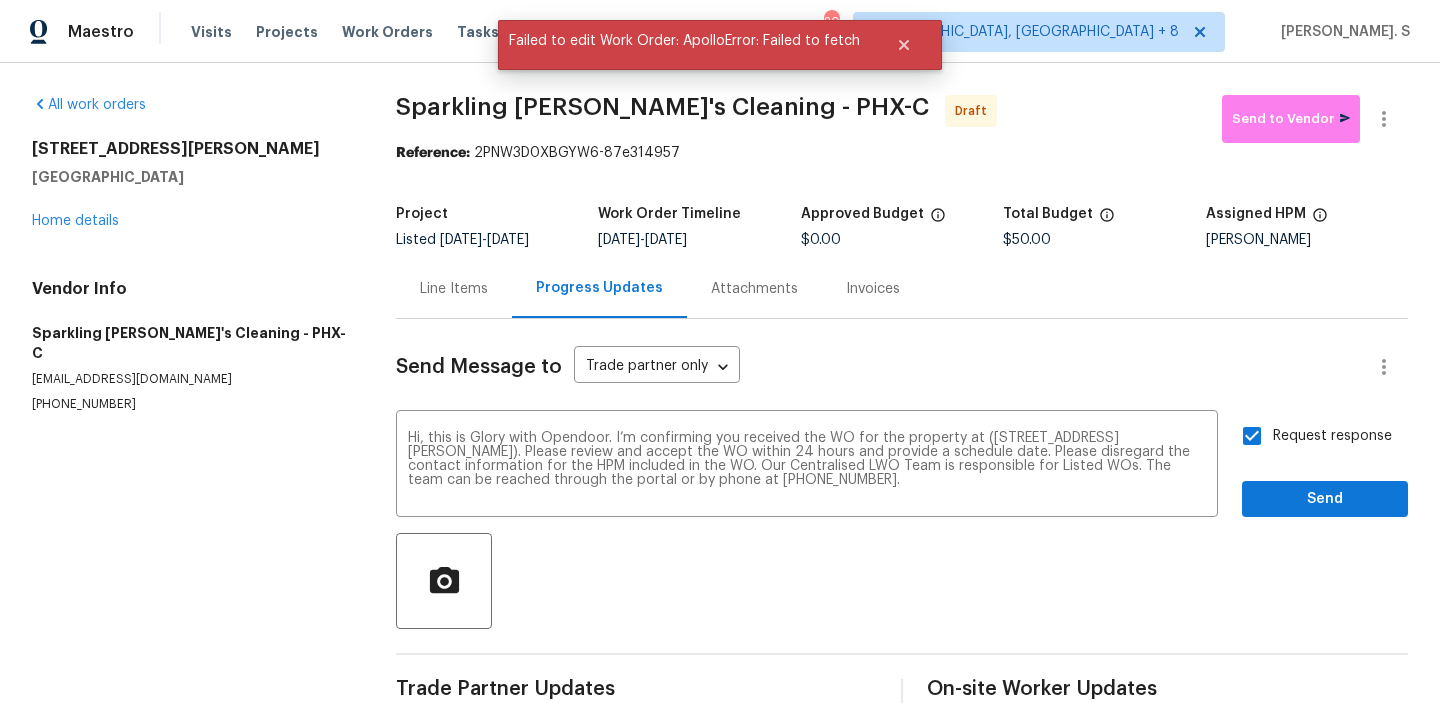 click on "Request response" at bounding box center [1311, 436] 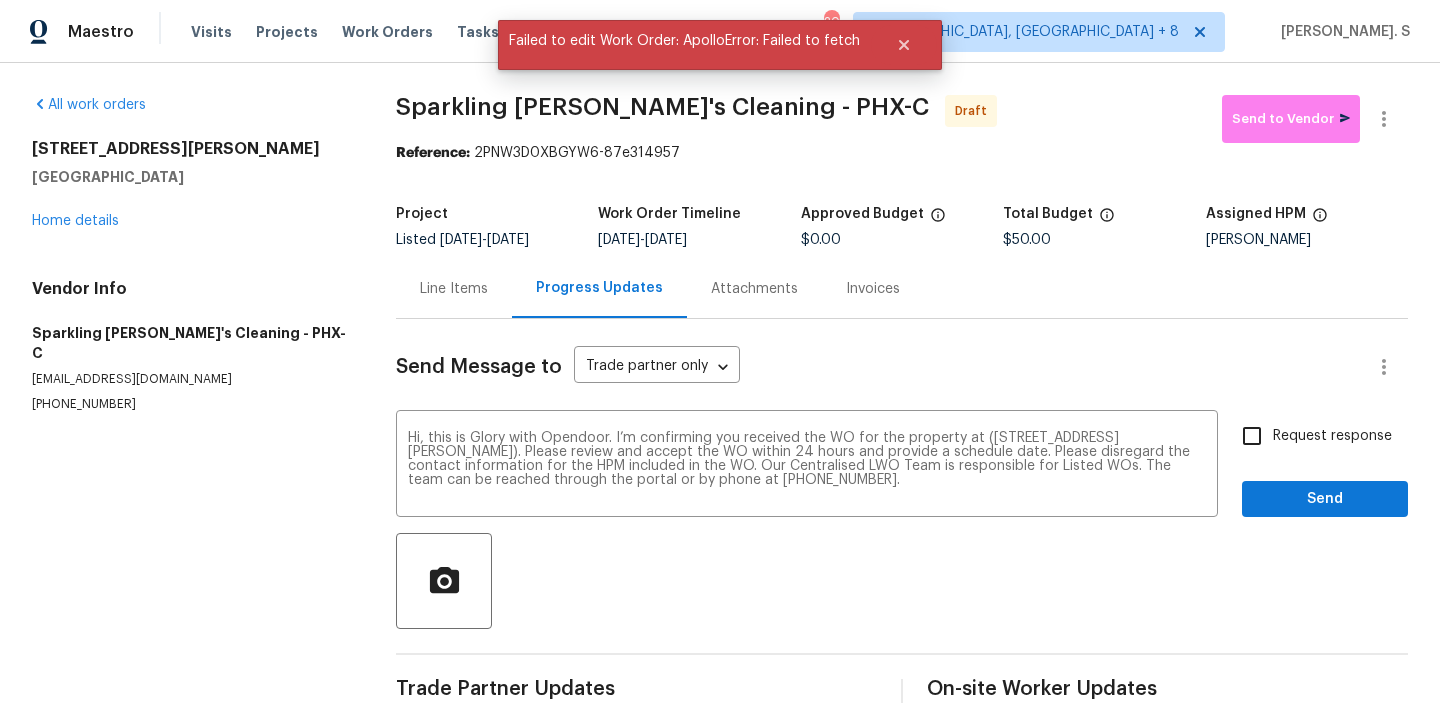 click on "Request response" at bounding box center [1332, 436] 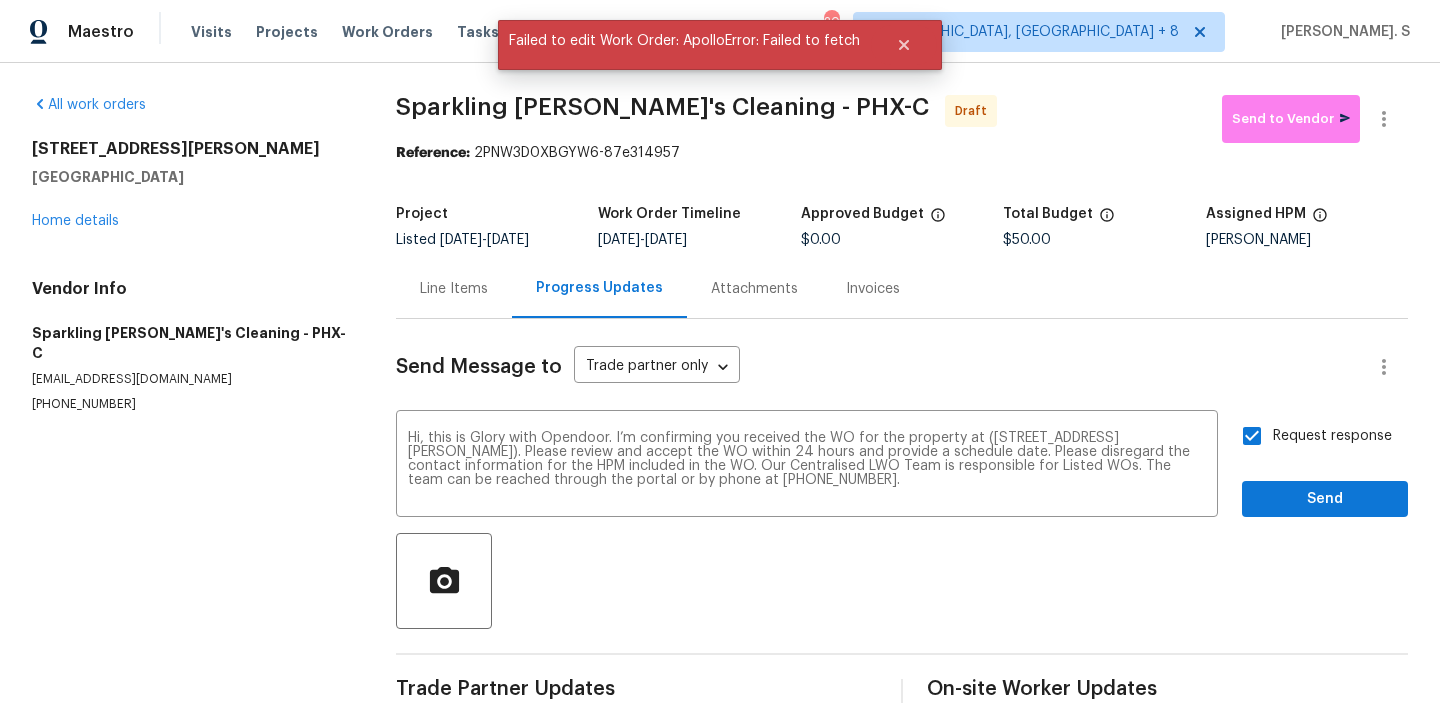 click on "Request response Send" at bounding box center [1325, 466] 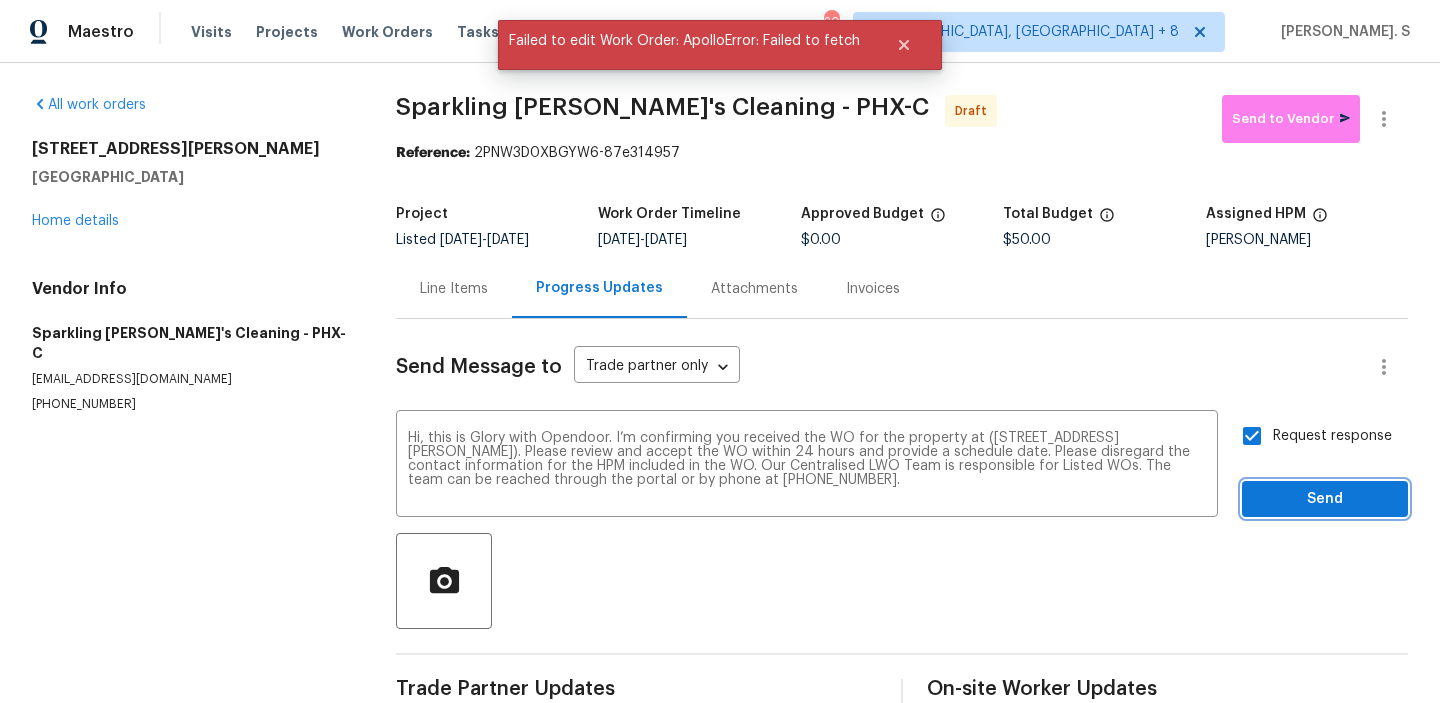 click on "Send" at bounding box center [1325, 499] 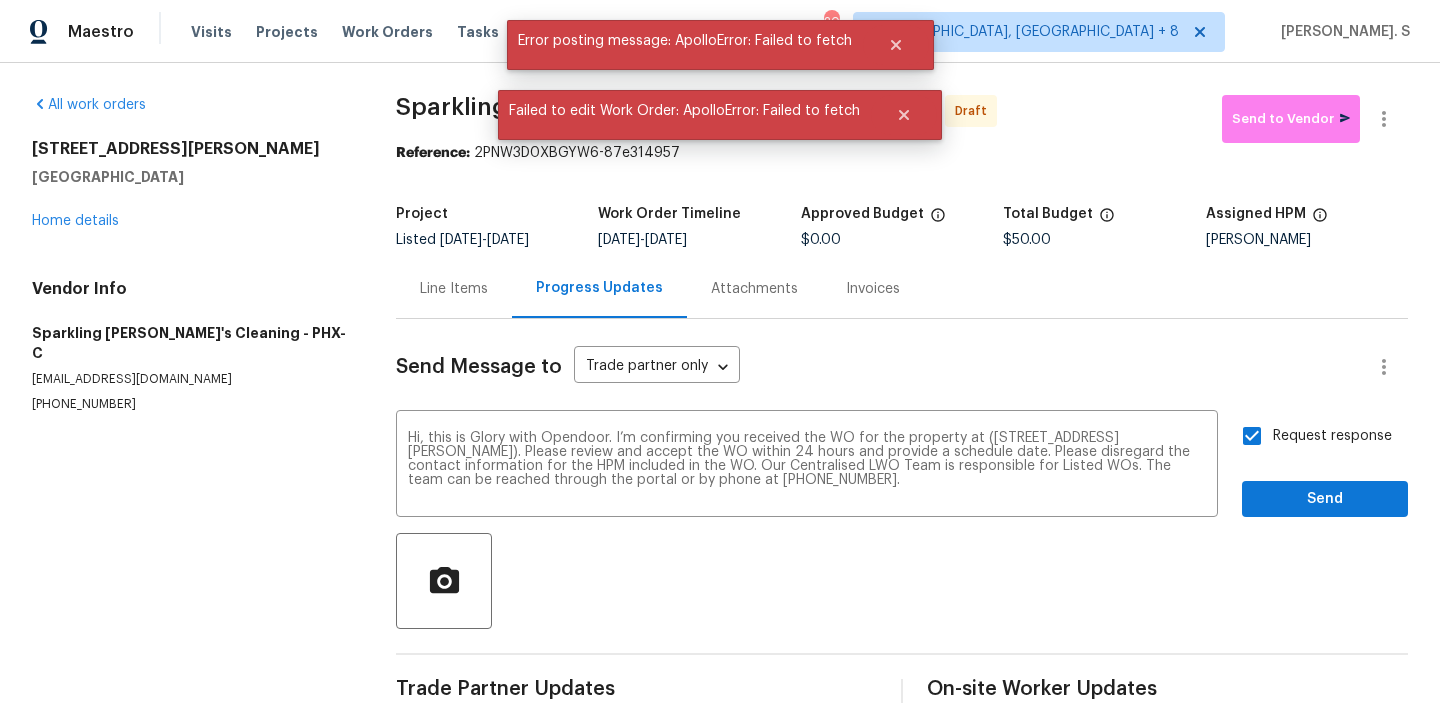 click at bounding box center (1384, 119) 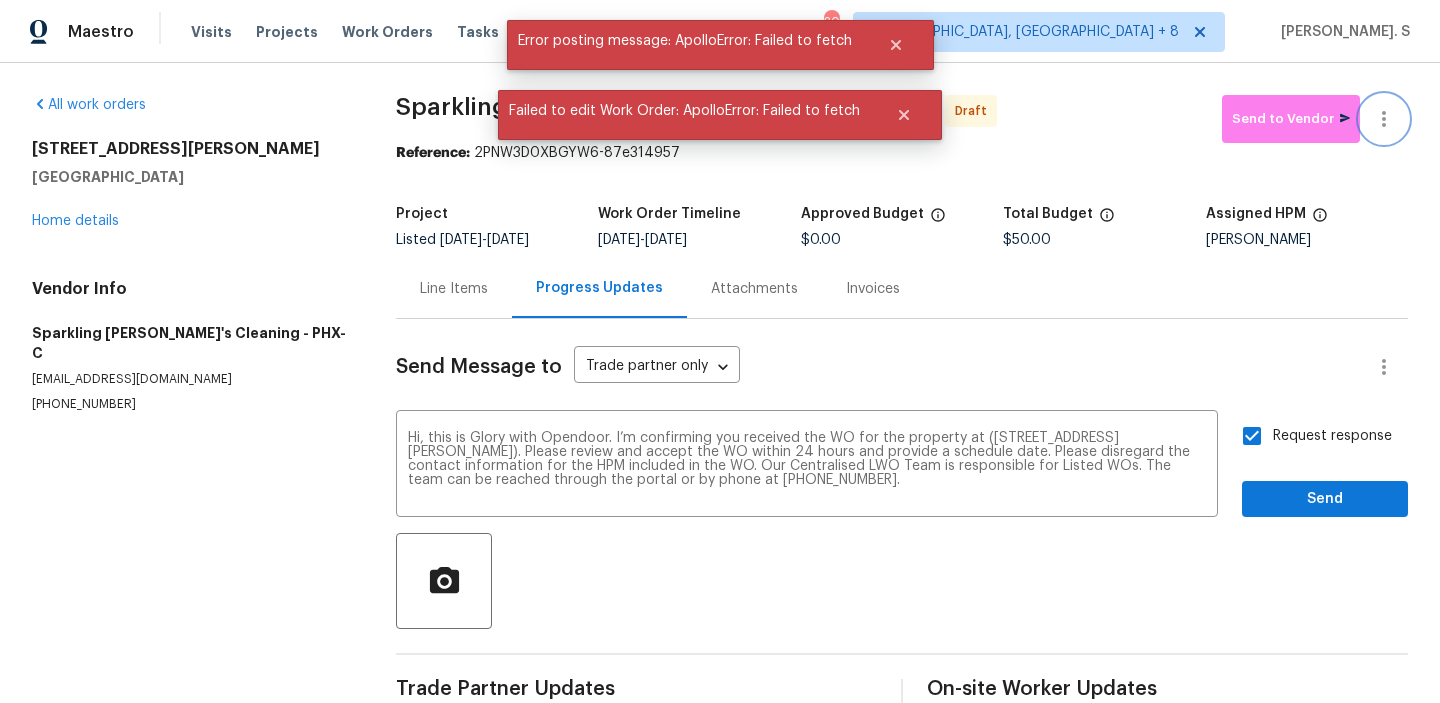 click at bounding box center [1384, 119] 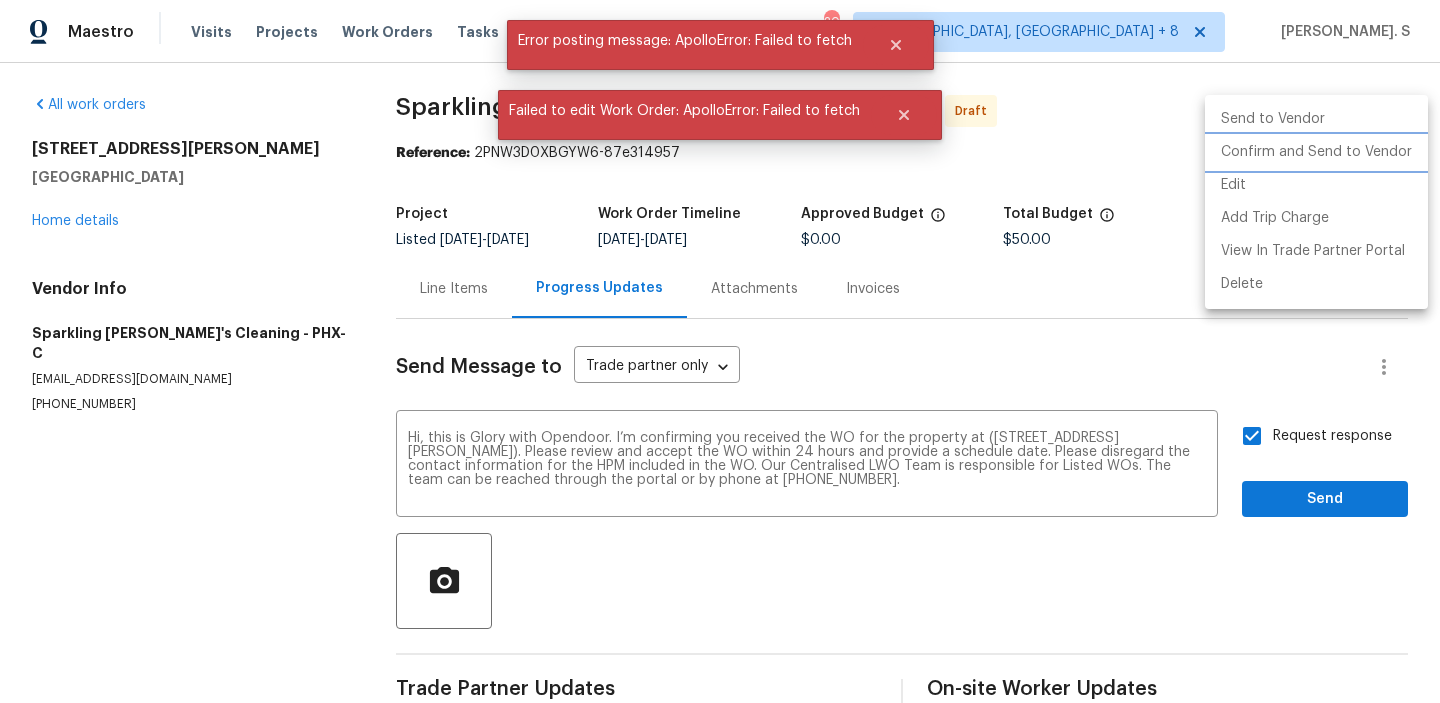 click on "Confirm and Send to Vendor" at bounding box center [1316, 152] 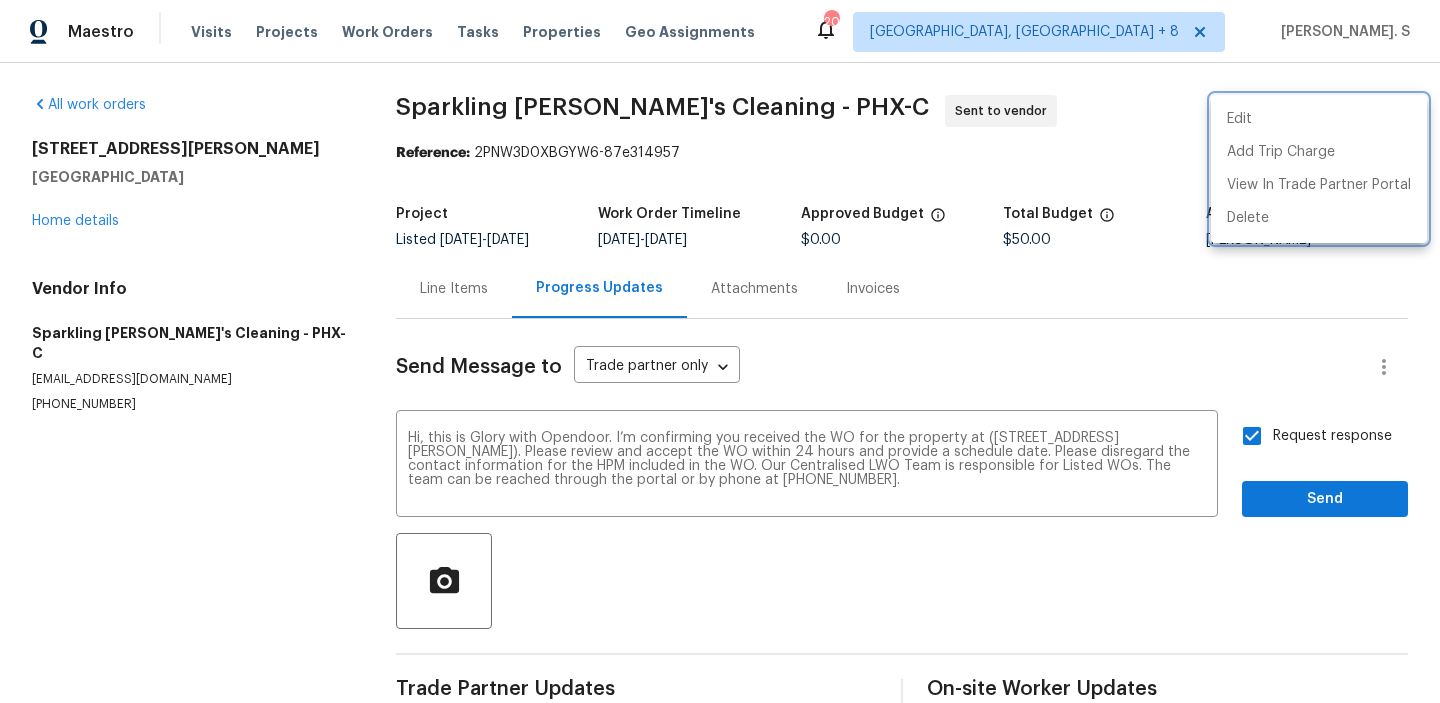click at bounding box center (720, 351) 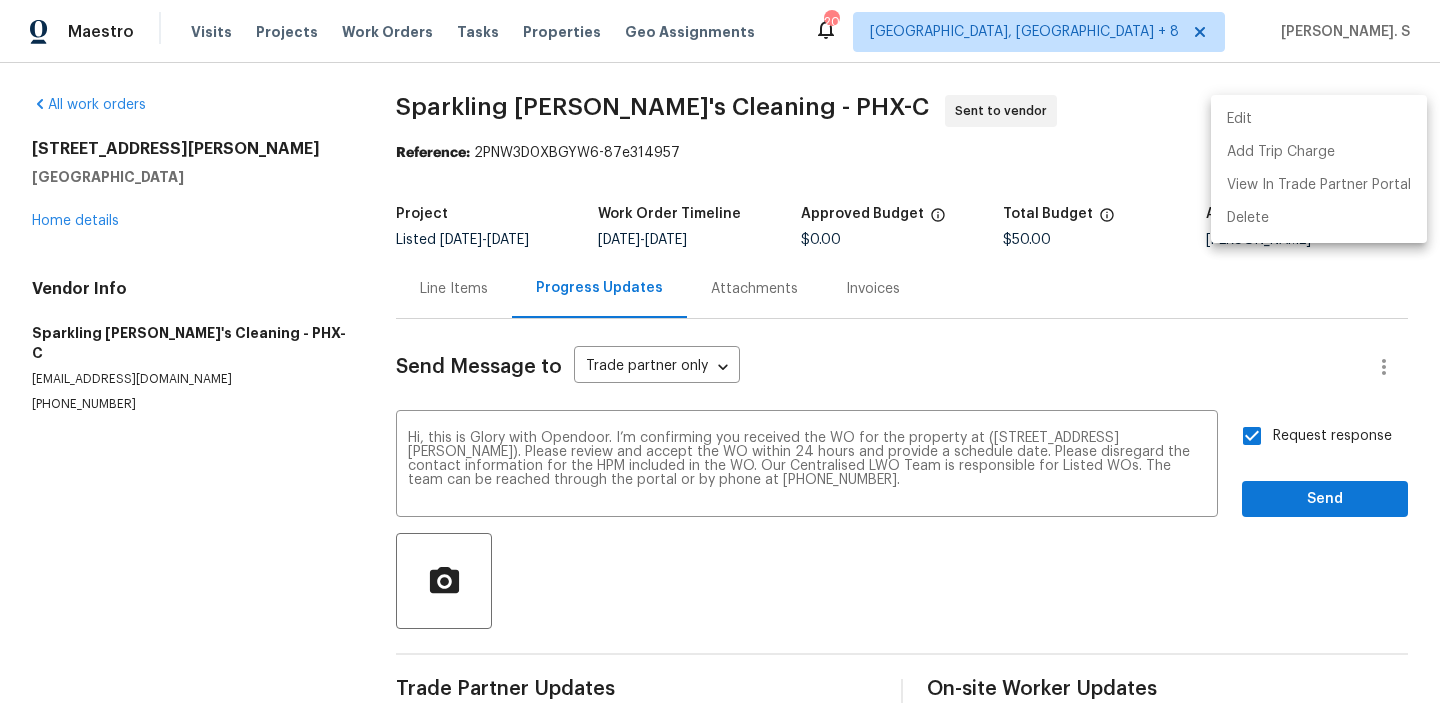 click on "Edit Add Trip Charge View In Trade Partner Portal Delete" at bounding box center [720, 351] 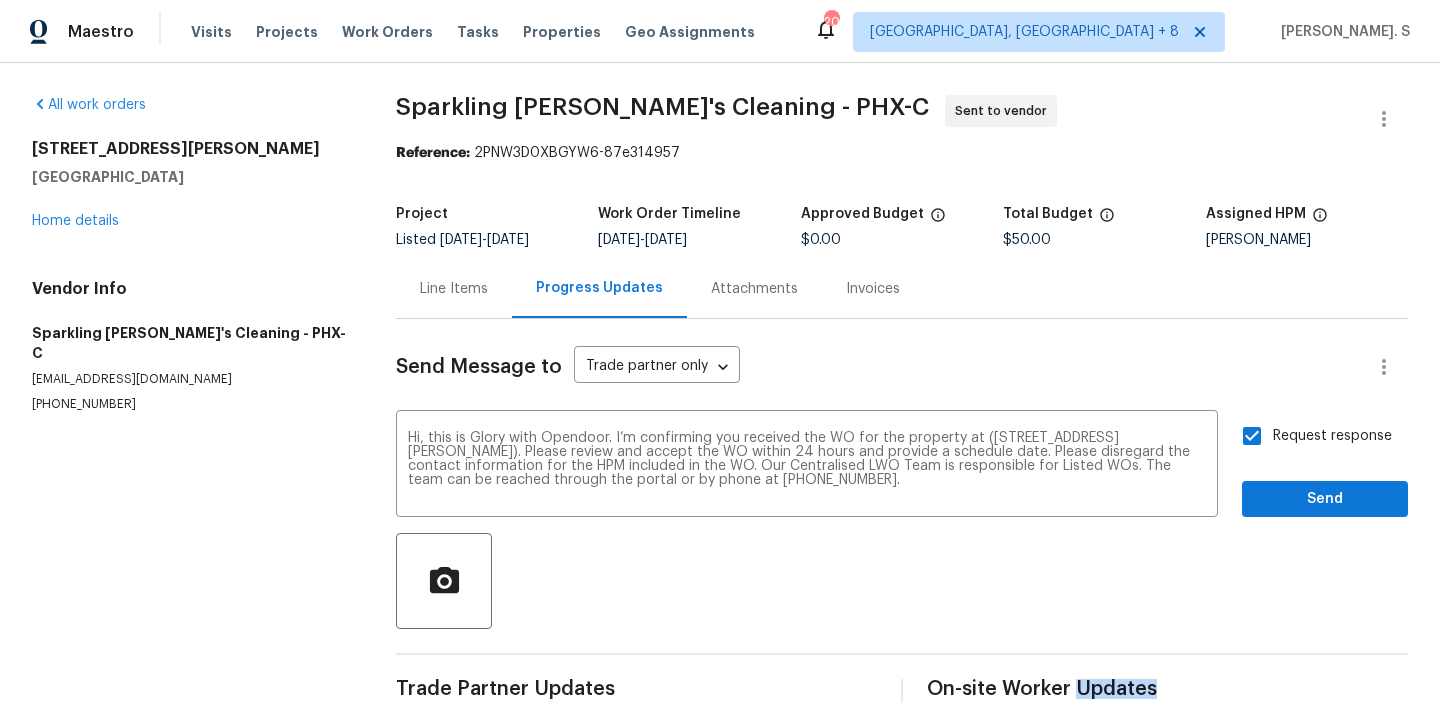 click on "All work orders [STREET_ADDRESS][PERSON_NAME] Home details Vendor Info Sparkling [PERSON_NAME]'s Cleaning - PHX-C [EMAIL_ADDRESS][DOMAIN_NAME] [PHONE_NUMBER] Sparkling [PERSON_NAME]'s Cleaning - PHX-C Sent to vendor Reference:   2PNW3D0XBGYW6-87e314957 Project Listed   [DATE]  -  [DATE] Work Order Timeline [DATE]  -  [DATE] Approved Budget $0.00 Total Budget $50.00 Assigned HPM [PERSON_NAME] Line Items Progress Updates Attachments Invoices Send Message to Trade partner only Trade partner only ​ Hi, this is Glory with Opendoor. I’m confirming you received the WO for the property at ([STREET_ADDRESS][PERSON_NAME]). Please review and accept the WO within 24 hours and provide a schedule date. Please disregard the contact information for the HPM included in the WO. Our Centralised LWO Team is responsible for Listed WOs. The team can be reached through the portal or by phone at [PHONE_NUMBER].
x ​ Request response Send Trade Partner Updates On-site Worker Updates" at bounding box center (720, 403) 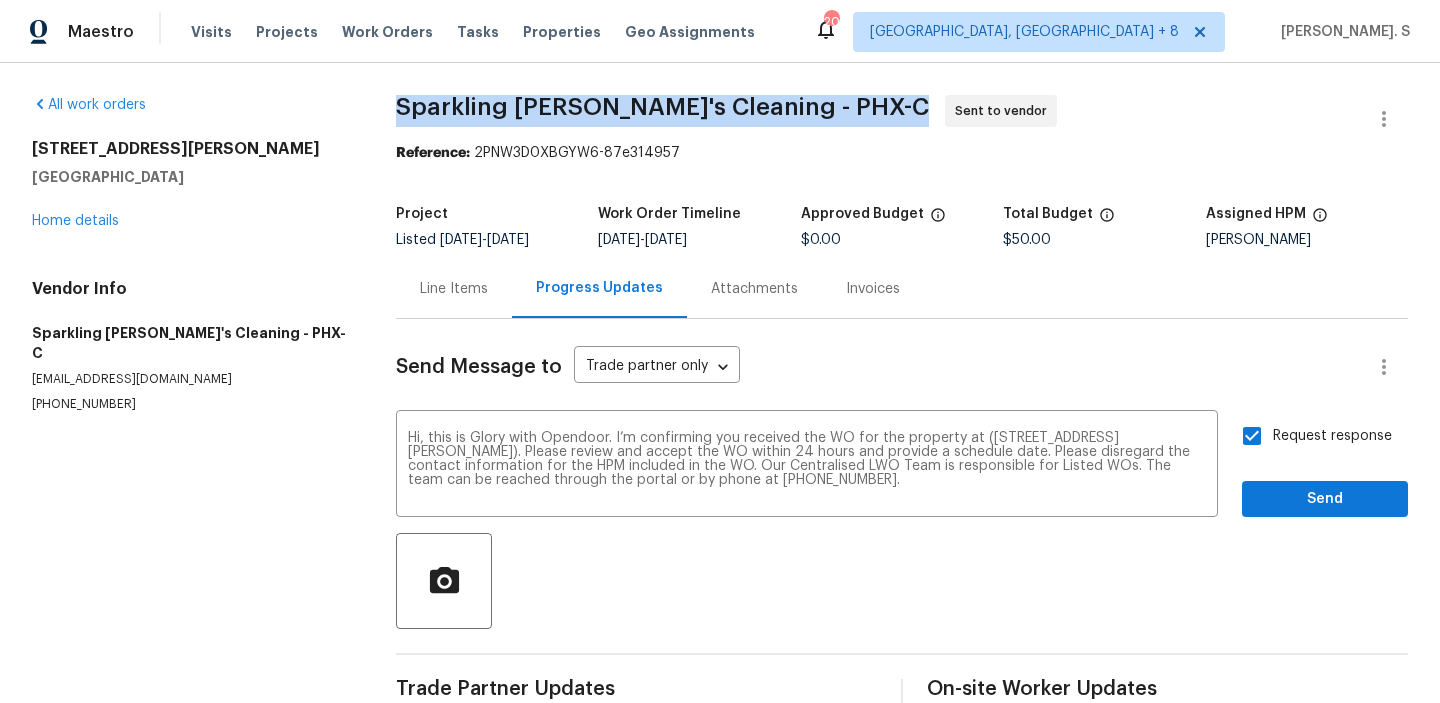 copy on "Sparkling [PERSON_NAME]'s Cleaning - PHX-C" 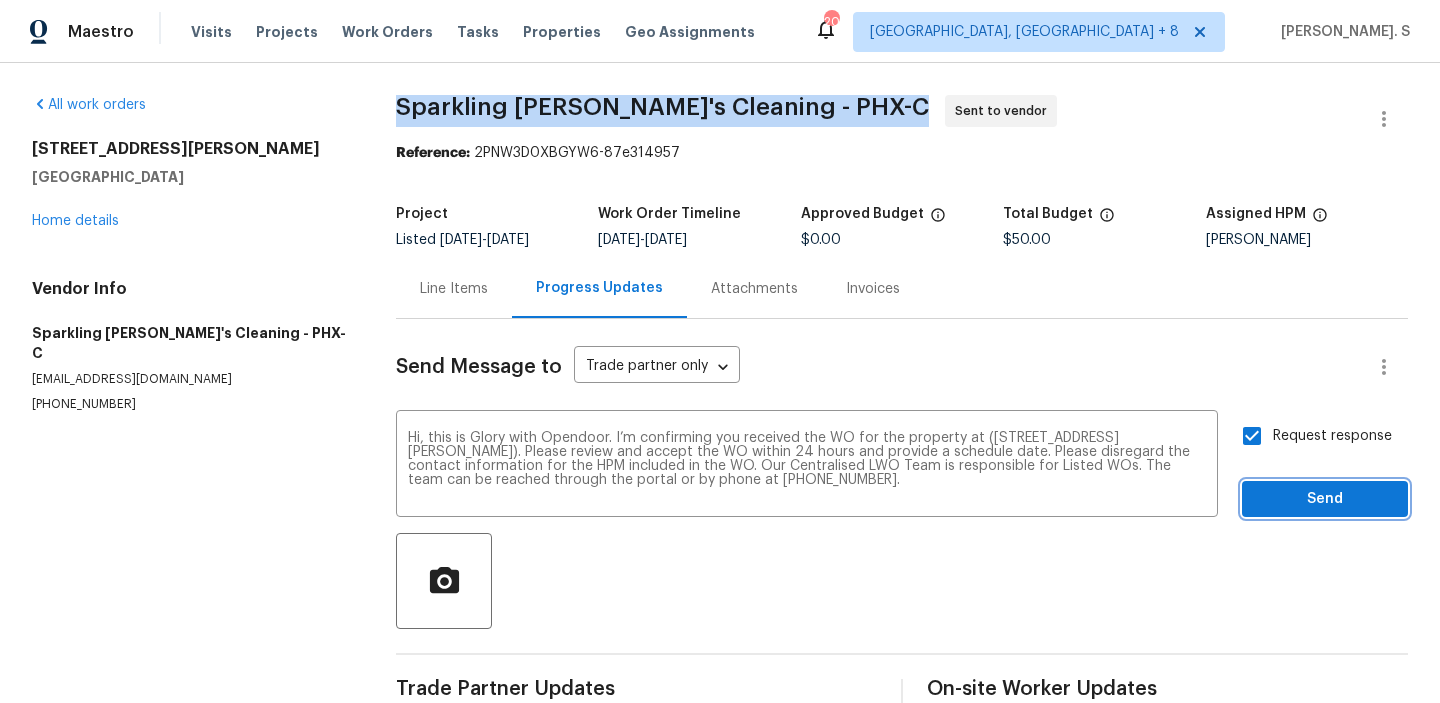 click on "Send" at bounding box center (1325, 499) 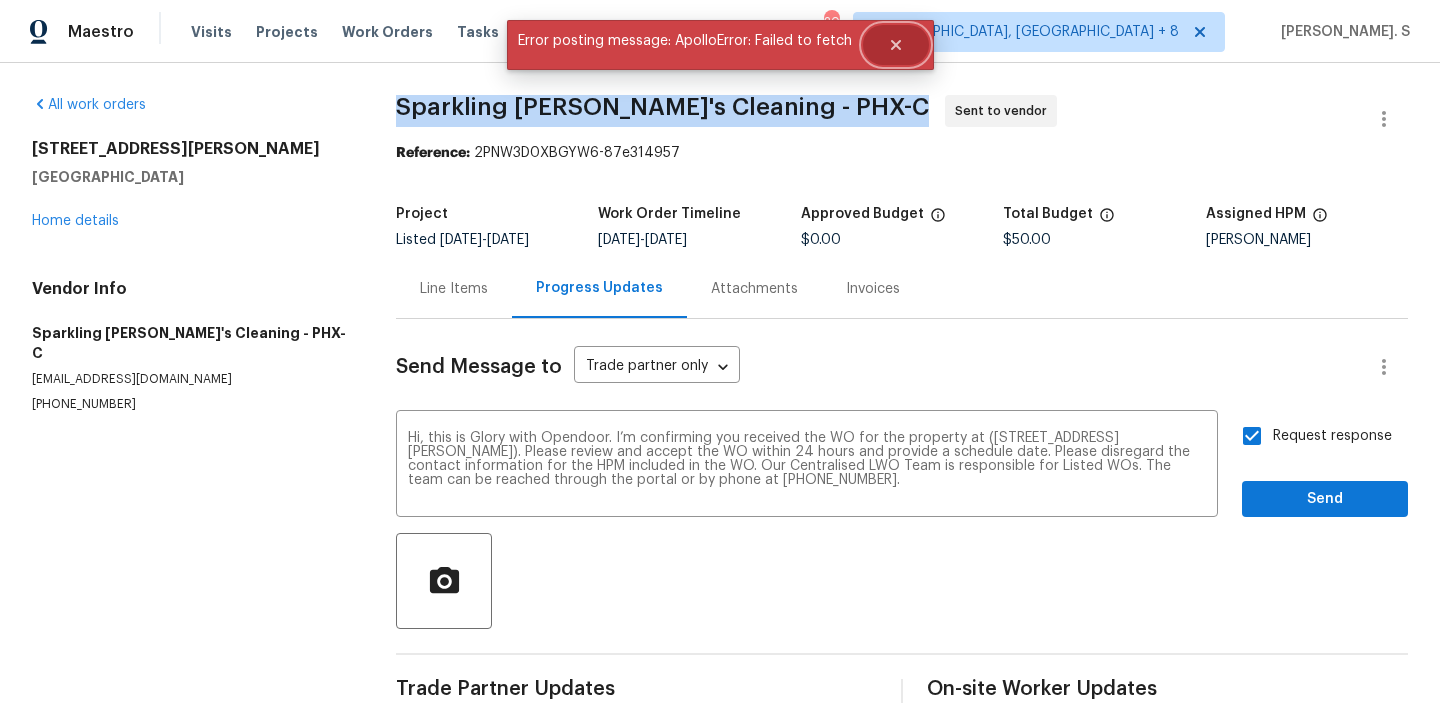 click 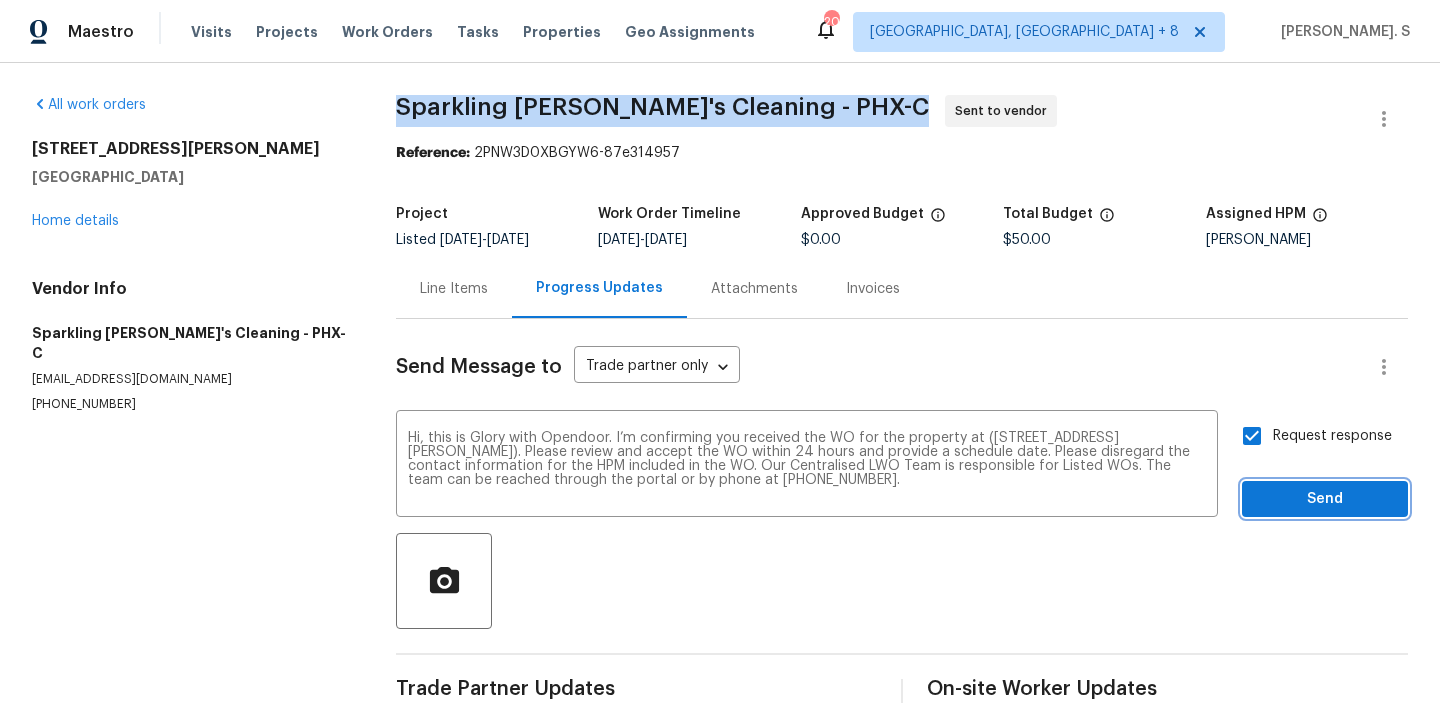 click on "Send" at bounding box center (1325, 499) 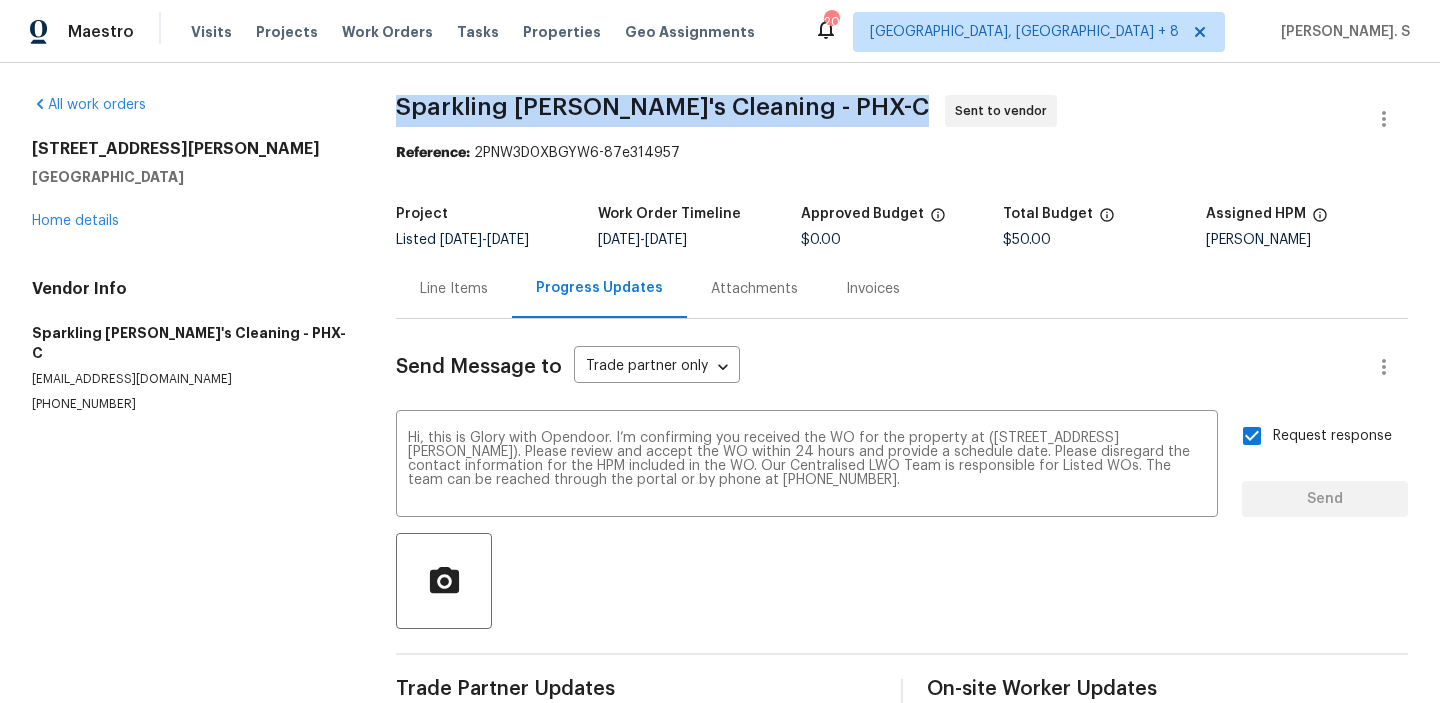 type 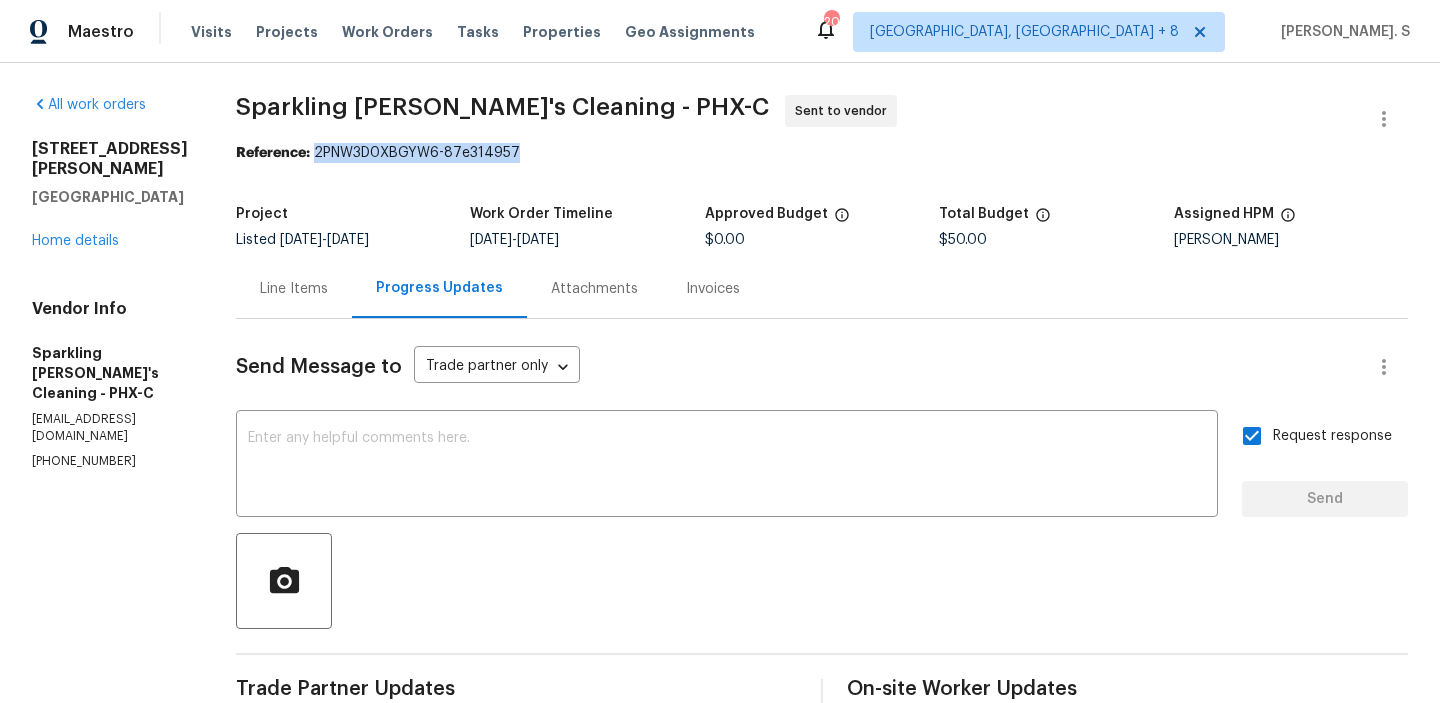 drag, startPoint x: 333, startPoint y: 149, endPoint x: 591, endPoint y: 149, distance: 258 